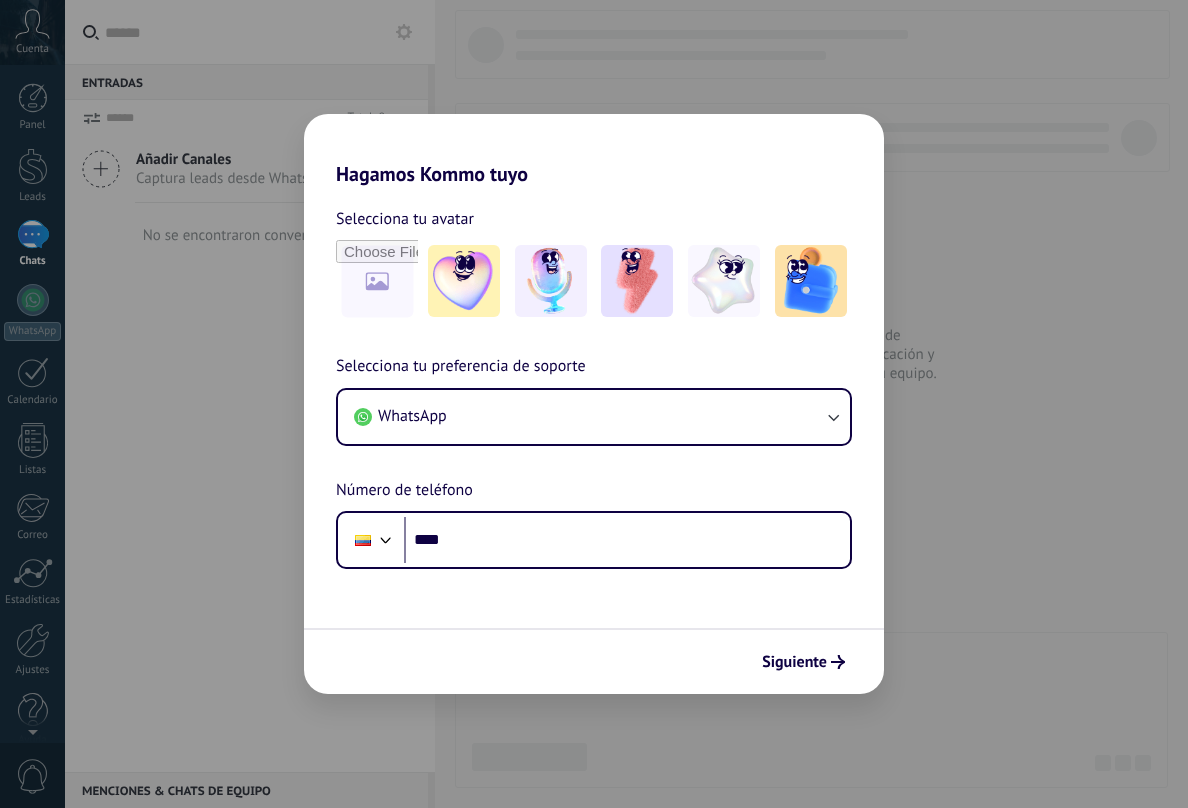 scroll, scrollTop: 0, scrollLeft: 0, axis: both 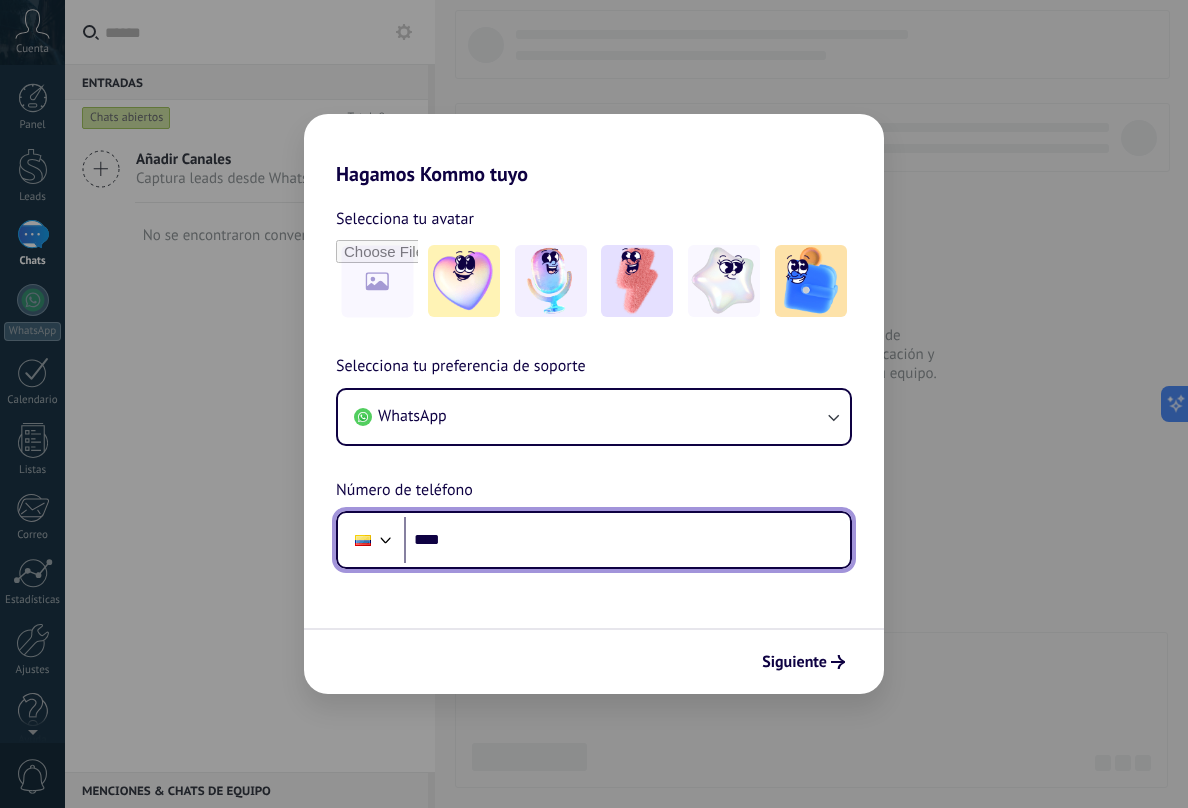 click on "****" at bounding box center (627, 540) 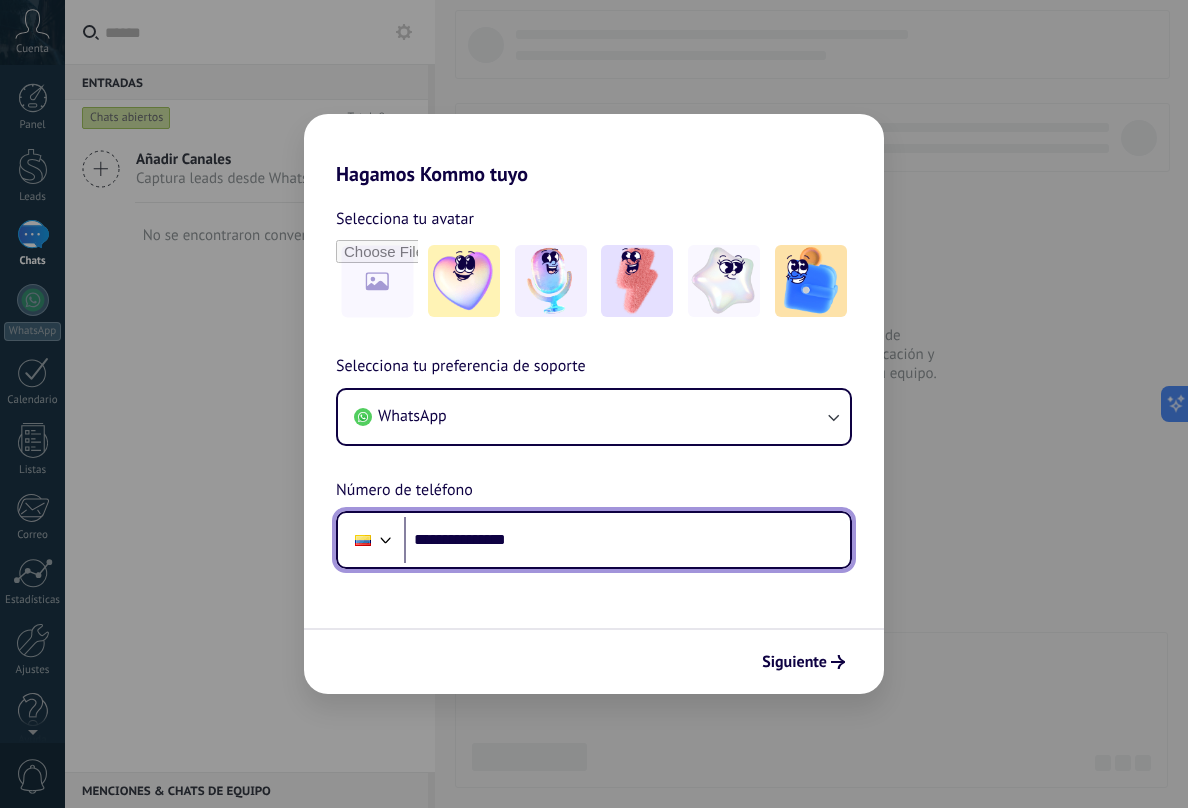 type on "**********" 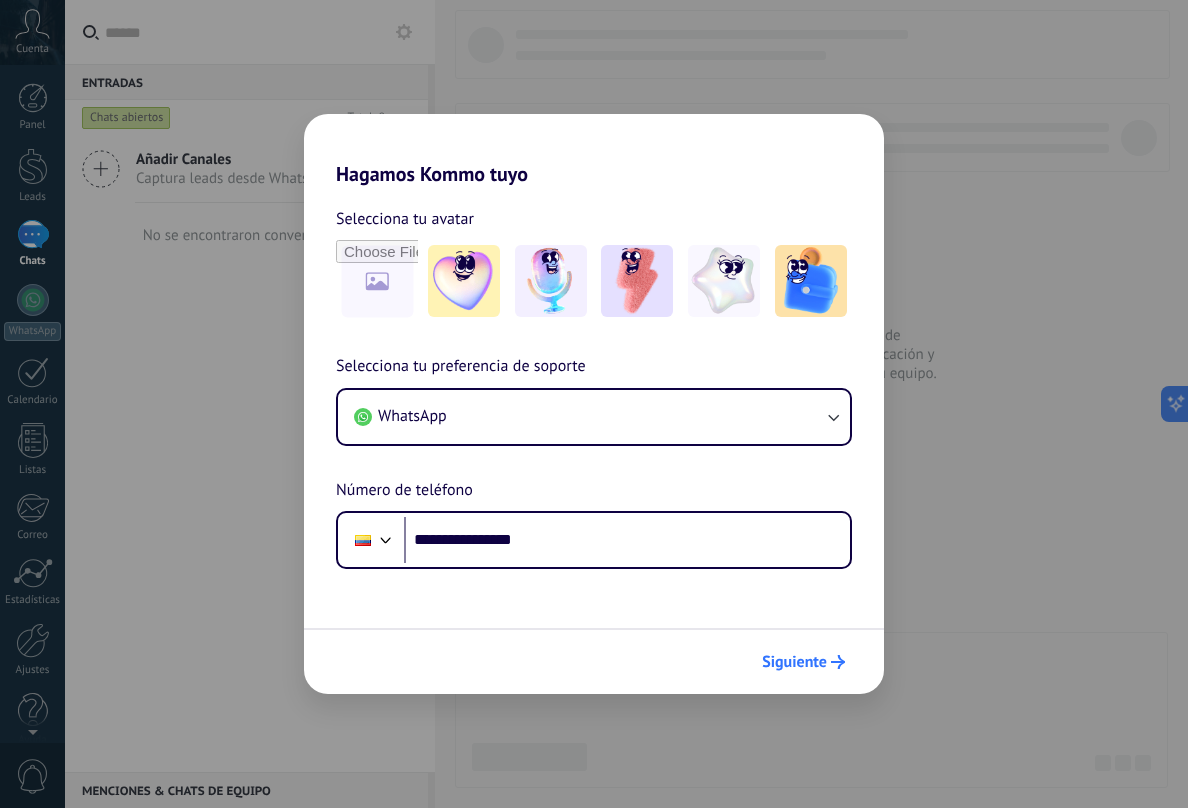 click on "Siguiente" at bounding box center [794, 662] 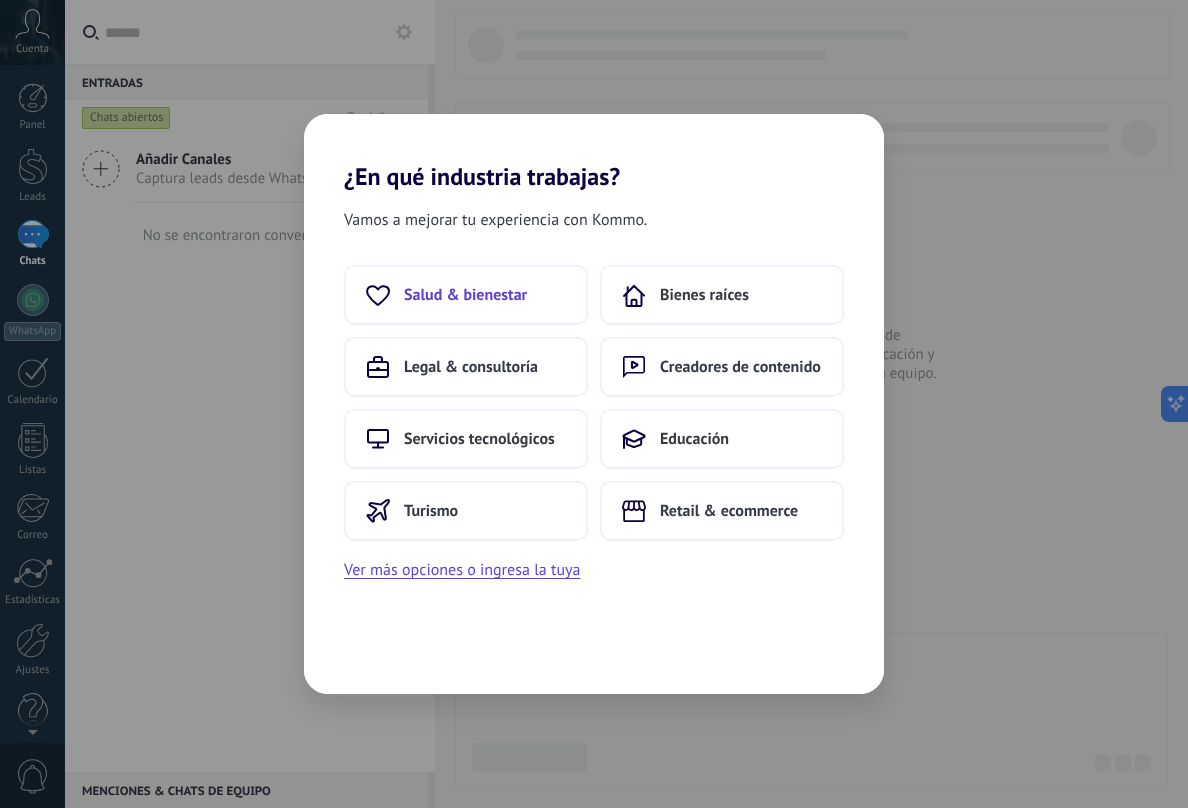 click on "Salud & bienestar" at bounding box center (466, 295) 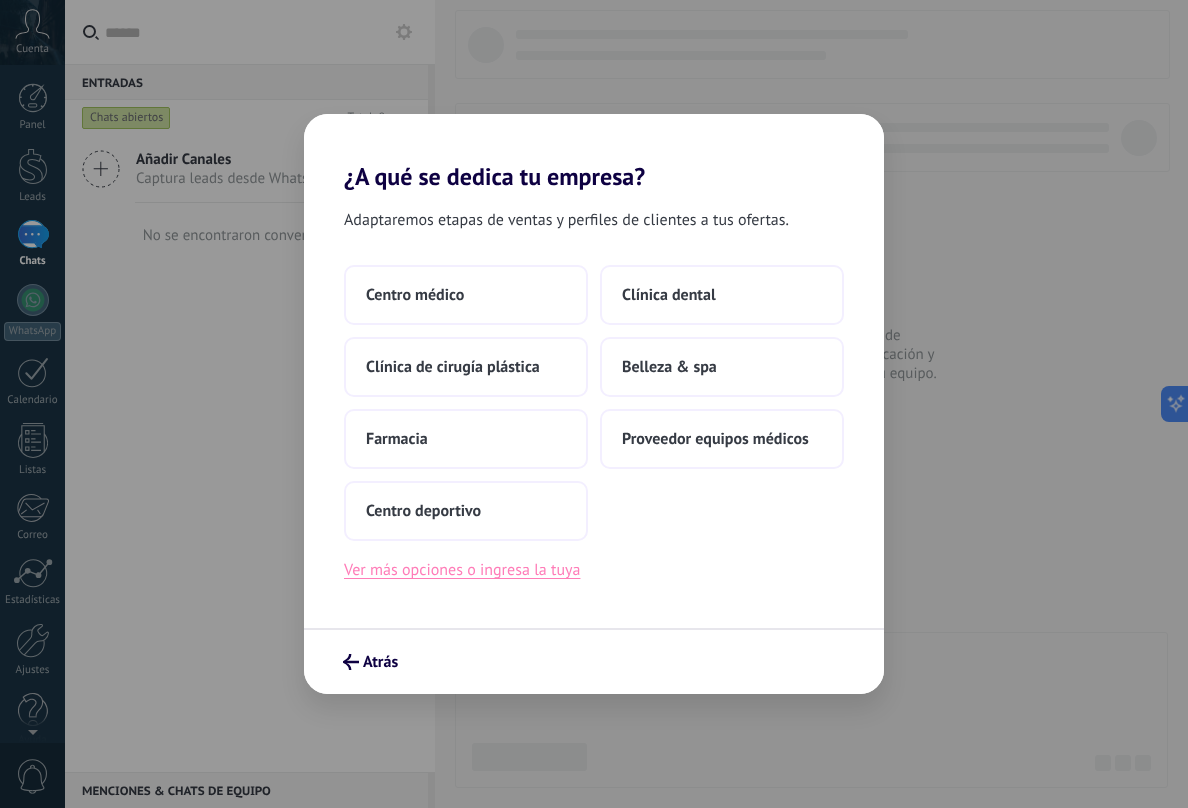 click on "Ver más opciones o ingresa la tuya" at bounding box center (462, 570) 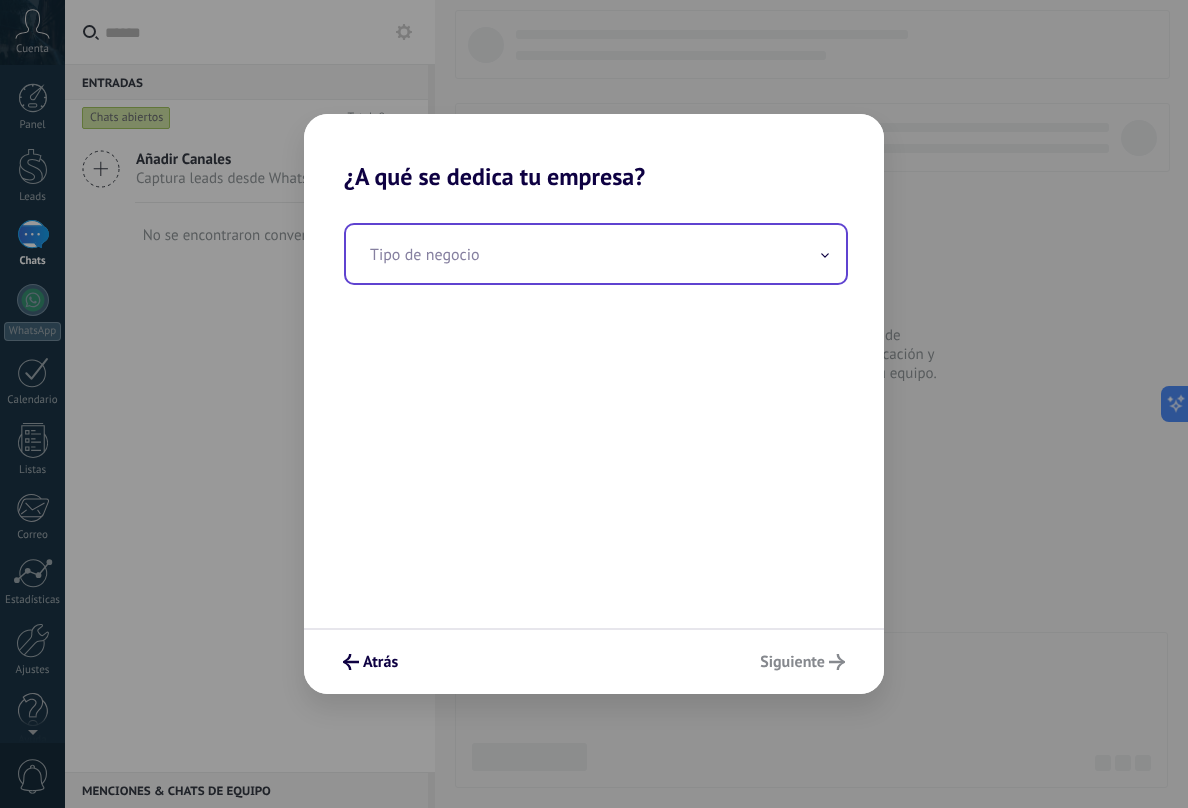 click at bounding box center (596, 254) 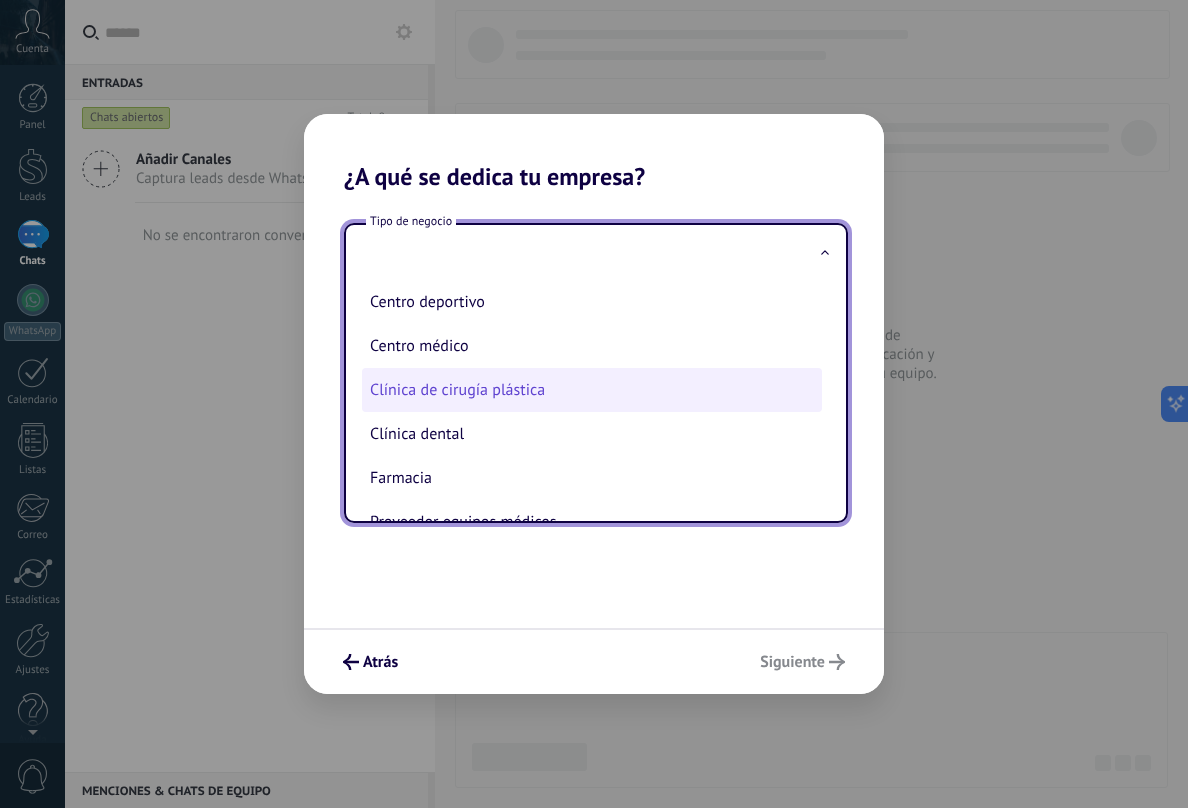 scroll, scrollTop: 0, scrollLeft: 0, axis: both 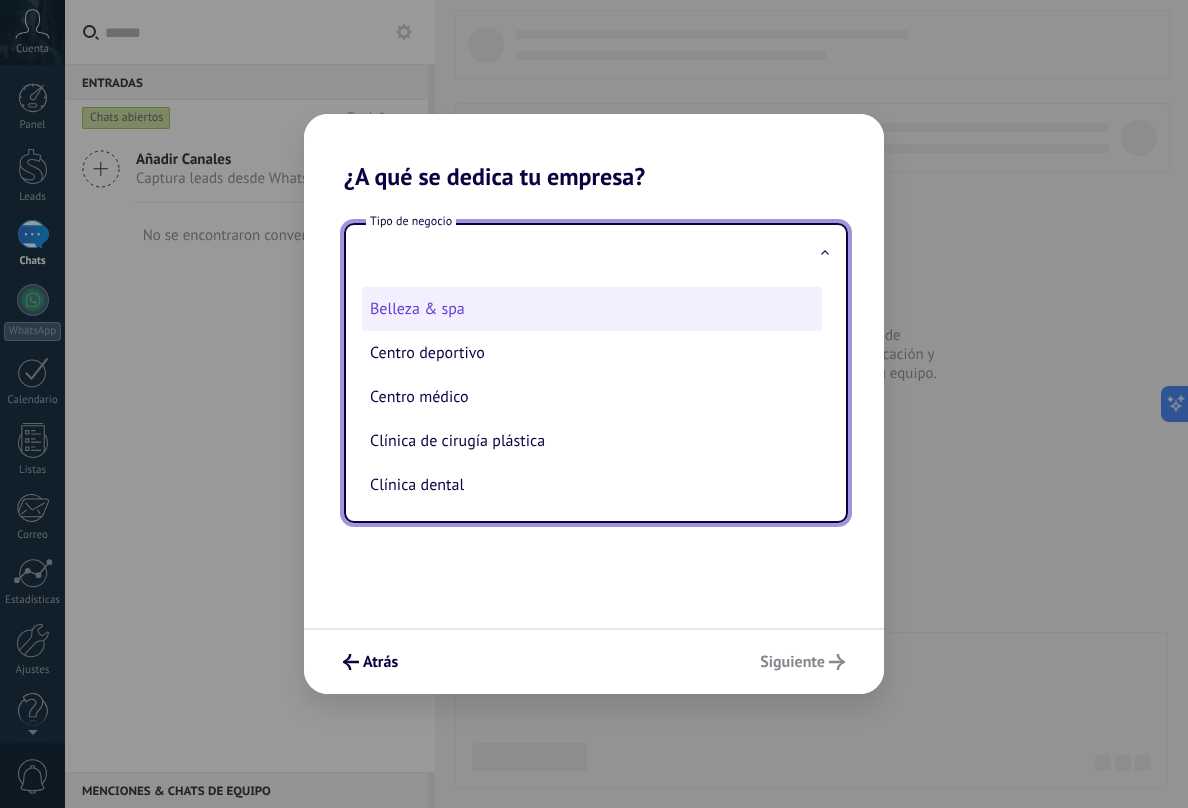 click on "Belleza & spa" at bounding box center [592, 309] 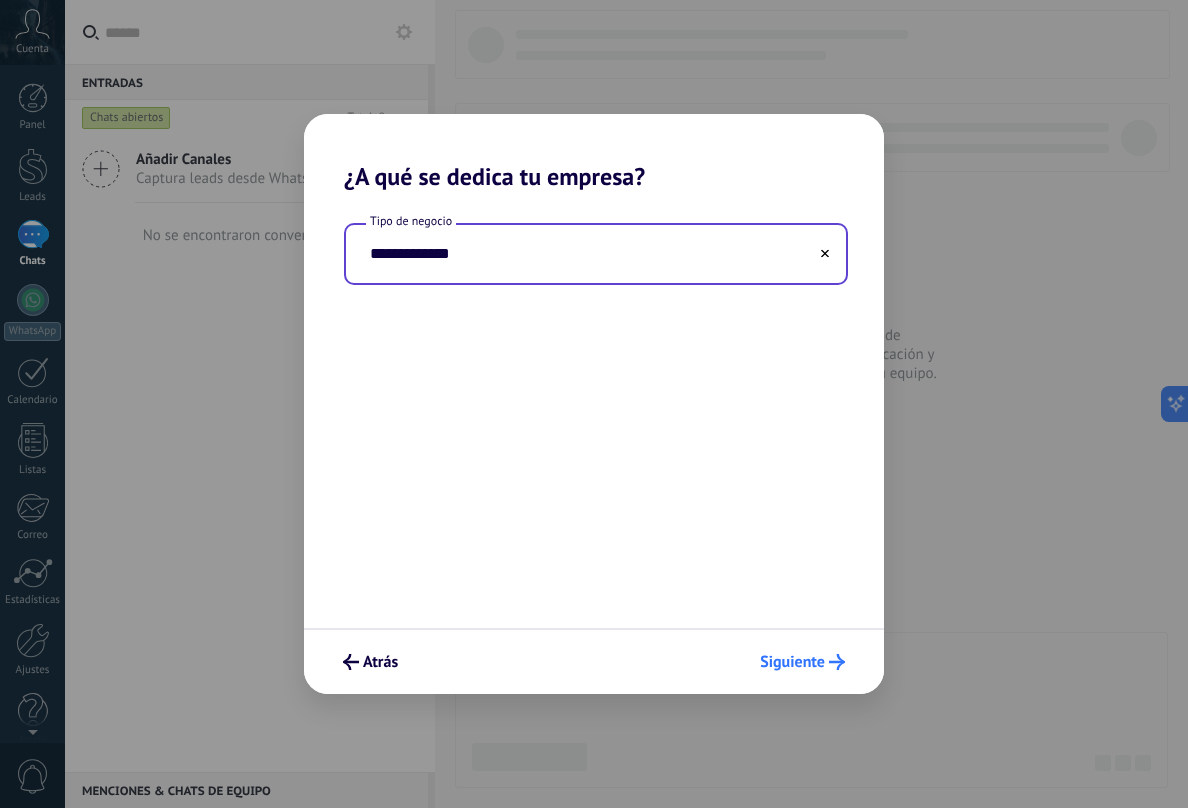 click on "Siguiente" at bounding box center (792, 662) 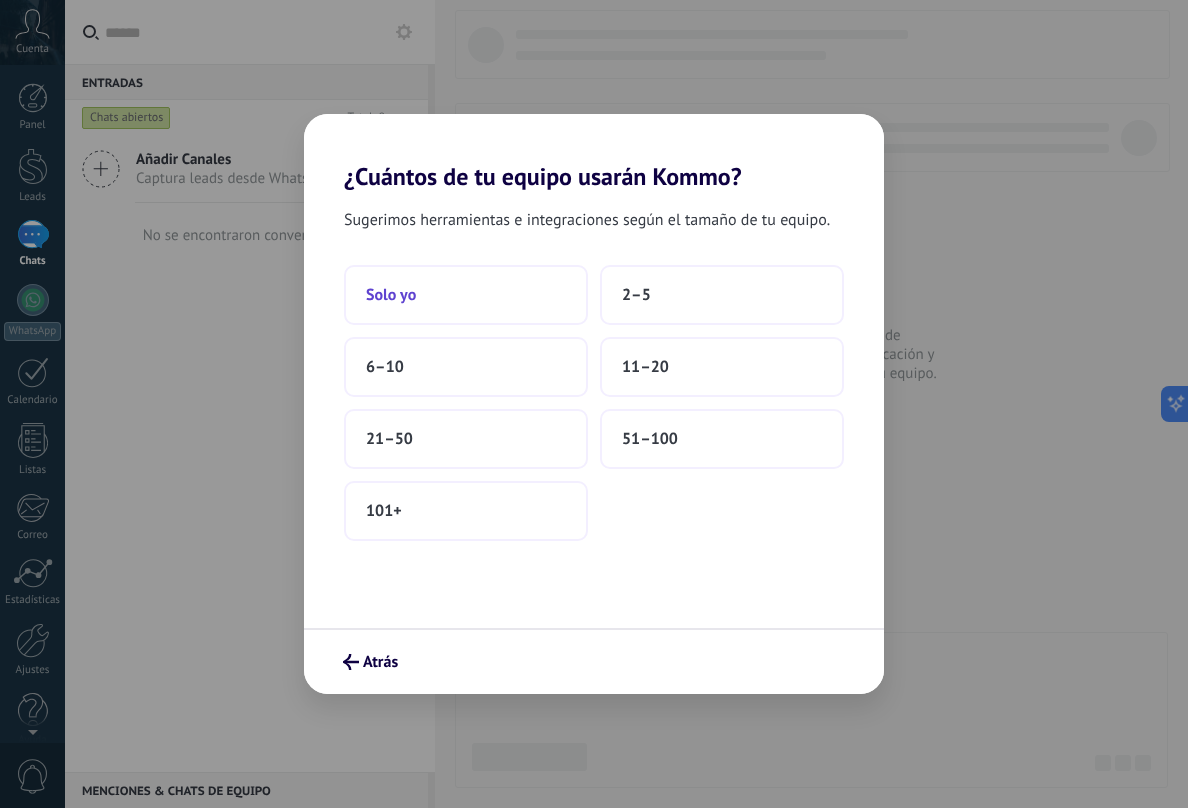 click on "Solo yo" at bounding box center [466, 295] 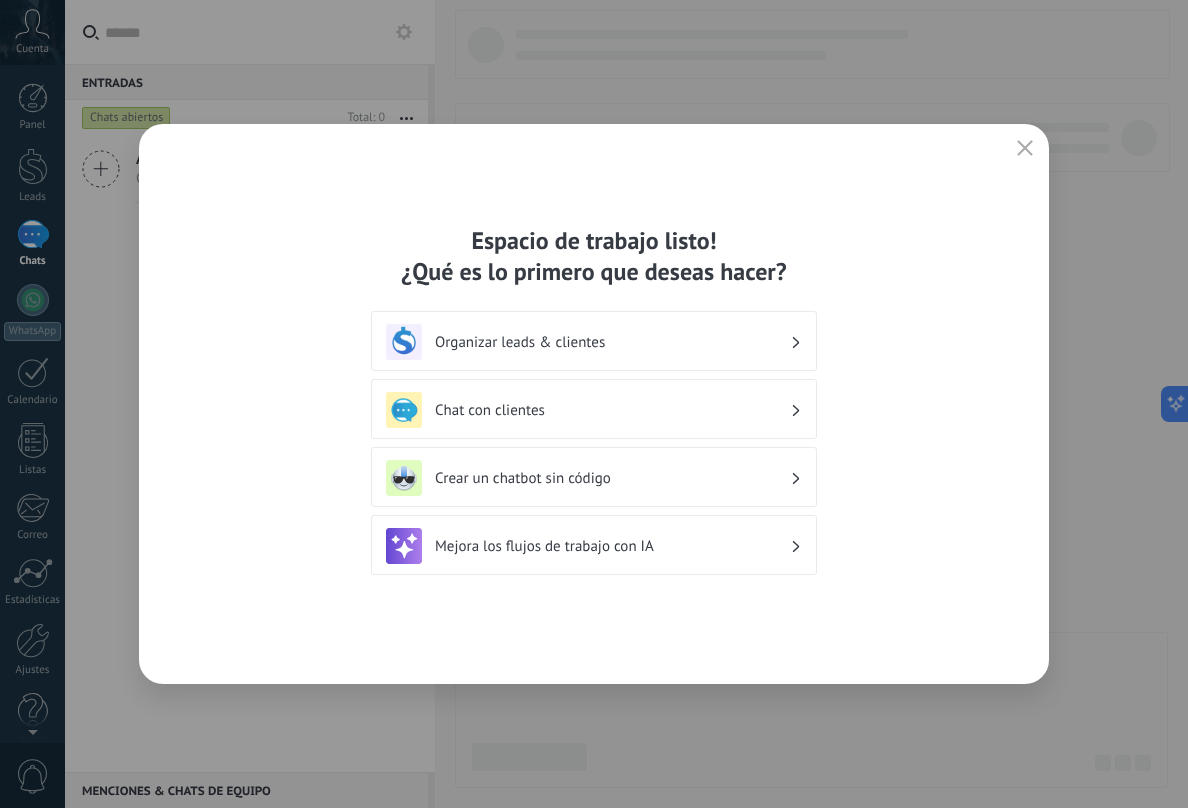 click on "Organizar leads & clientes" at bounding box center [612, 342] 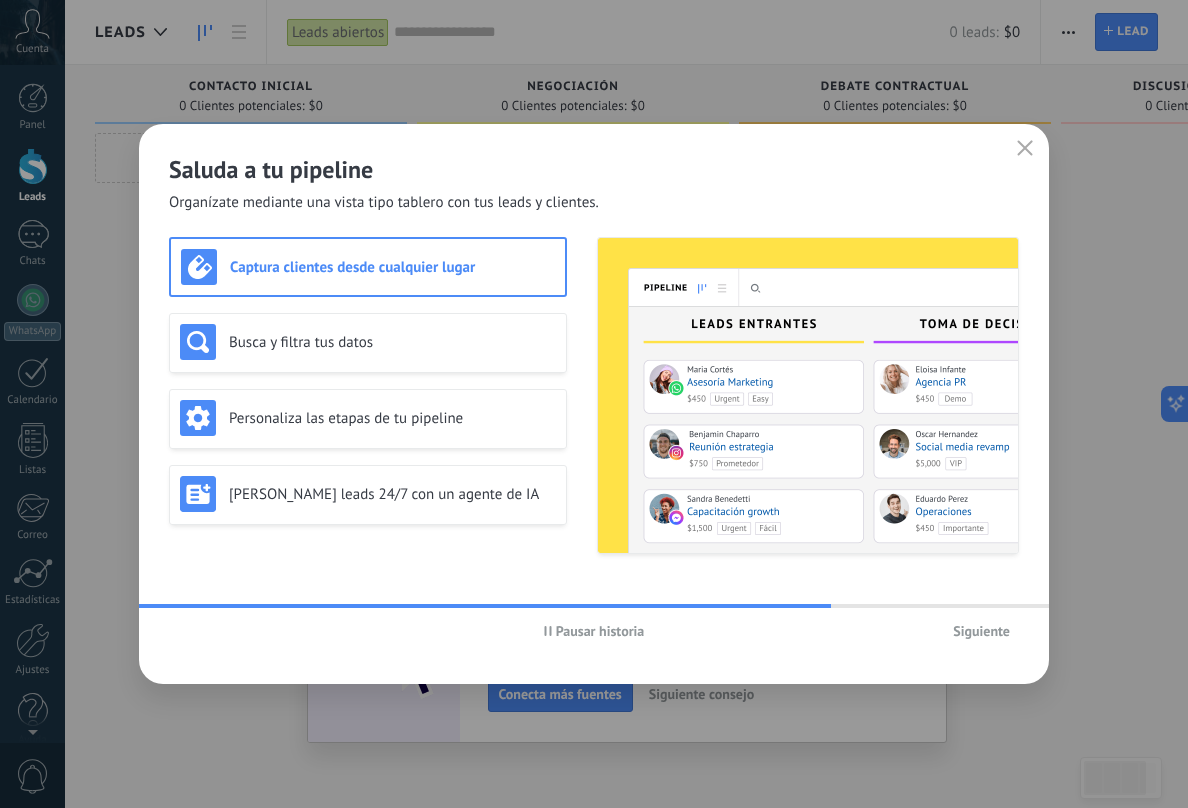 click on "Siguiente" at bounding box center (981, 631) 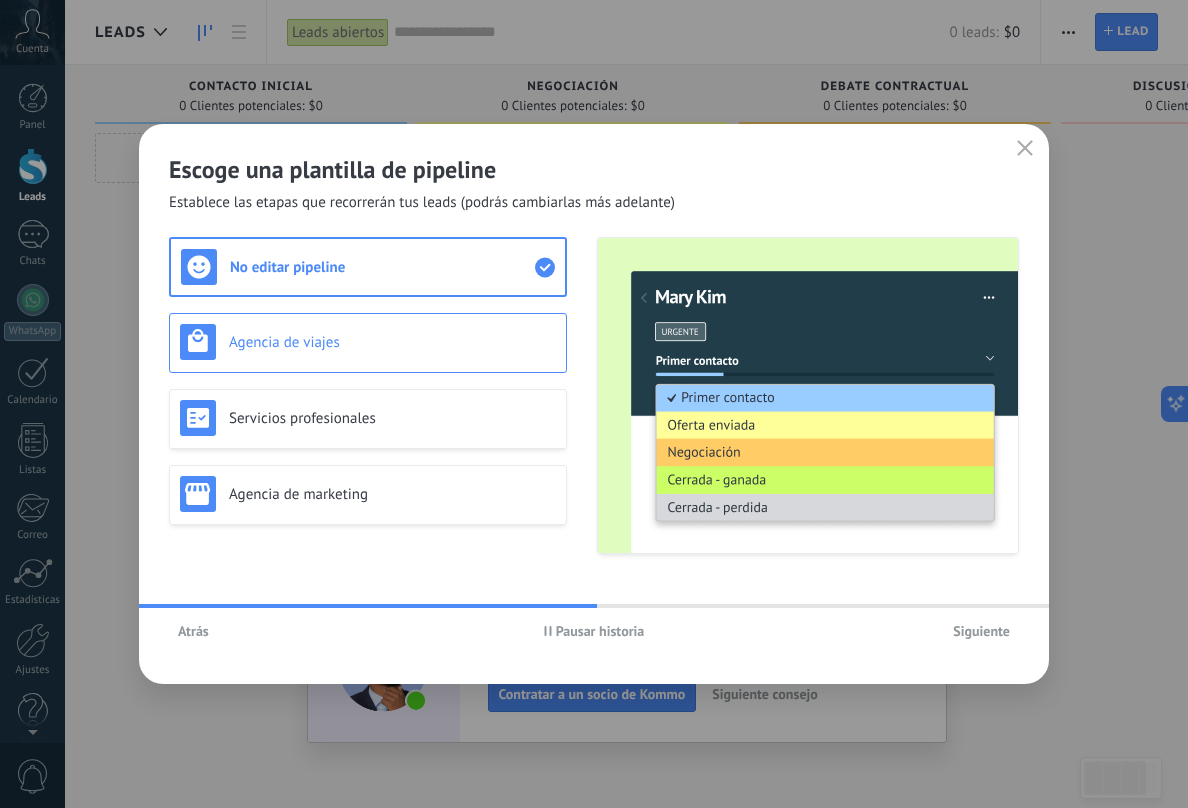 click on "Agencia de viajes" at bounding box center (392, 342) 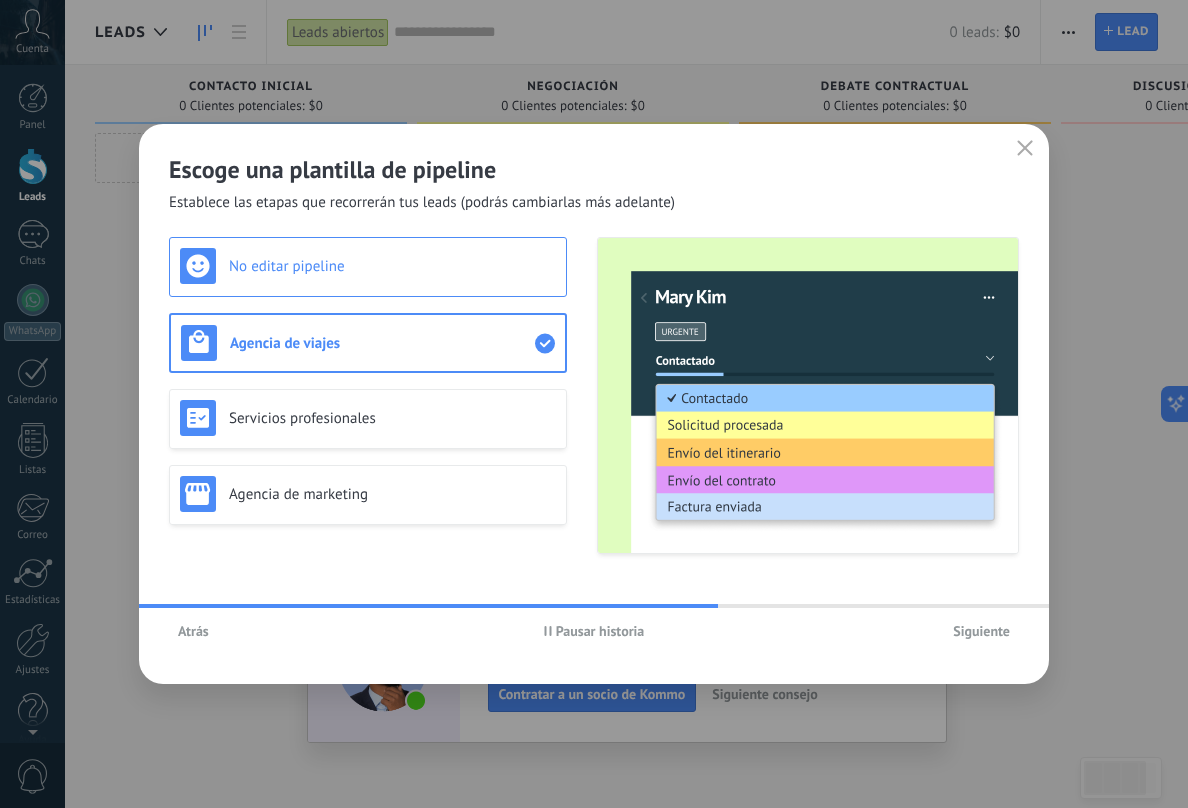 click on "No editar pipeline" at bounding box center (368, 266) 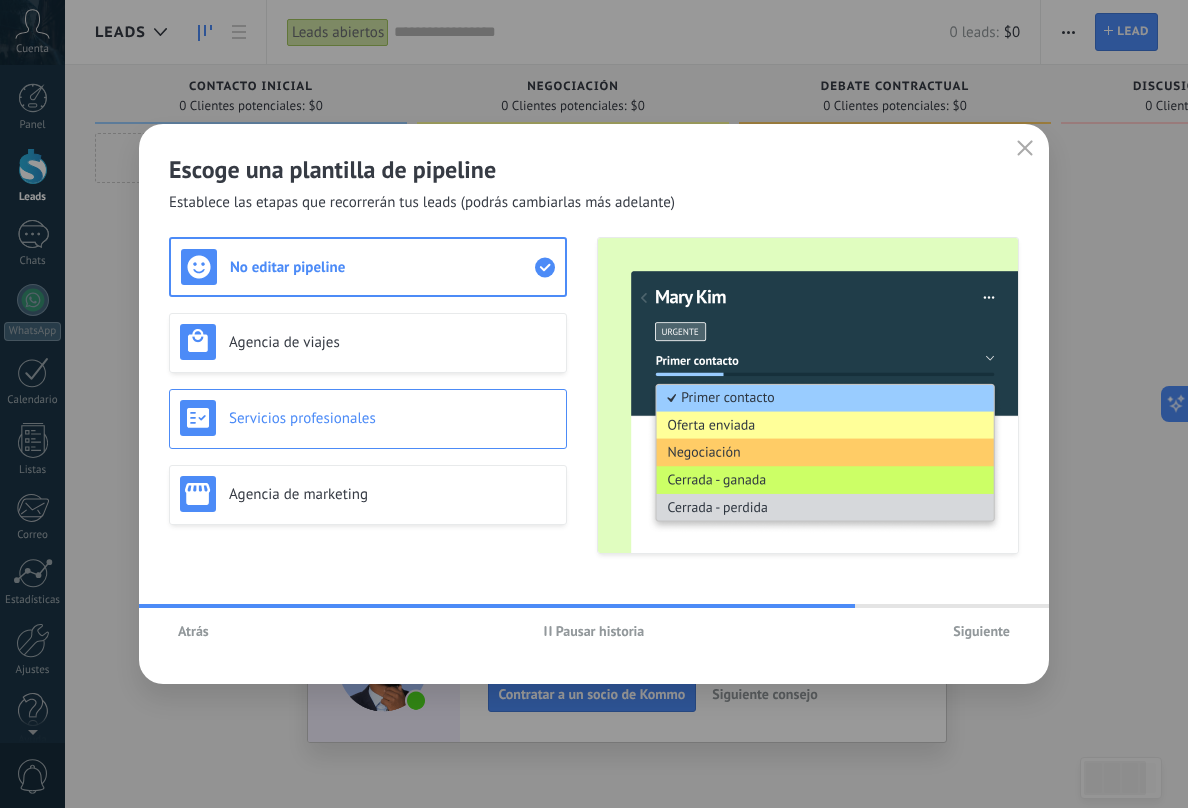 click on "Servicios profesionales" at bounding box center (392, 418) 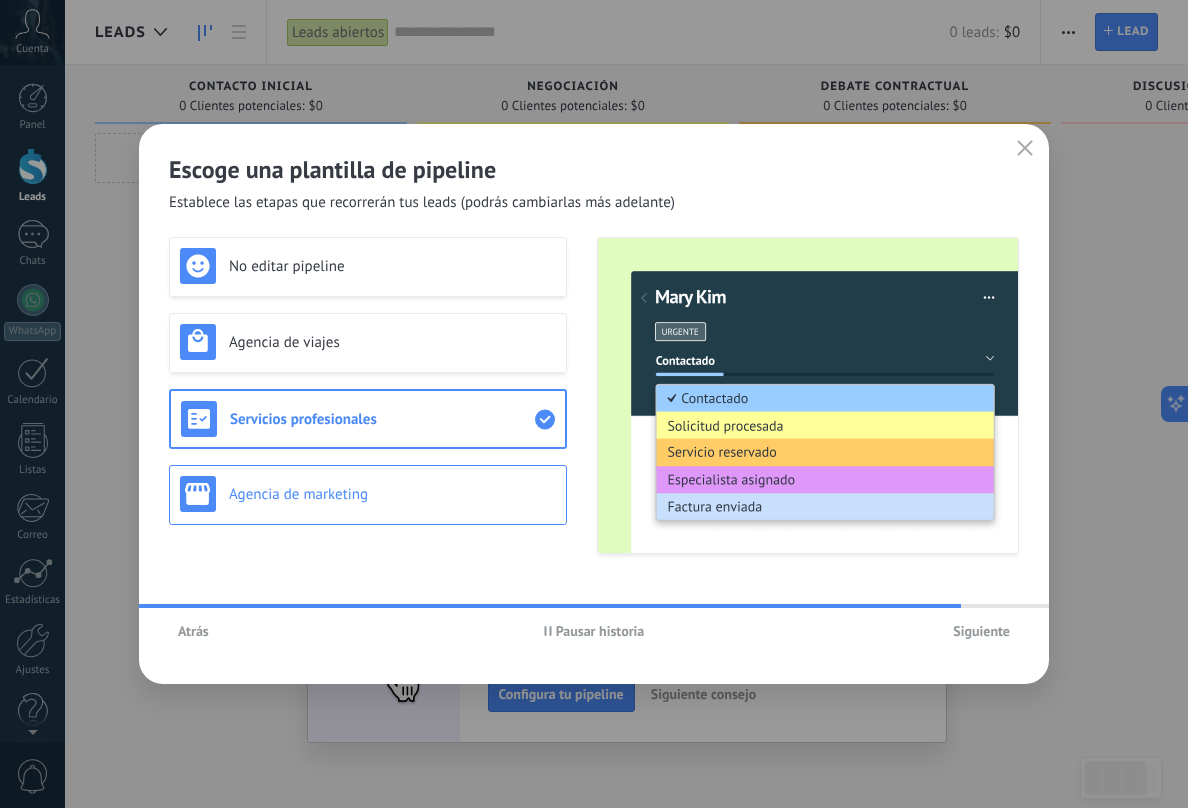 click on "Agencia de marketing" at bounding box center (368, 494) 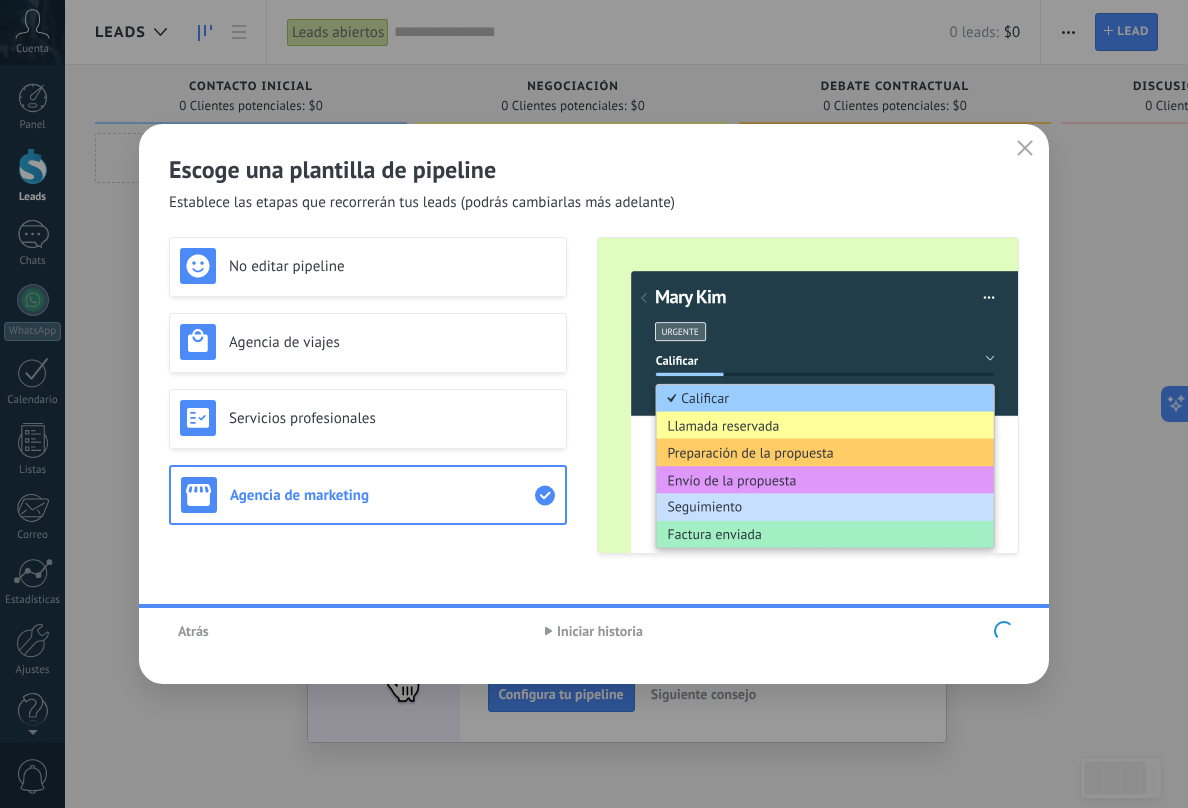 click on "No editar pipeline Agencia de viajes Servicios profesionales Agencia de marketing" at bounding box center [368, 395] 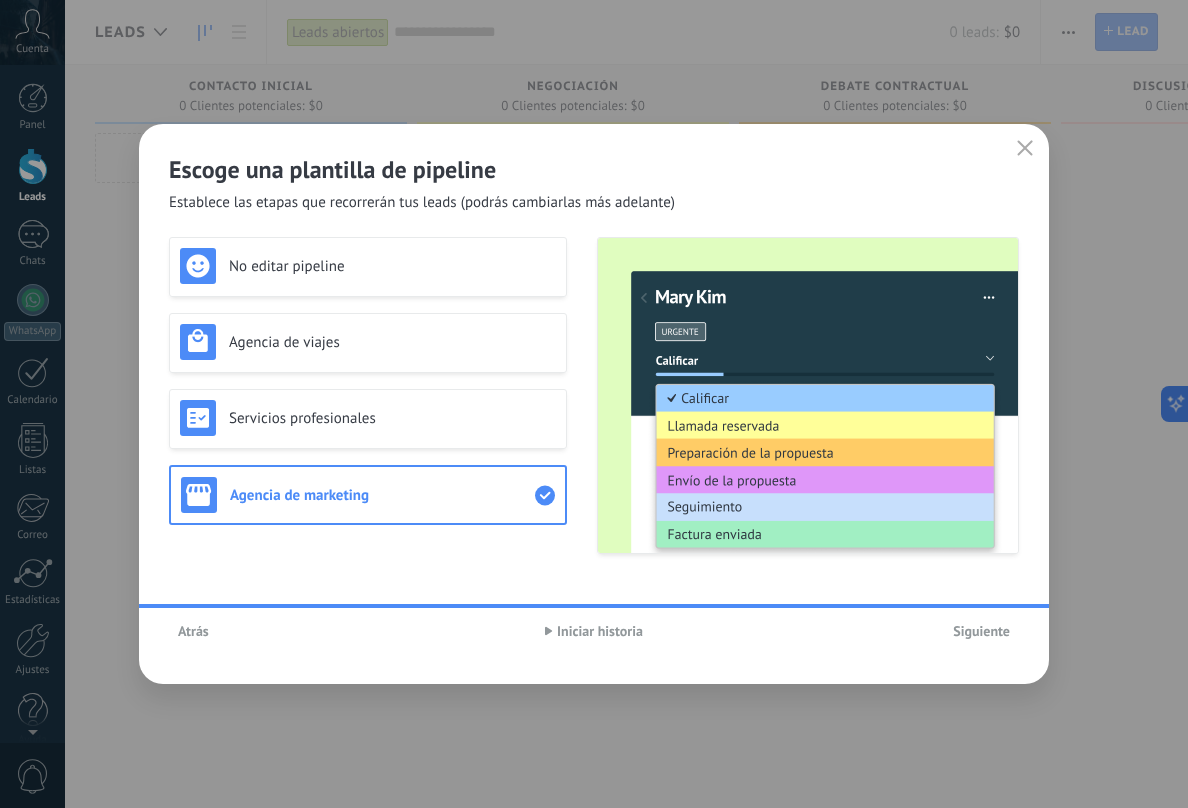 click on "No editar pipeline" at bounding box center (392, 266) 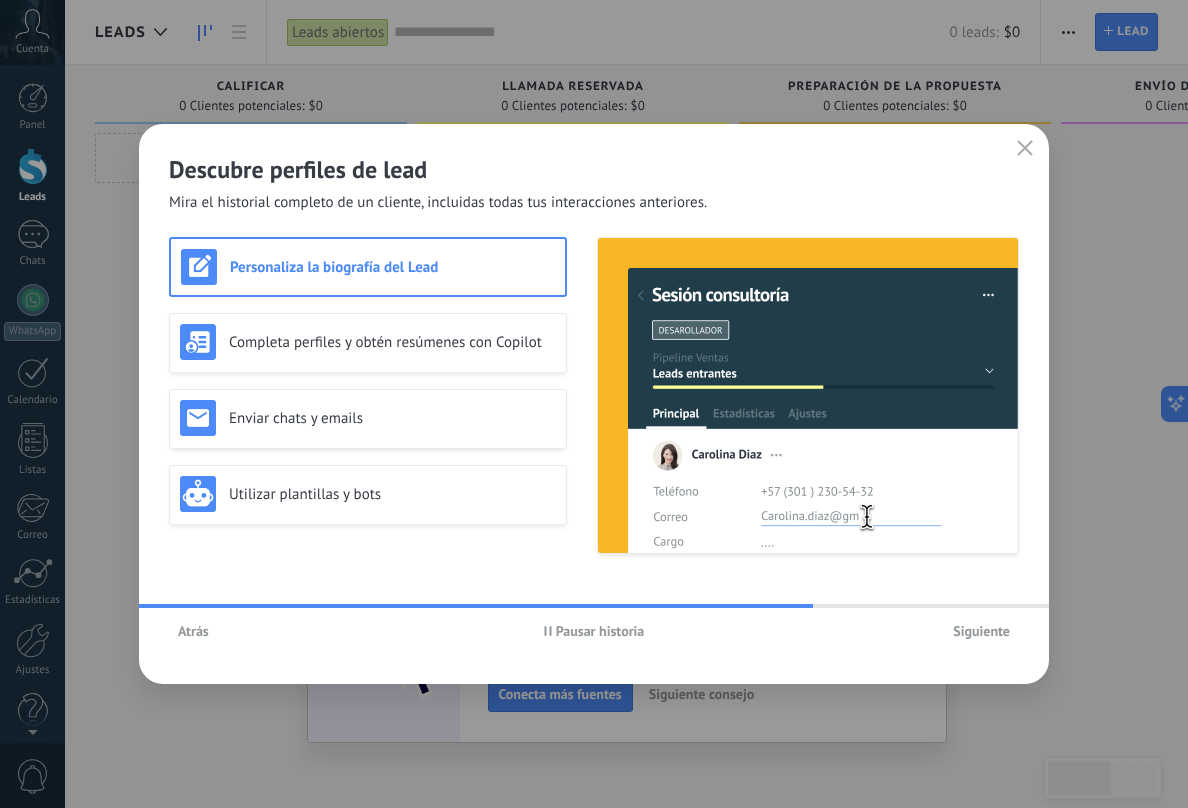click on "Siguiente" at bounding box center (981, 631) 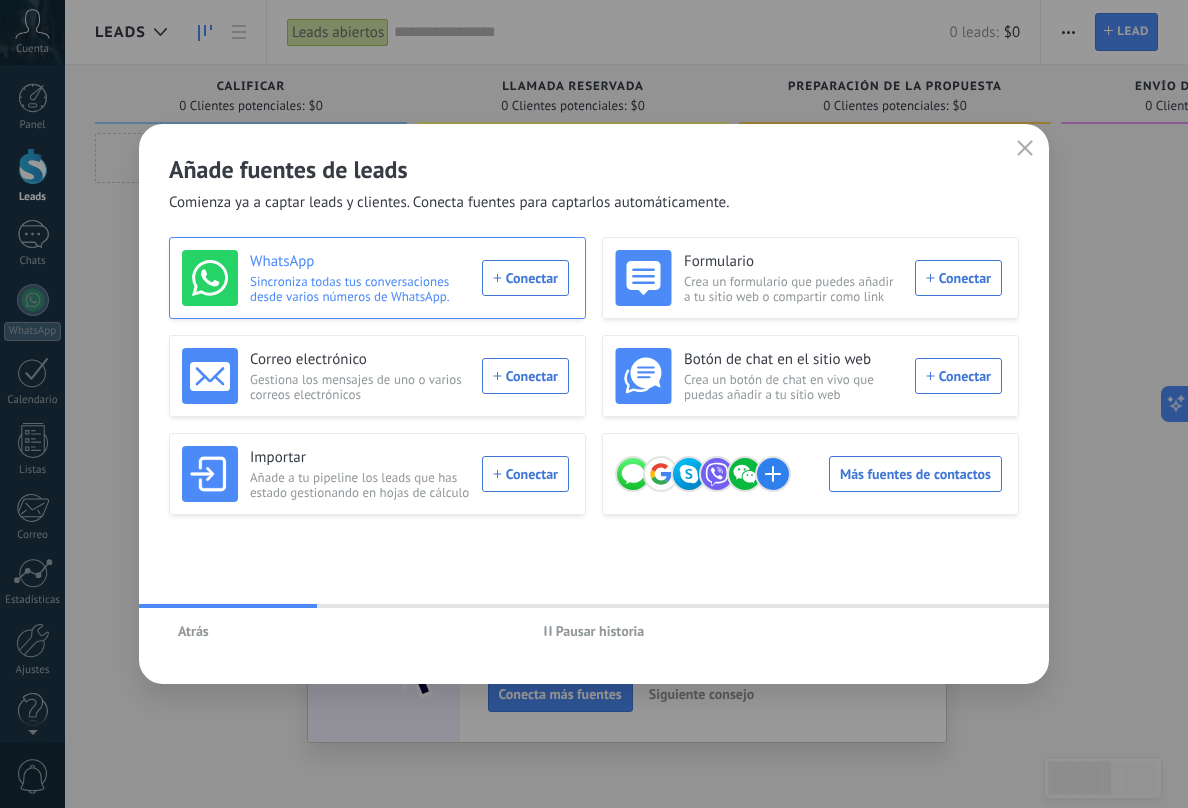 click on "WhatsApp Sincroniza todas tus conversaciones desde varios números de WhatsApp. Conectar" at bounding box center [375, 278] 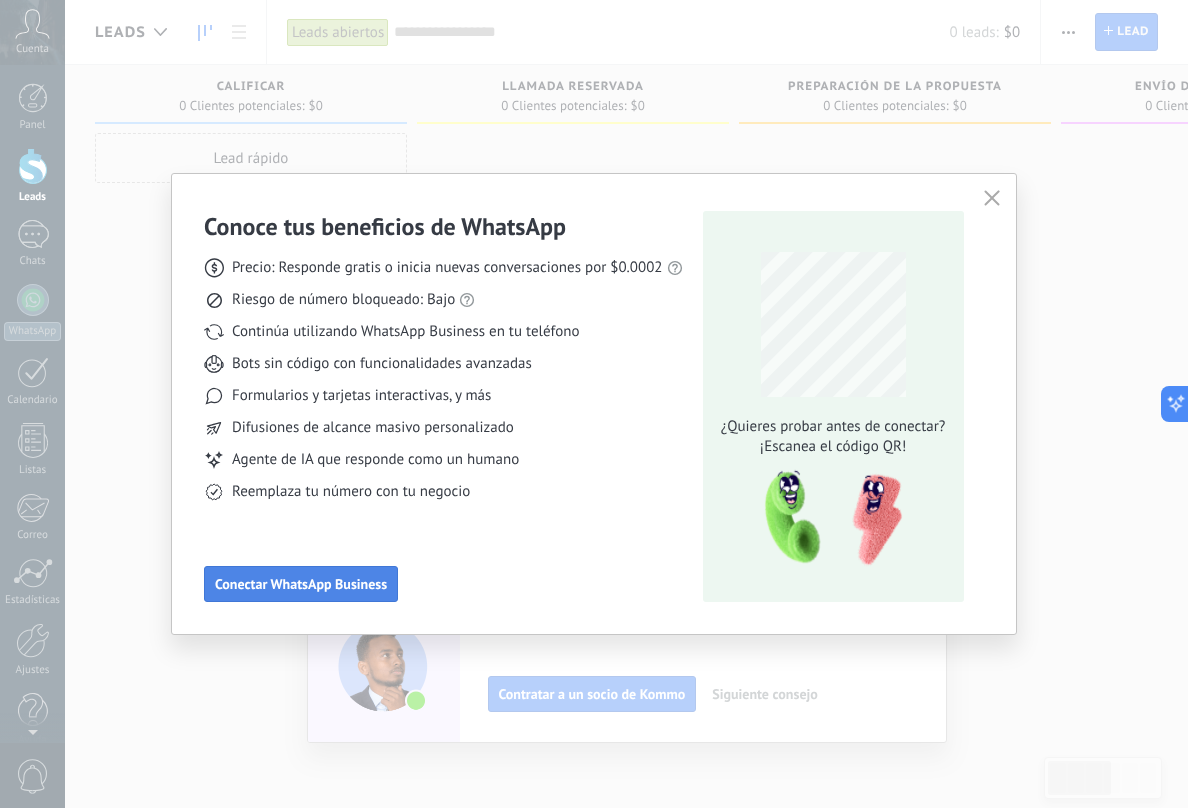 click on "Conectar WhatsApp Business" at bounding box center (301, 584) 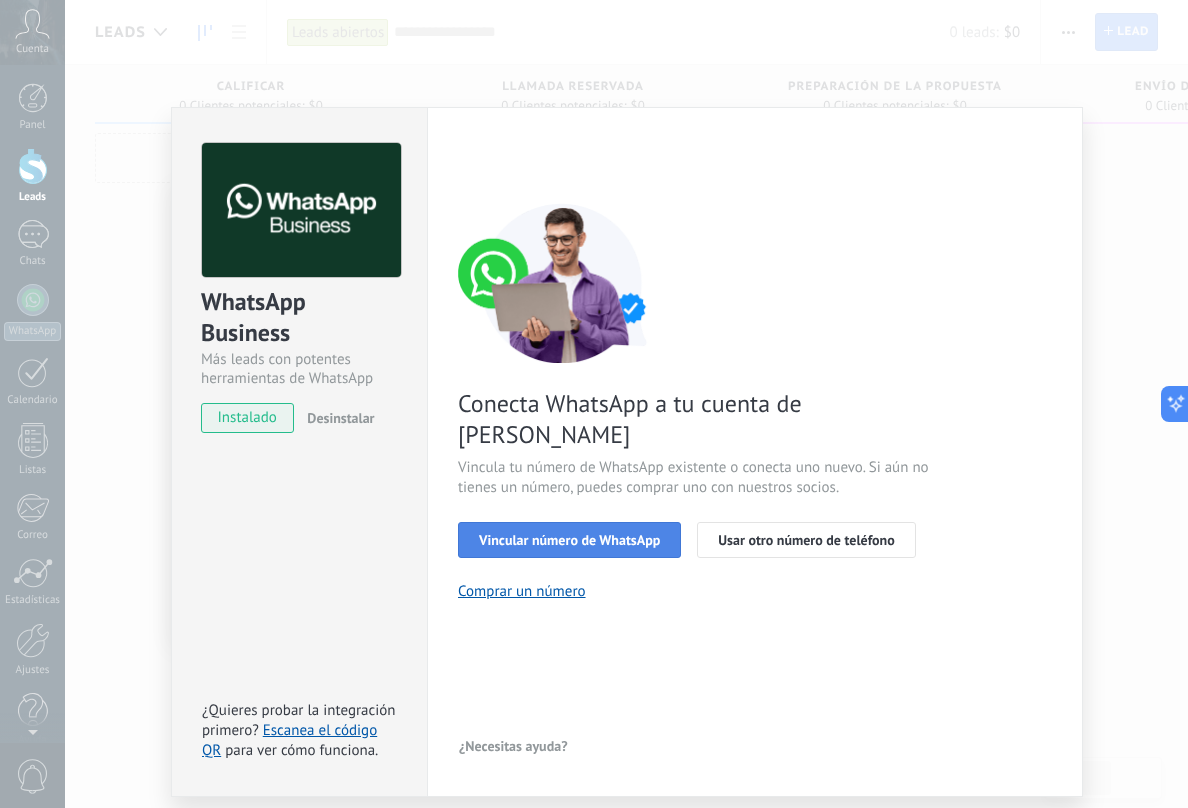 click on "Vincular número de WhatsApp" at bounding box center (569, 540) 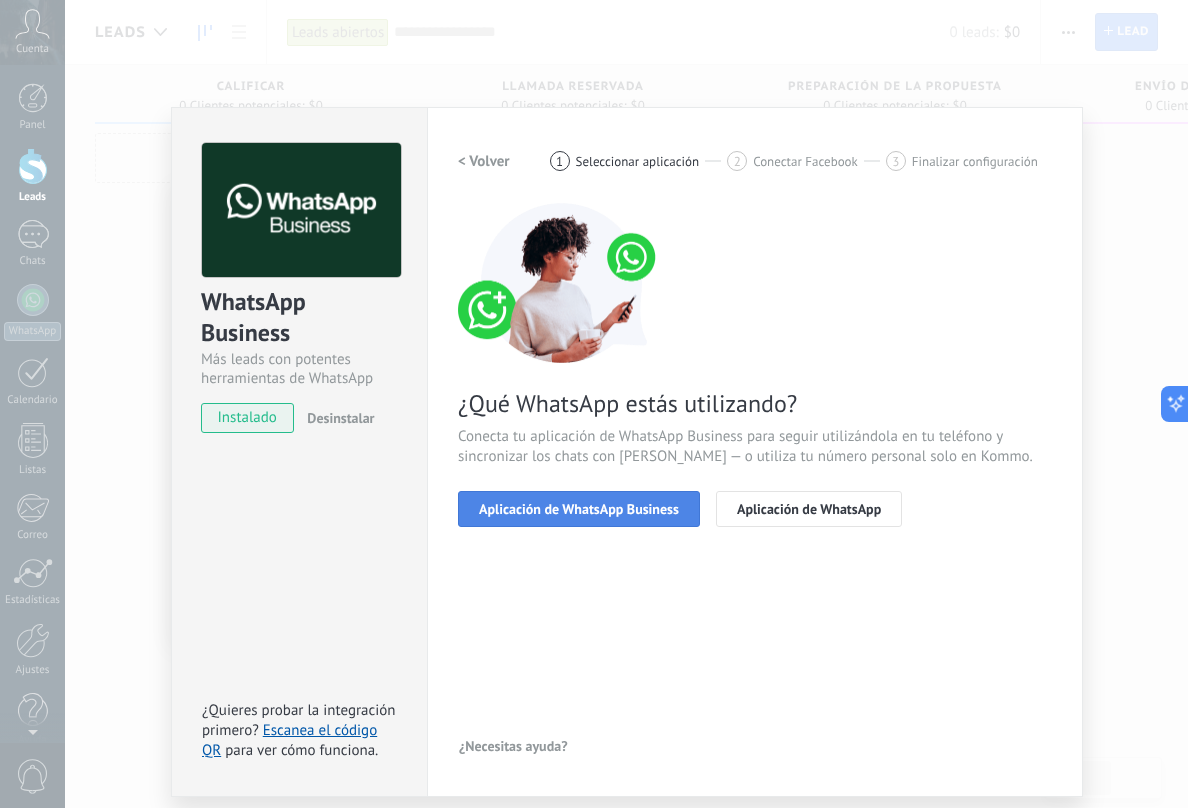 click on "Aplicación de WhatsApp Business" at bounding box center (579, 509) 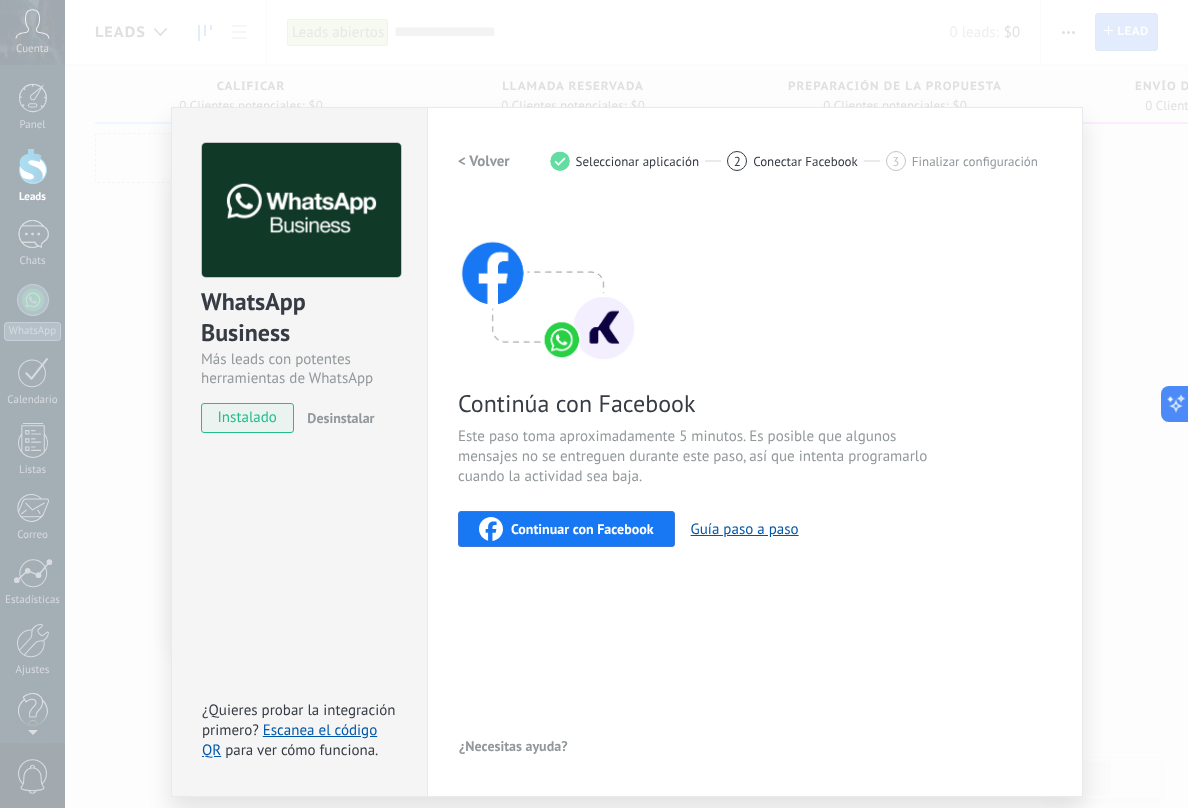 click on "Continuar con Facebook" at bounding box center (582, 529) 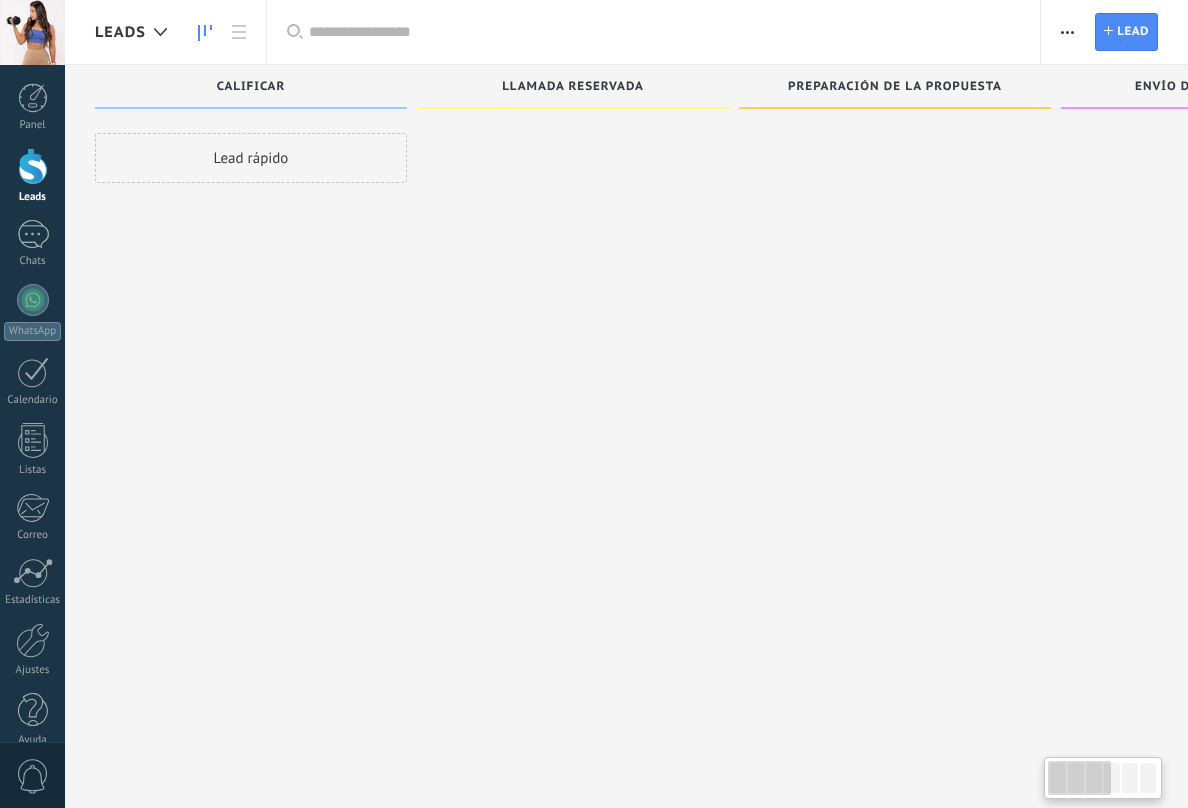 scroll, scrollTop: 0, scrollLeft: 0, axis: both 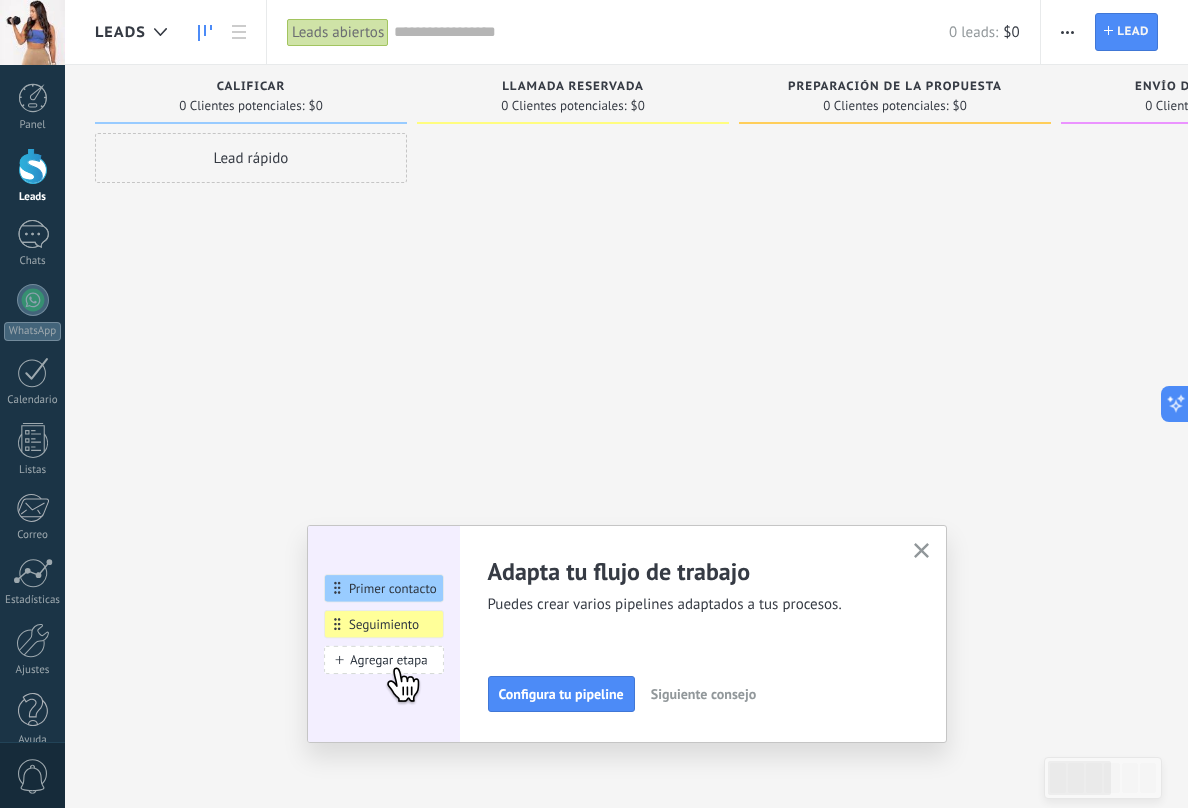 click at bounding box center [1067, 32] 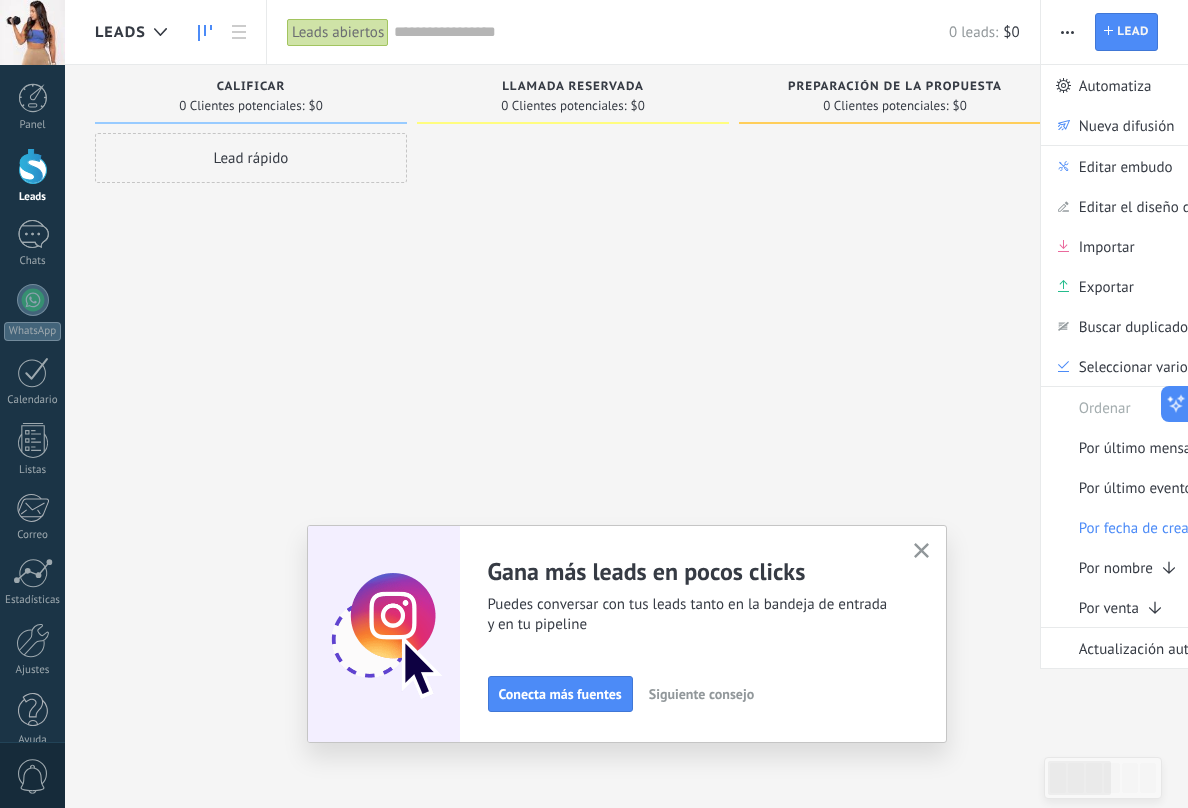scroll, scrollTop: 0, scrollLeft: 0, axis: both 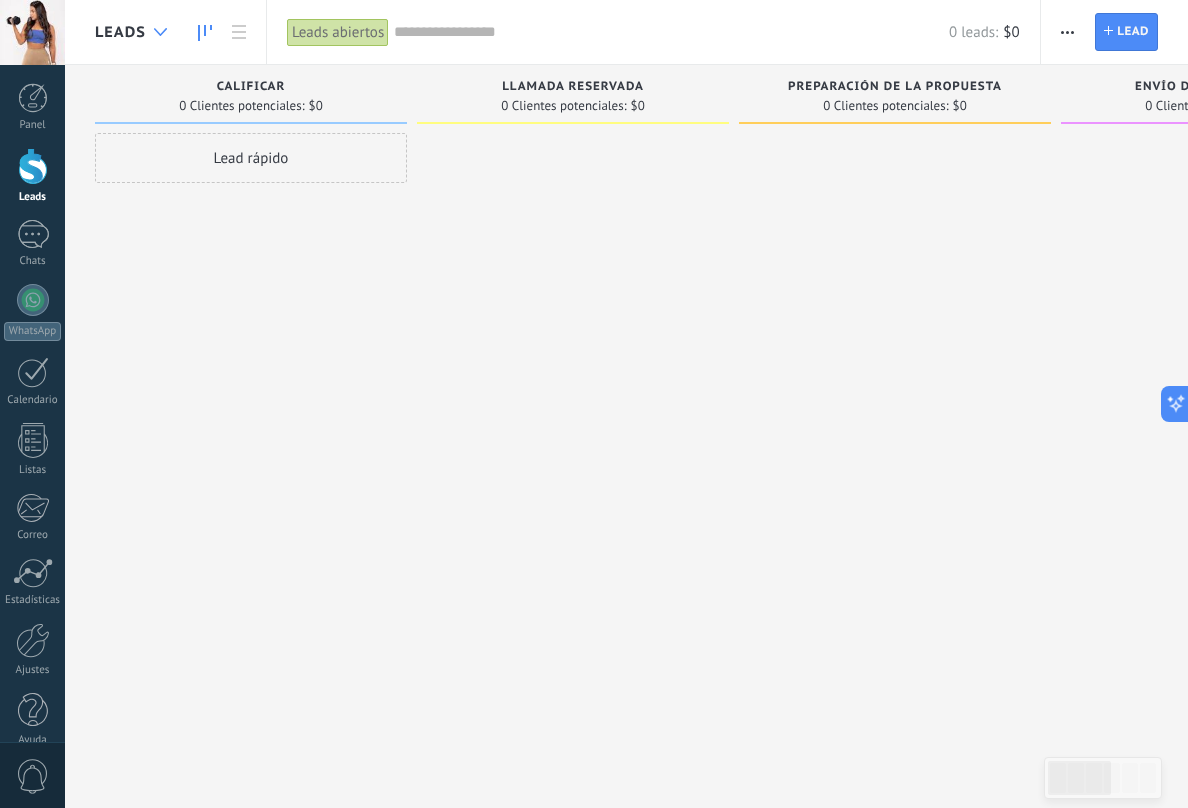 click 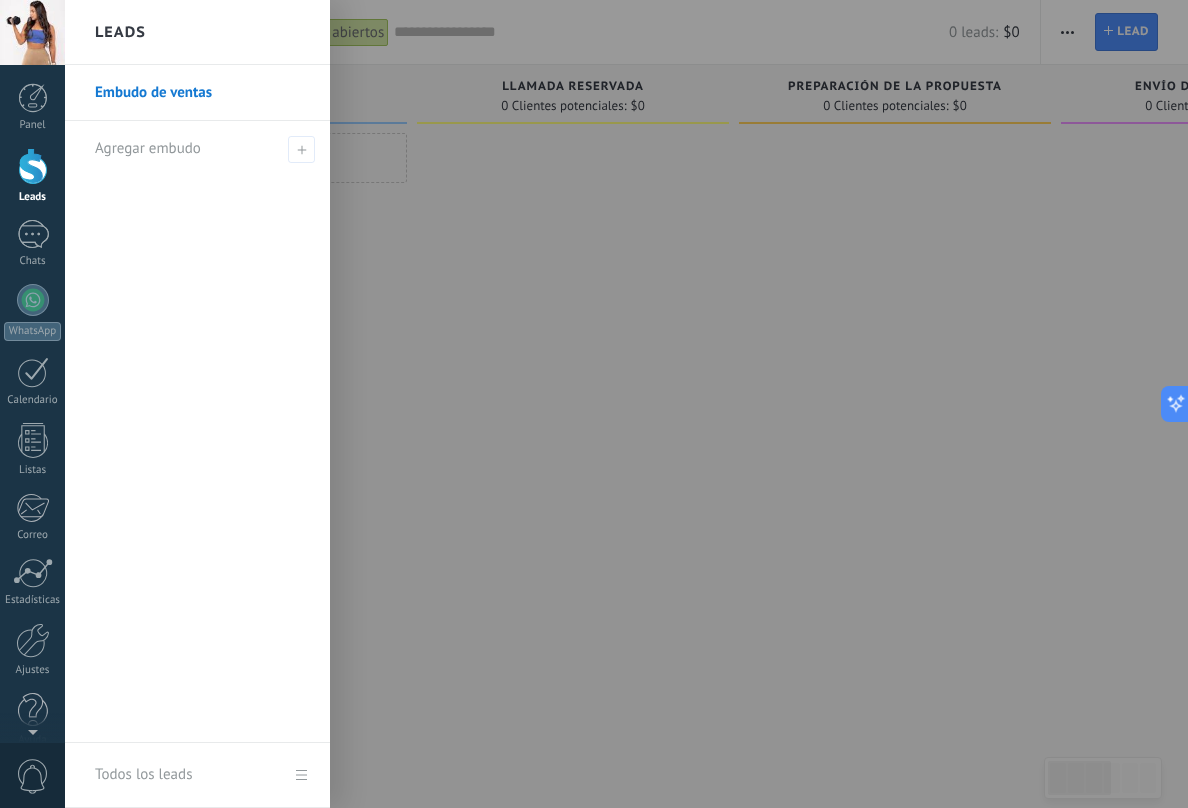 click on "Leads" at bounding box center [197, 32] 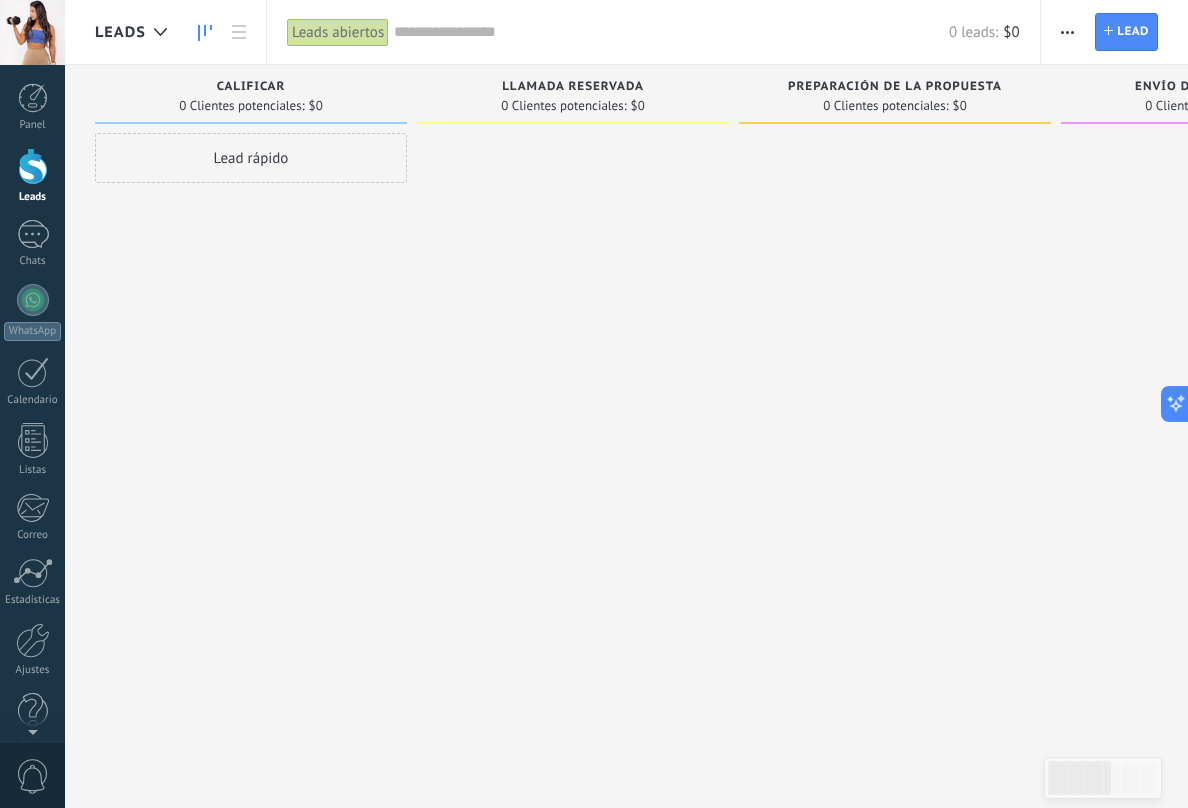 click at bounding box center (32, 32) 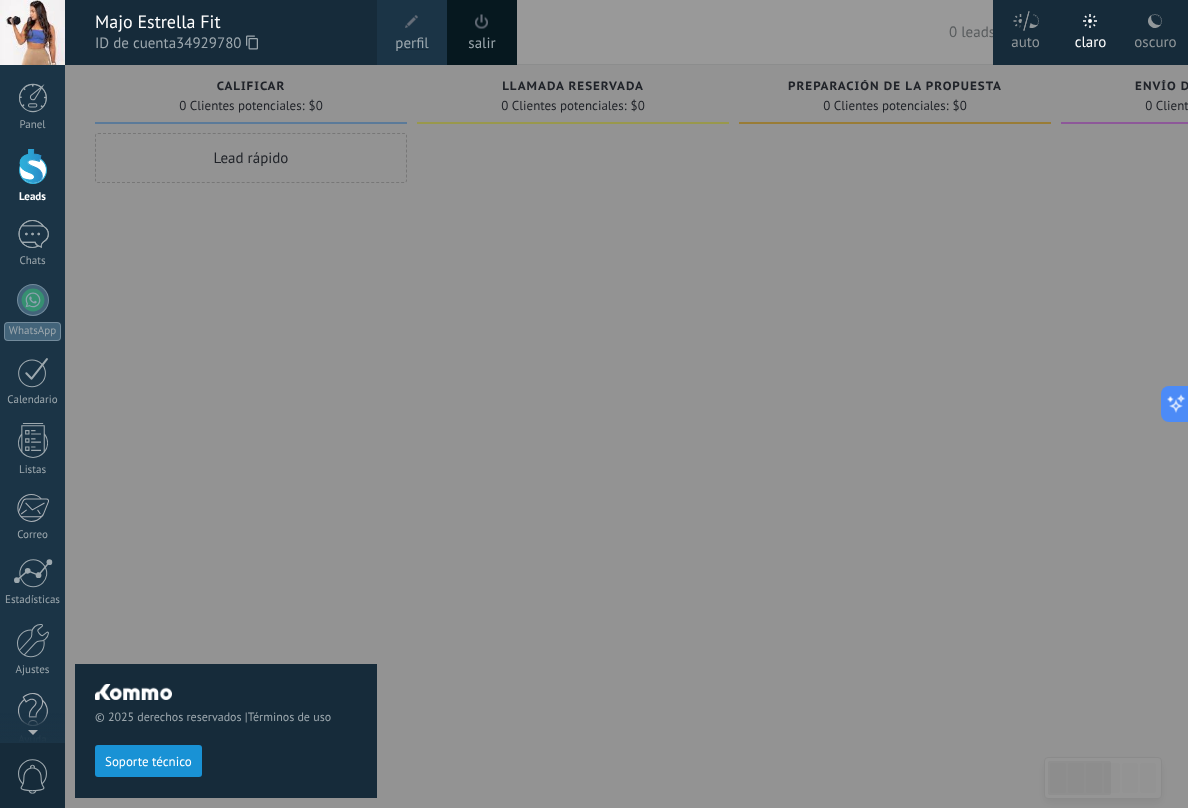 click at bounding box center (32, 32) 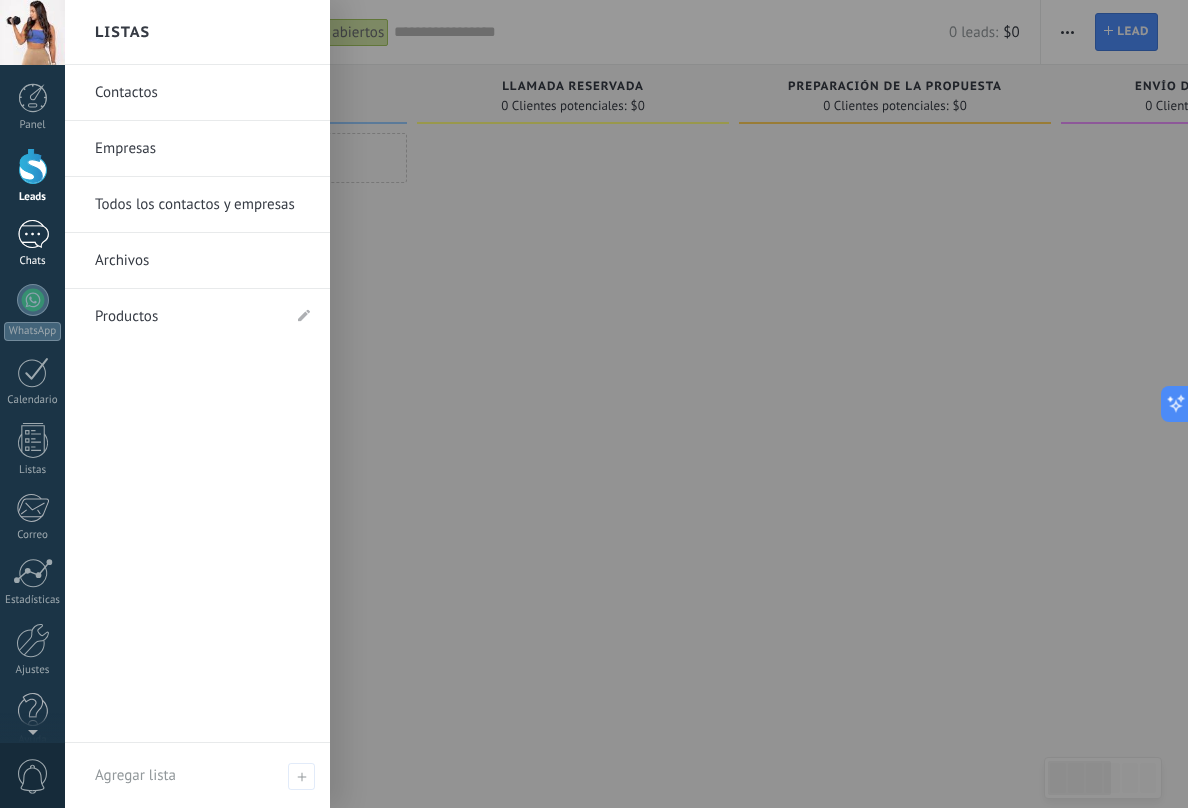 click on "Chats" at bounding box center (32, 244) 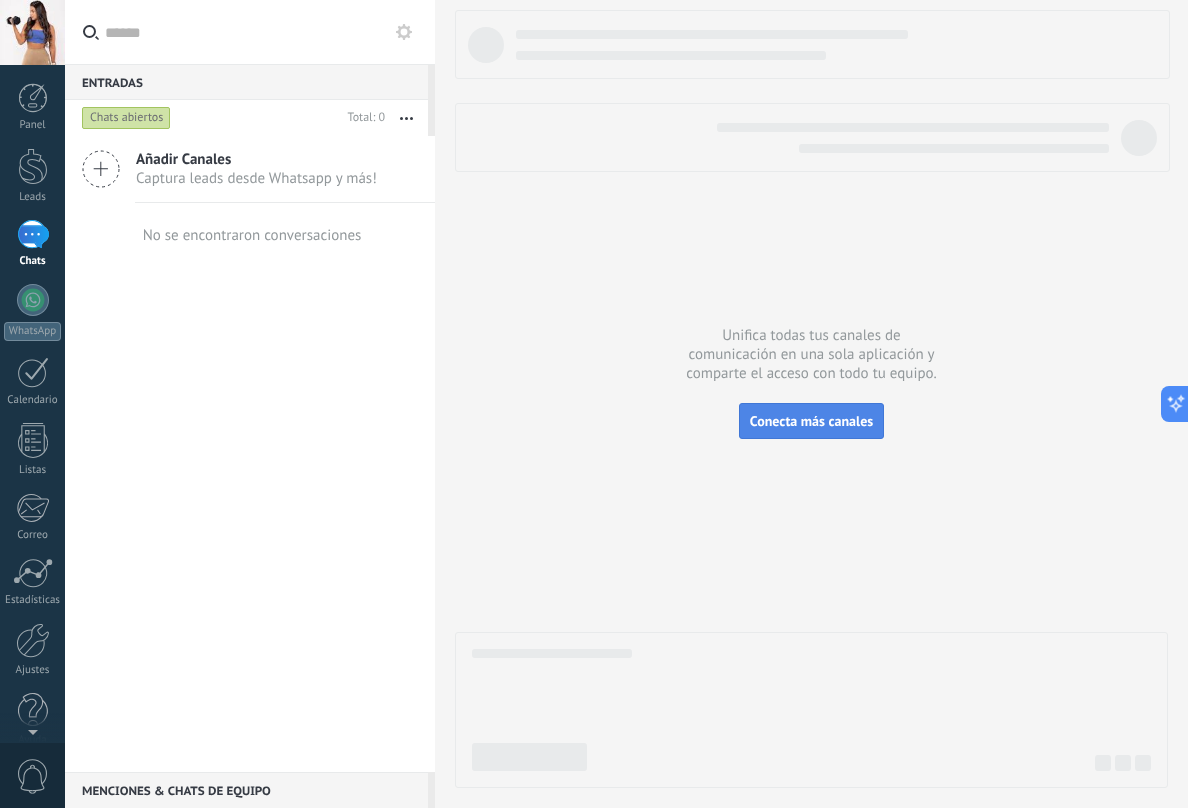 click on "Conecta más canales" at bounding box center [811, 421] 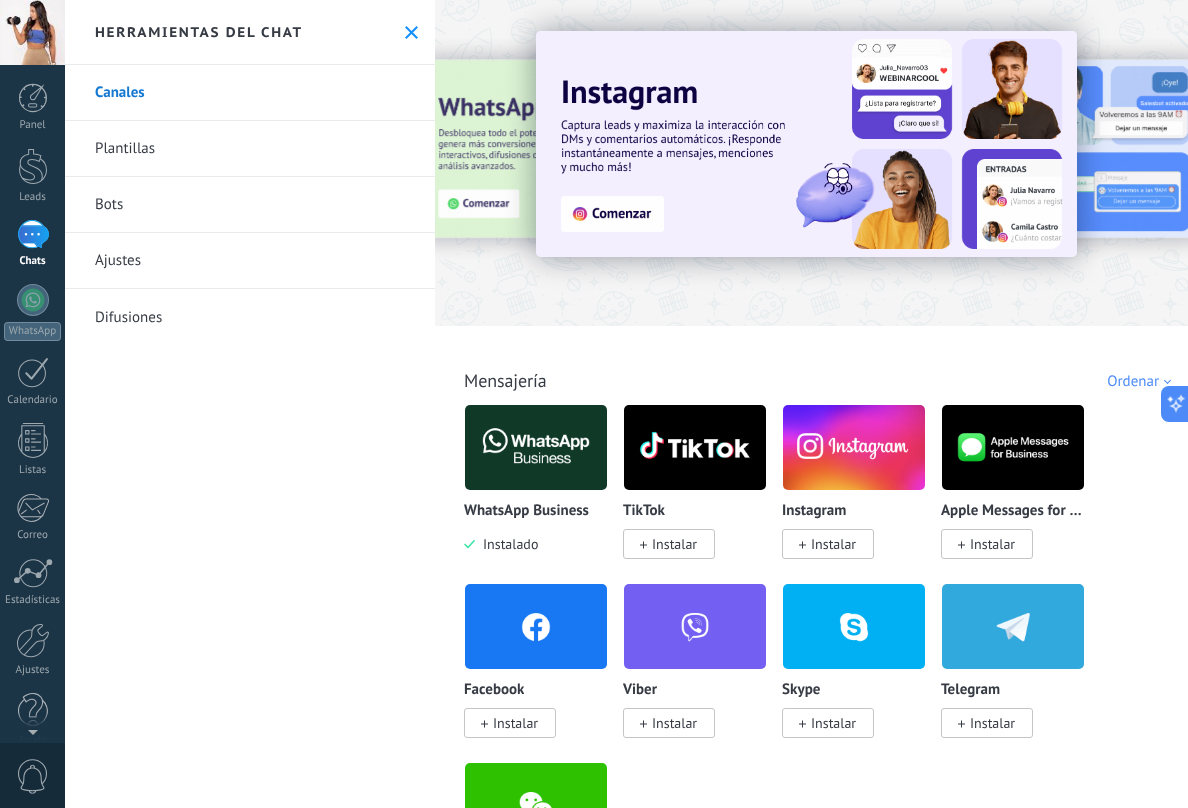 click at bounding box center (536, 447) 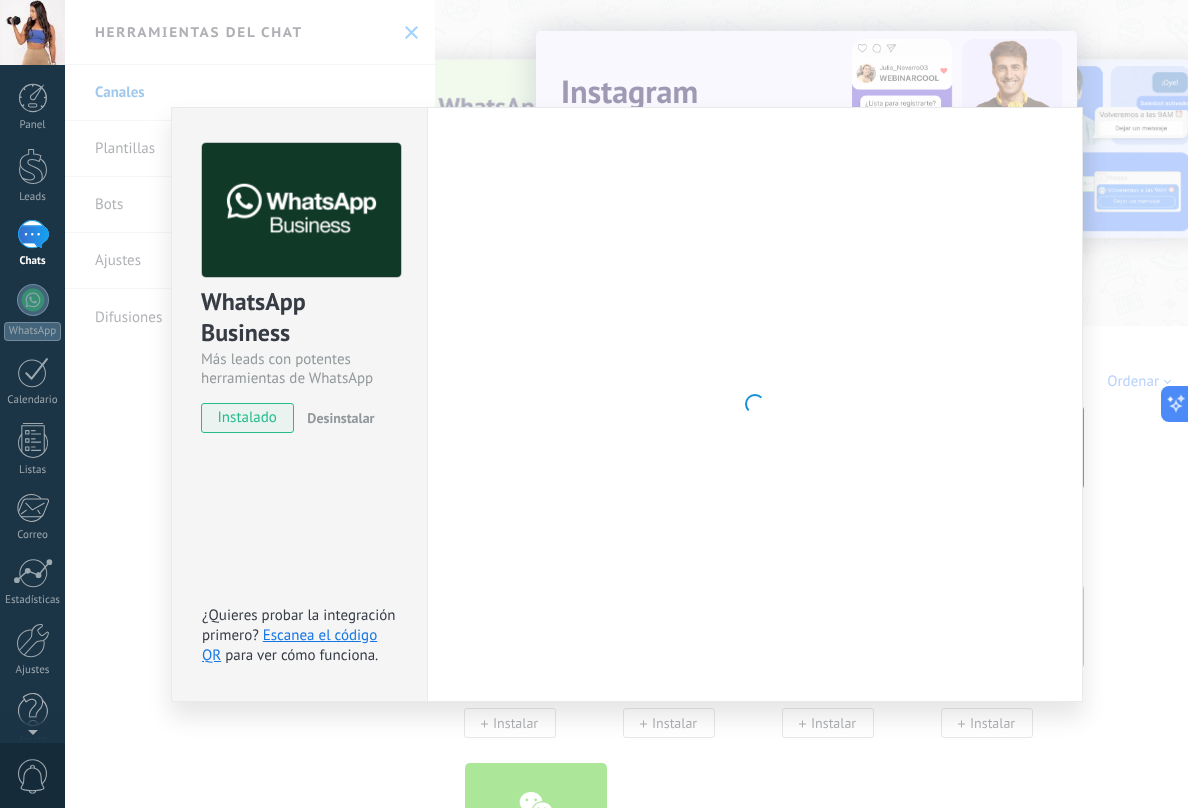 click at bounding box center [755, 404] 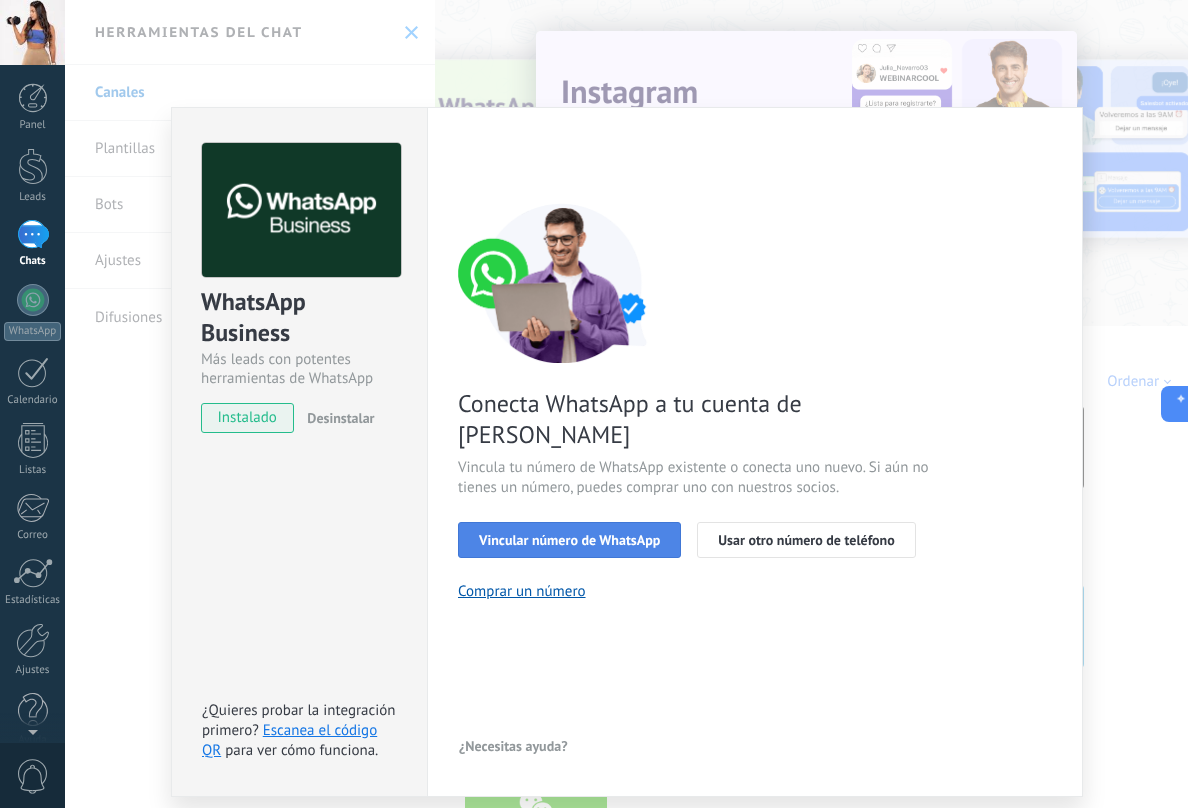 click on "Vincular número de WhatsApp" at bounding box center (569, 540) 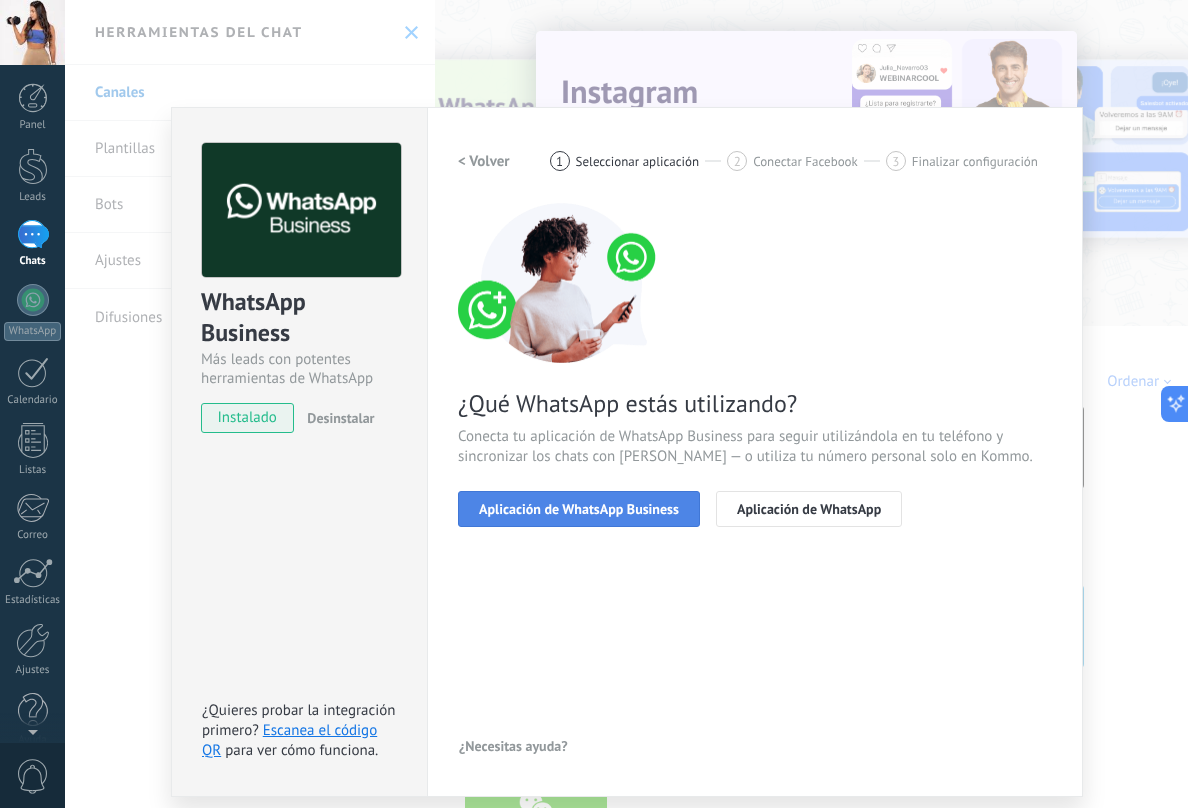 click on "Aplicación de WhatsApp Business" at bounding box center (579, 509) 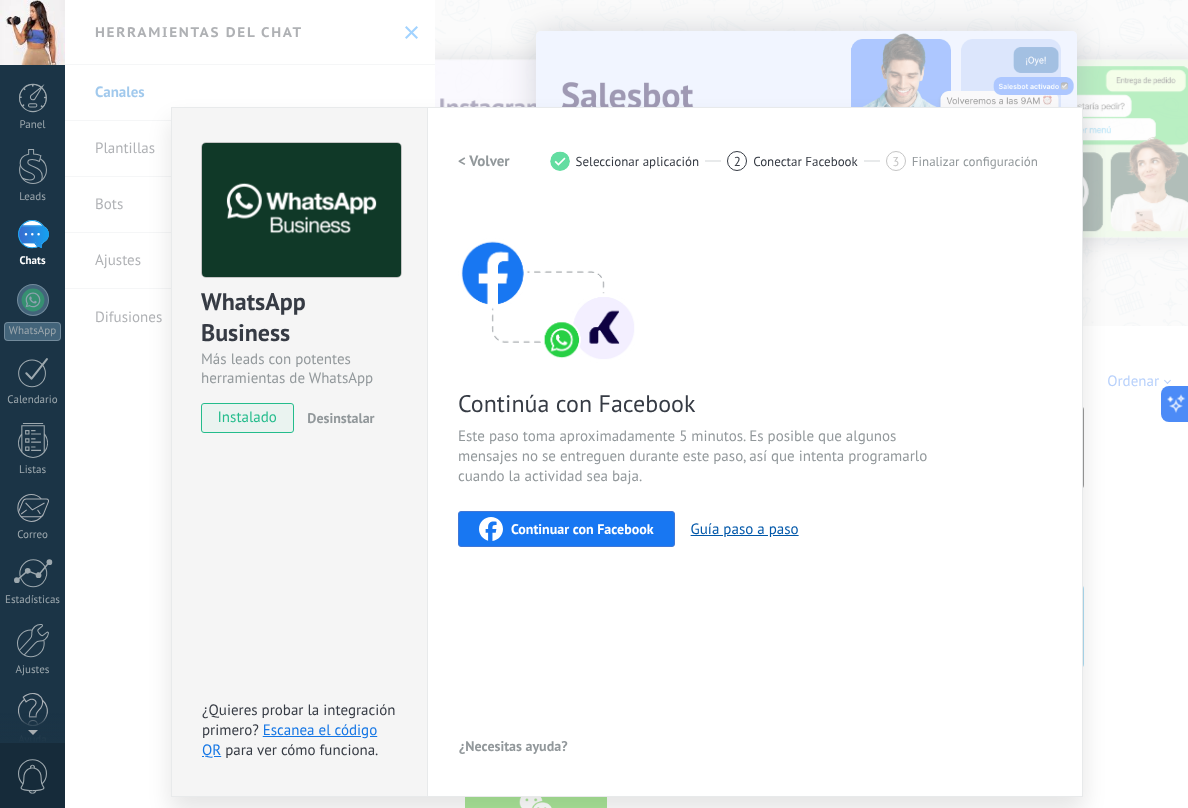 click on "Continuar con Facebook" at bounding box center [582, 529] 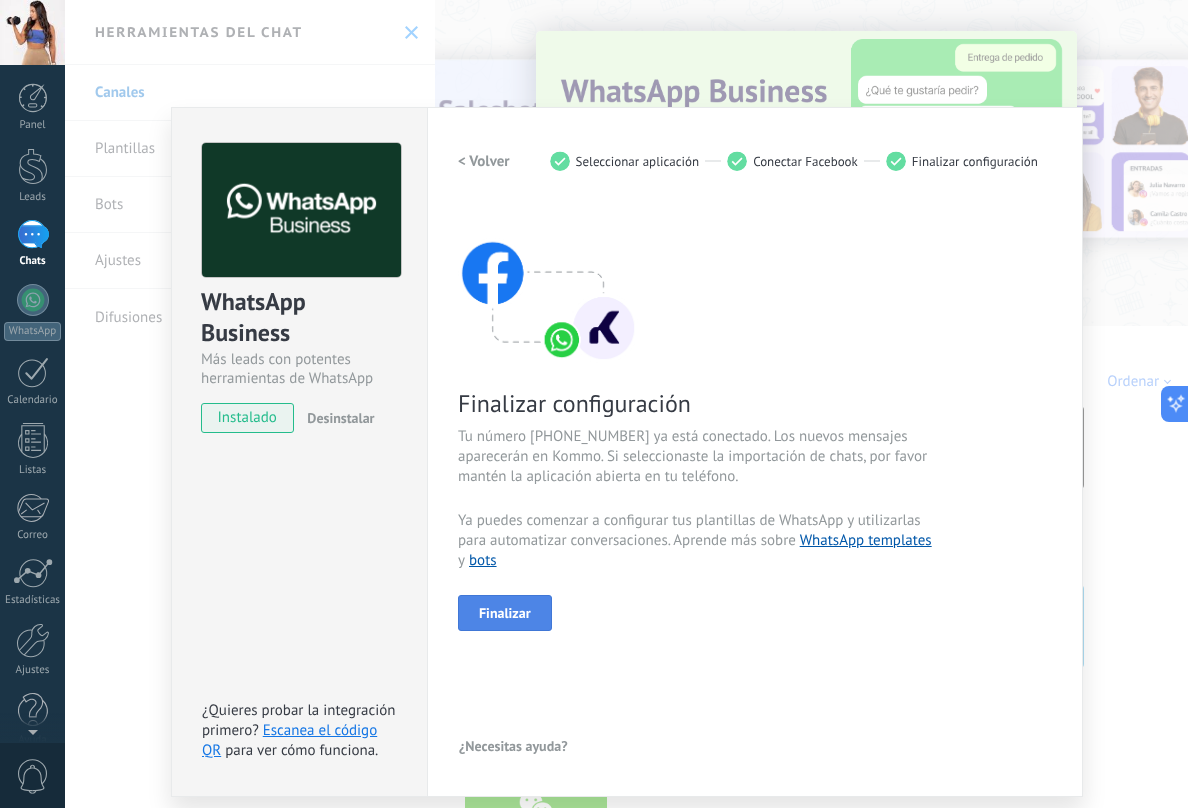 click on "Finalizar" at bounding box center (505, 613) 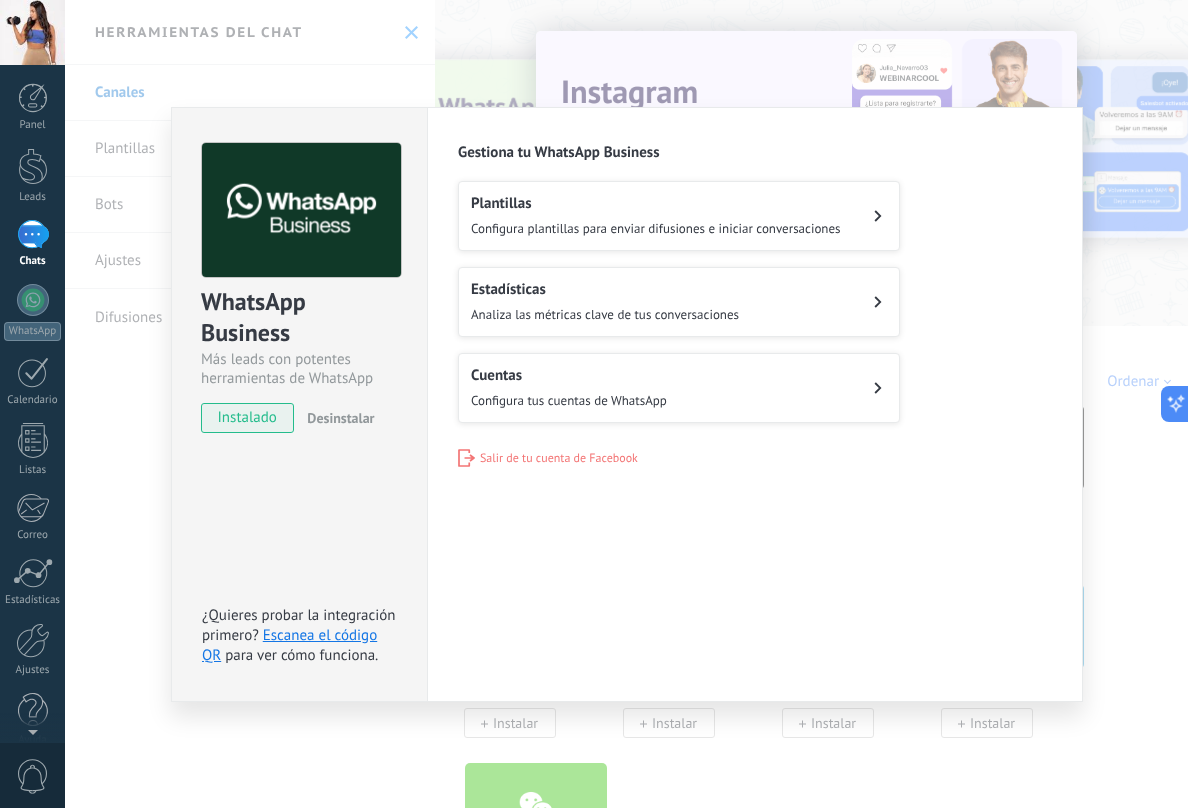 click on "Cuentas Configura tus cuentas de WhatsApp" at bounding box center [679, 388] 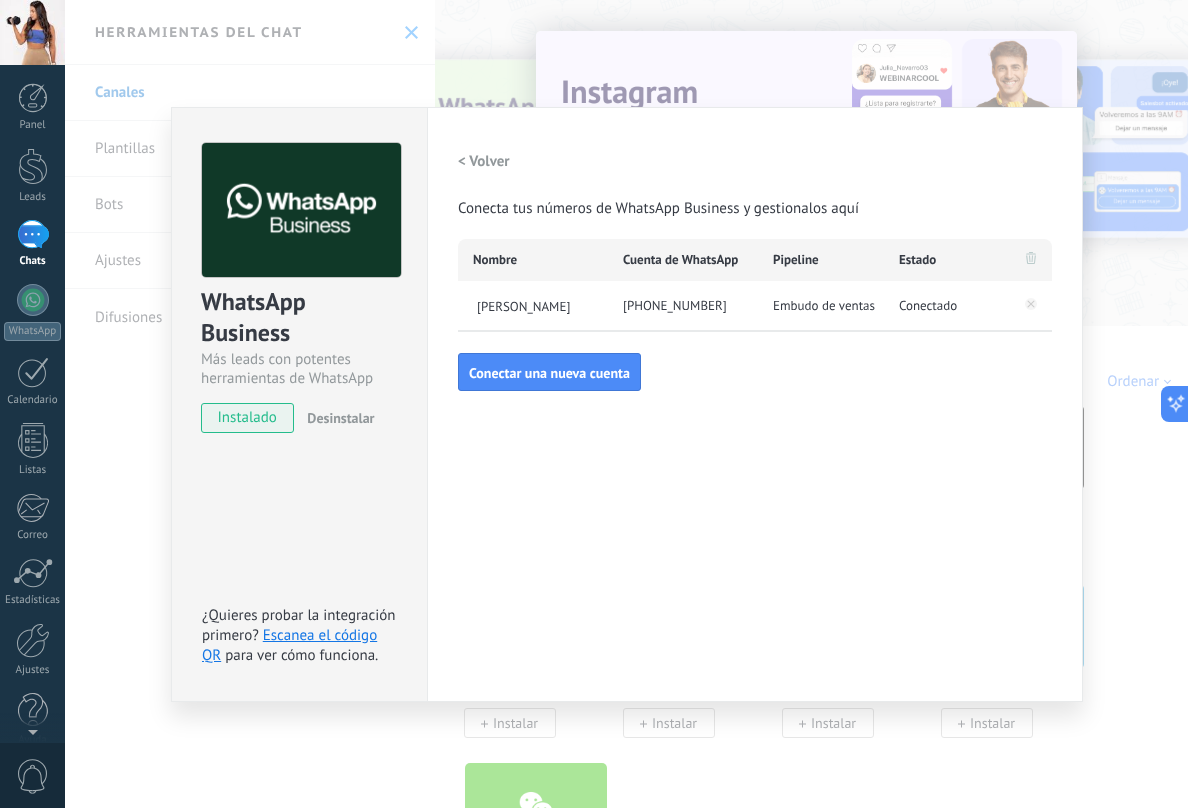click on "WhatsApp Business Más leads con potentes herramientas de WhatsApp instalado Desinstalar ¿Quieres probar la integración primero?   Escanea el código QR   para ver cómo funciona. Configuraciones Autorizaciones Esta pestaña registra a los usuarios que han concedido acceso a las integración a esta cuenta. Si deseas remover la posibilidad que un usuario pueda enviar solicitudes a la cuenta en nombre de esta integración, puedes revocar el acceso. Si el acceso a todos los usuarios es revocado, la integración dejará de funcionar. Esta aplicacion está instalada, pero nadie le ha dado acceso aun. WhatsApp Cloud API más _:  Guardar < Volver Conecta tus números de WhatsApp Business y gestionalos aquí Nombre Cuenta de WhatsApp Pipeline Estado Majo Estrella +593 97 994 9023 Embudo de ventas Conectado Conectar una nueva cuenta" at bounding box center [626, 404] 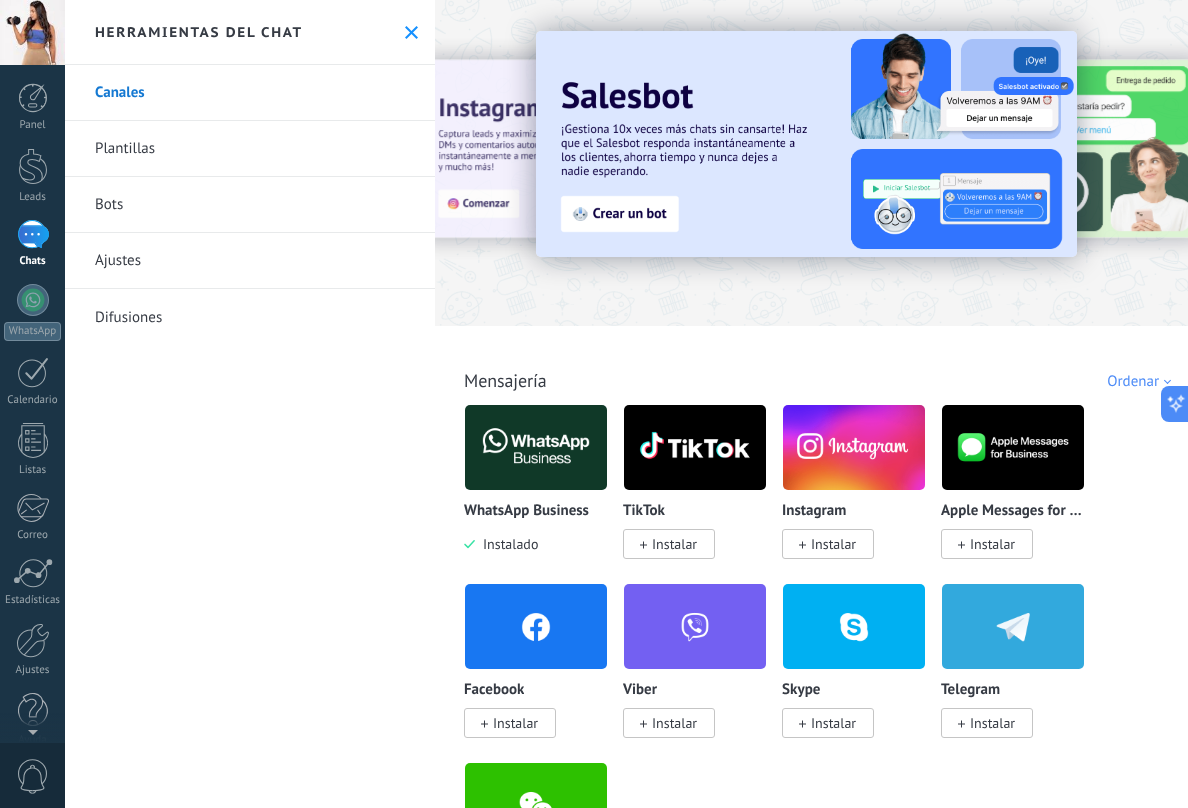 click at bounding box center [33, 234] 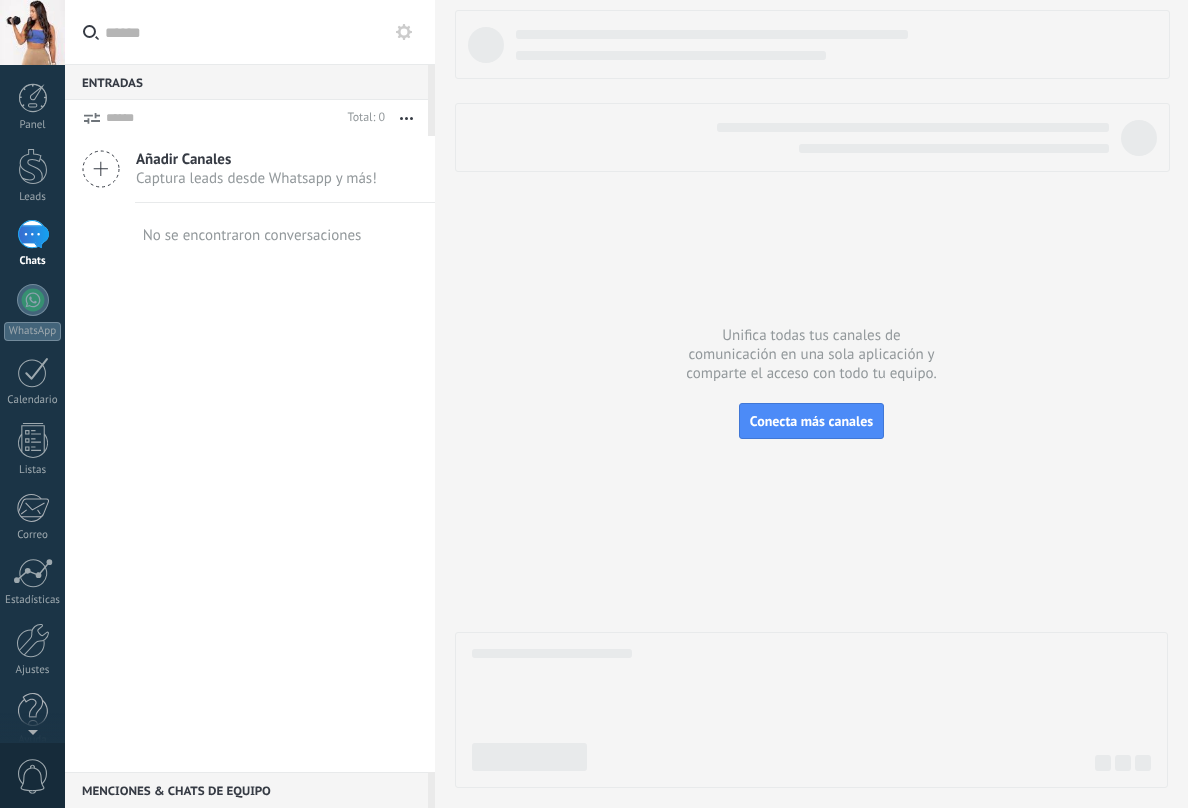 scroll, scrollTop: 0, scrollLeft: 0, axis: both 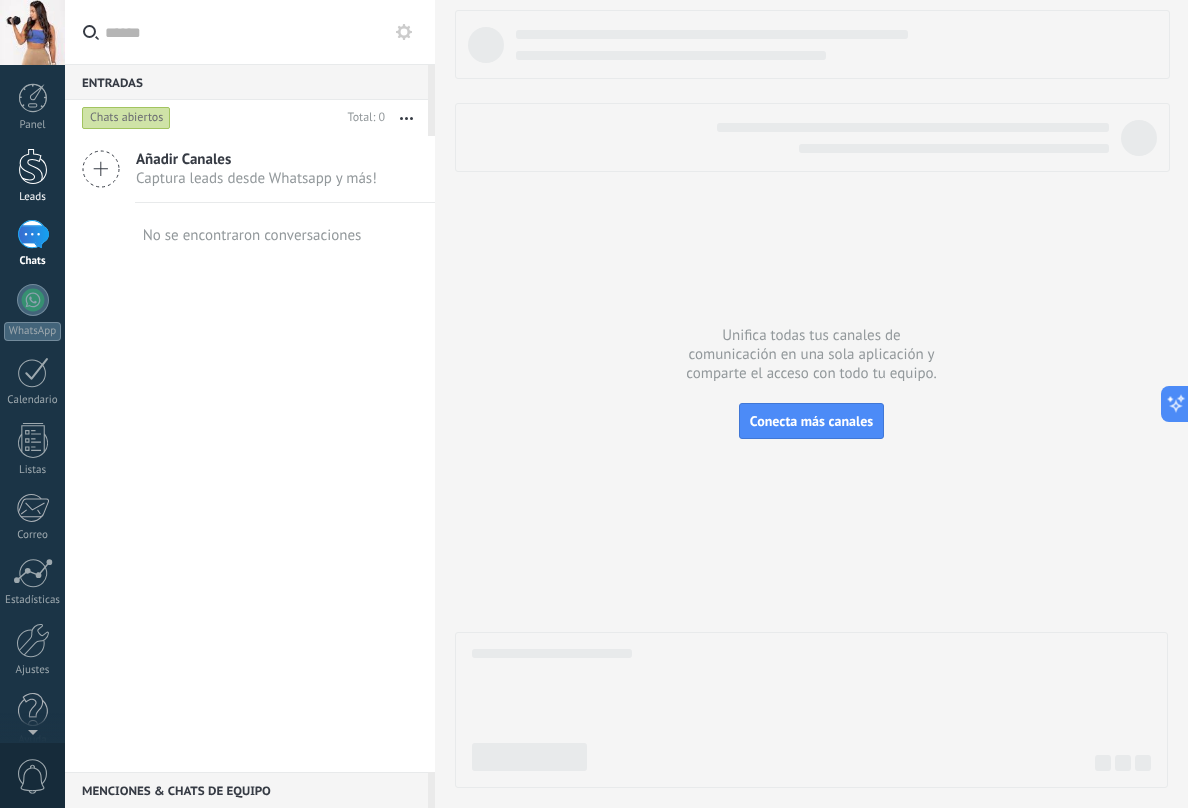 click at bounding box center (33, 166) 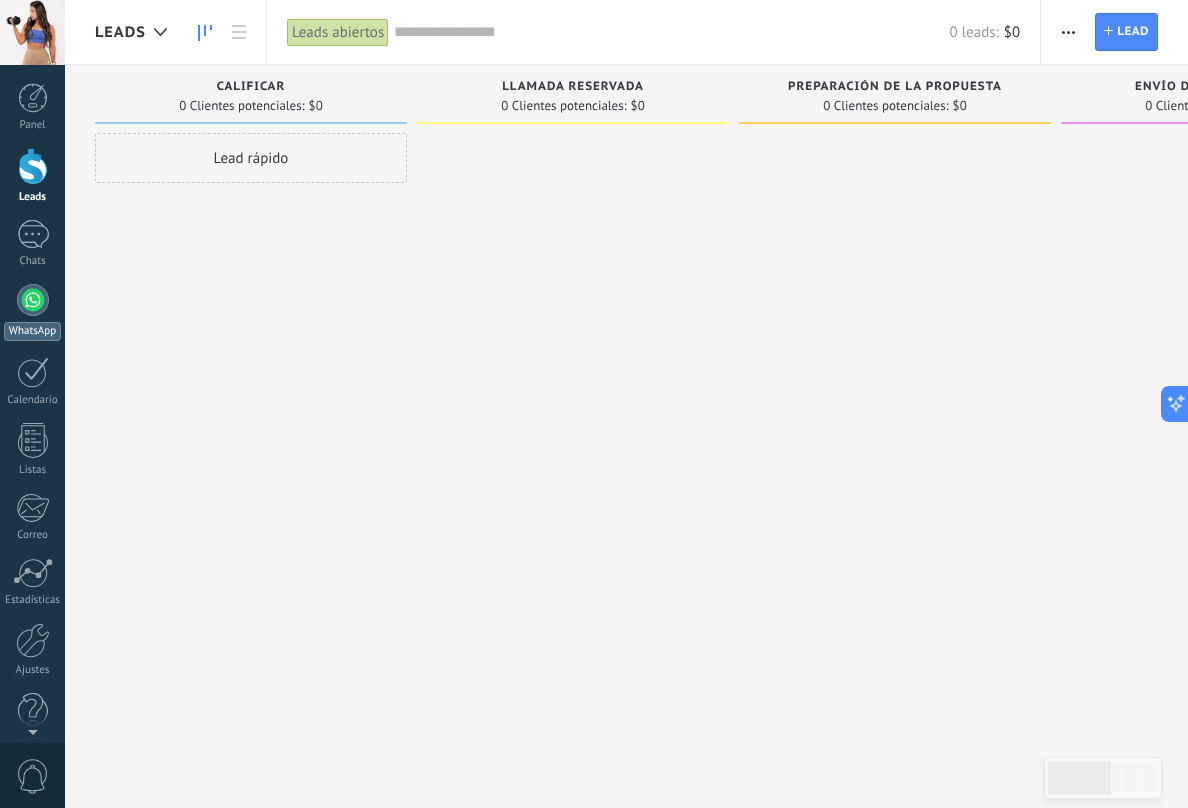 click at bounding box center (33, 300) 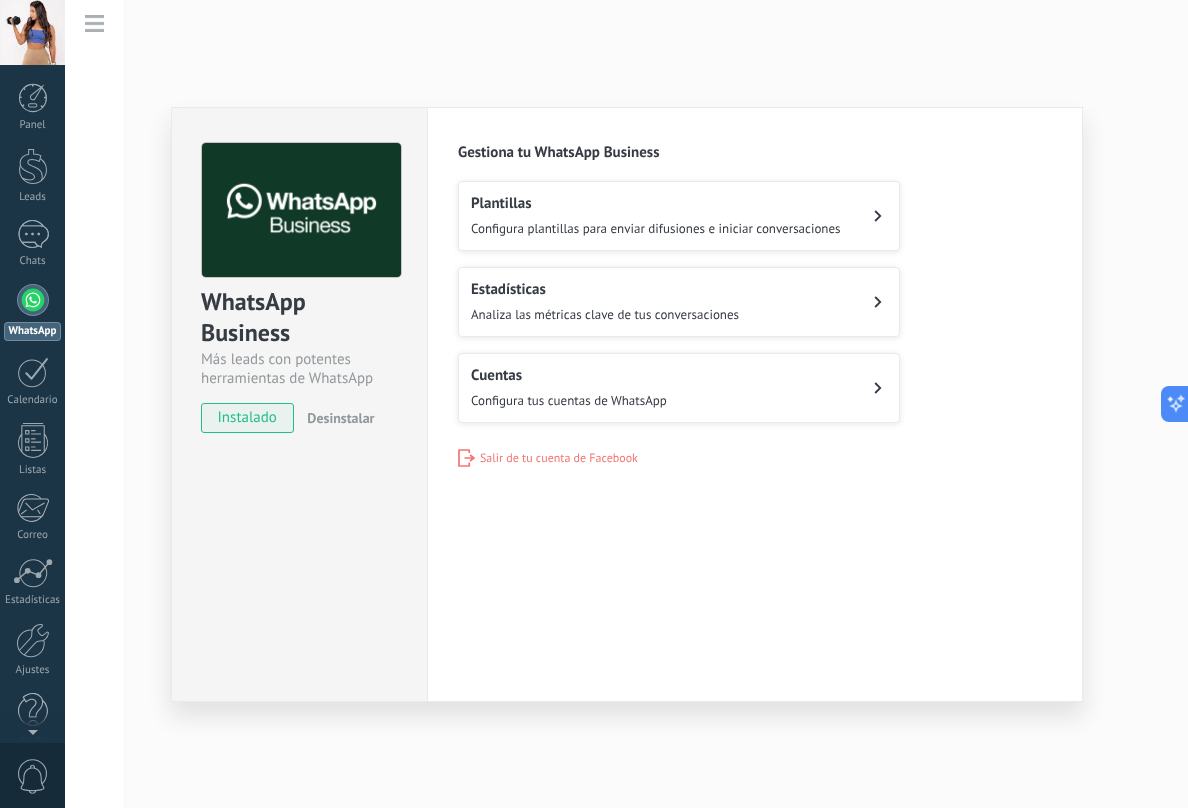 click on "Configura tus cuentas de WhatsApp" at bounding box center [569, 400] 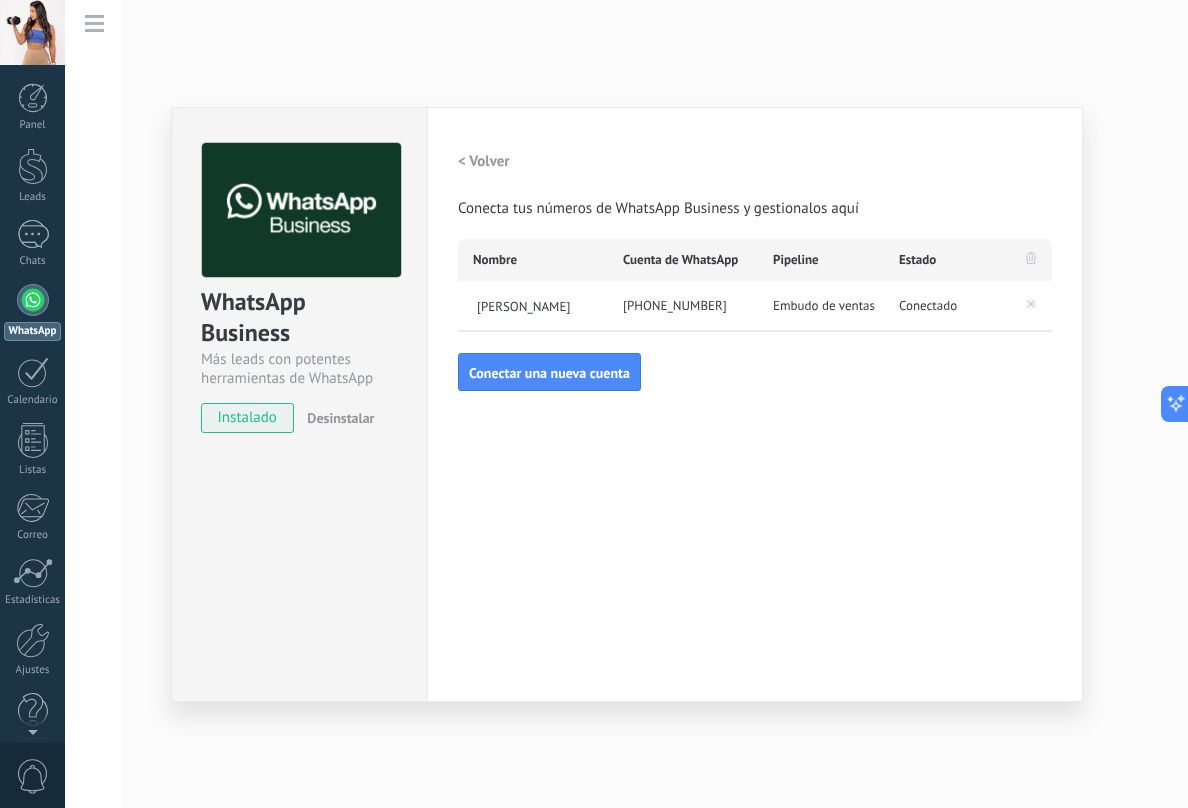 click on "+593 97 994 9023" at bounding box center [683, 306] 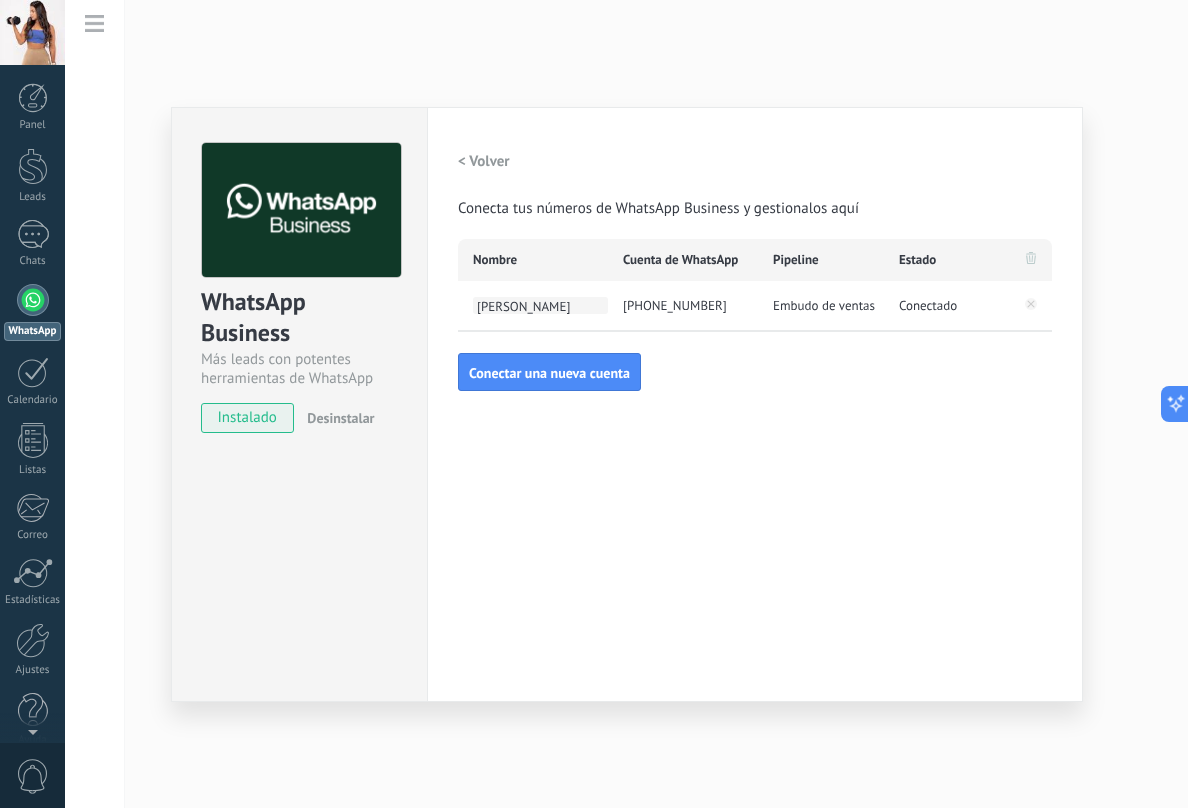 click on "Majo Estrella" at bounding box center [540, 305] 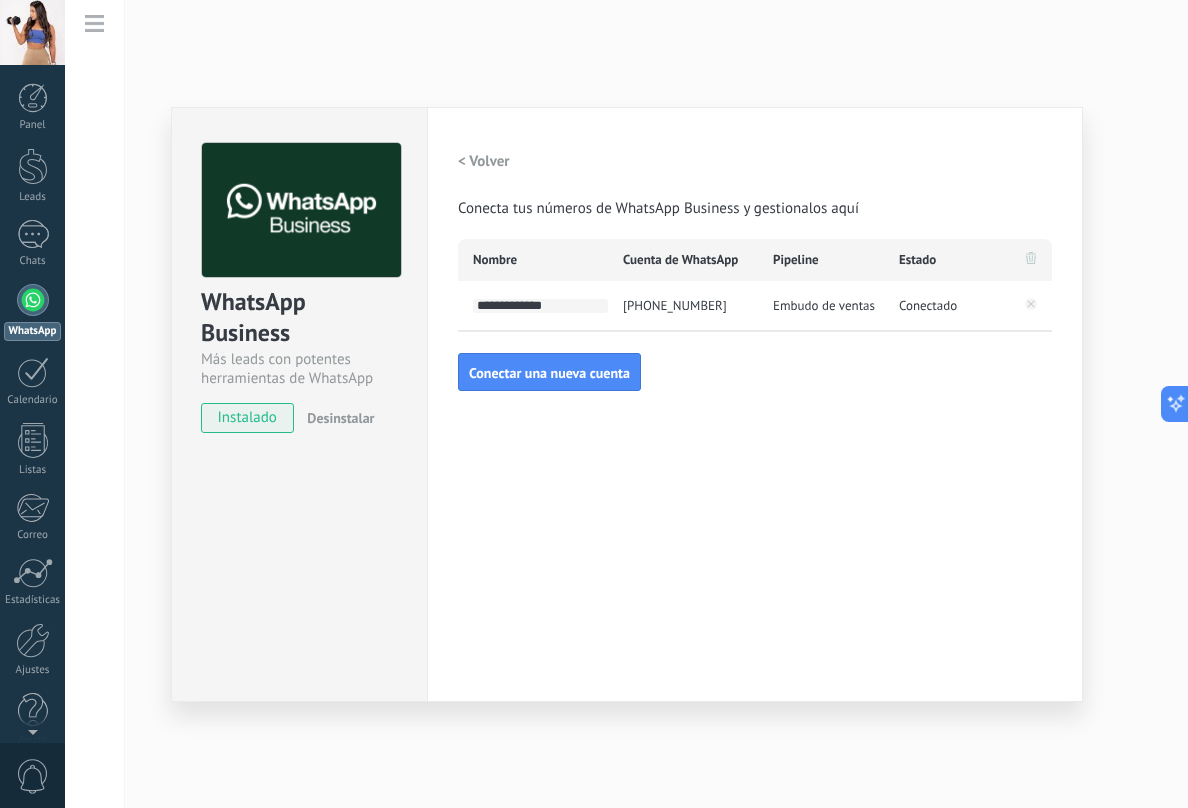 click on "< Volver" at bounding box center (484, 161) 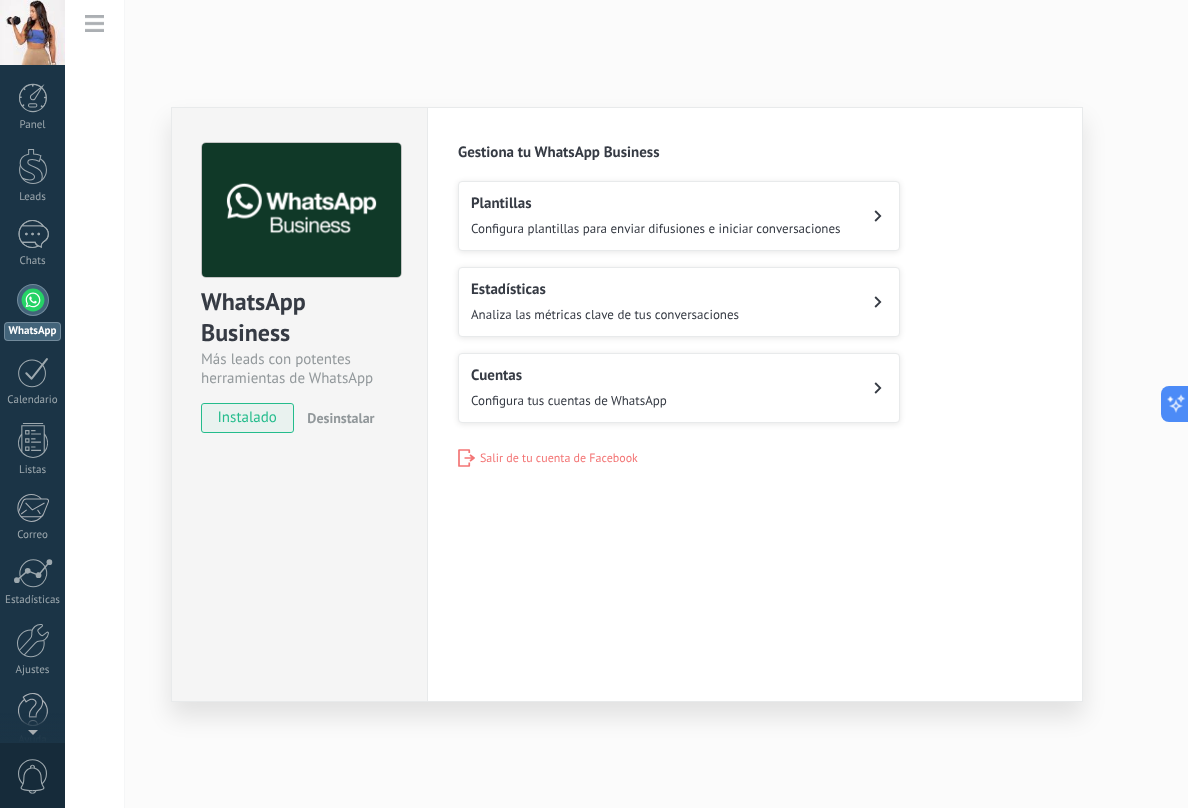 click on "Plantillas Configura plantillas para enviar difusiones e iniciar conversaciones" at bounding box center (656, 216) 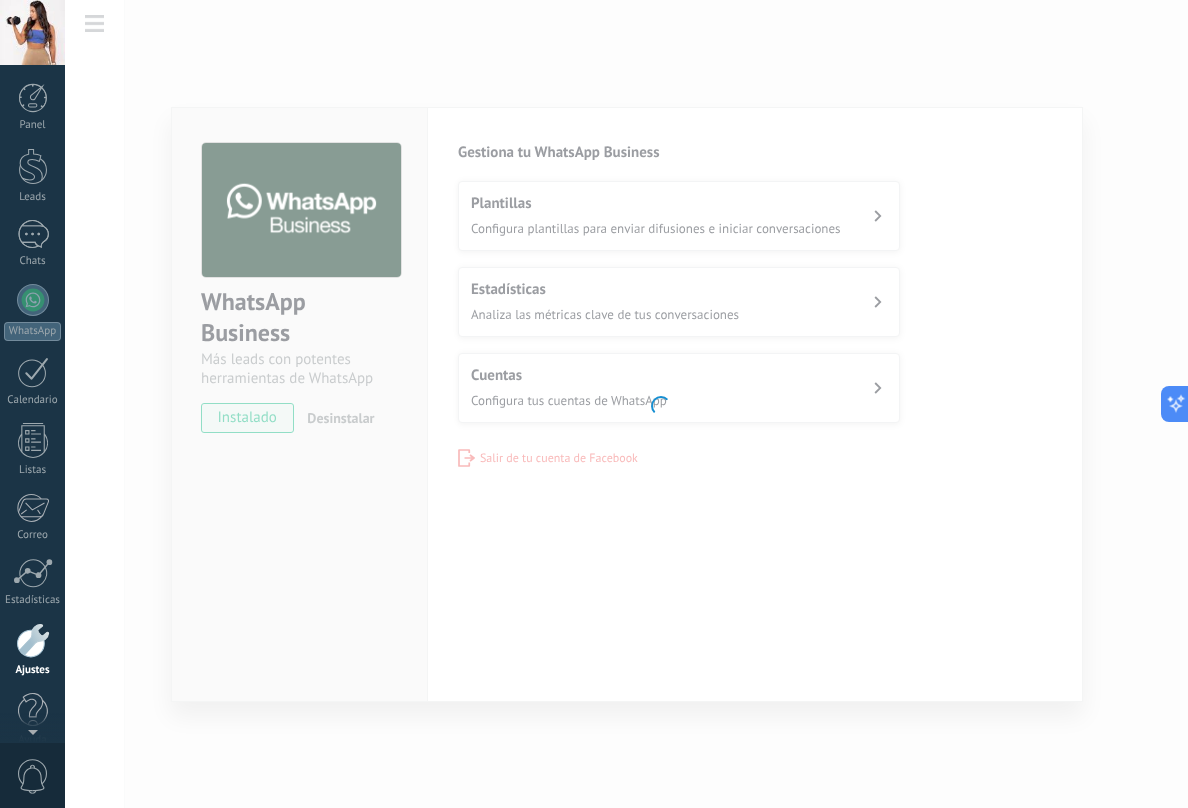 scroll, scrollTop: 24, scrollLeft: 0, axis: vertical 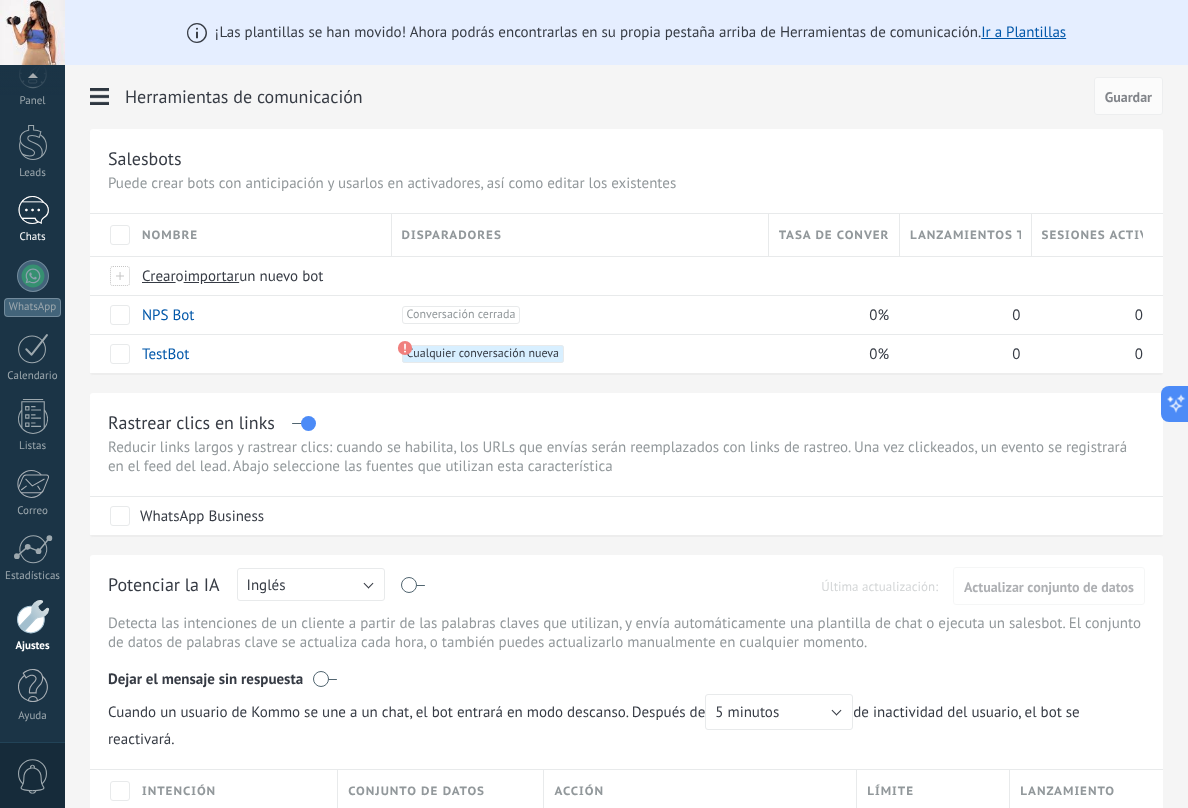 click at bounding box center [33, 210] 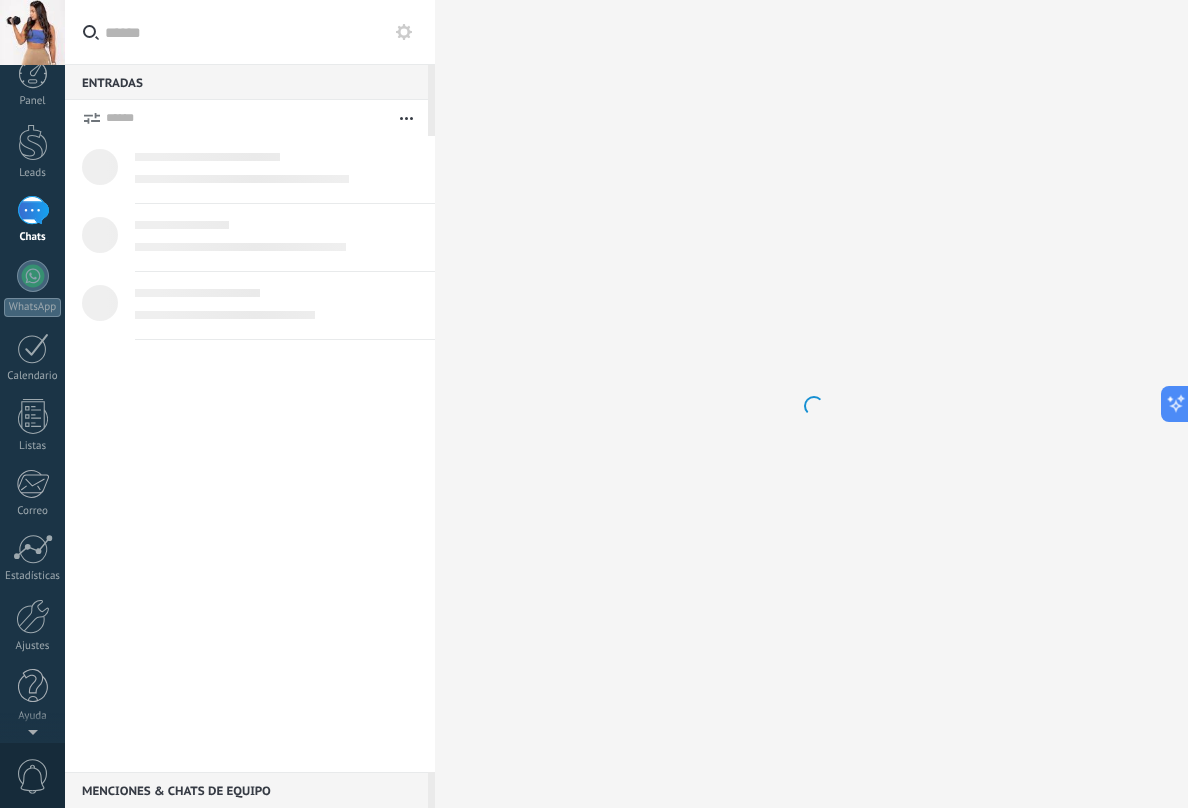 scroll, scrollTop: 0, scrollLeft: 0, axis: both 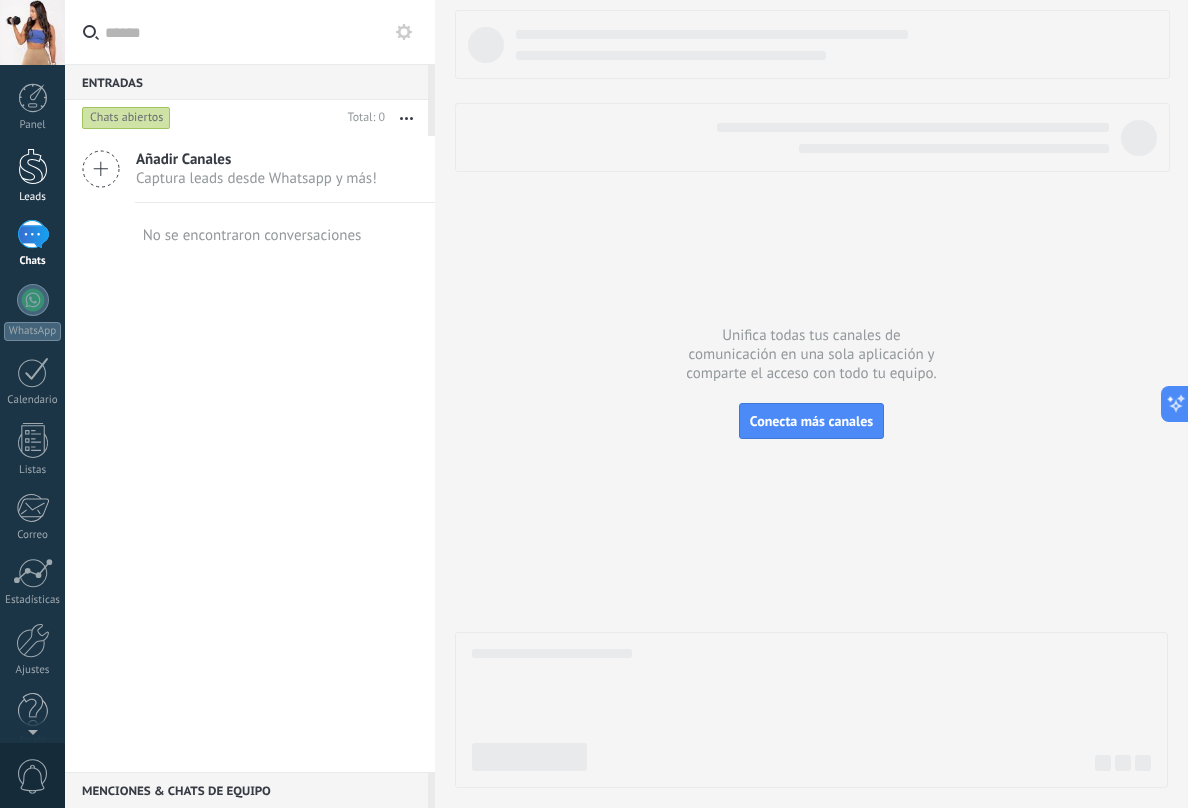 click at bounding box center [33, 166] 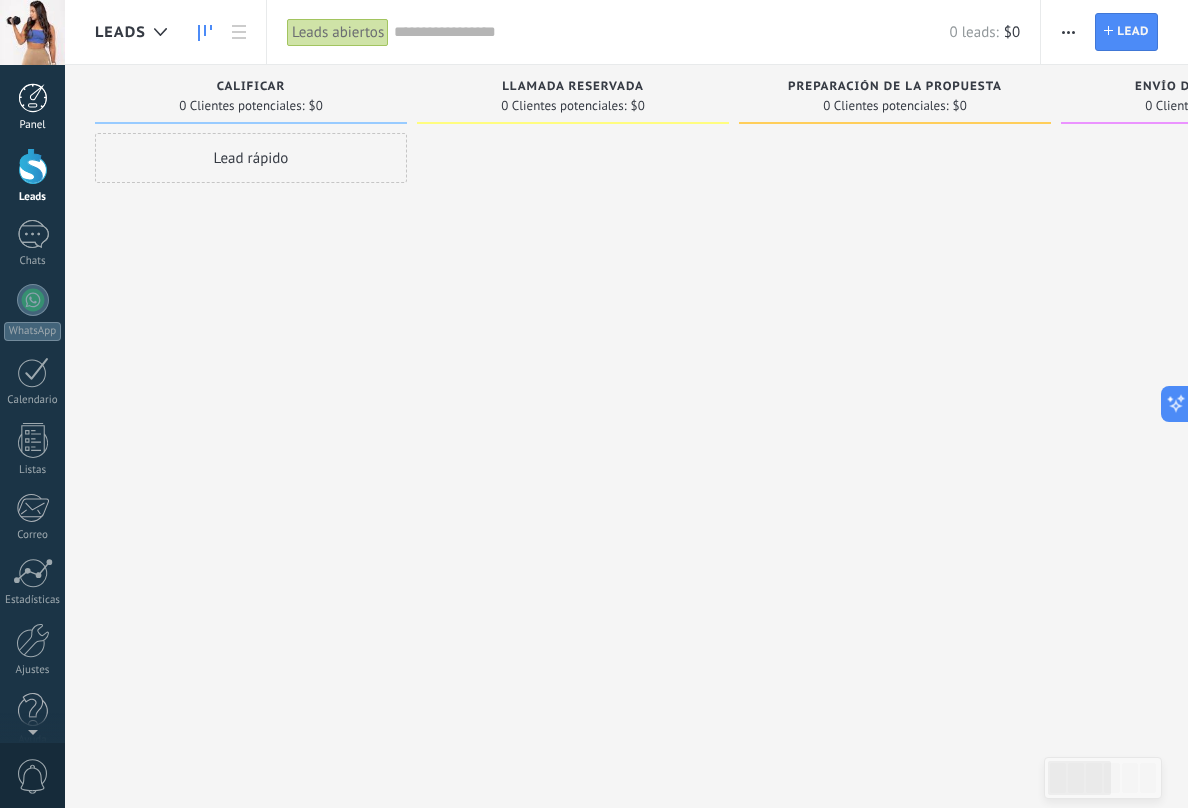 click at bounding box center (33, 98) 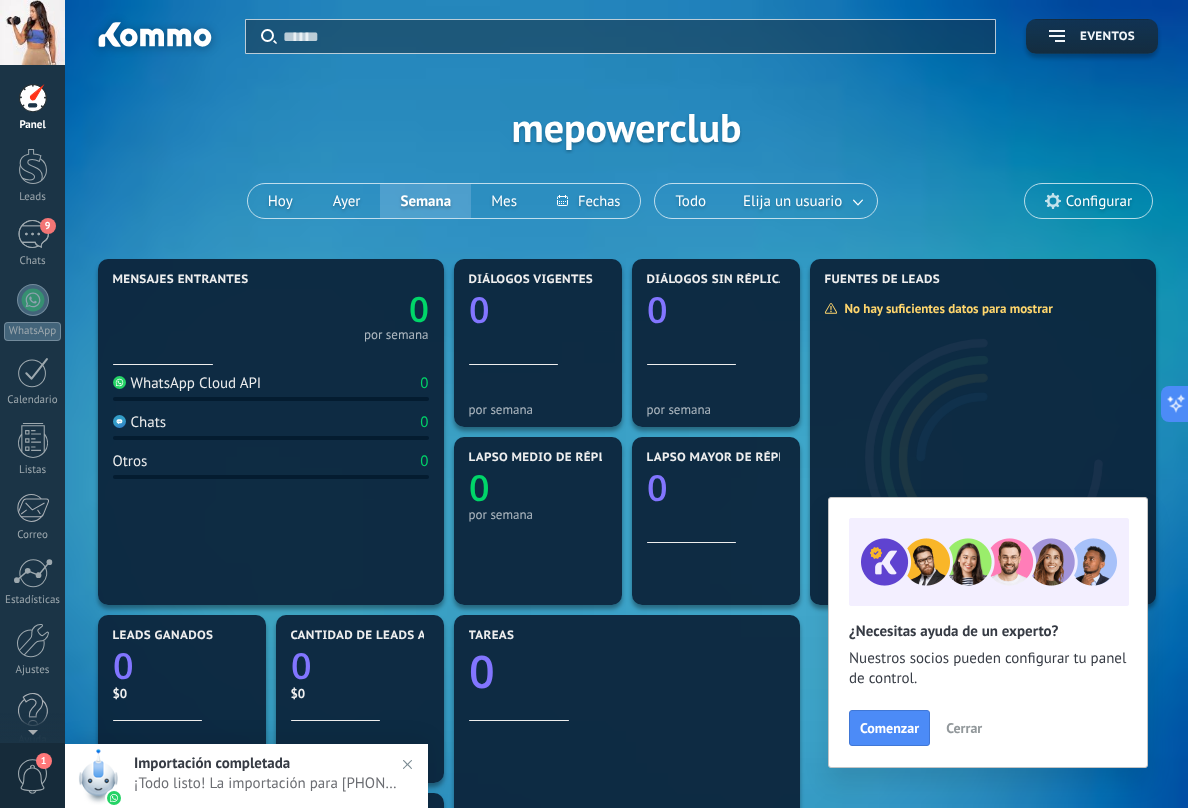 click on "Cerrar" at bounding box center [964, 728] 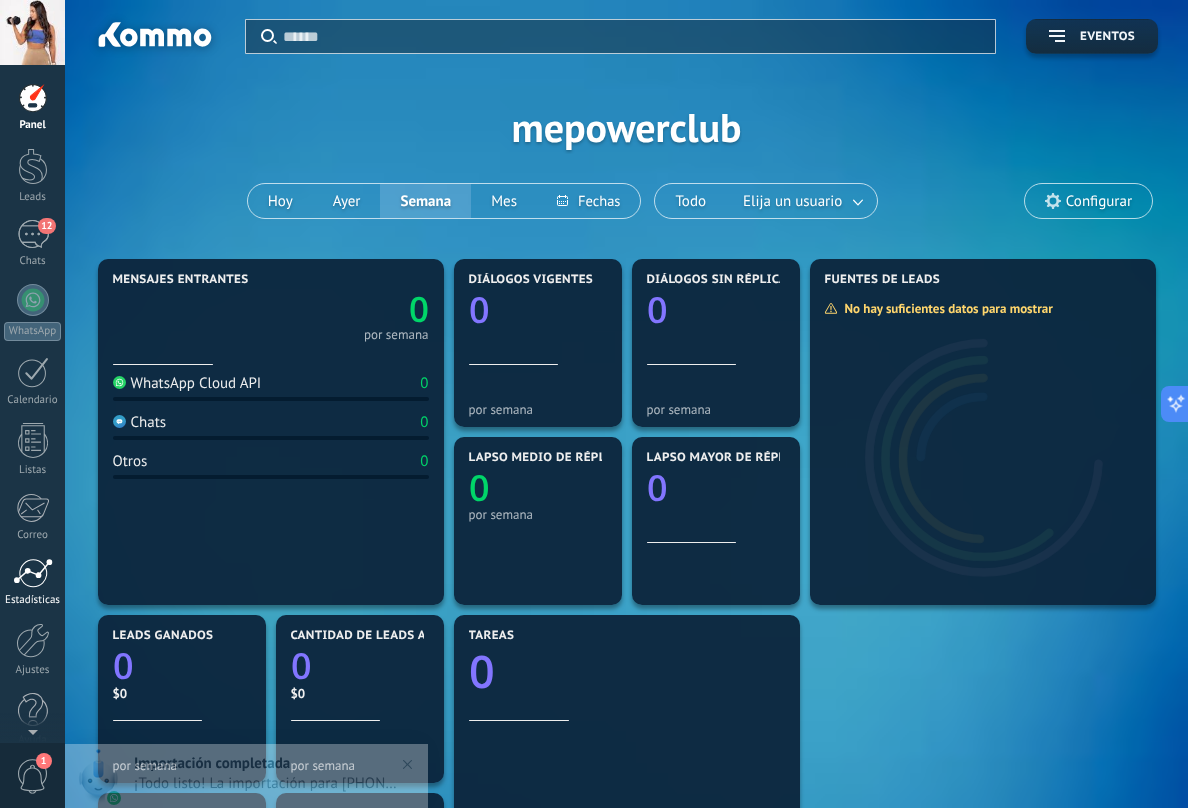 click on "Estadísticas" at bounding box center [33, 600] 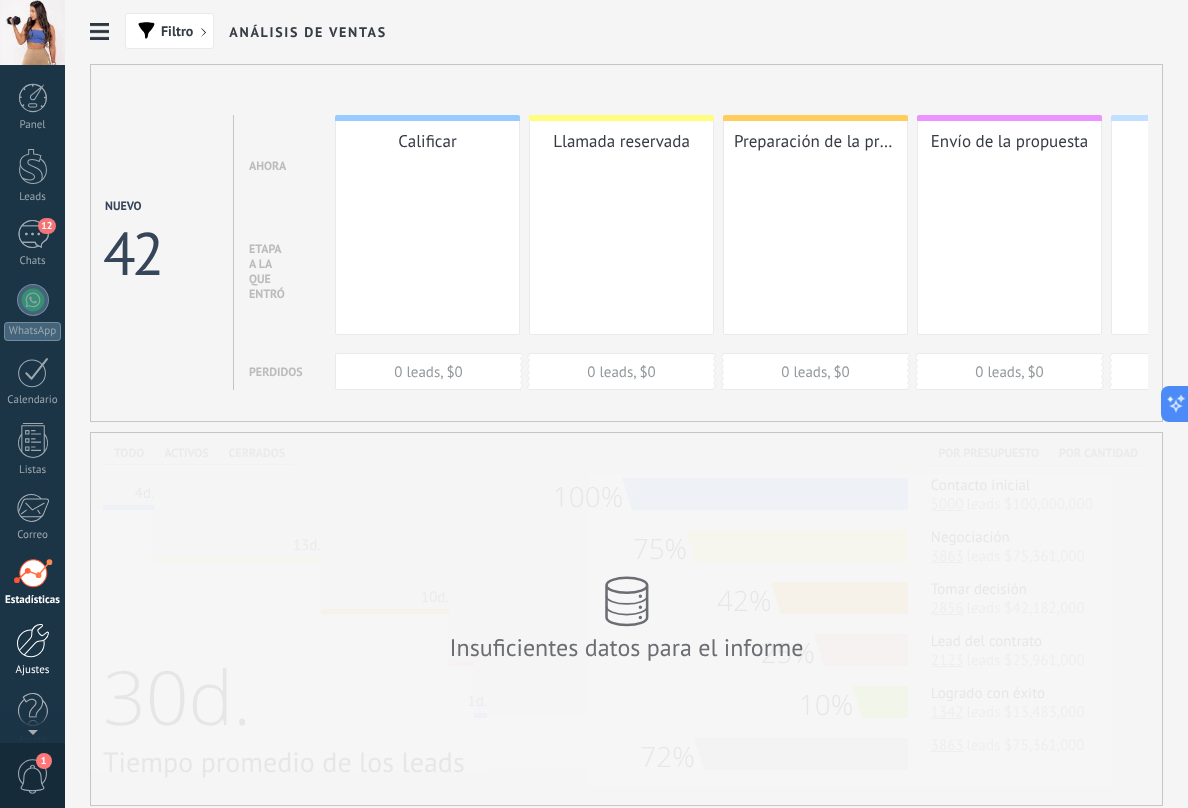click at bounding box center (33, 640) 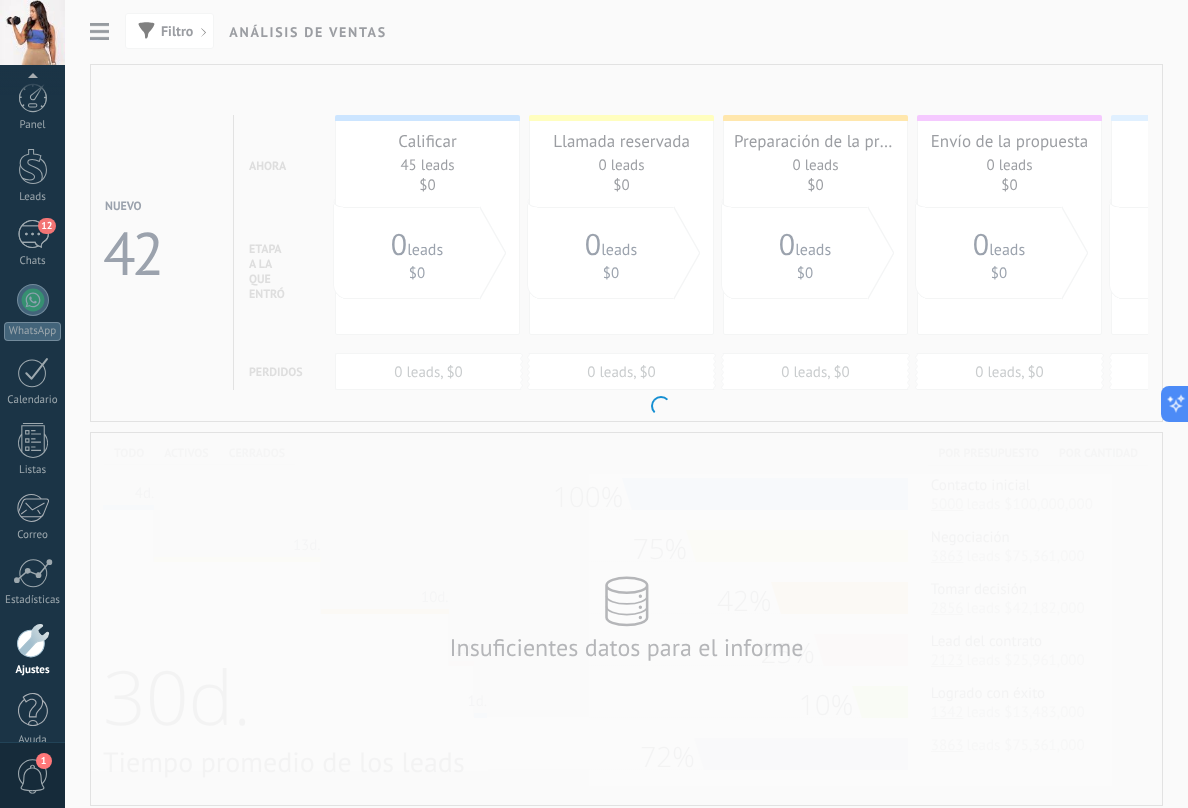 scroll, scrollTop: 24, scrollLeft: 0, axis: vertical 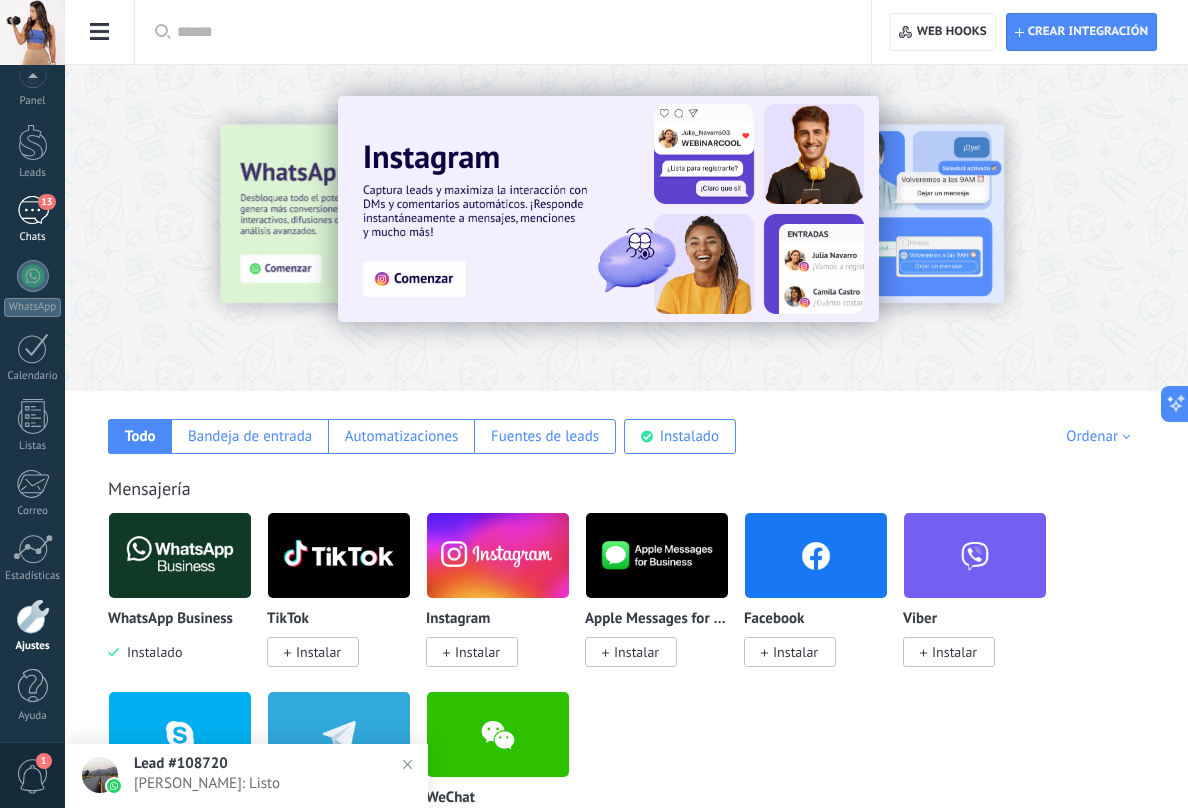 click on "13" at bounding box center (33, 210) 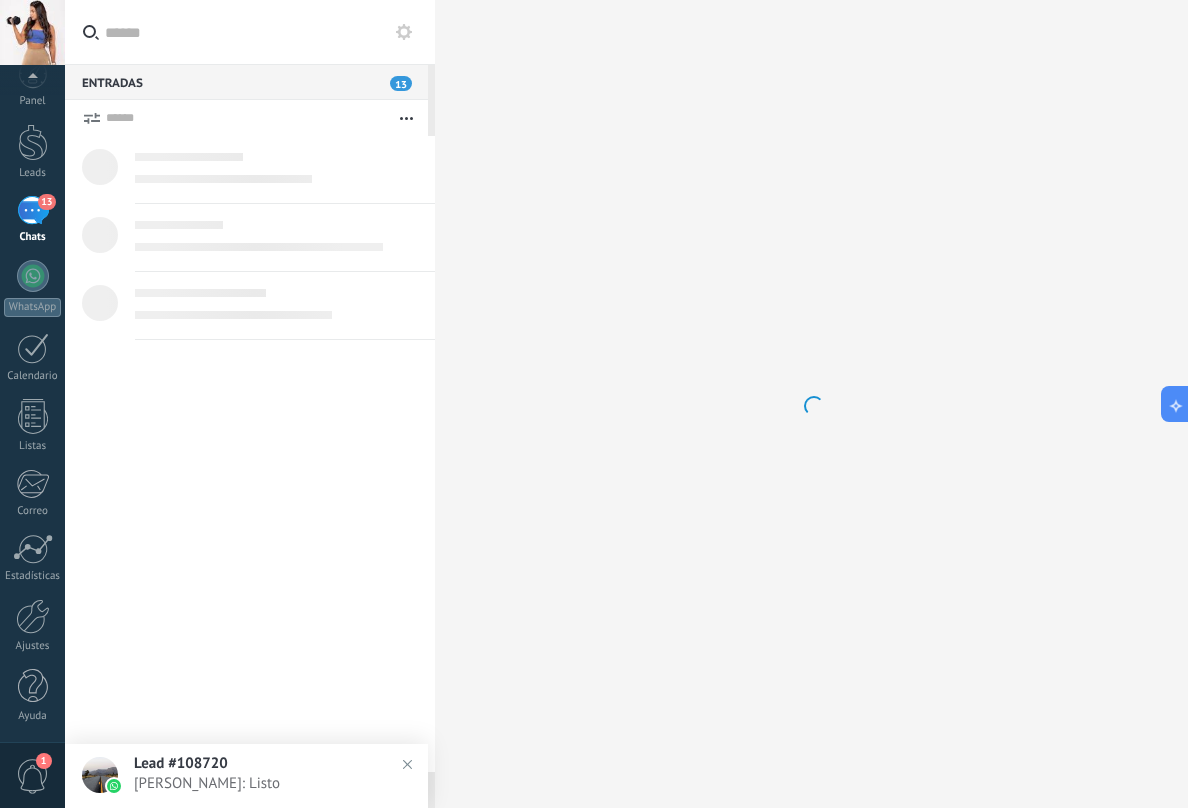 scroll, scrollTop: 0, scrollLeft: 0, axis: both 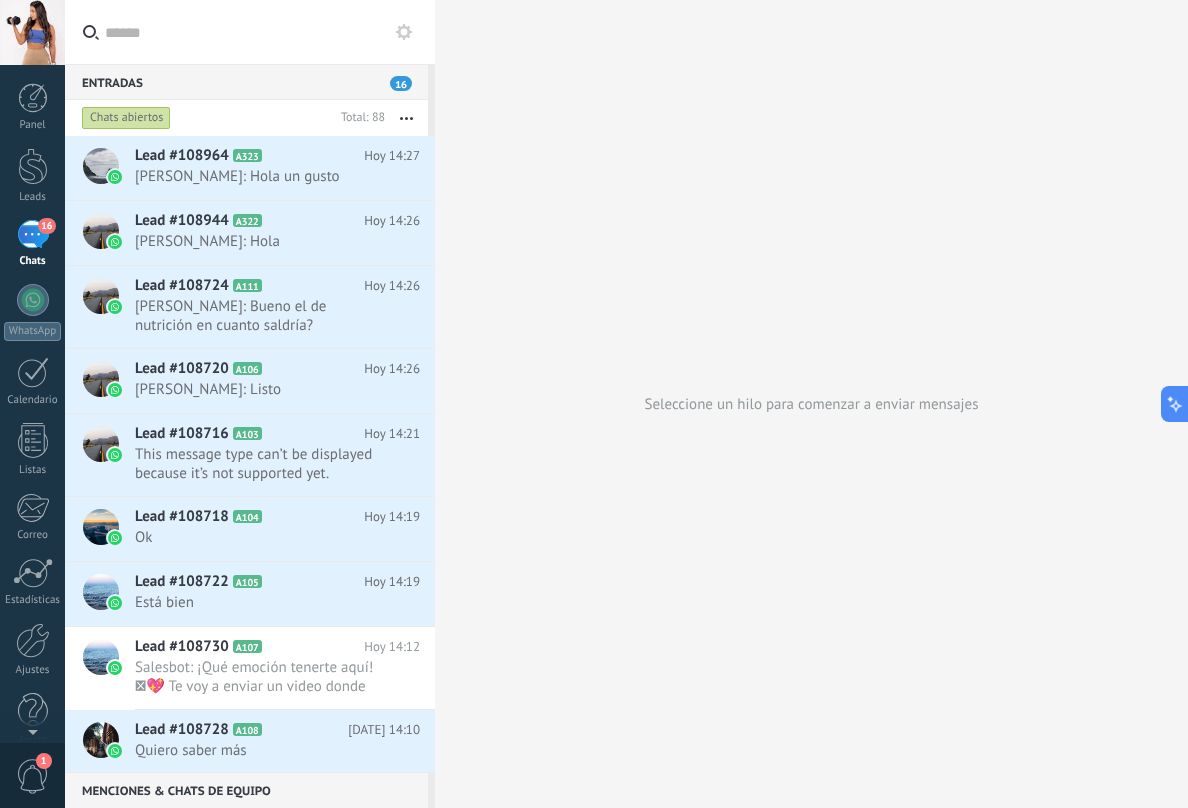 click on "16" at bounding box center (33, 234) 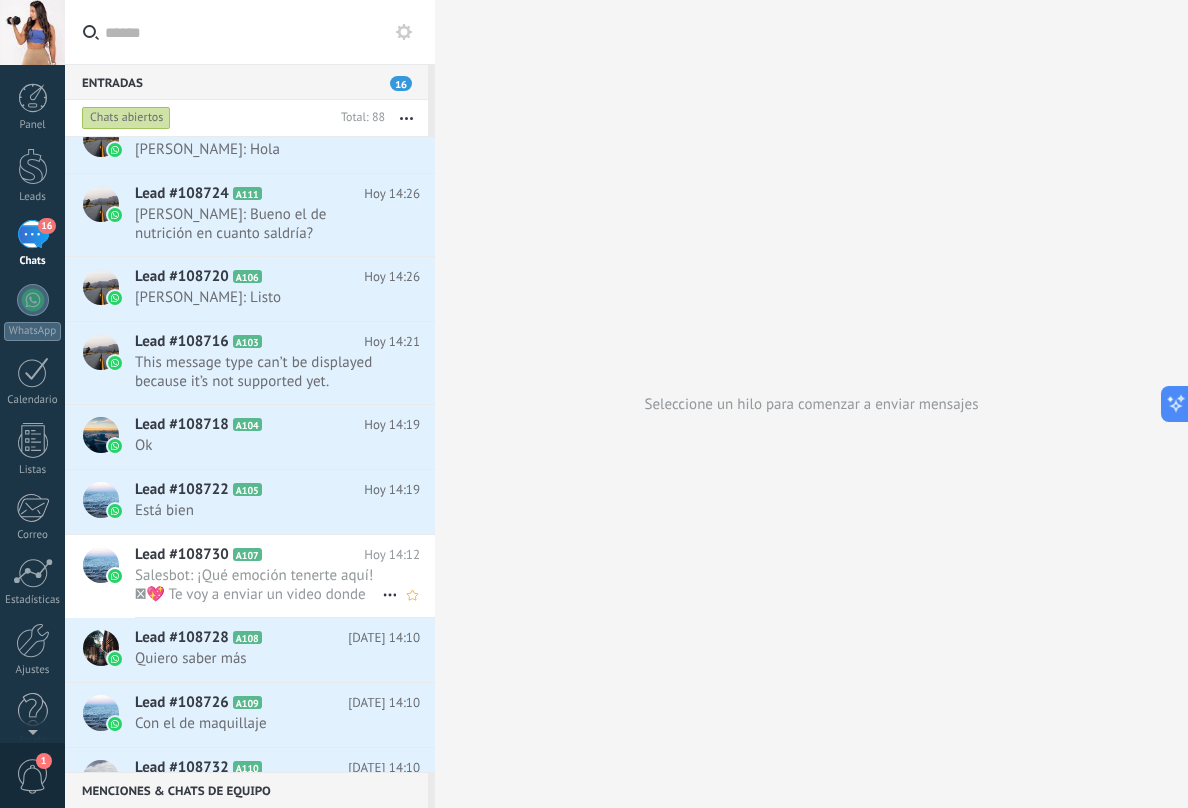 scroll, scrollTop: 0, scrollLeft: 0, axis: both 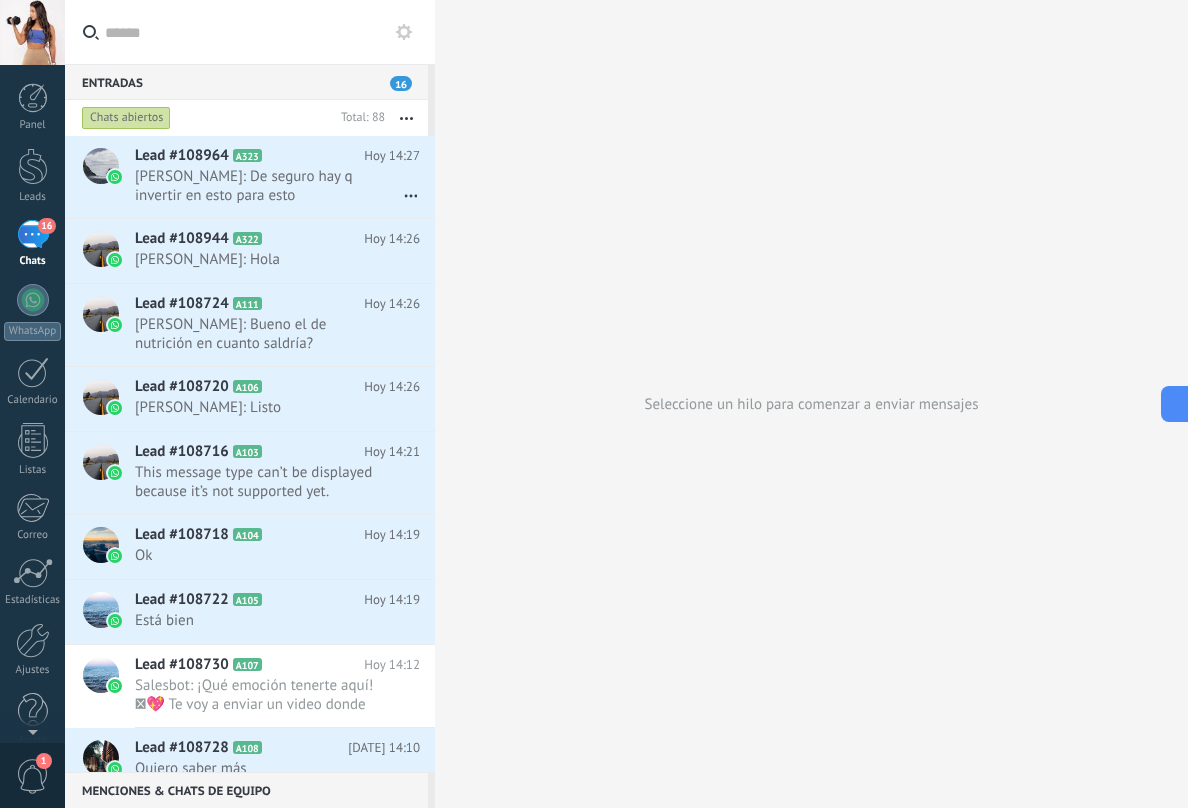 click at bounding box center (262, 32) 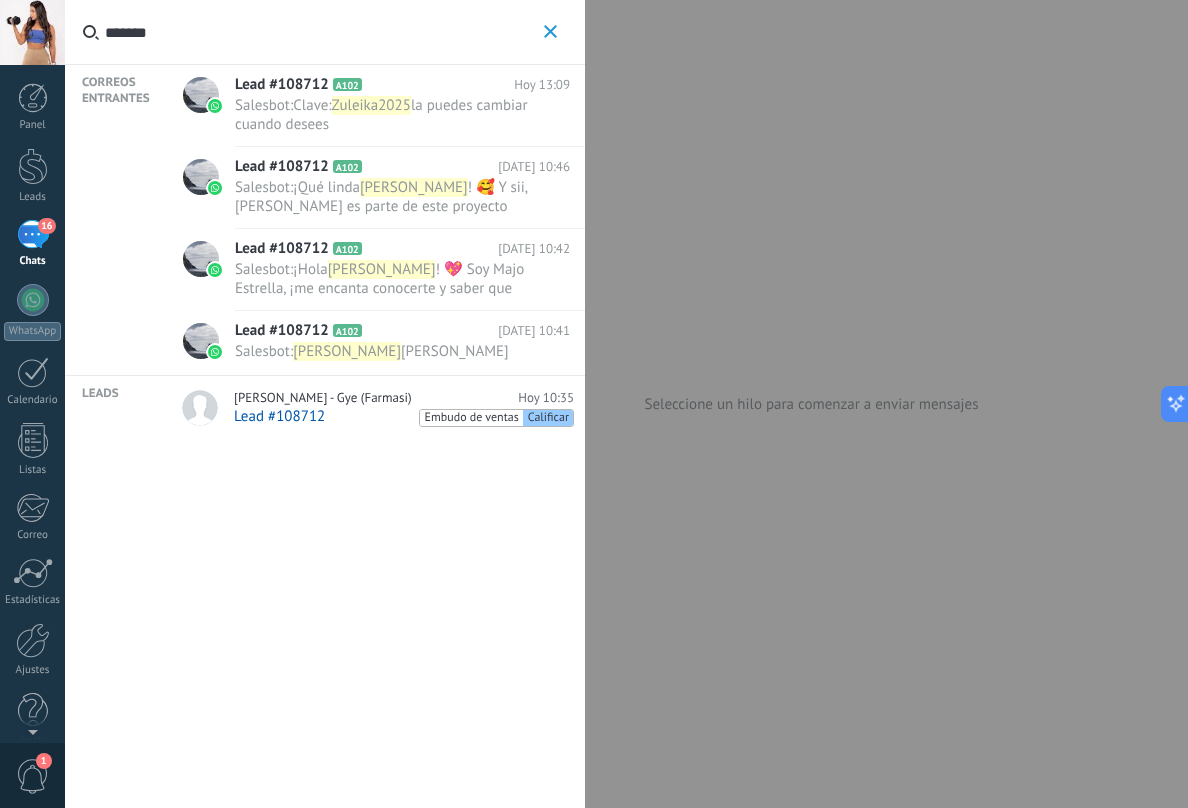 type on "*******" 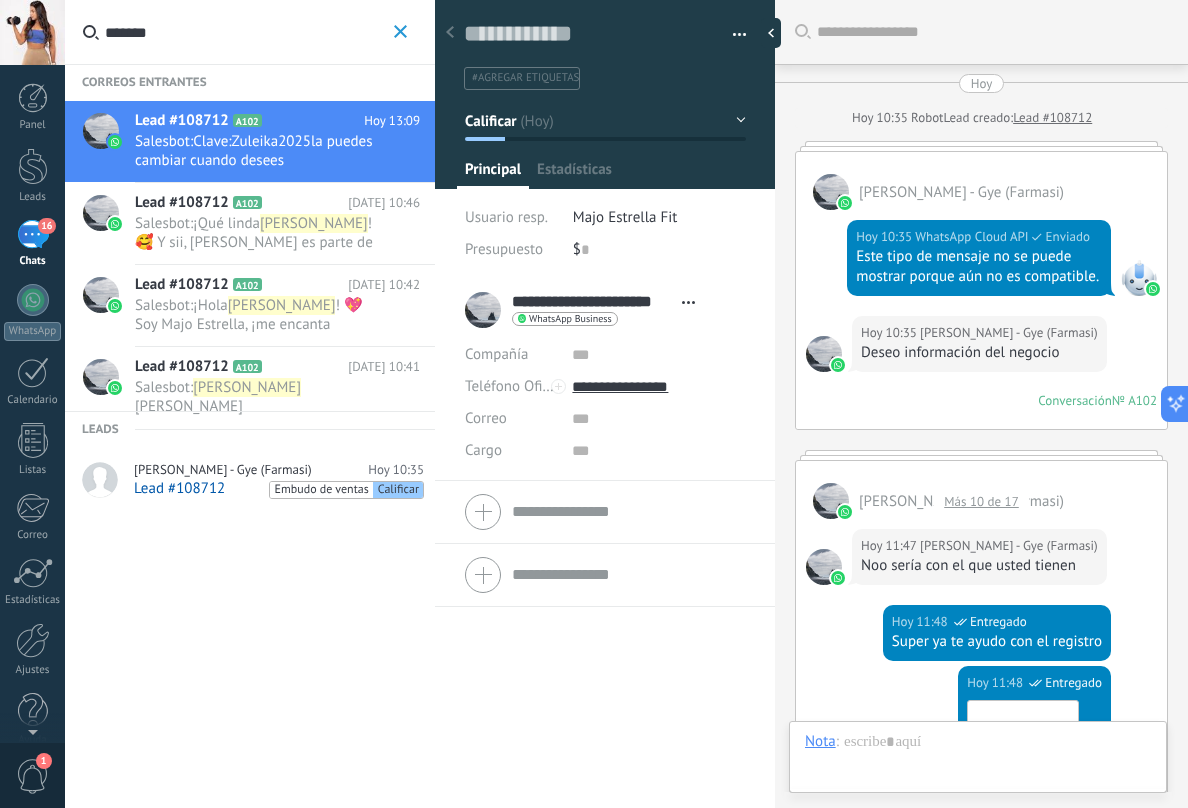 scroll, scrollTop: 929, scrollLeft: 0, axis: vertical 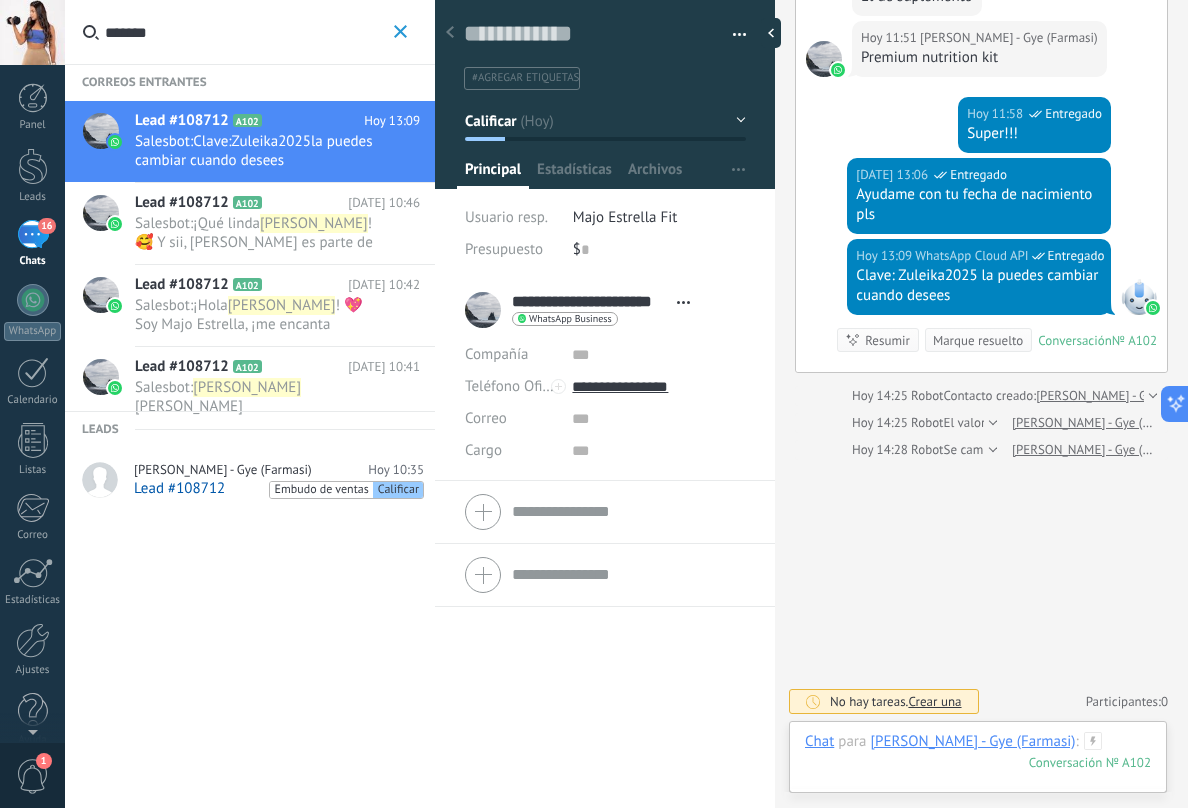 click at bounding box center (978, 762) 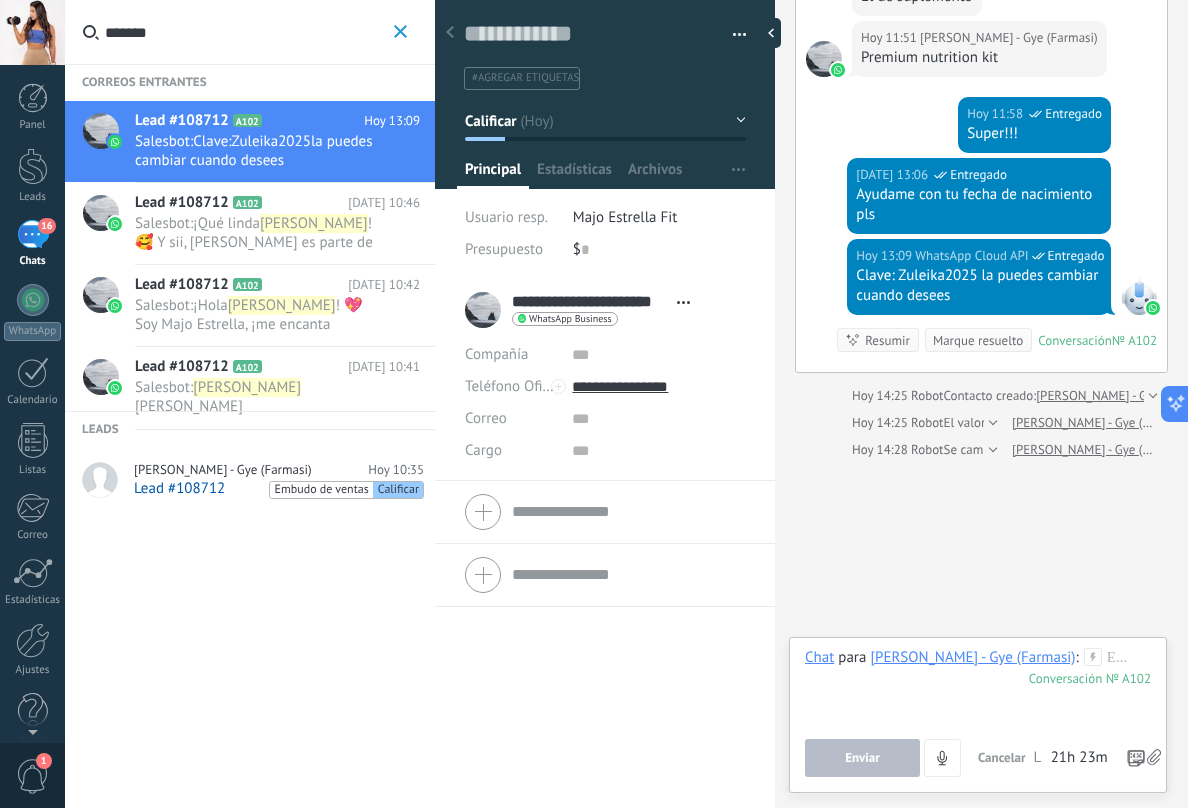 click 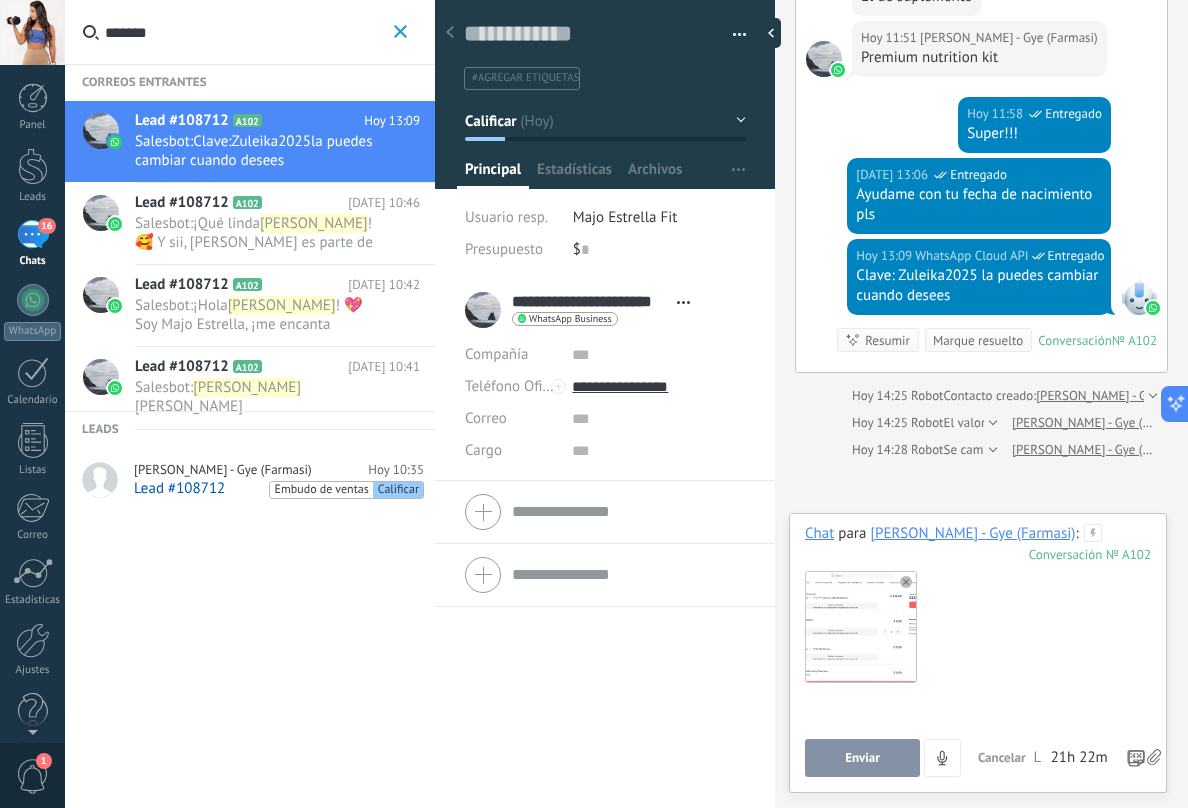 type 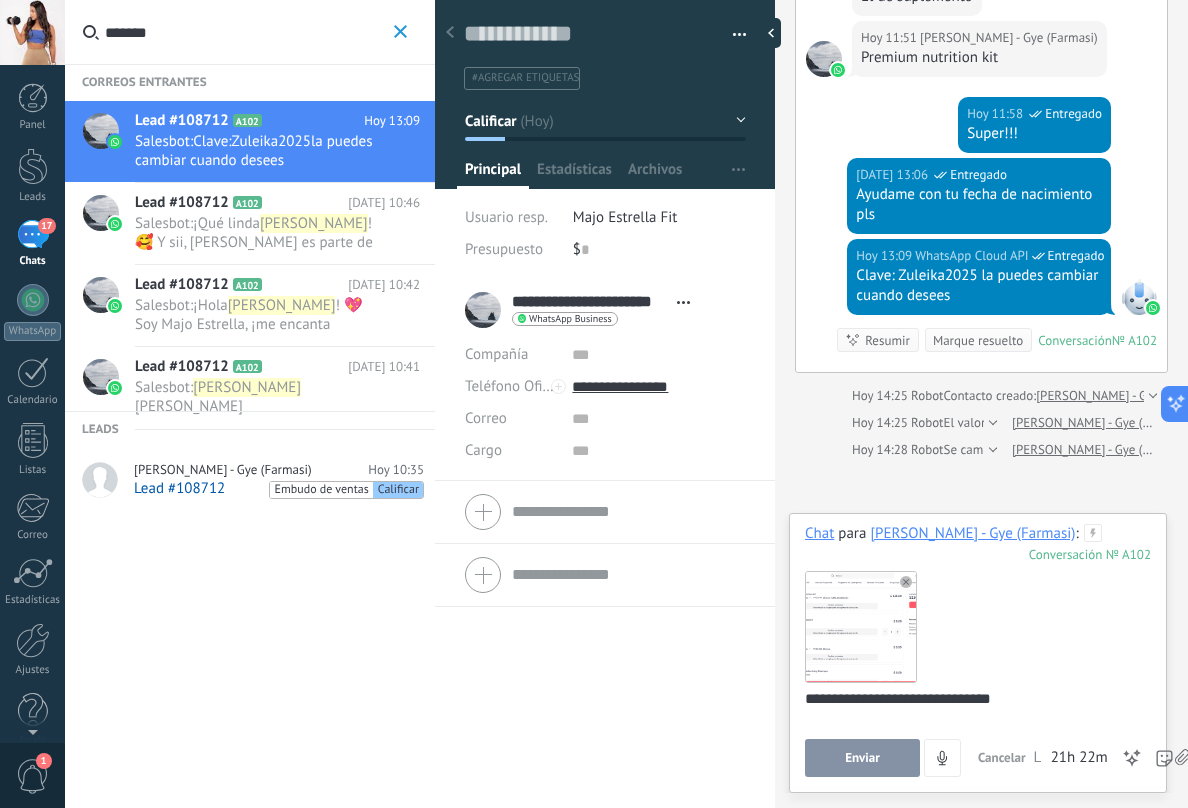 click on "Enviar" at bounding box center [862, 758] 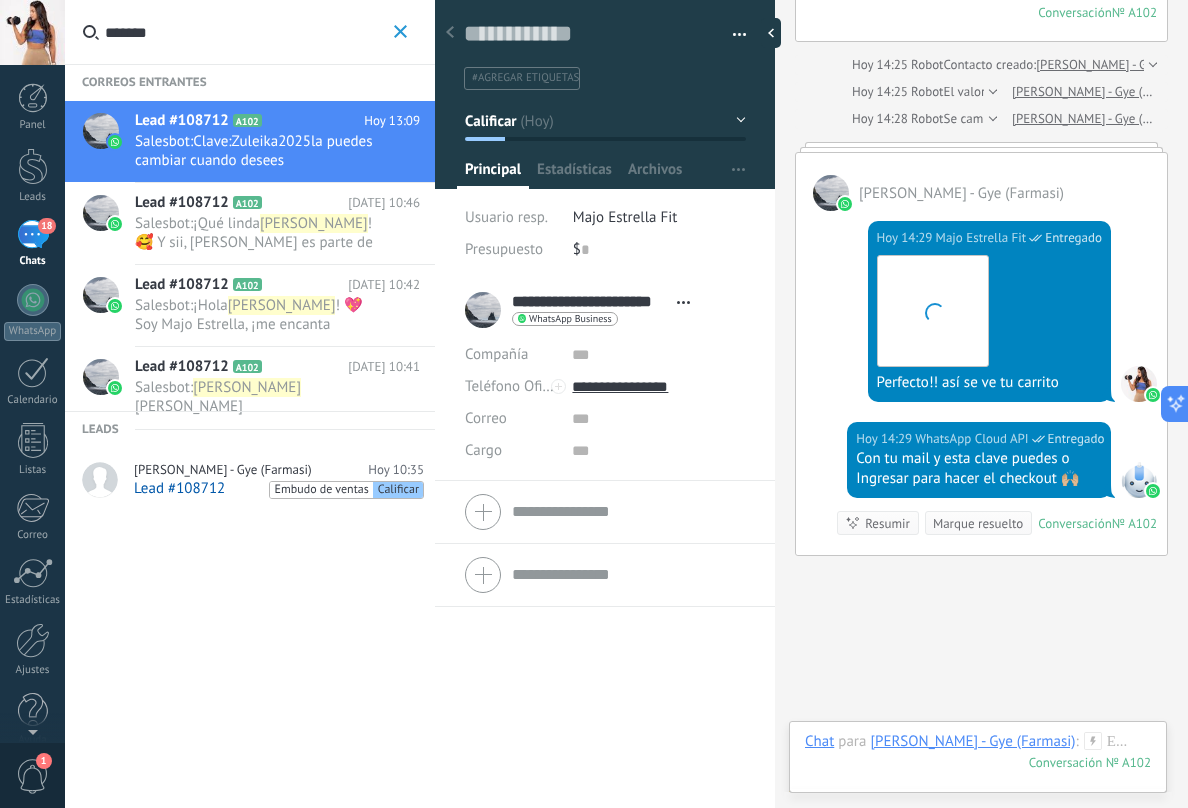 scroll, scrollTop: 1456, scrollLeft: 0, axis: vertical 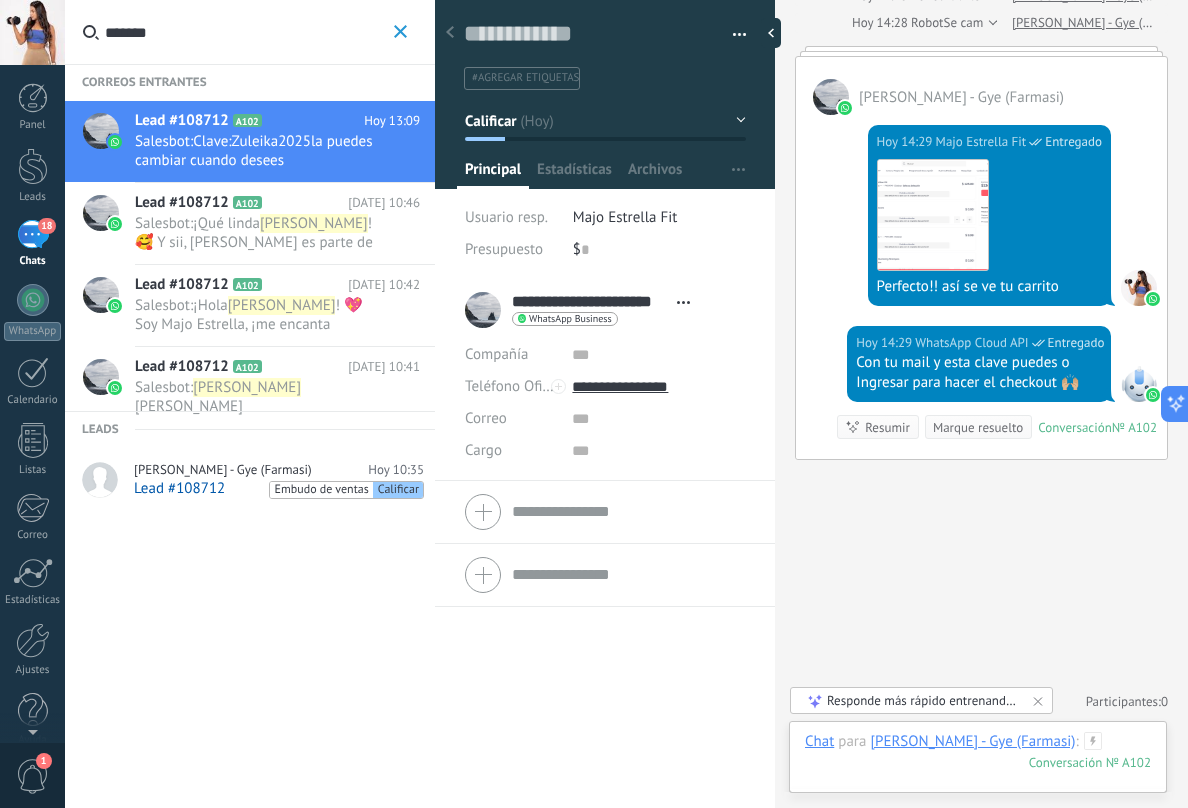 click at bounding box center (978, 762) 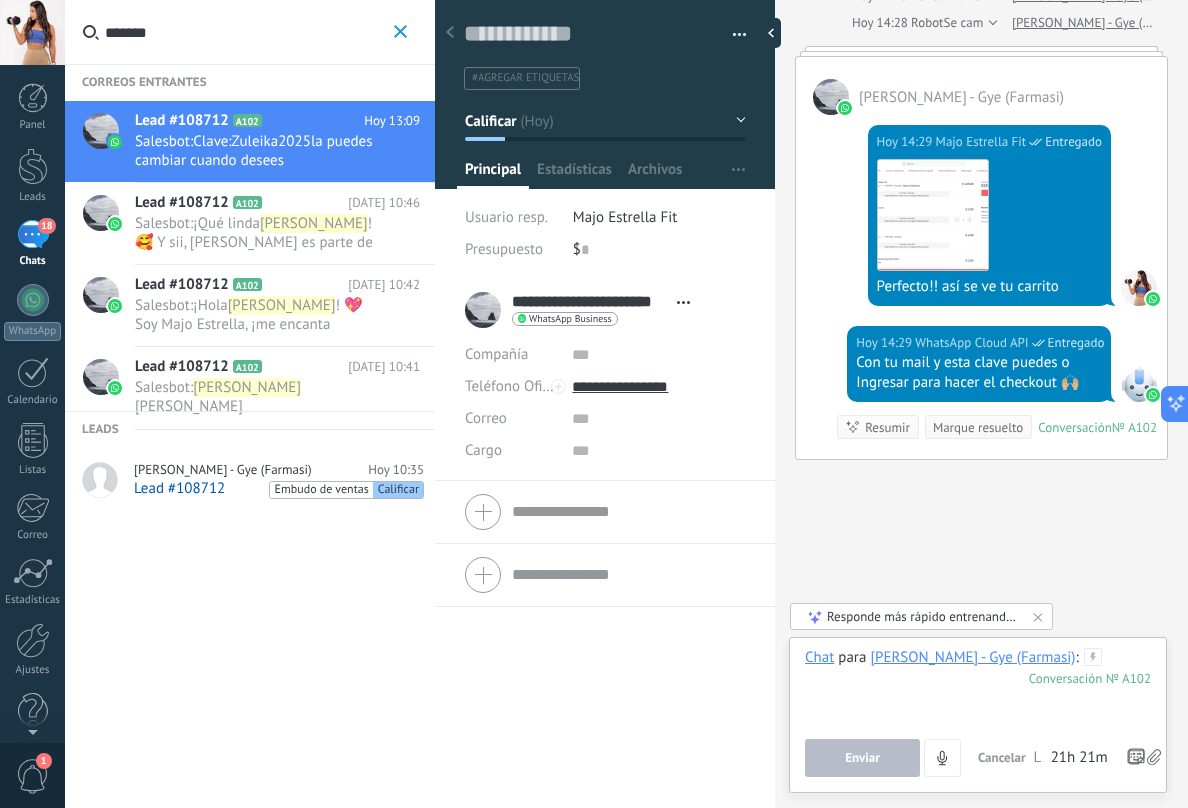 paste 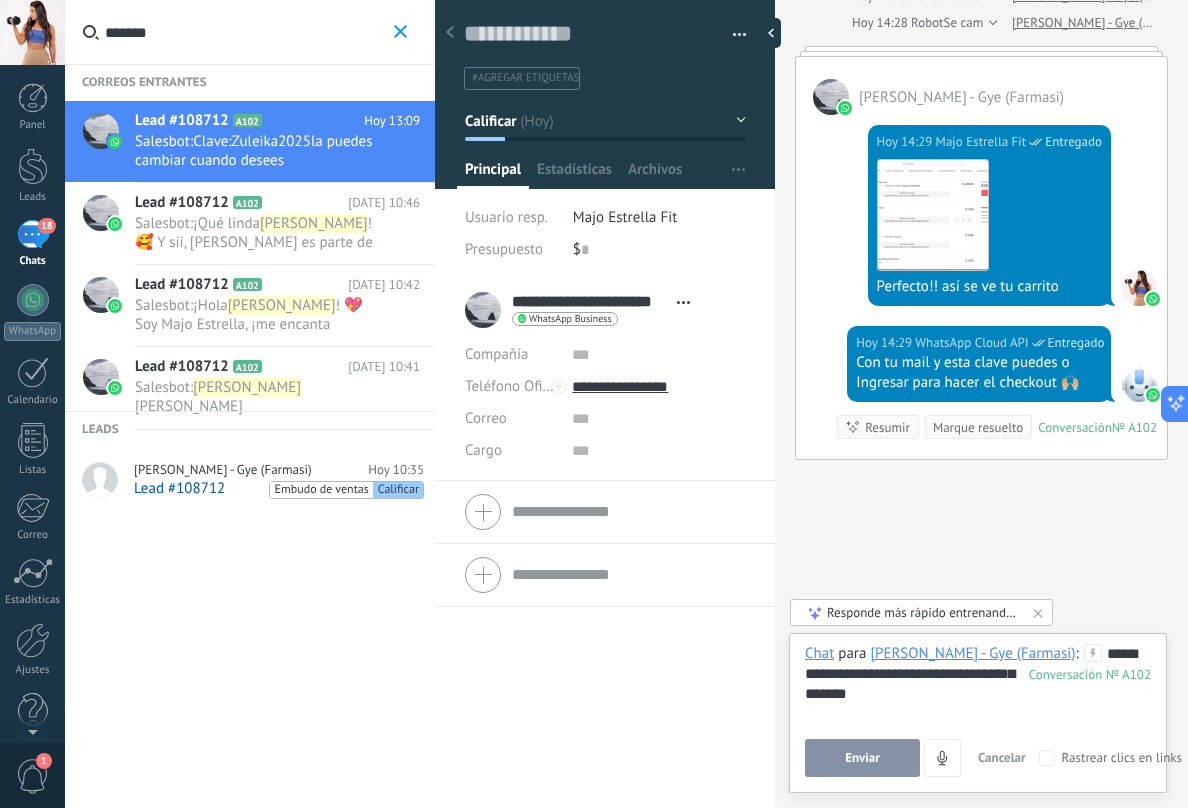 click on "Enviar" at bounding box center [862, 758] 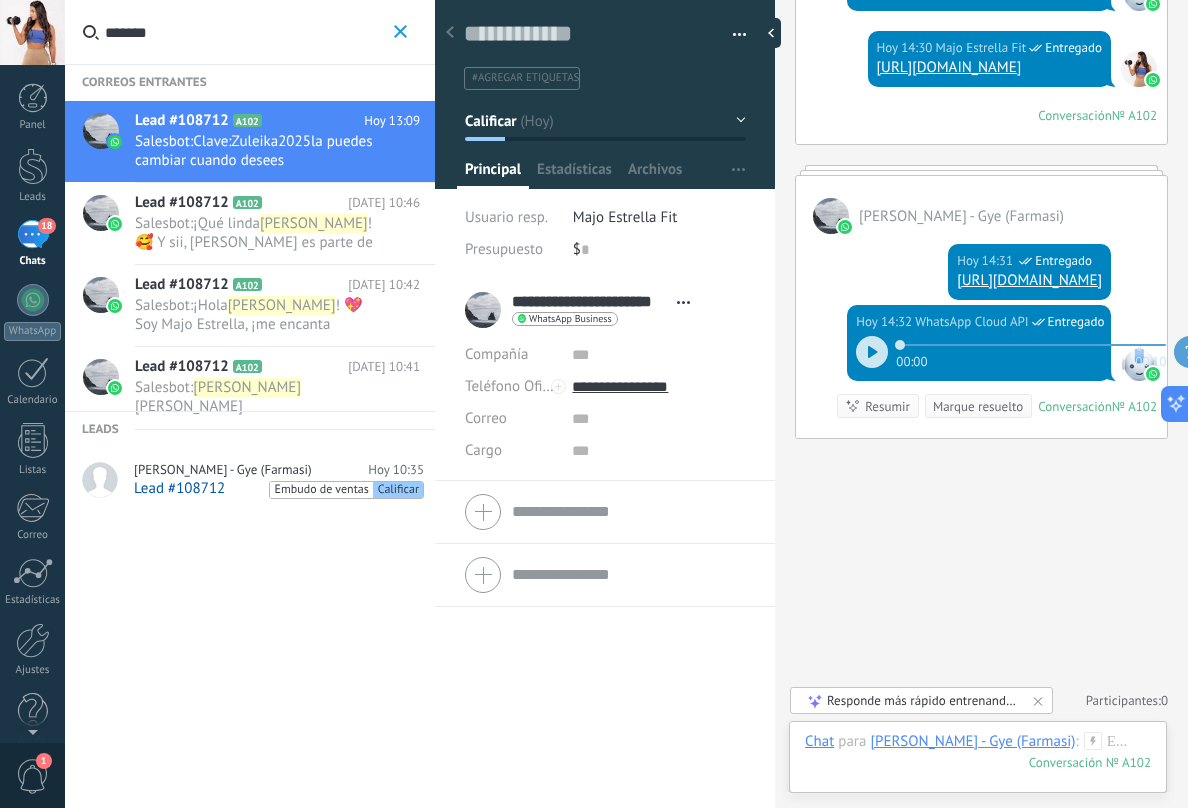 scroll, scrollTop: 1886, scrollLeft: 0, axis: vertical 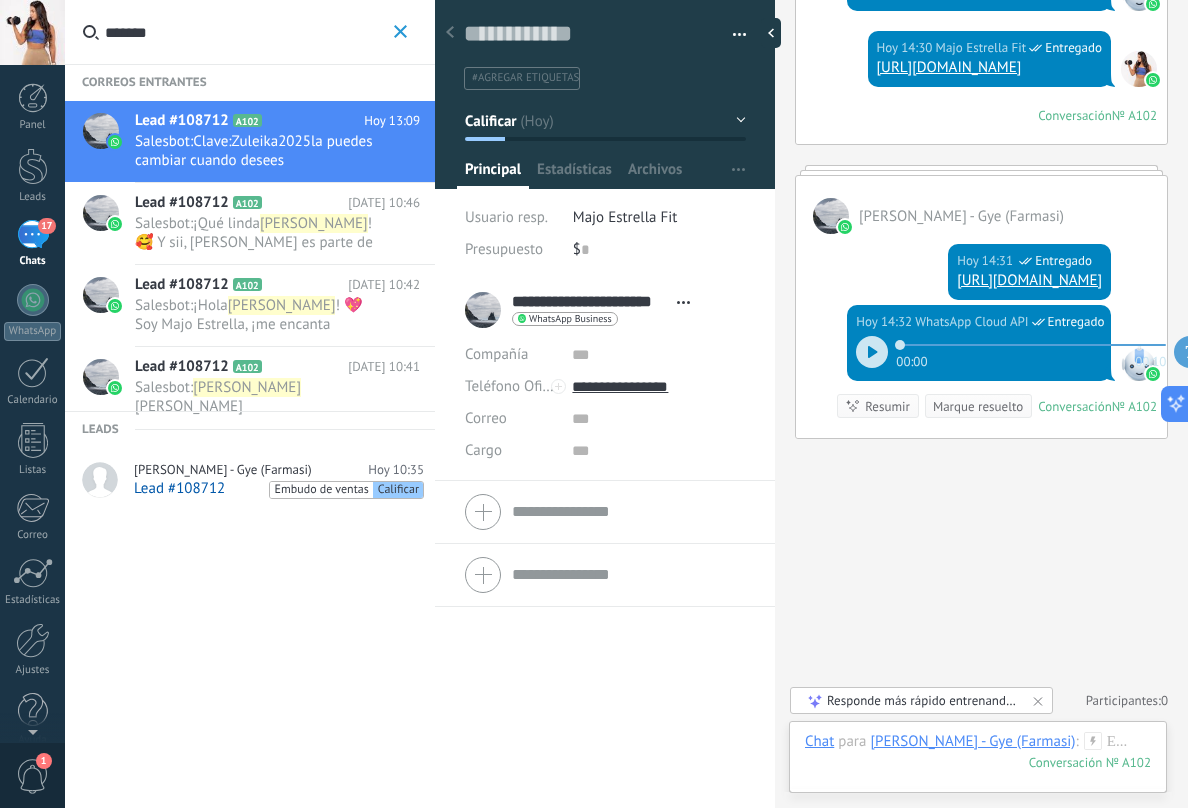 click at bounding box center [981, 170] 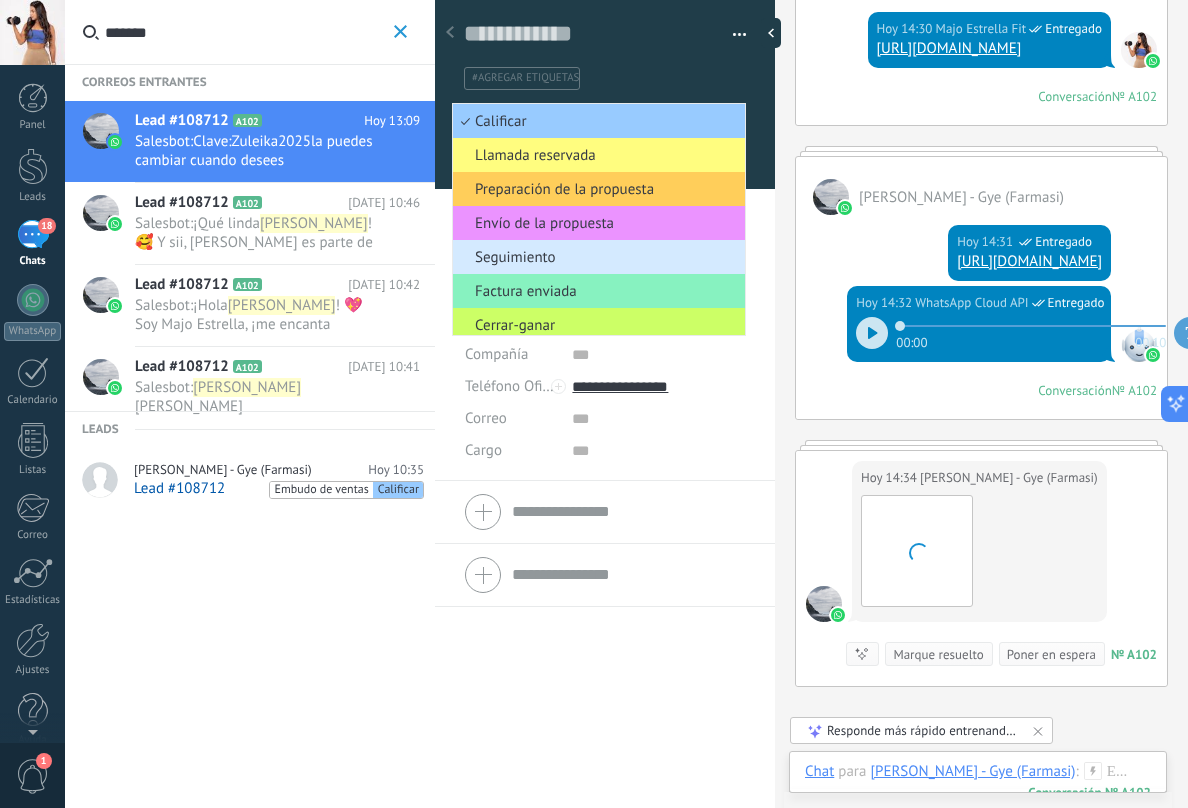 scroll, scrollTop: 1870, scrollLeft: 0, axis: vertical 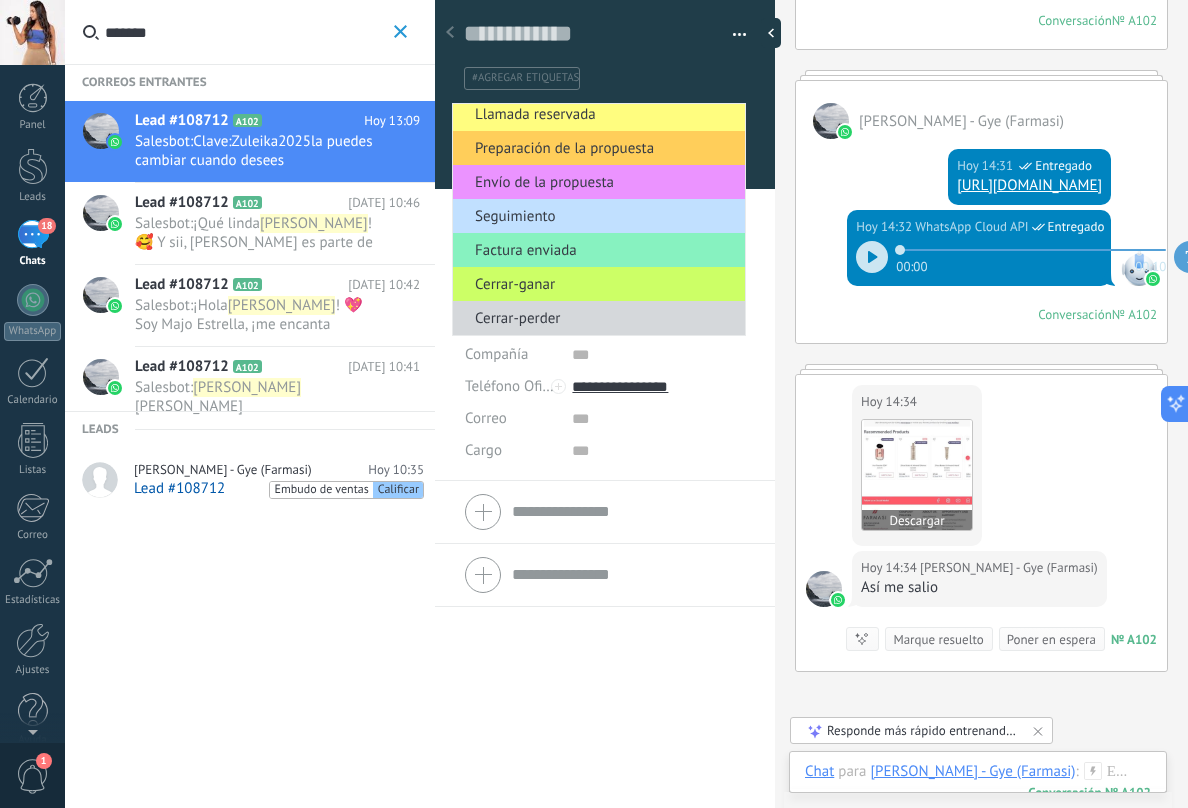 click at bounding box center [917, 475] 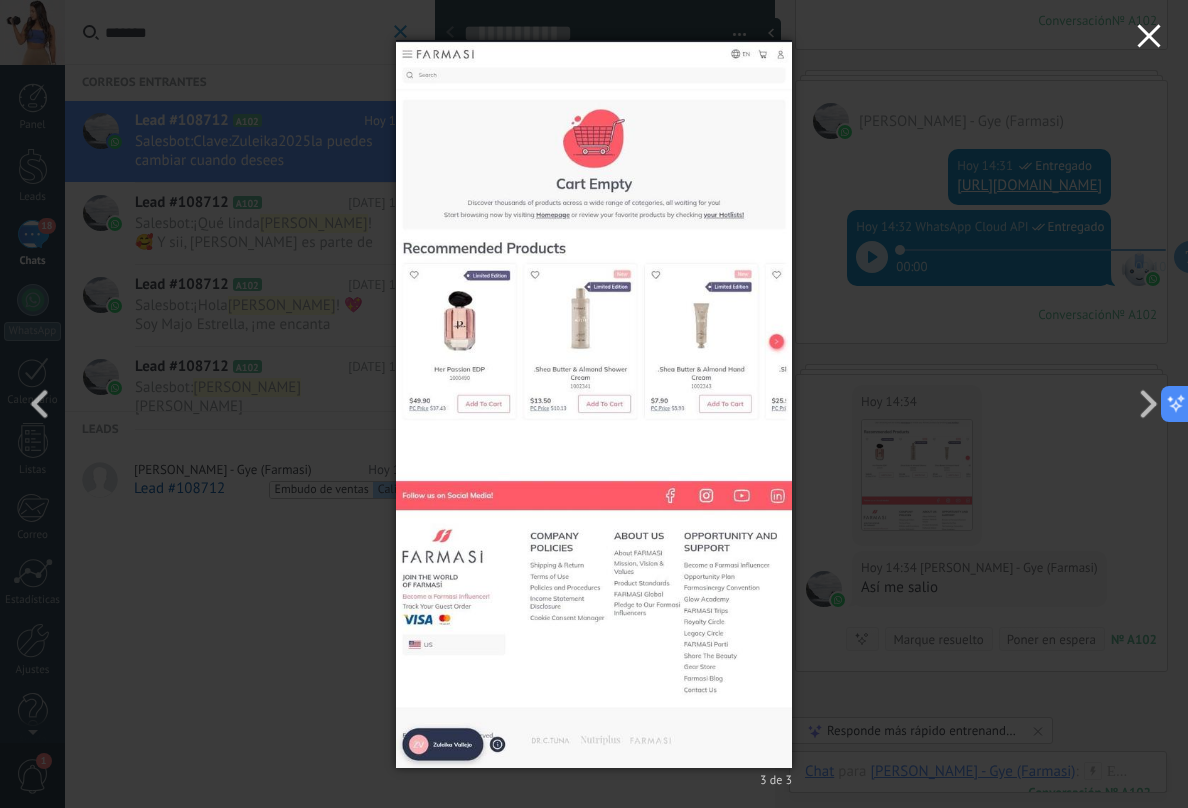 click 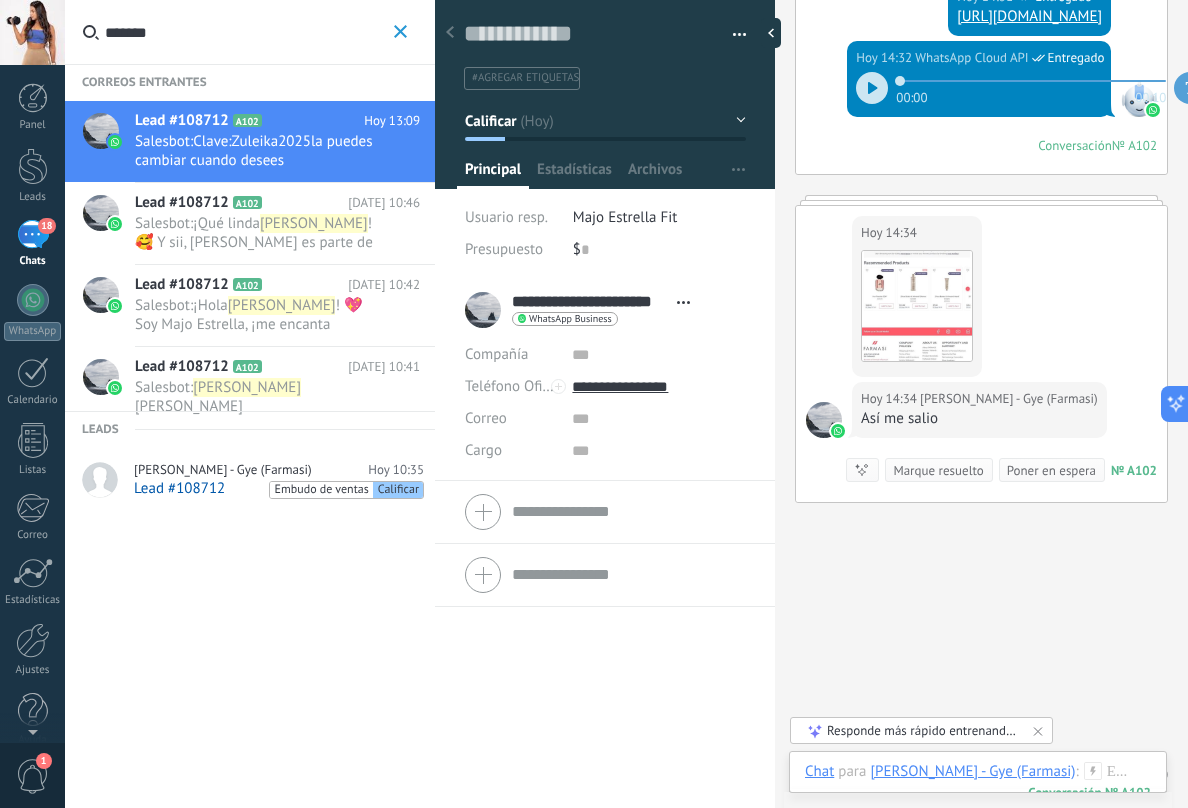 scroll, scrollTop: 2178, scrollLeft: 0, axis: vertical 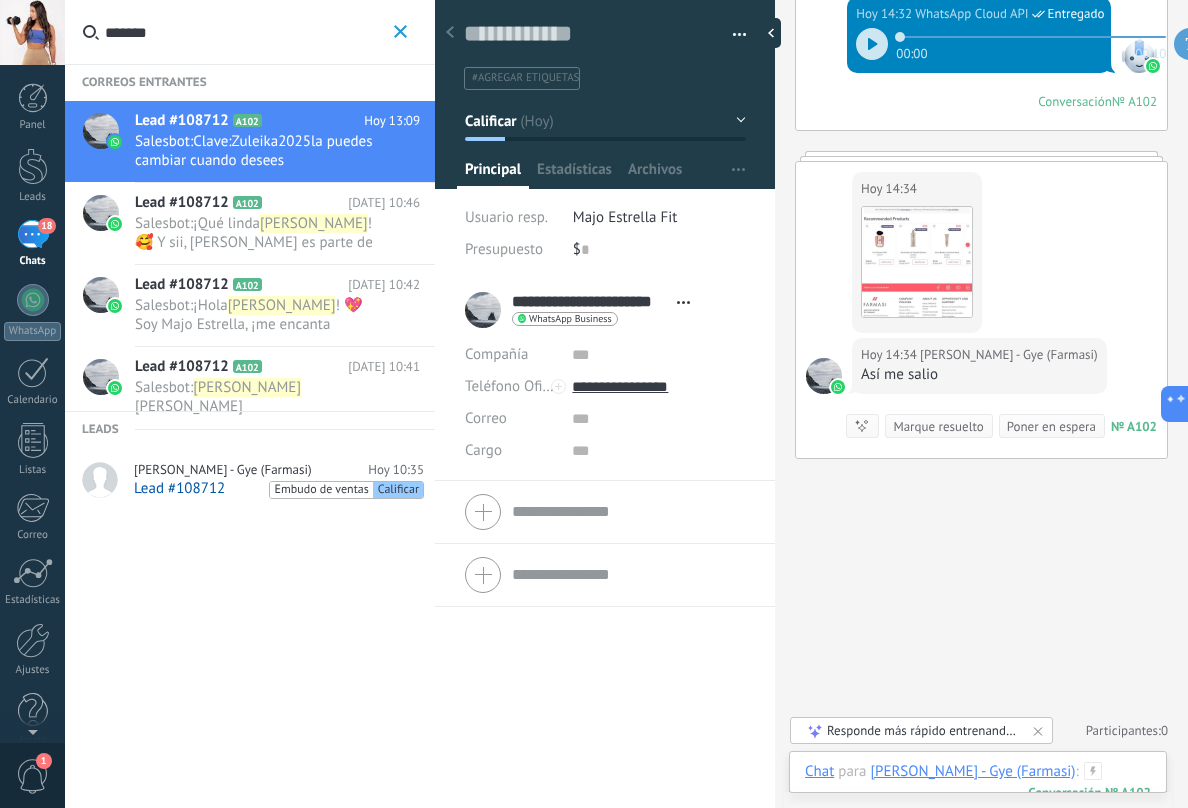 click at bounding box center [978, 792] 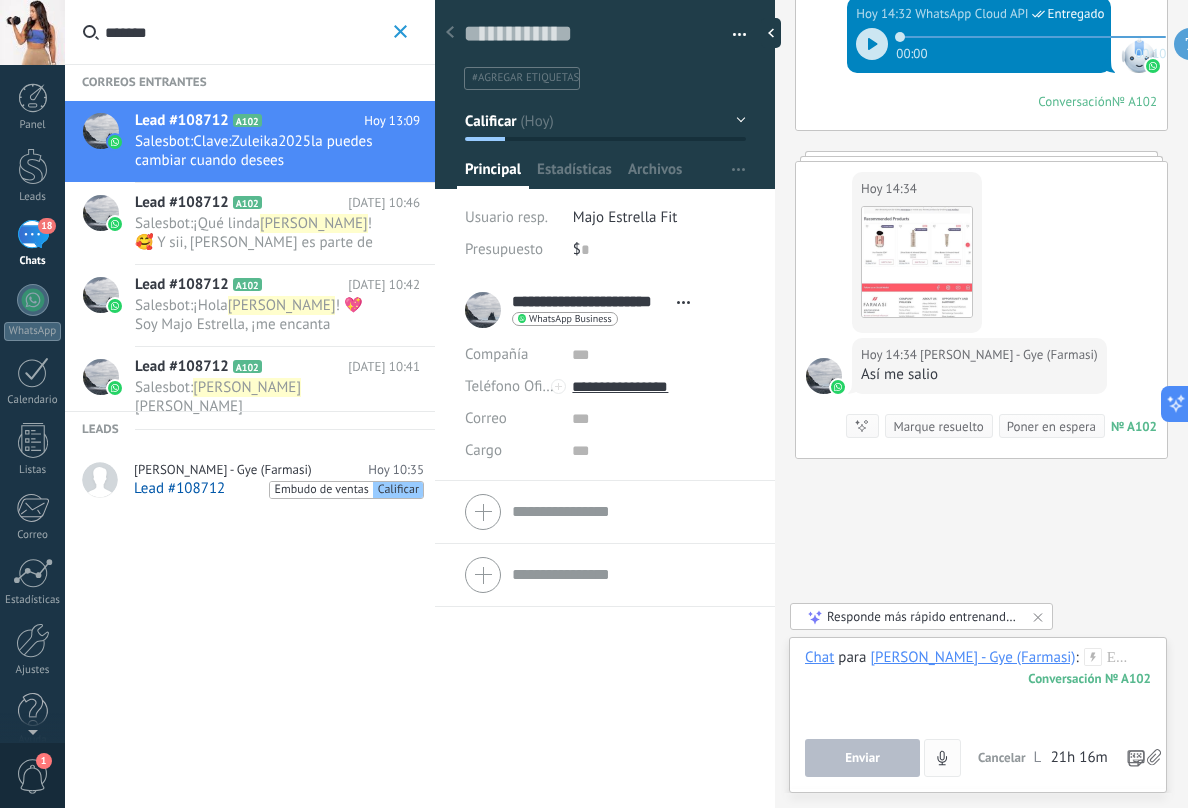 click 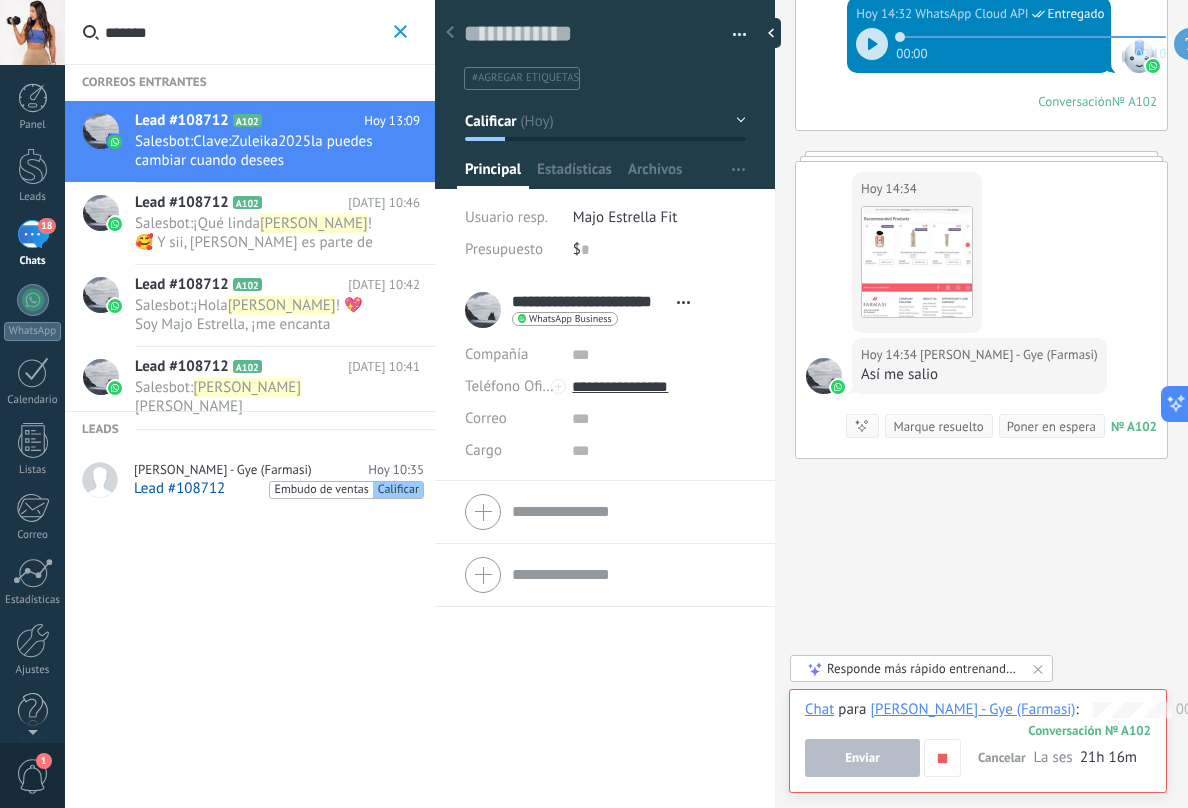 click on "Enviar" at bounding box center [862, 758] 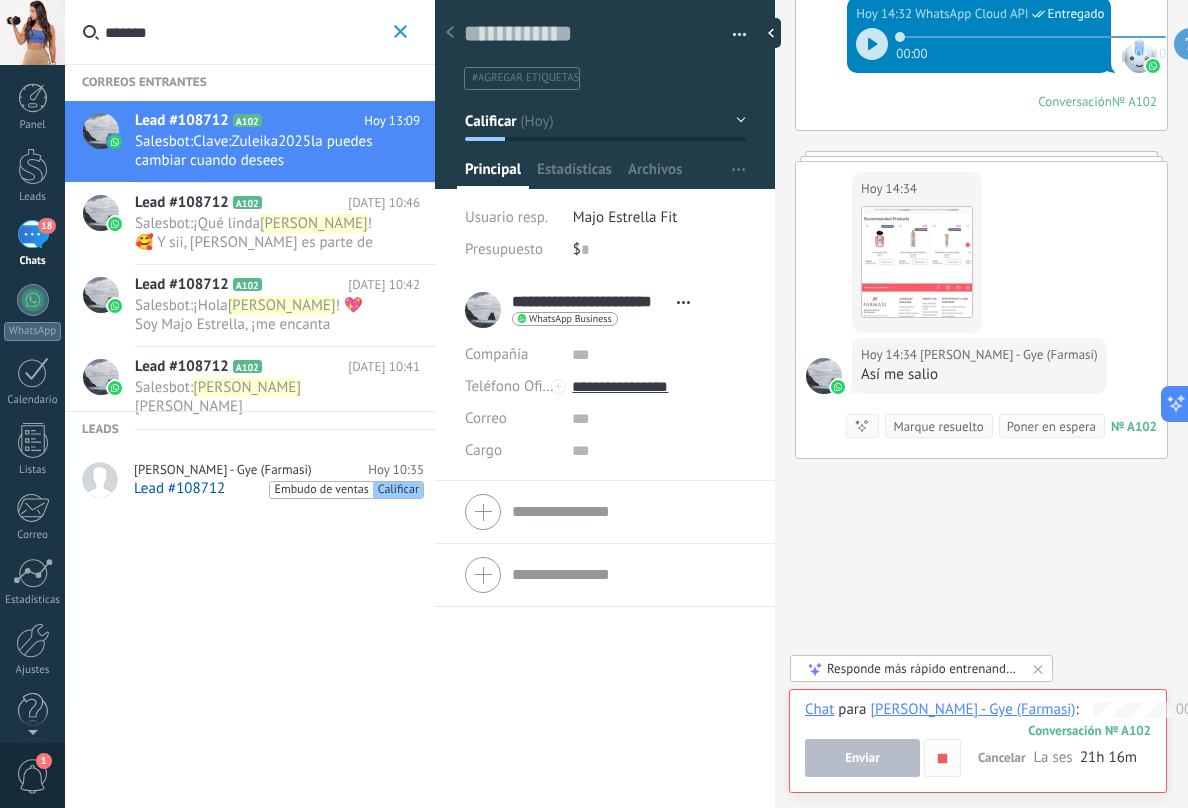 click at bounding box center [942, 758] 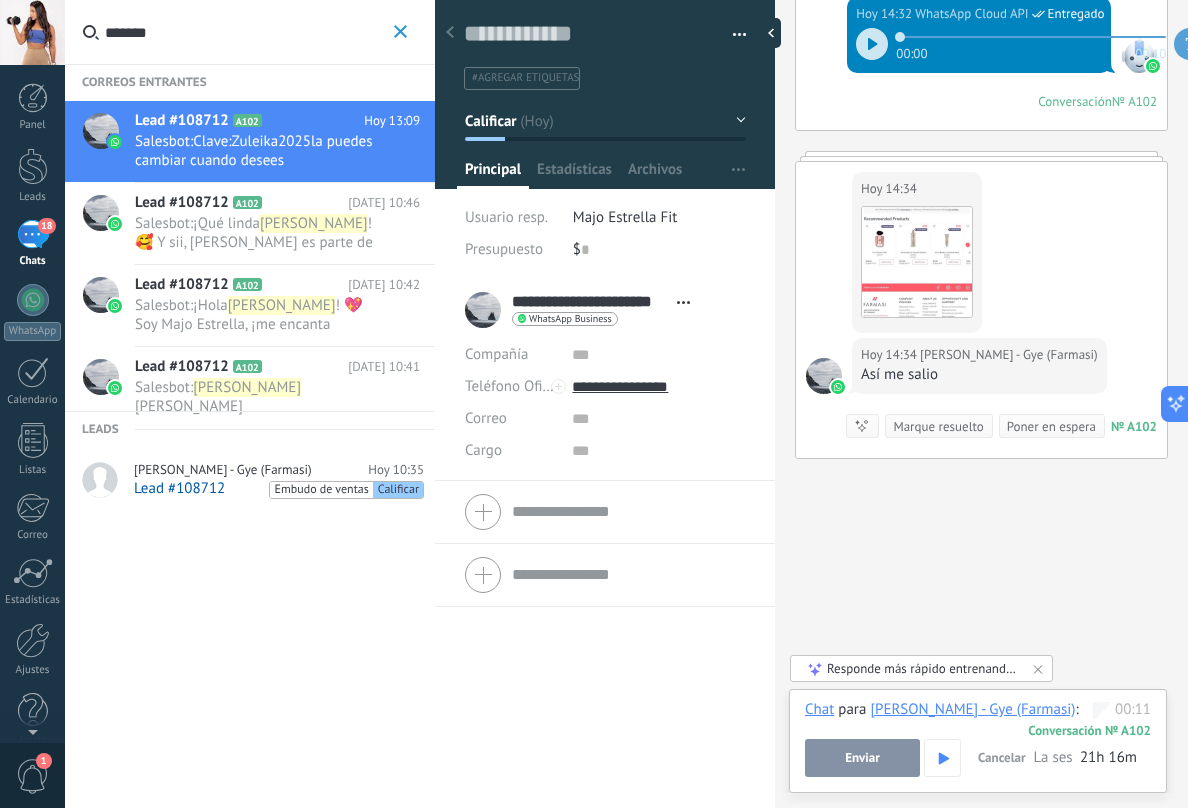 click on "Enviar" at bounding box center [862, 758] 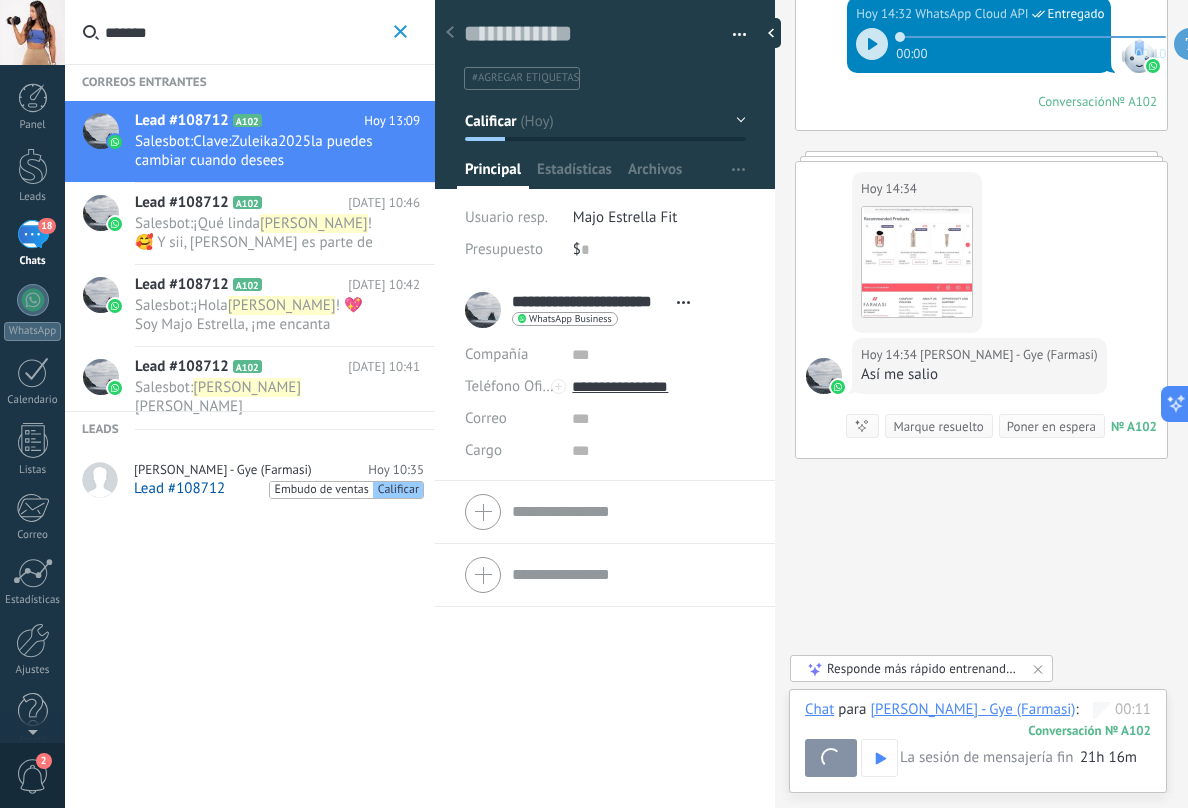 scroll, scrollTop: 2311, scrollLeft: 0, axis: vertical 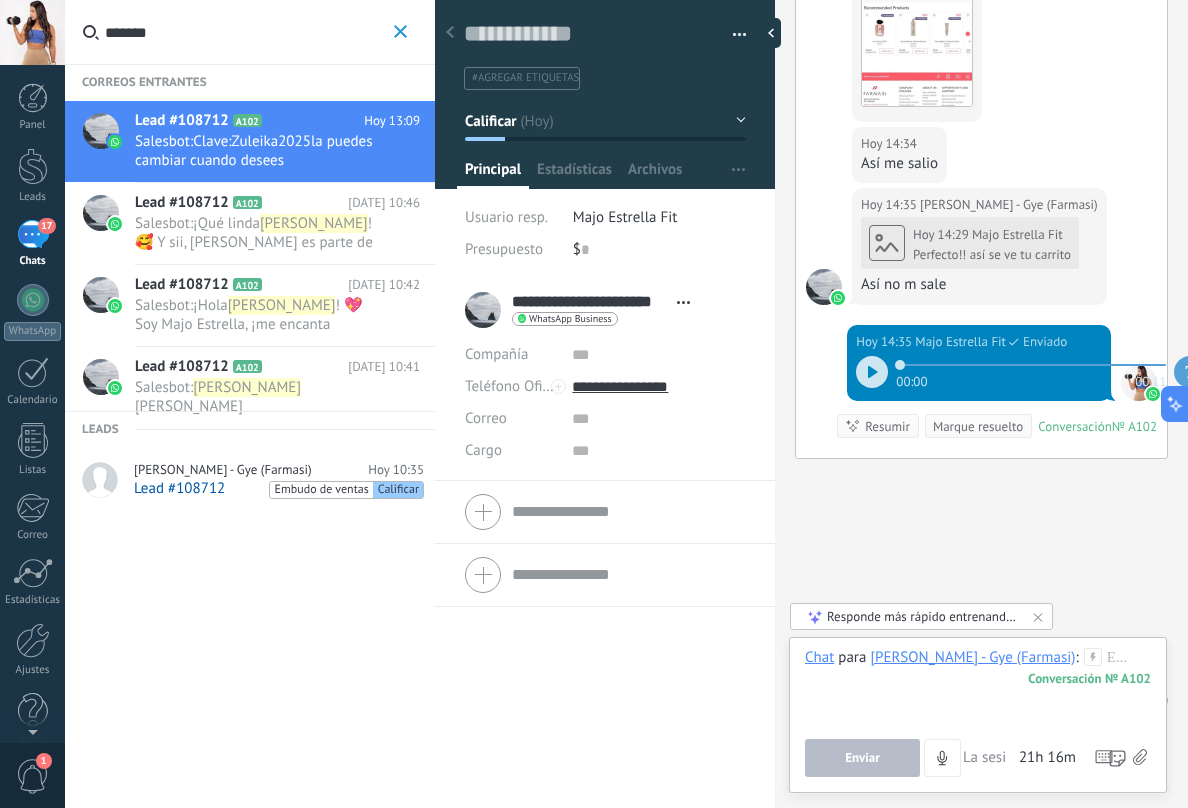 click at bounding box center (872, 372) 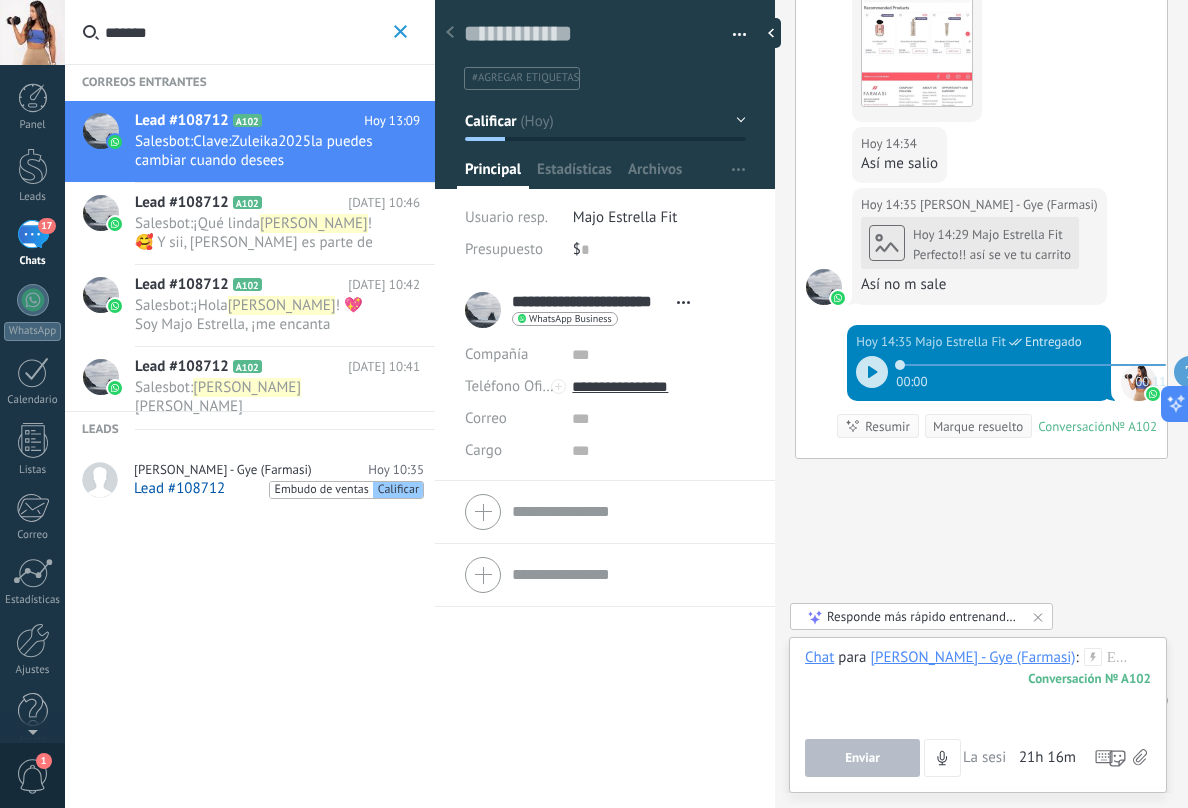 click on "Calificar" at bounding box center [605, 121] 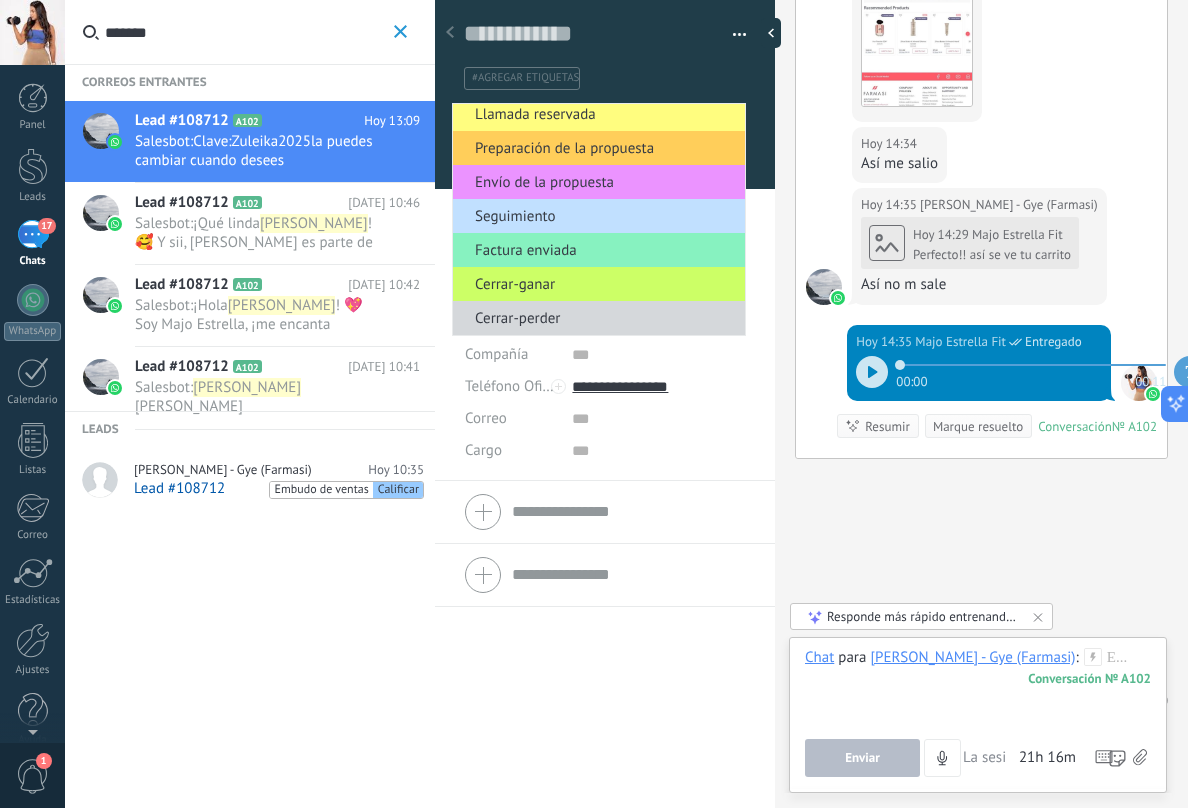 scroll, scrollTop: 0, scrollLeft: 0, axis: both 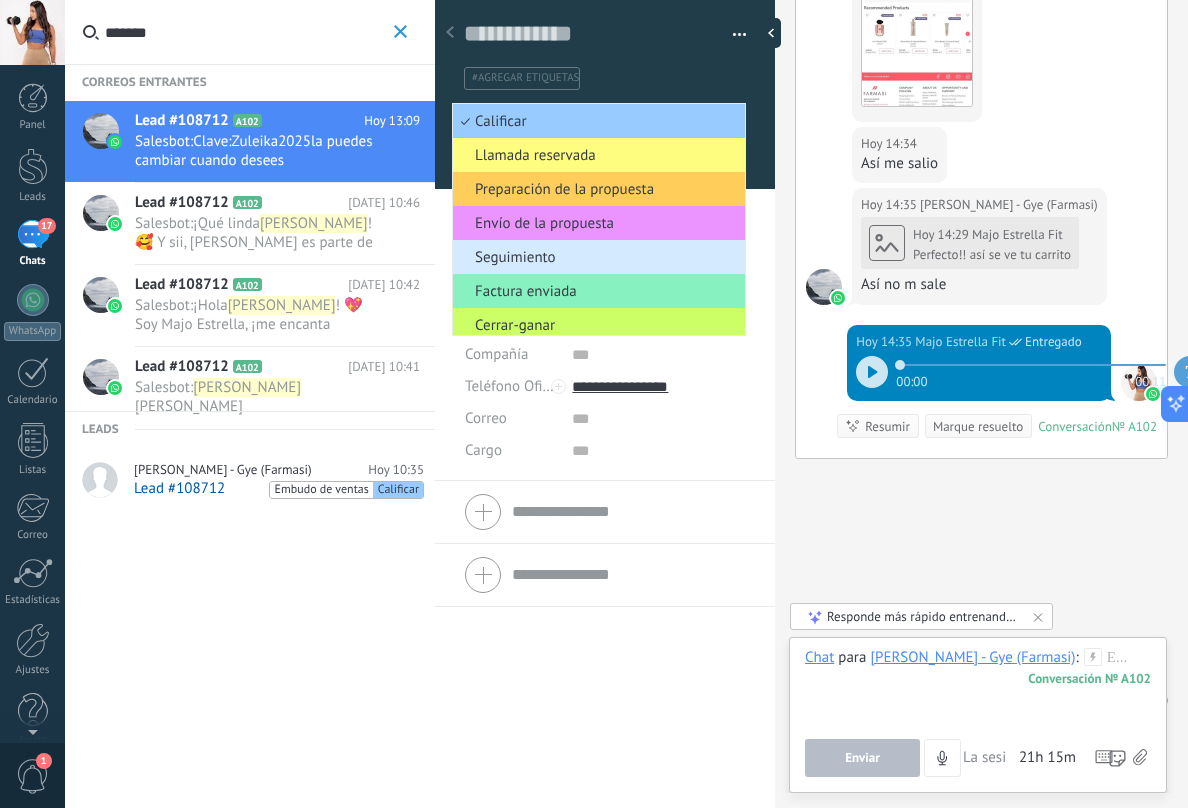 click on "Seguimiento" at bounding box center (596, 257) 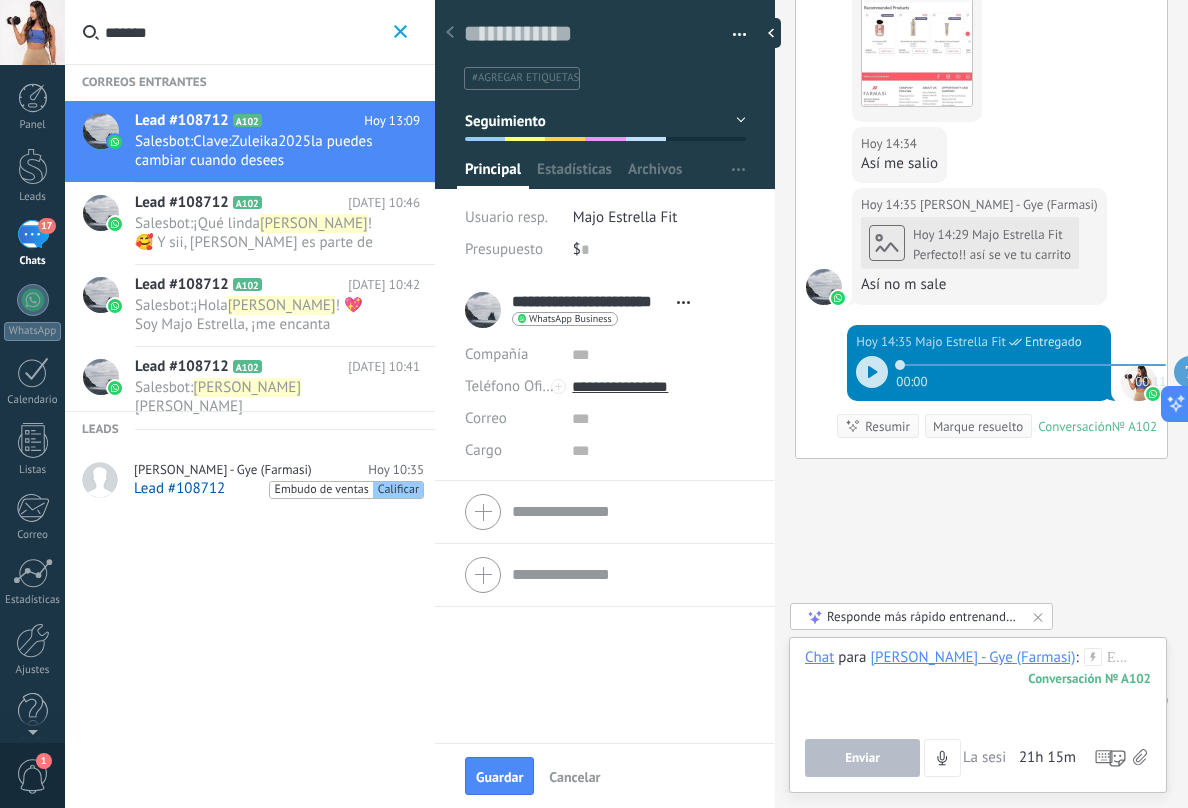 click on "¡Qué linda" at bounding box center [226, 223] 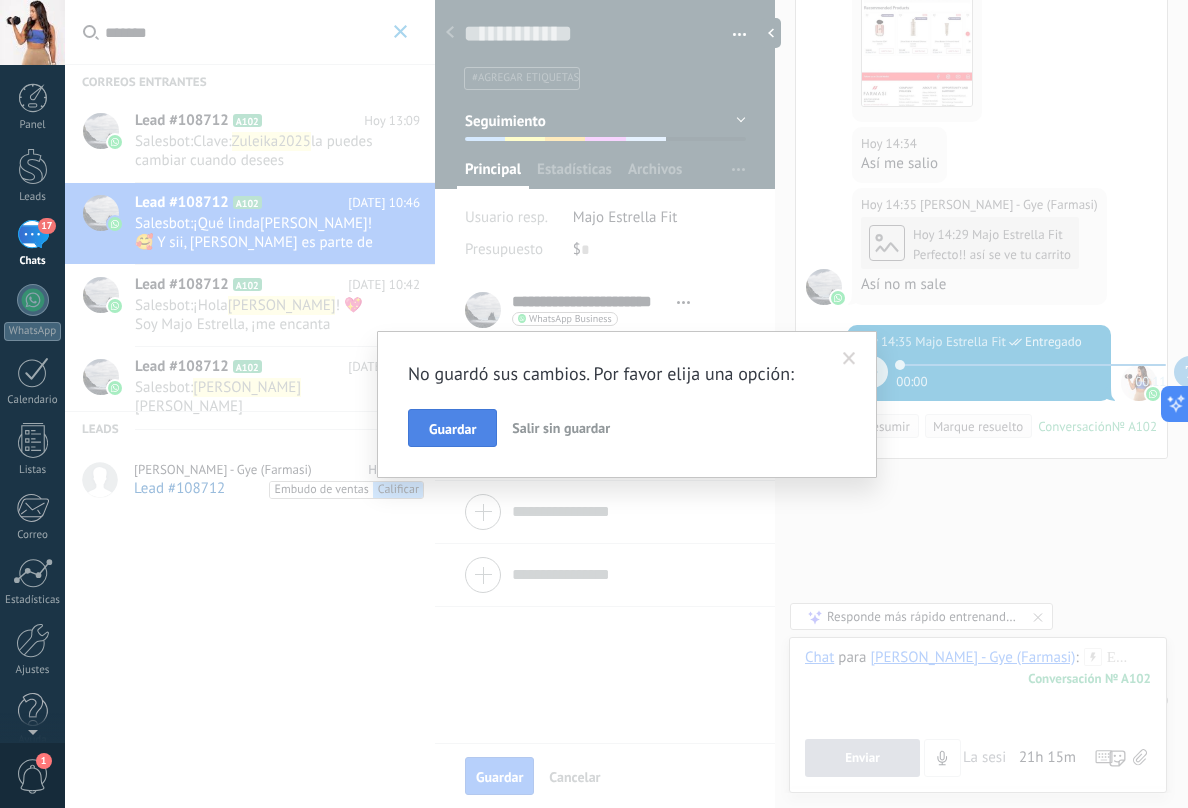 click on "Guardar" at bounding box center [452, 429] 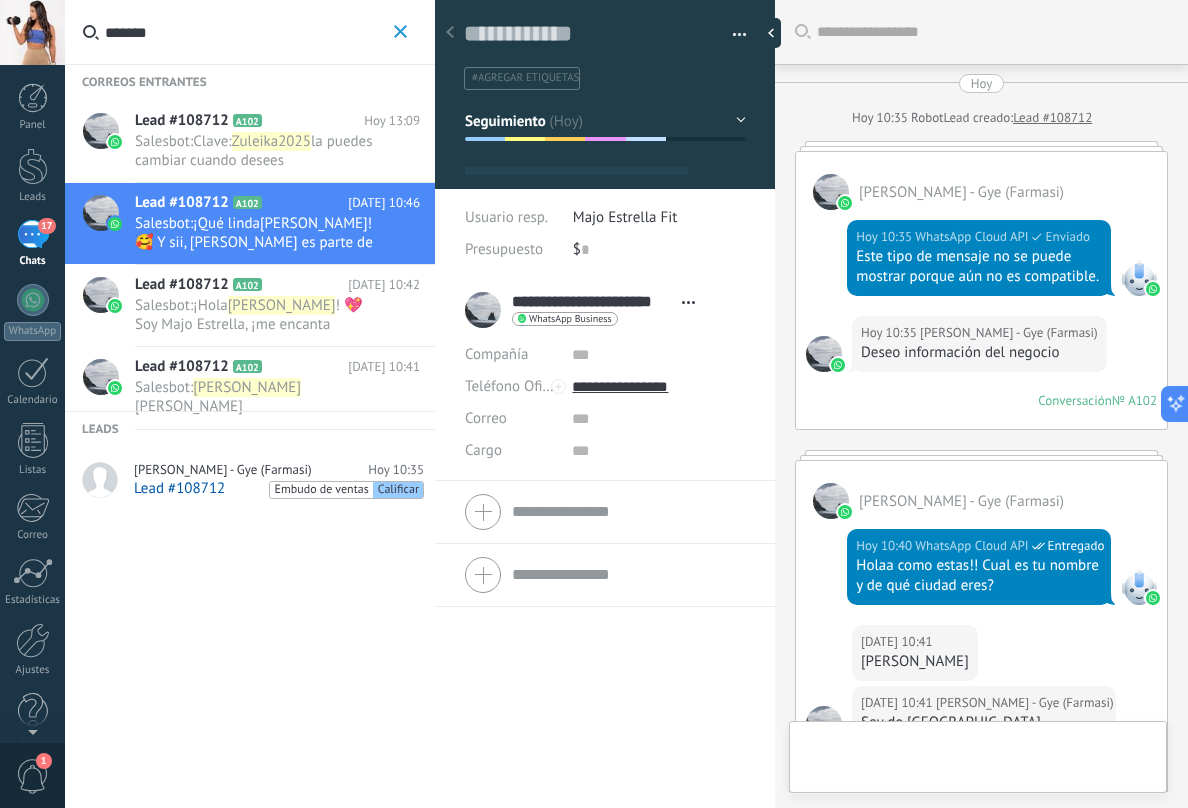 type on "**********" 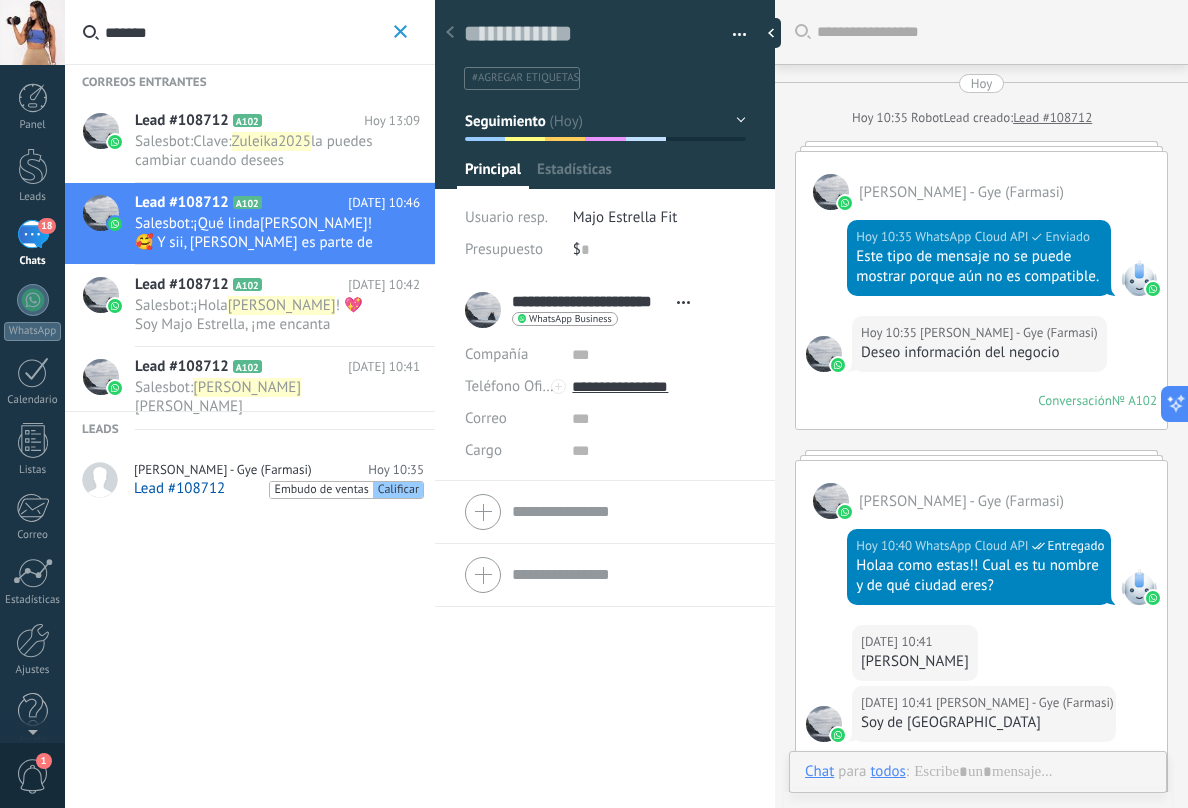 scroll, scrollTop: 30, scrollLeft: 0, axis: vertical 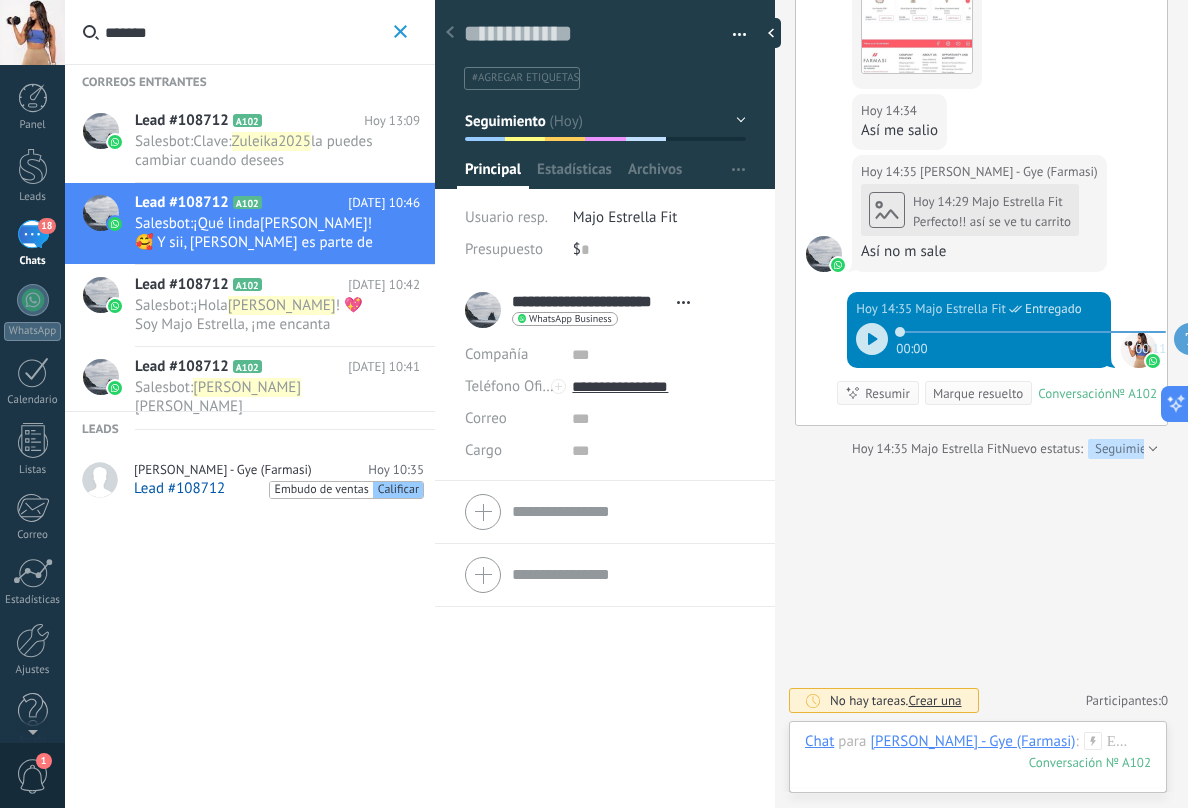 click 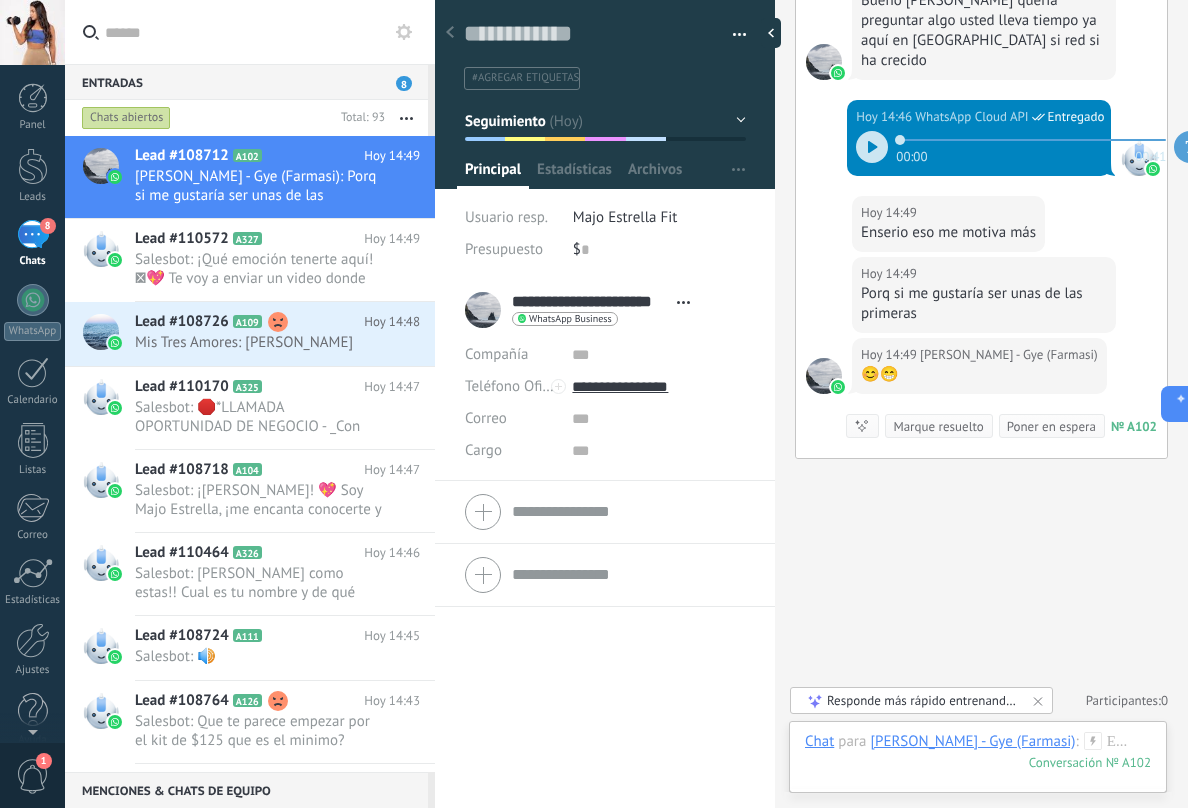 scroll, scrollTop: 4951, scrollLeft: 0, axis: vertical 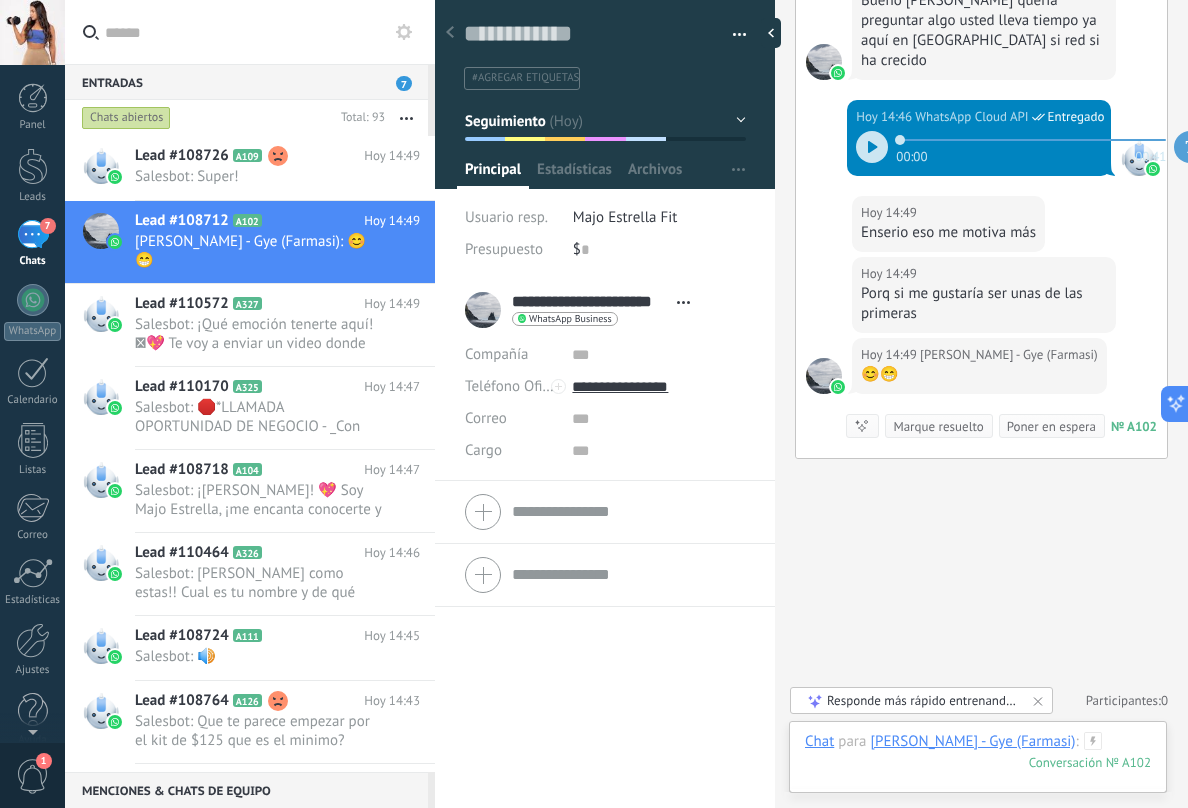 click at bounding box center (978, 762) 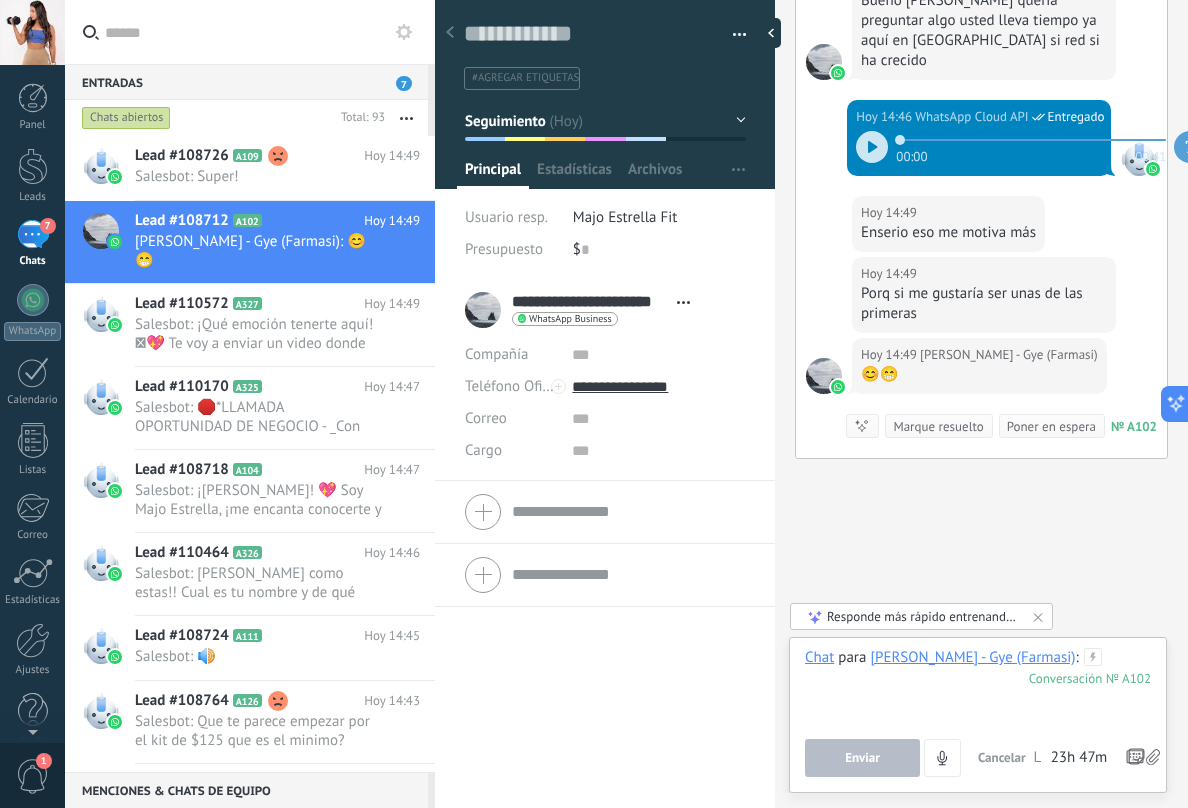 type 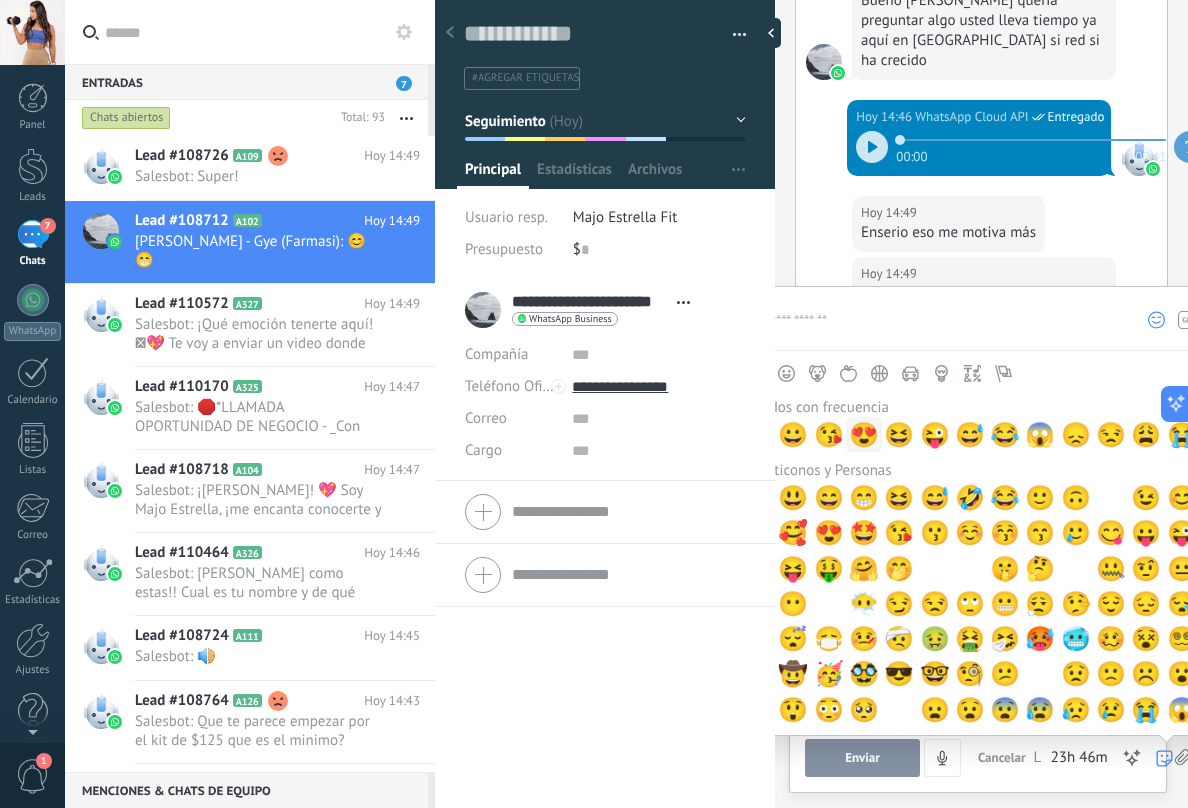 click on "😍" at bounding box center (864, 435) 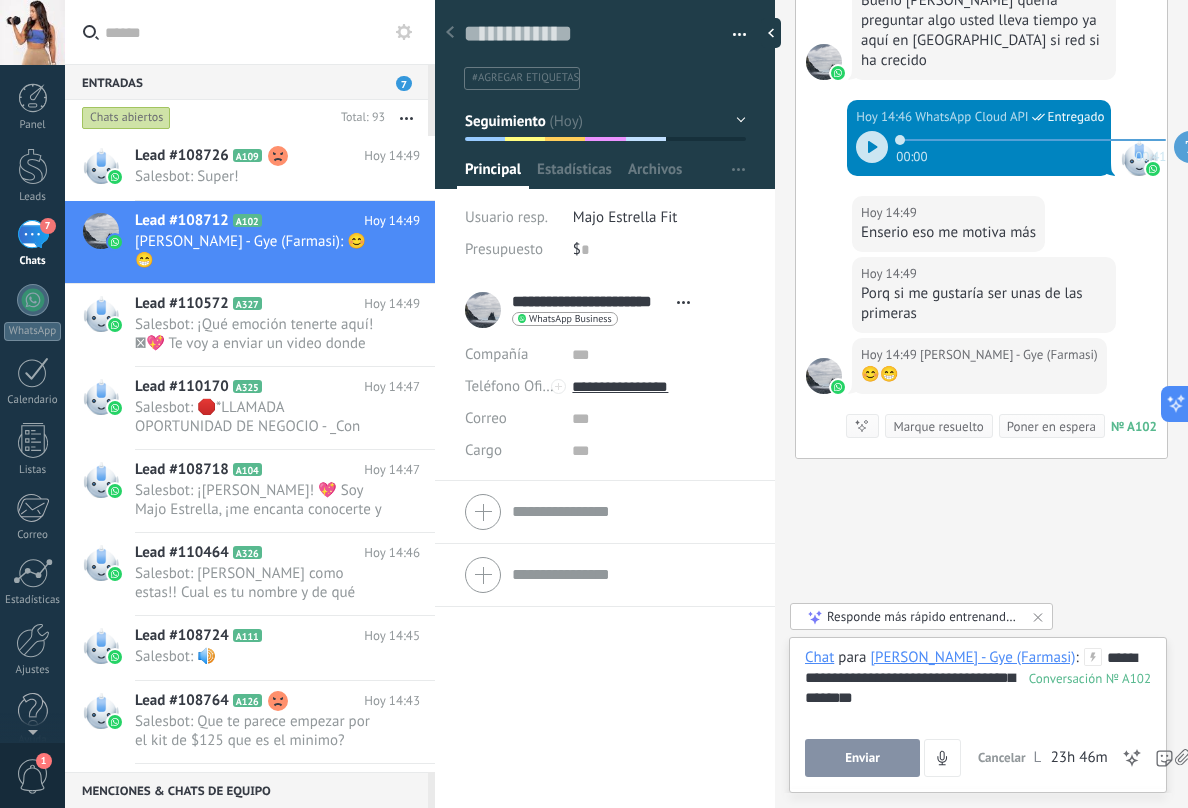click on "Enviar" at bounding box center (862, 758) 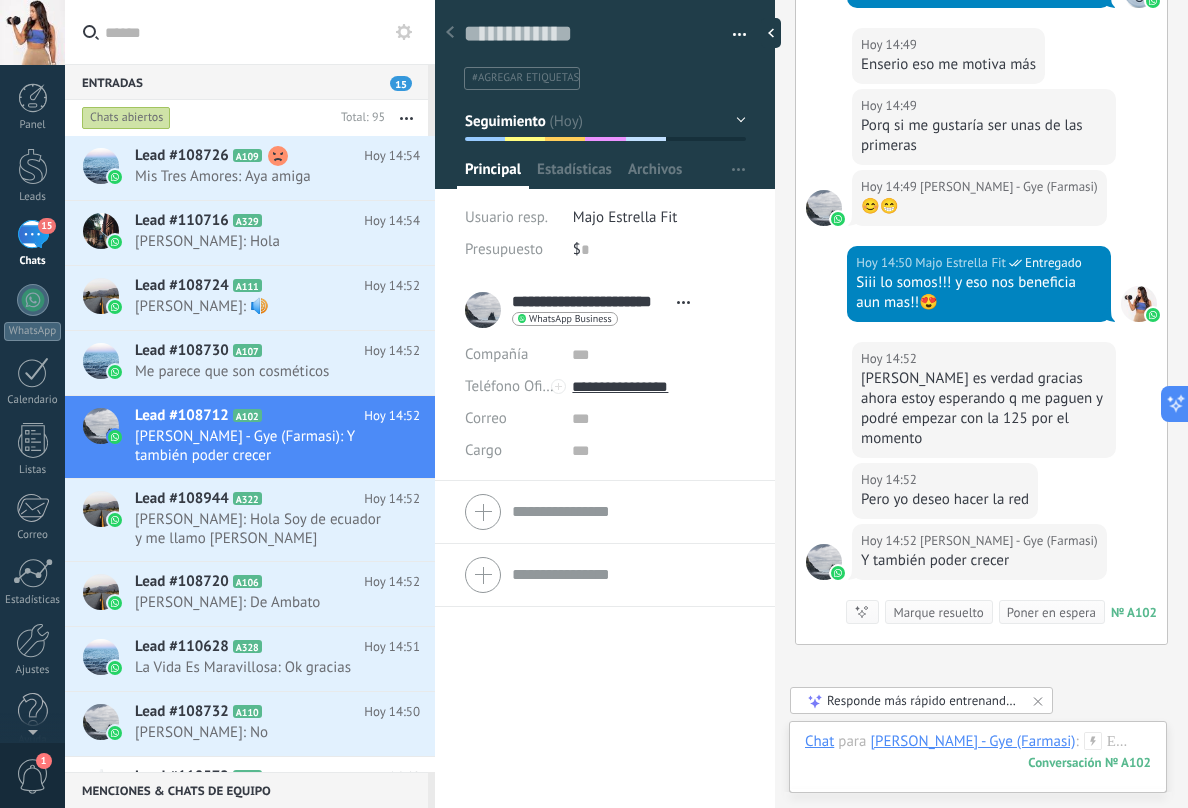 scroll, scrollTop: 5285, scrollLeft: 0, axis: vertical 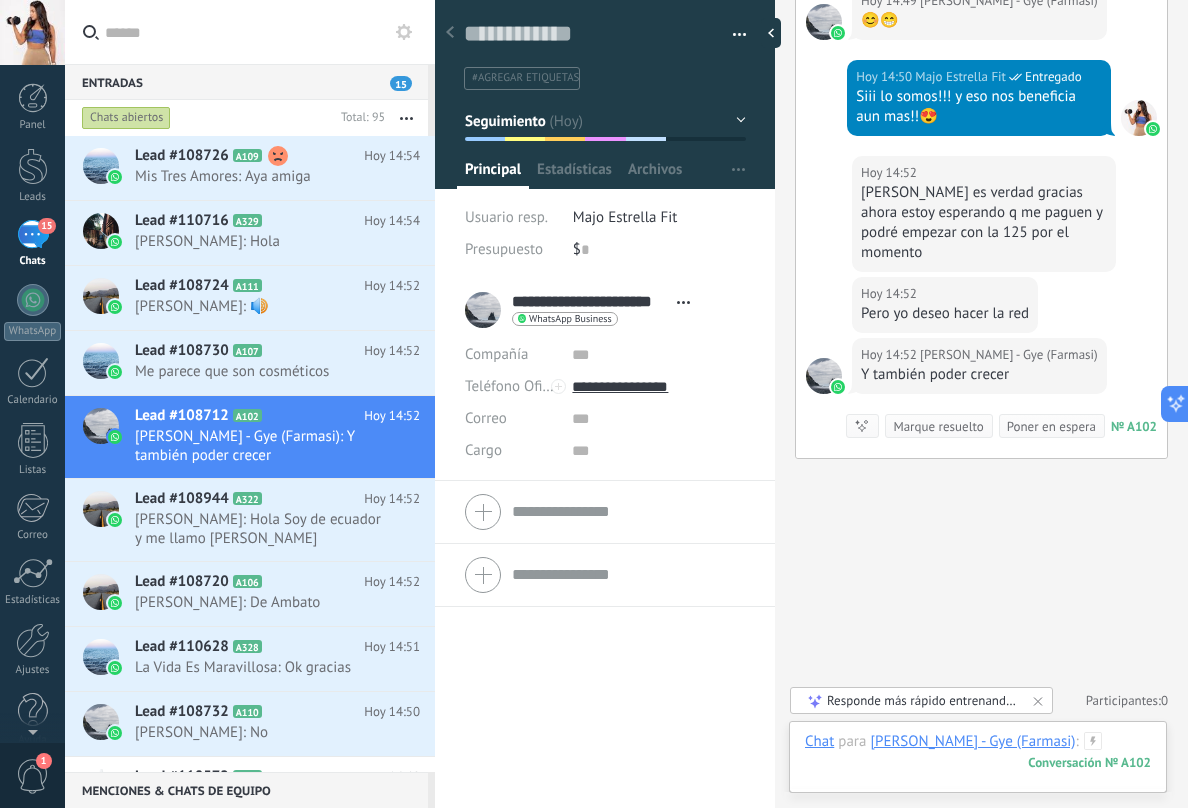 click at bounding box center (978, 762) 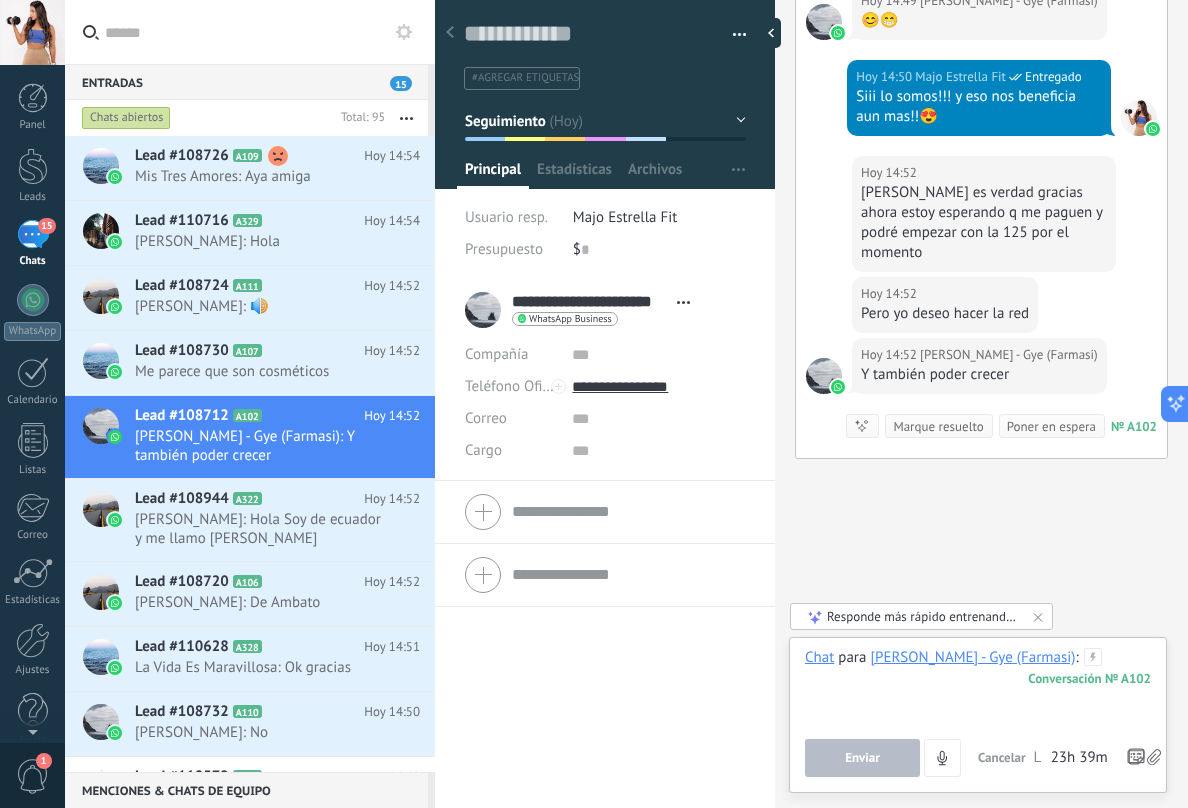 type 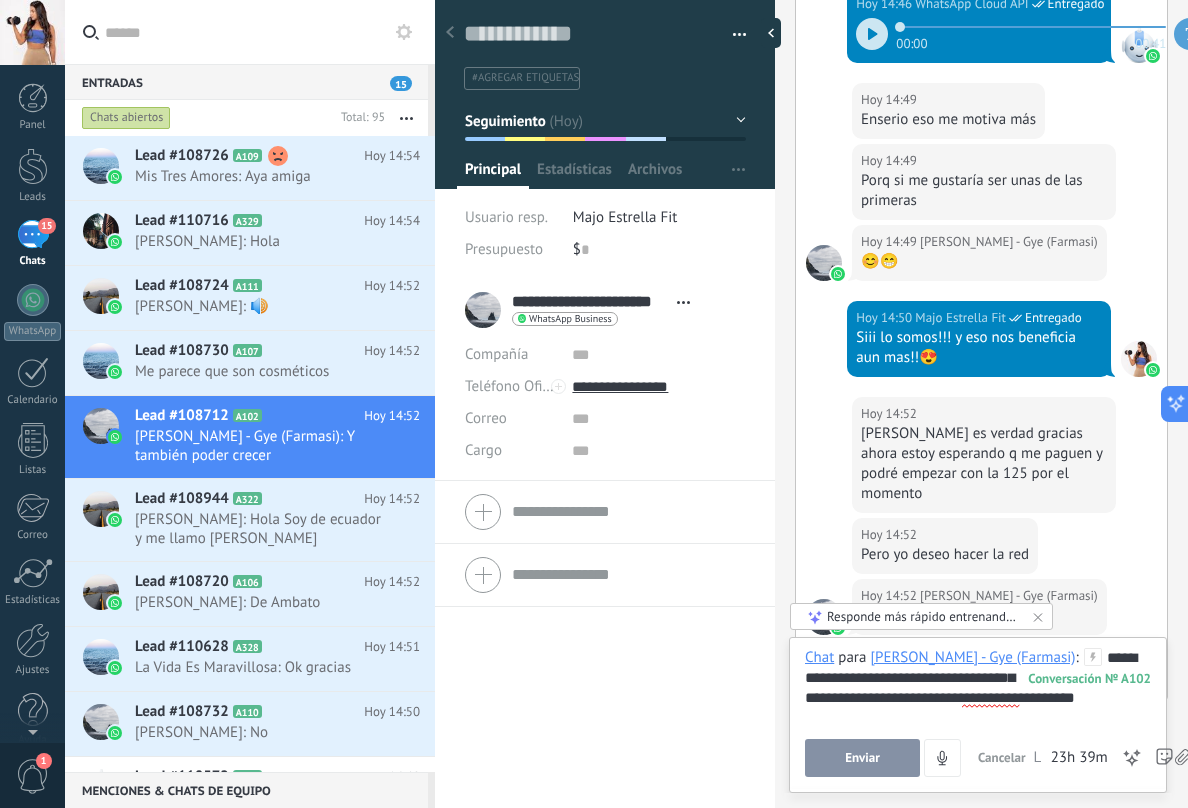 scroll, scrollTop: 5285, scrollLeft: 0, axis: vertical 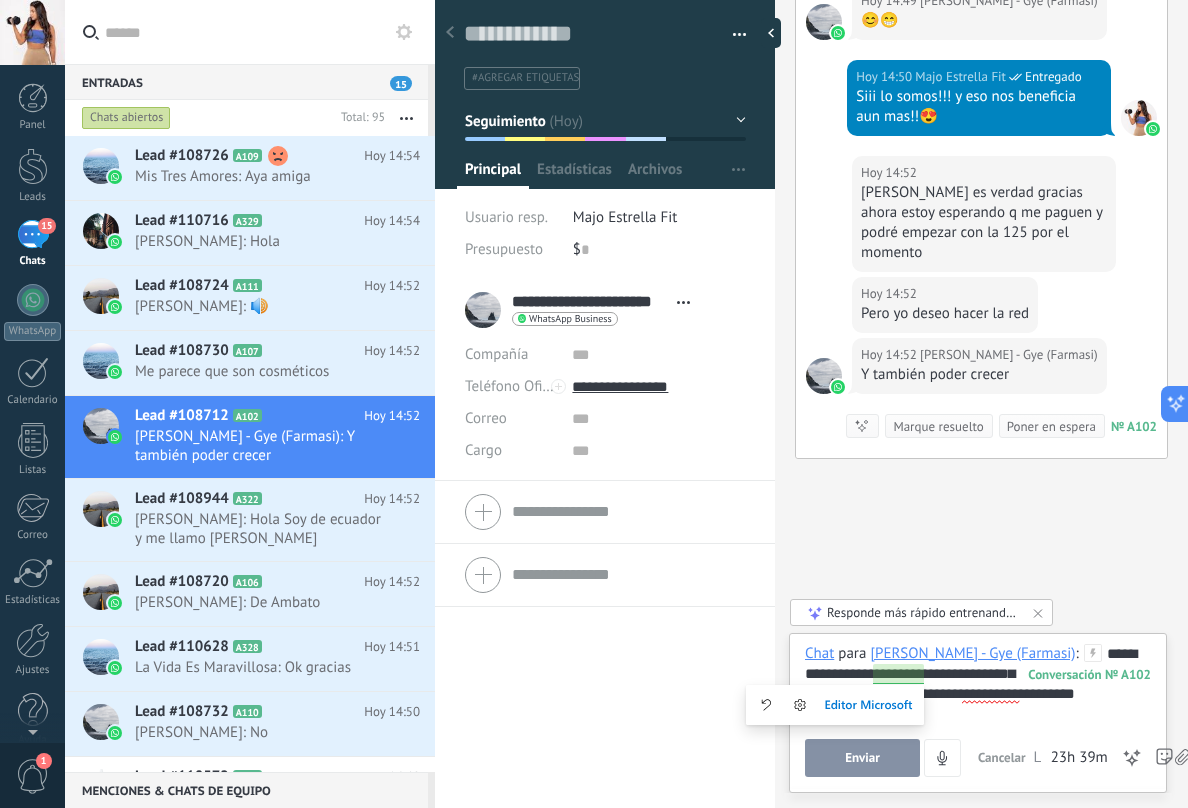 drag, startPoint x: 871, startPoint y: 756, endPoint x: 883, endPoint y: 736, distance: 23.323807 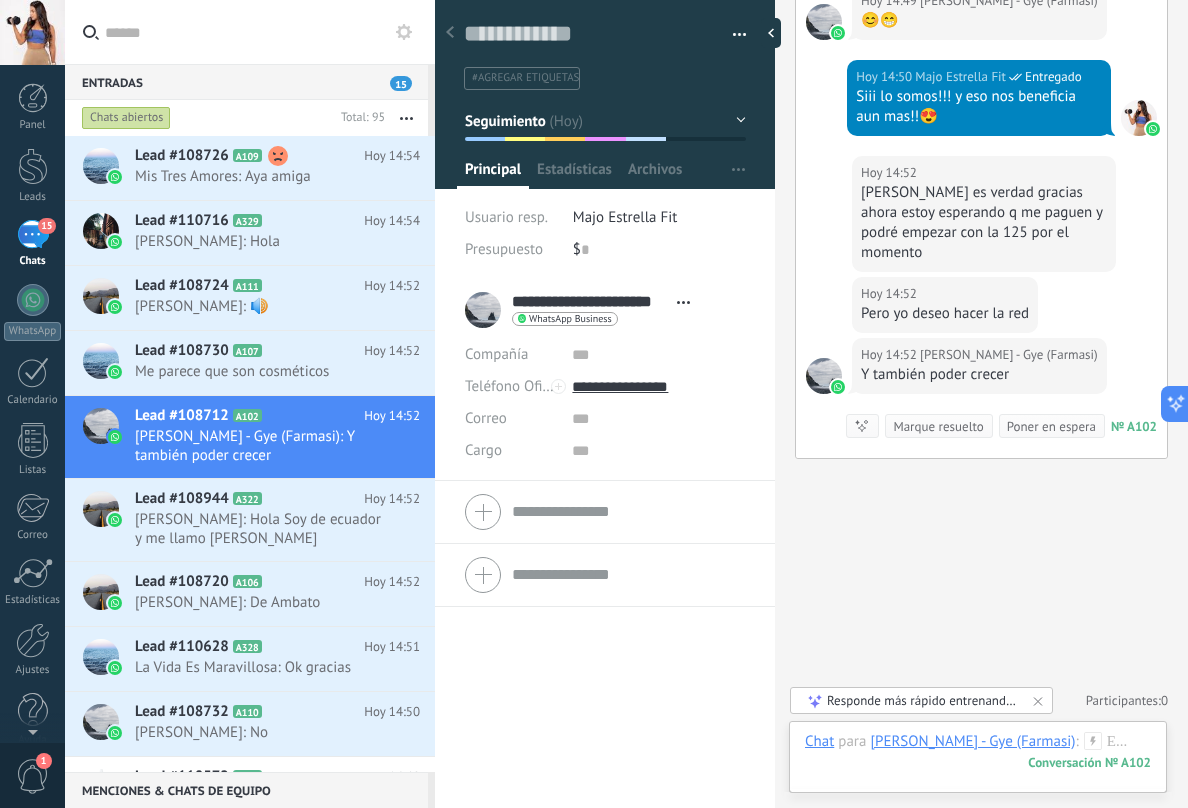 scroll, scrollTop: 5394, scrollLeft: 0, axis: vertical 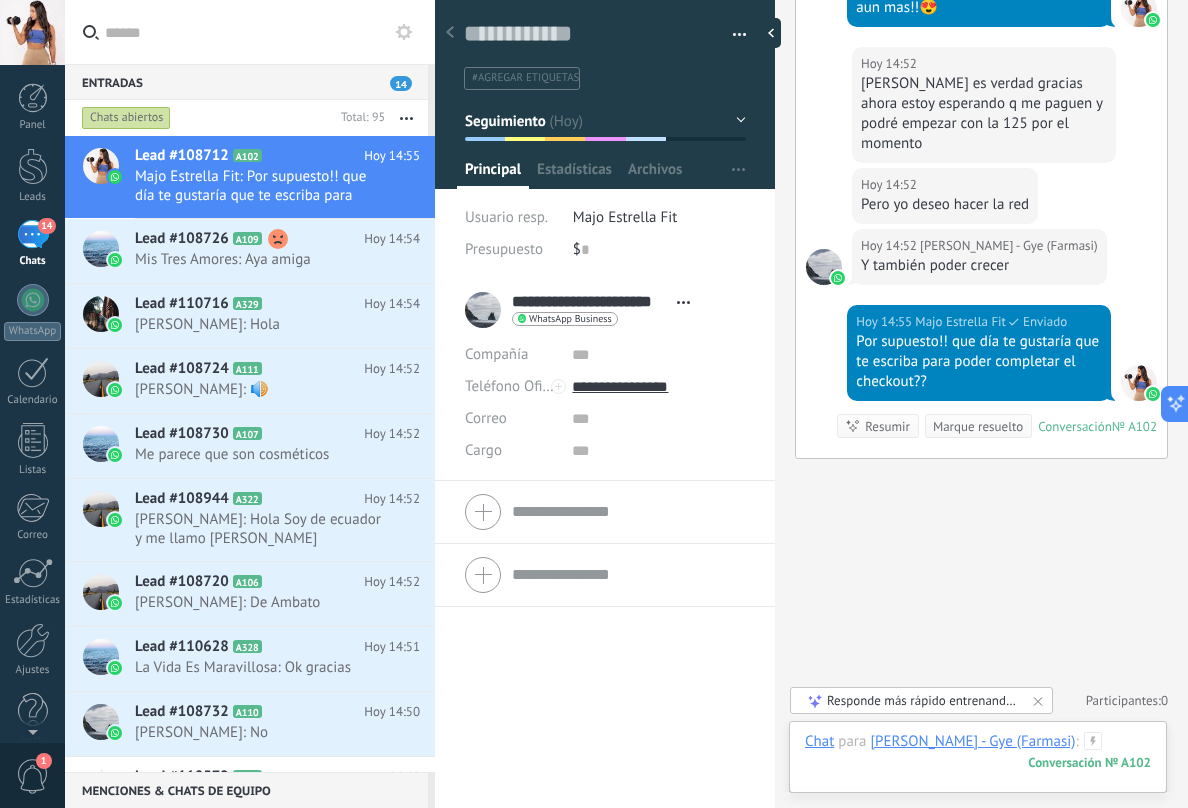 click at bounding box center (978, 762) 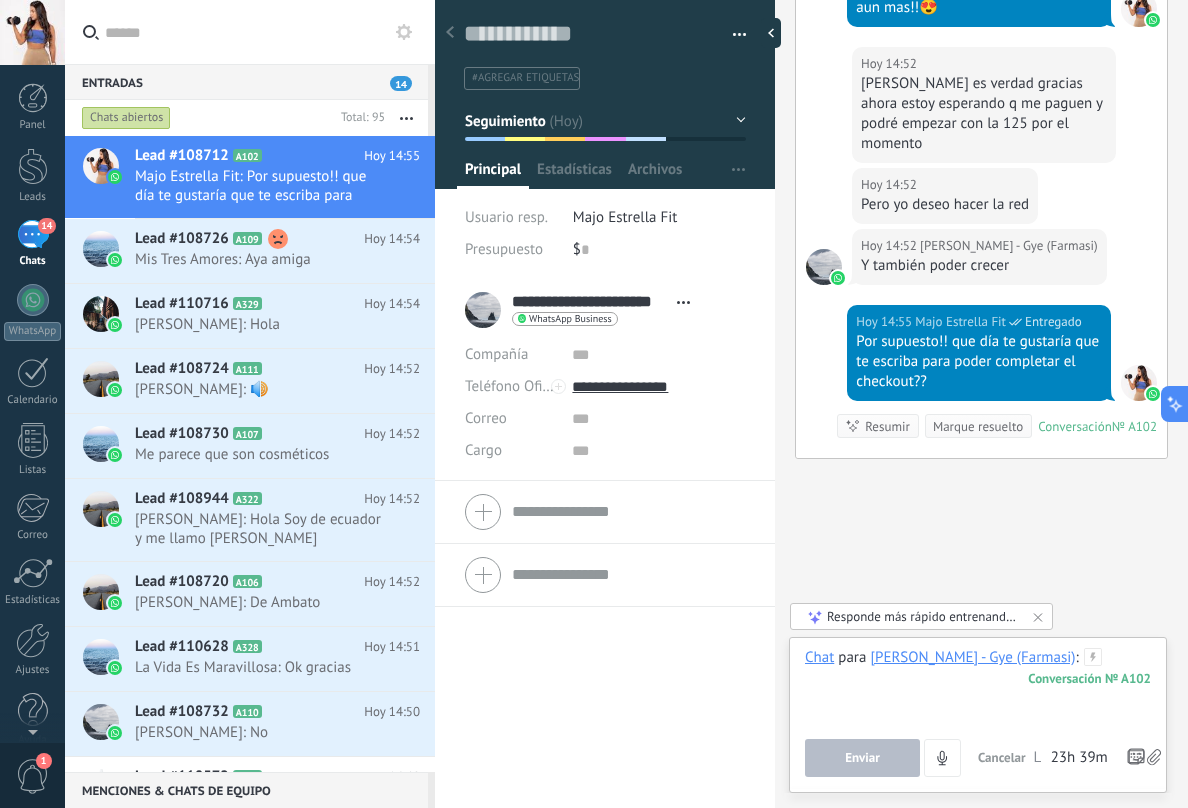 type 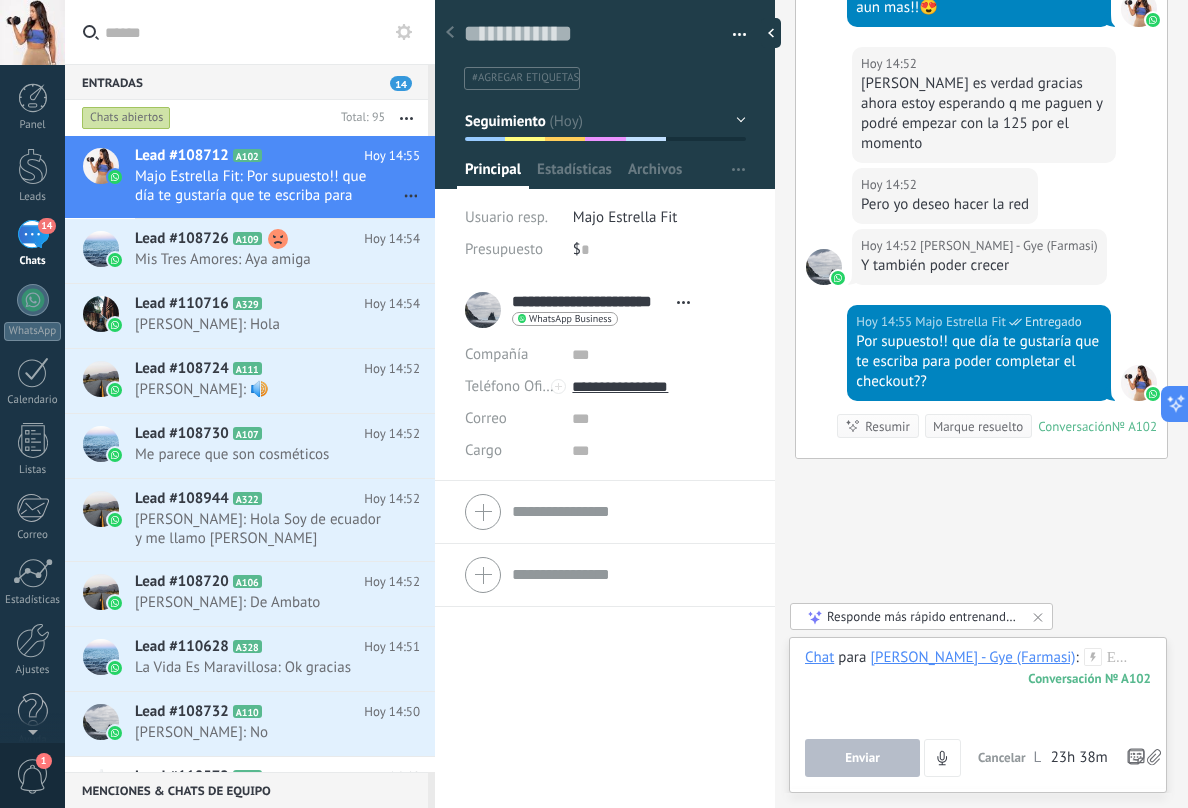 click on "14" at bounding box center [401, 83] 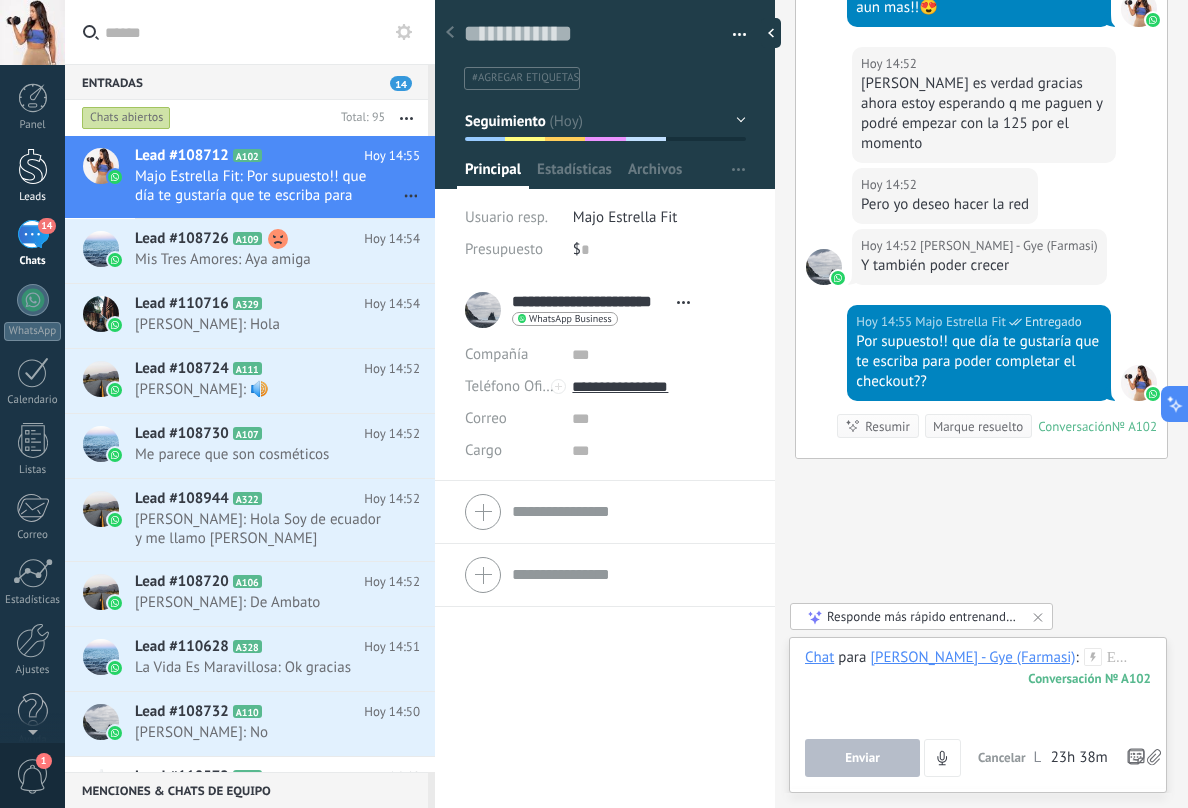click at bounding box center (33, 166) 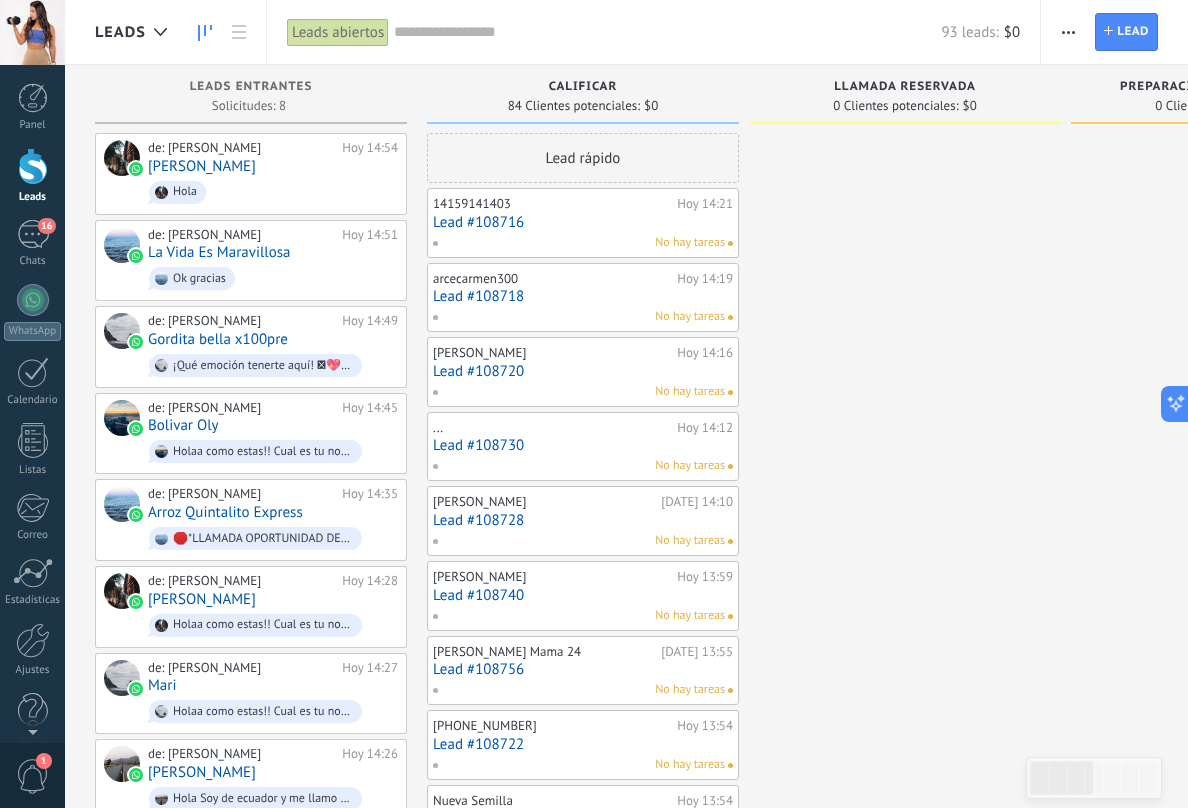 click at bounding box center (32, 32) 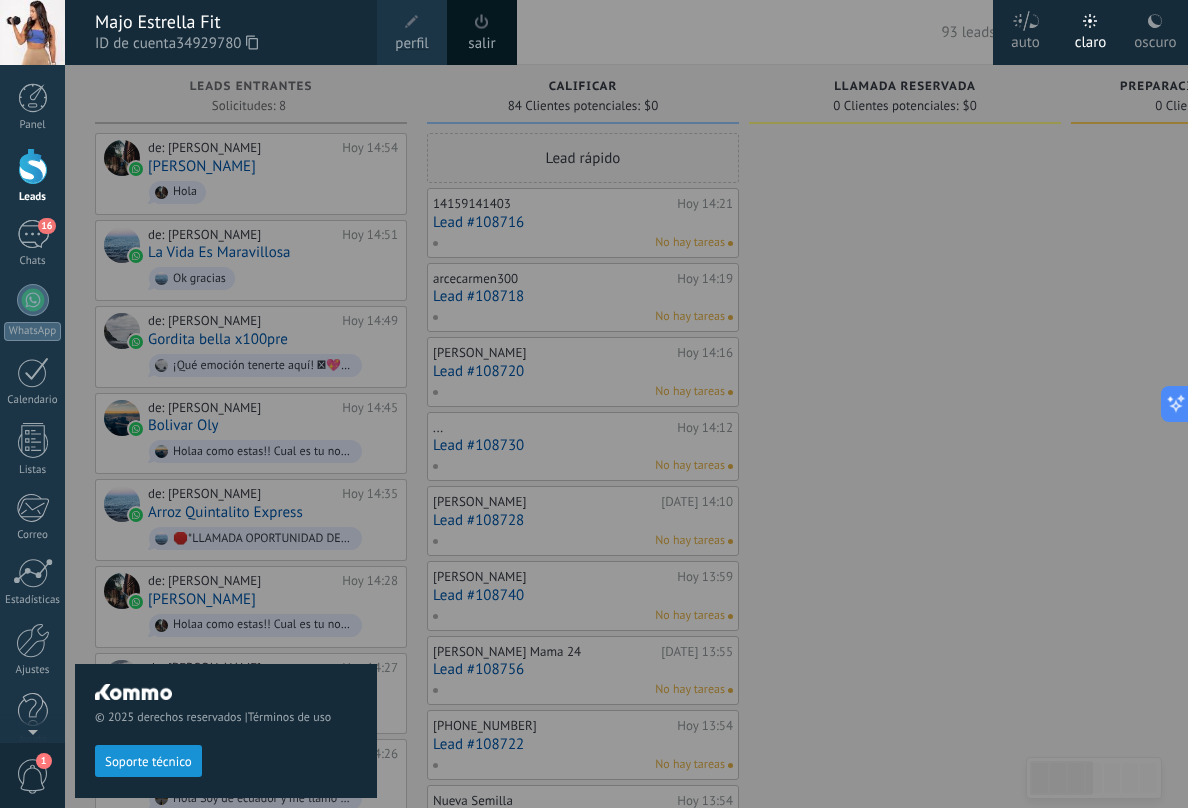 click on "salir" at bounding box center [481, 44] 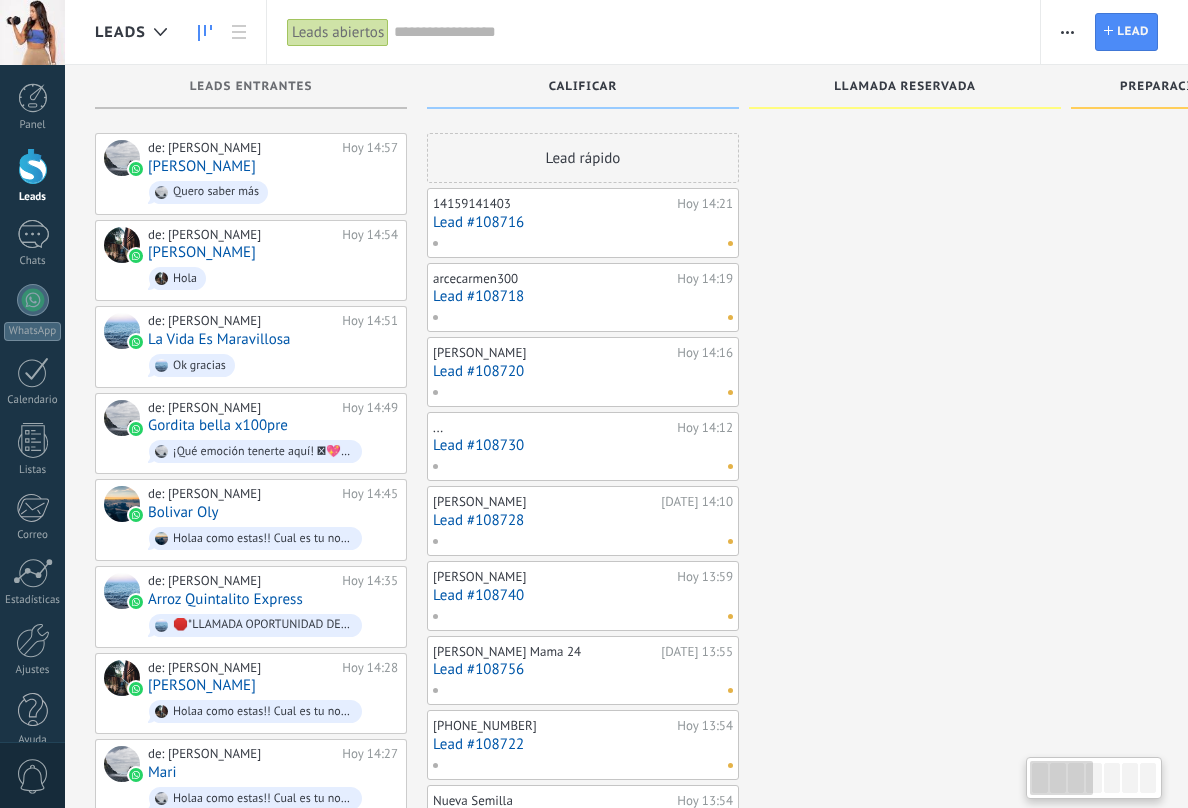 scroll, scrollTop: 0, scrollLeft: 0, axis: both 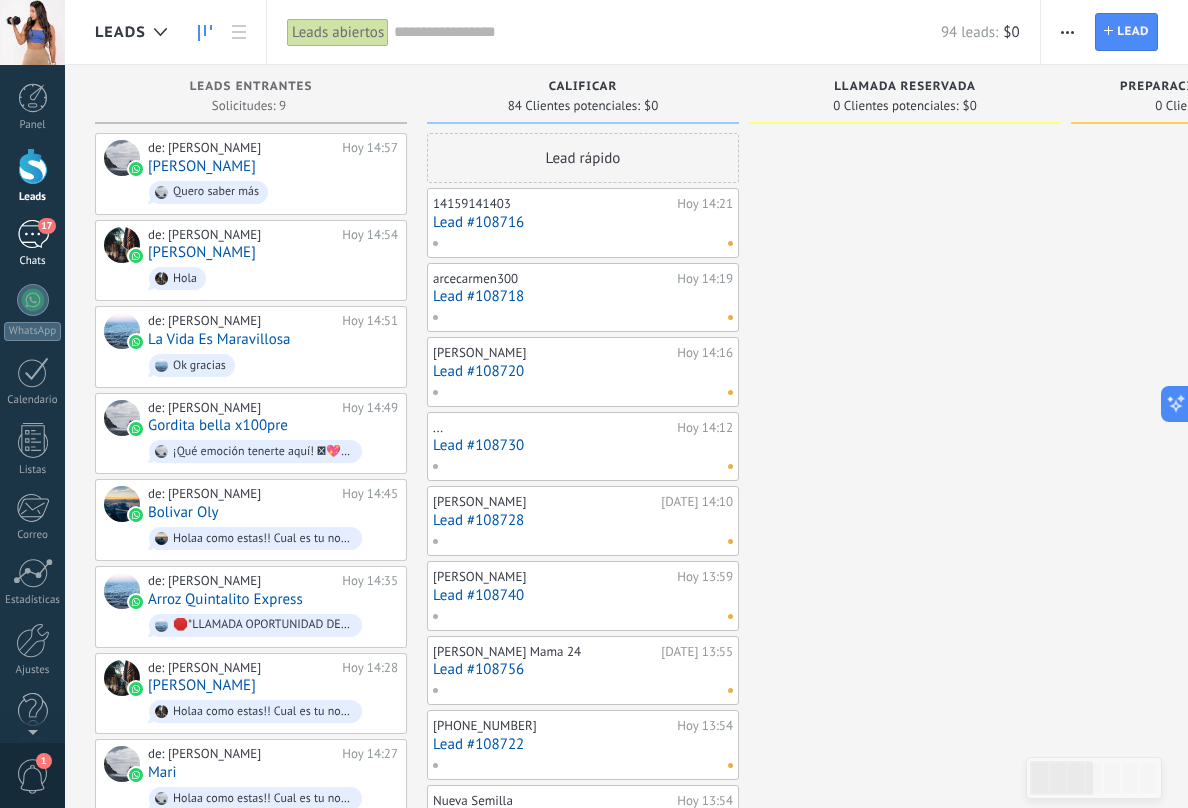 click on "17" at bounding box center (33, 234) 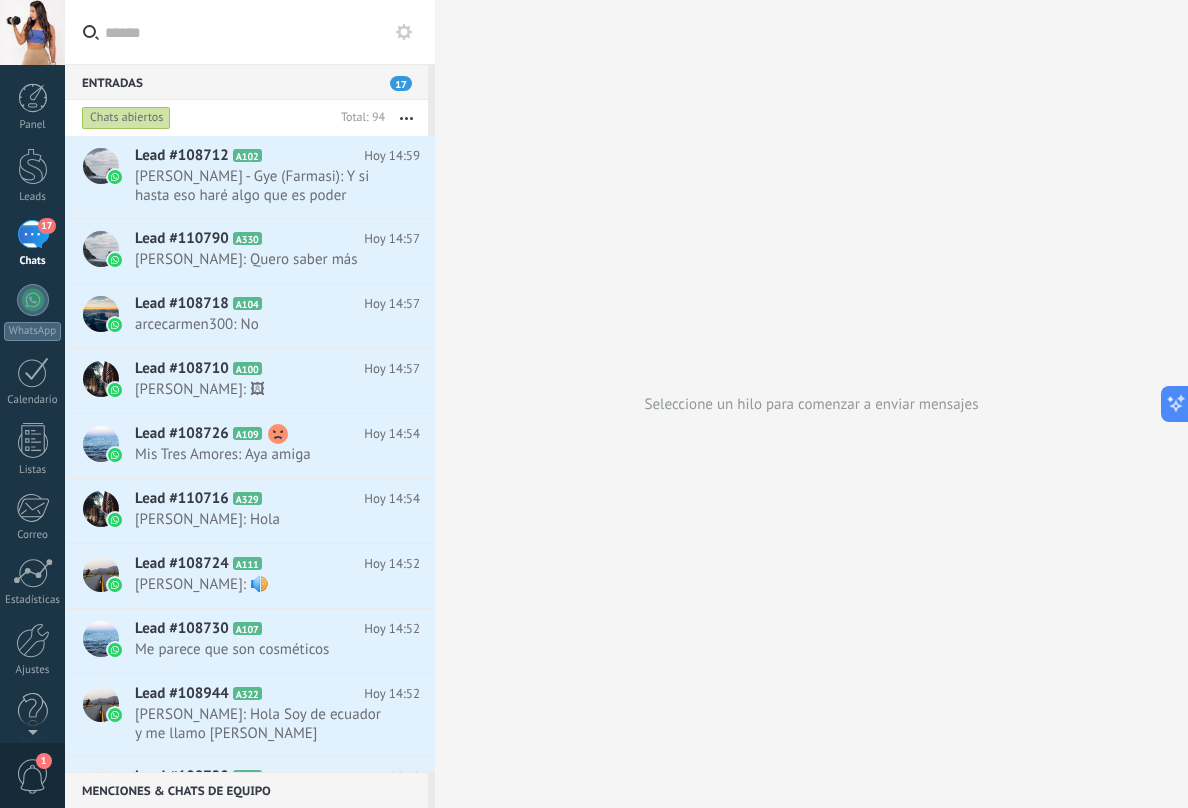 scroll, scrollTop: 0, scrollLeft: 0, axis: both 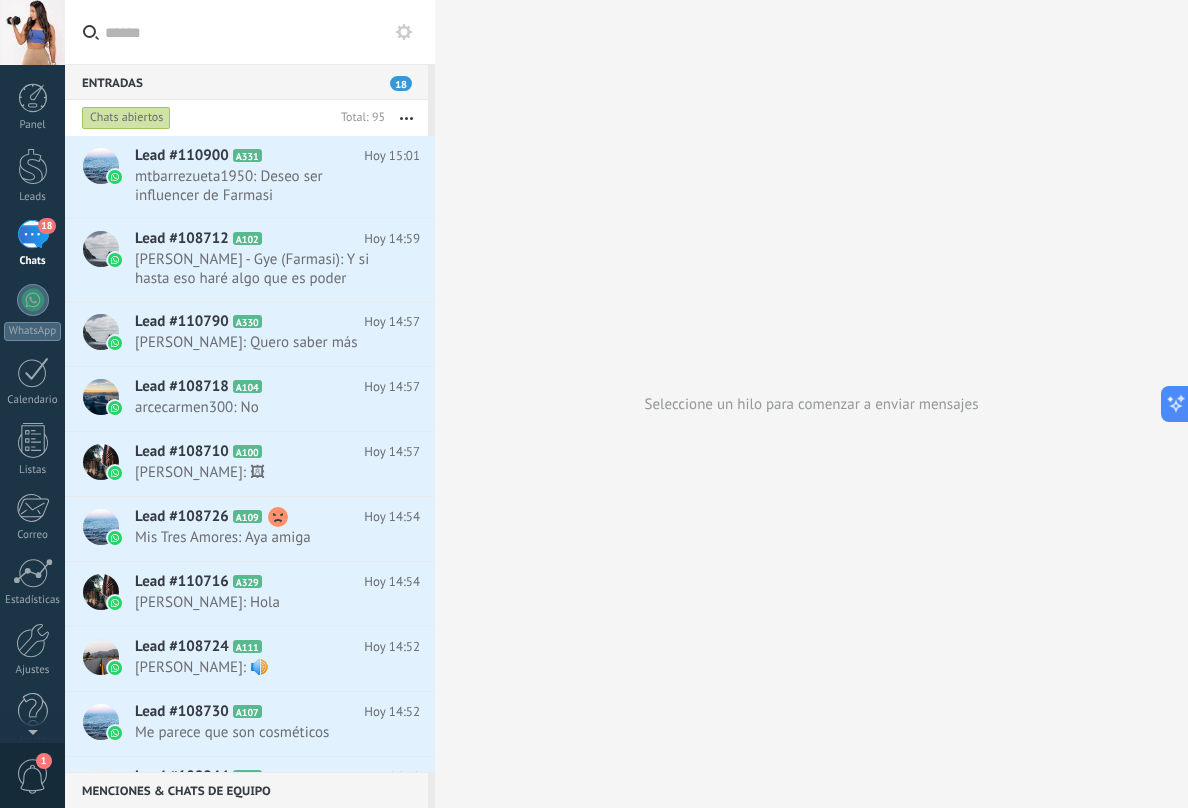 click on "Entradas 18" at bounding box center (246, 82) 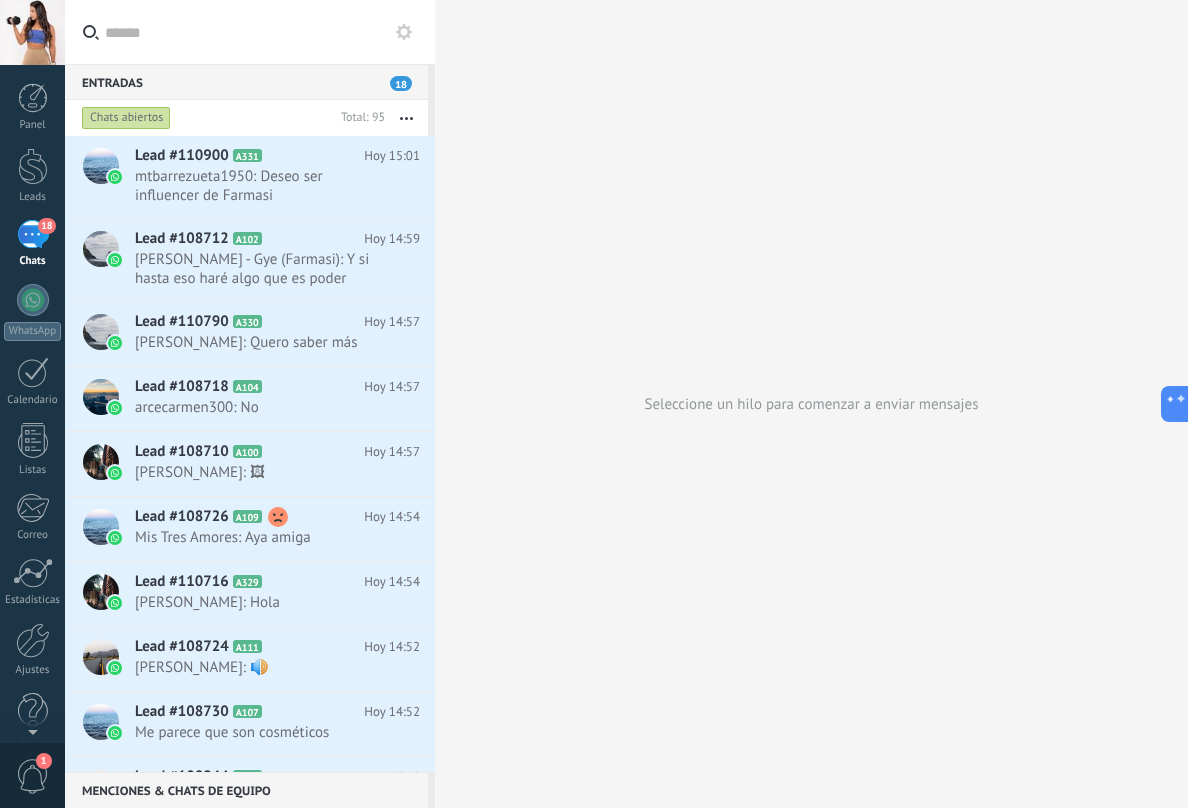 click at bounding box center [262, 32] 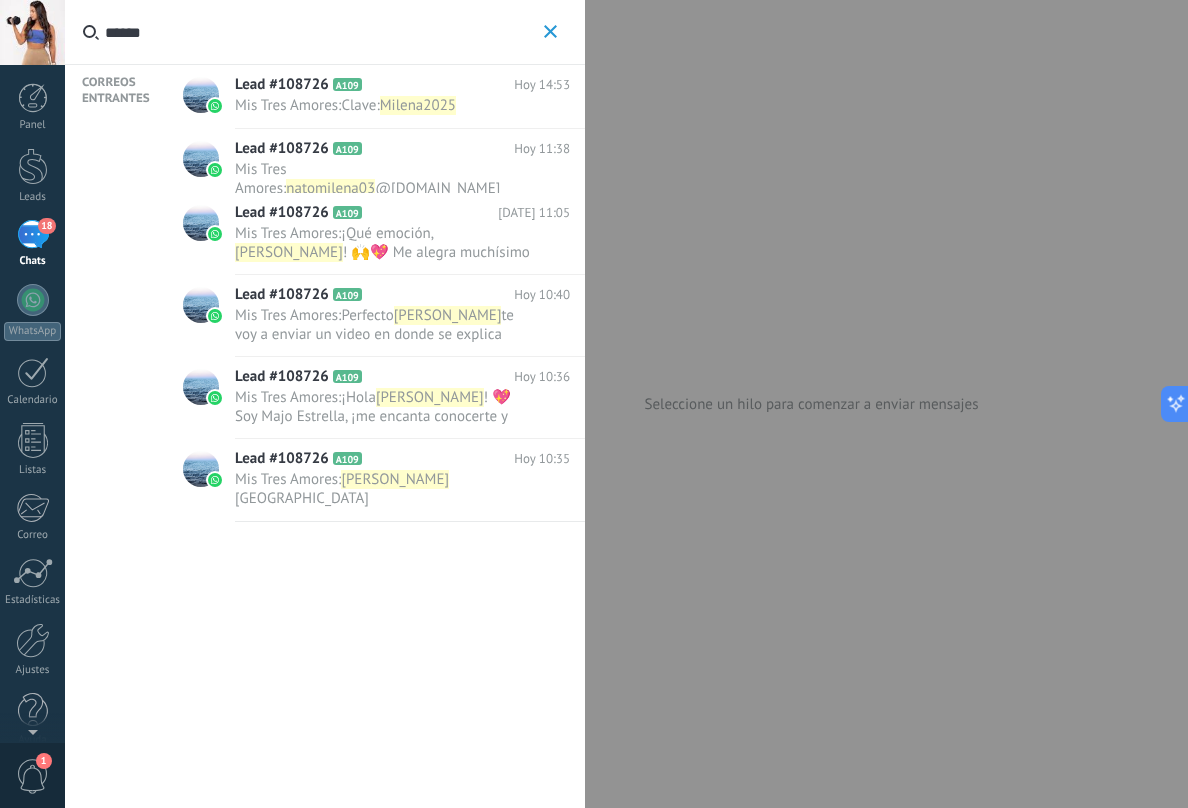 type on "******" 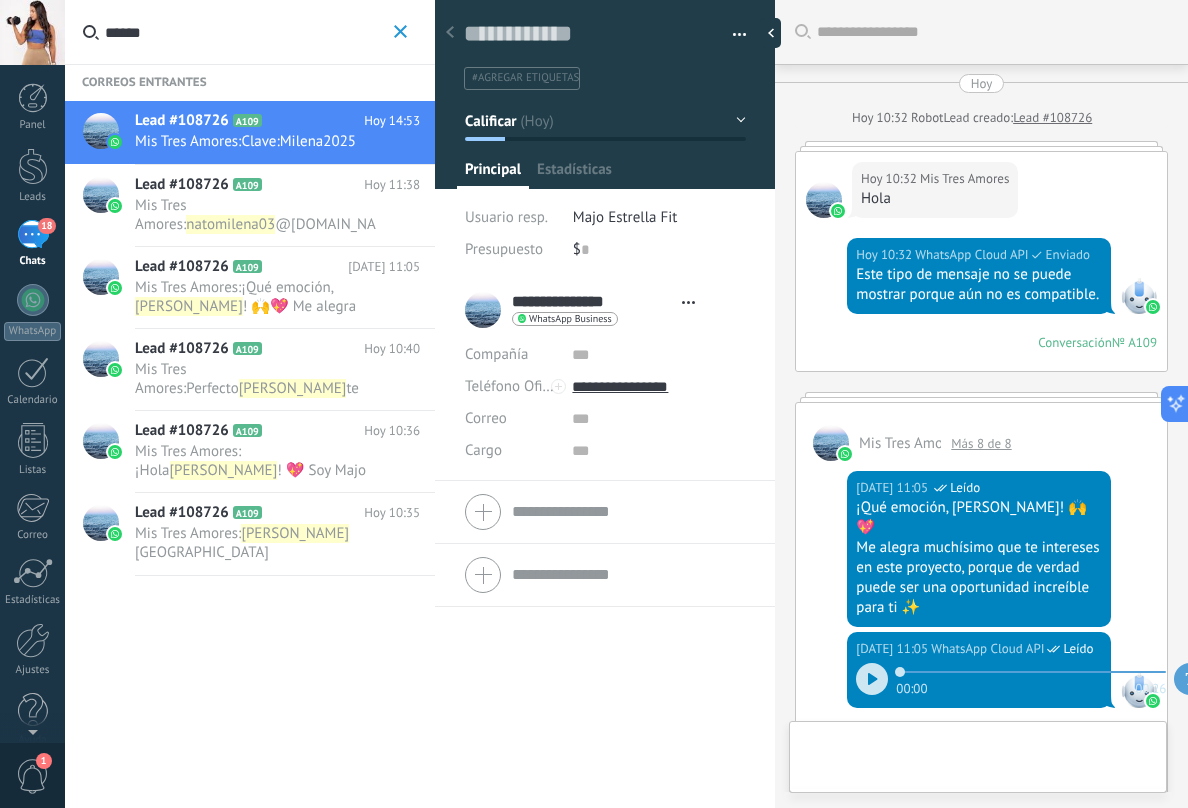scroll, scrollTop: 1798, scrollLeft: 0, axis: vertical 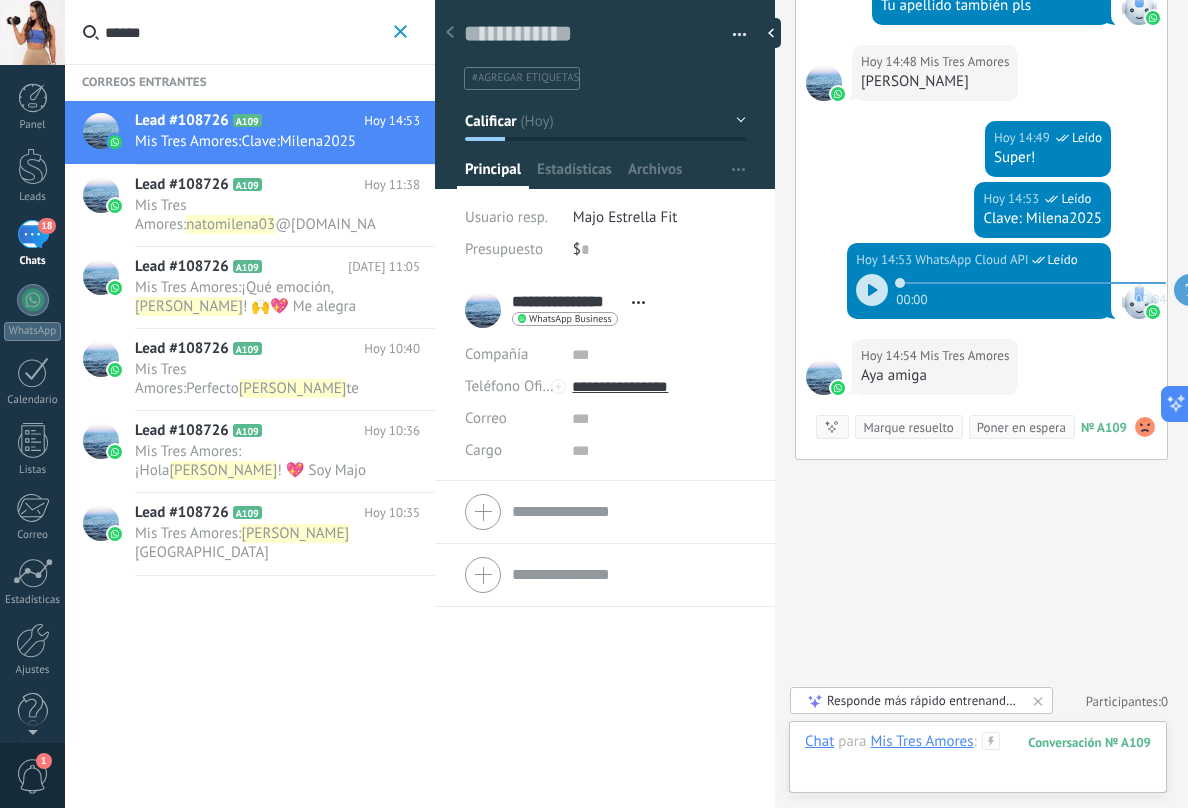 click at bounding box center [978, 762] 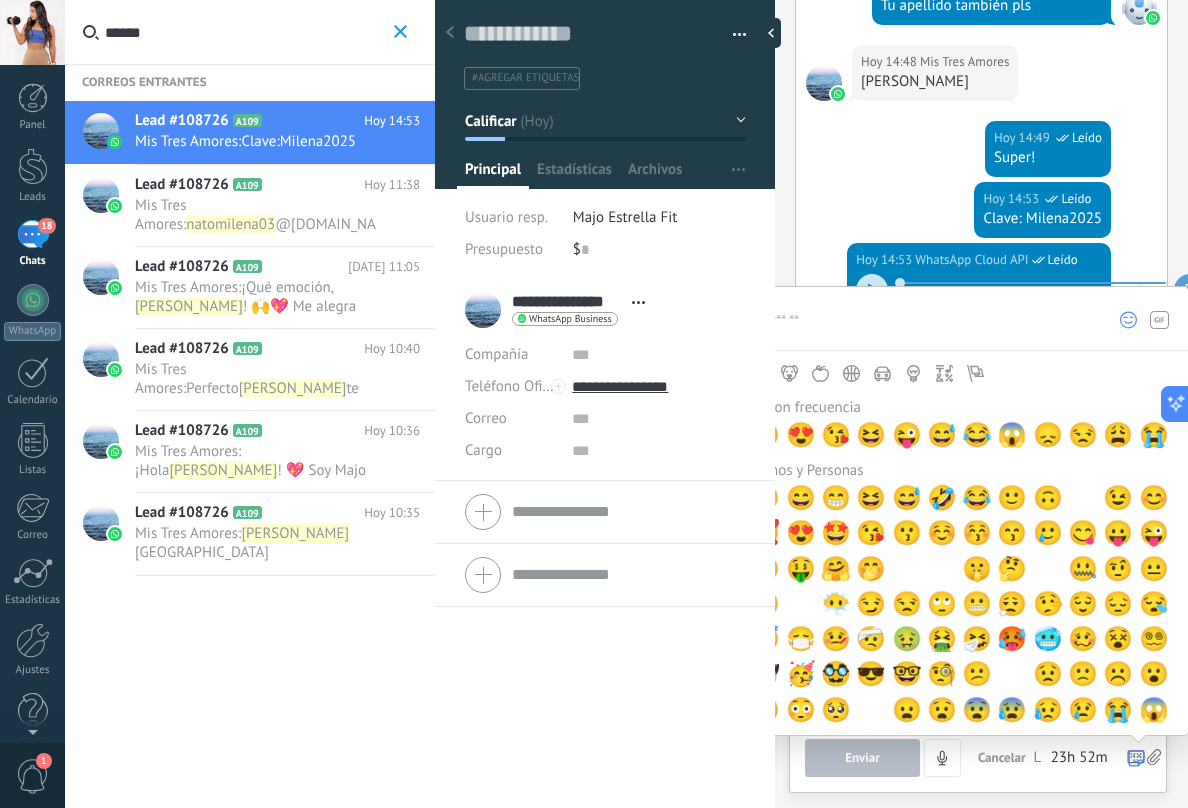 click 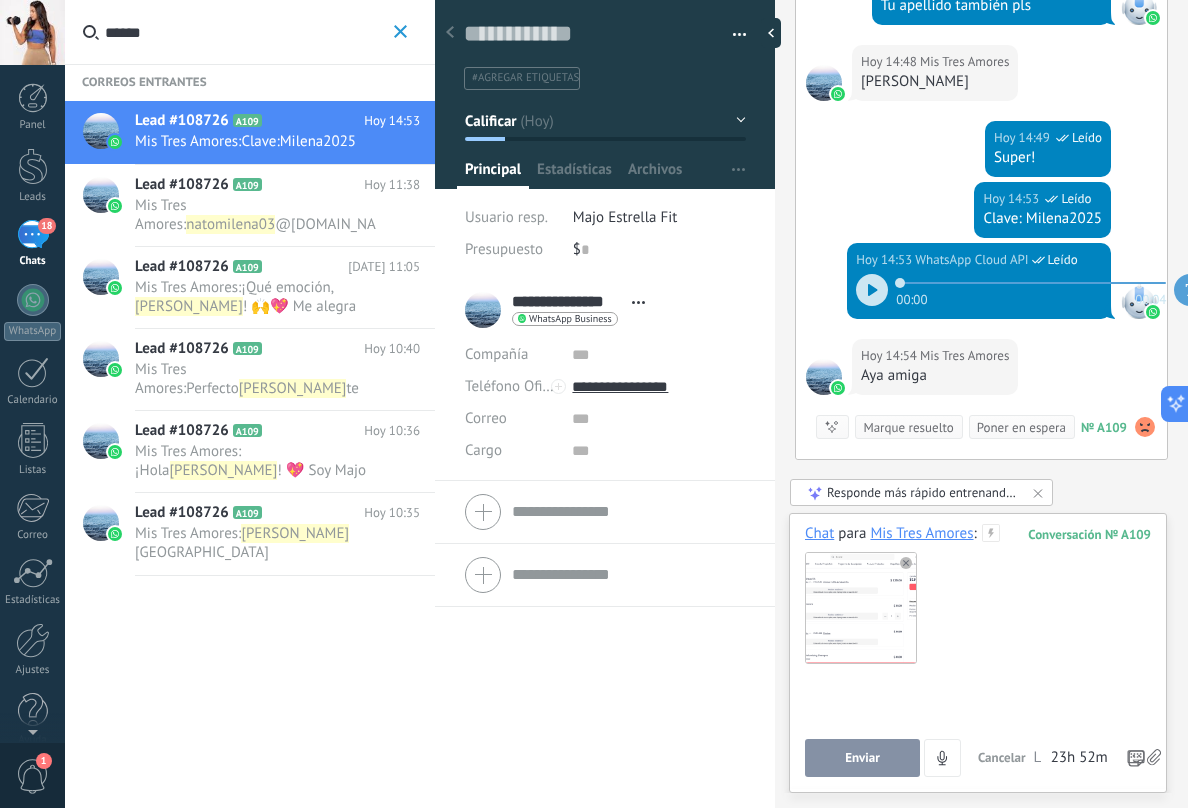 type 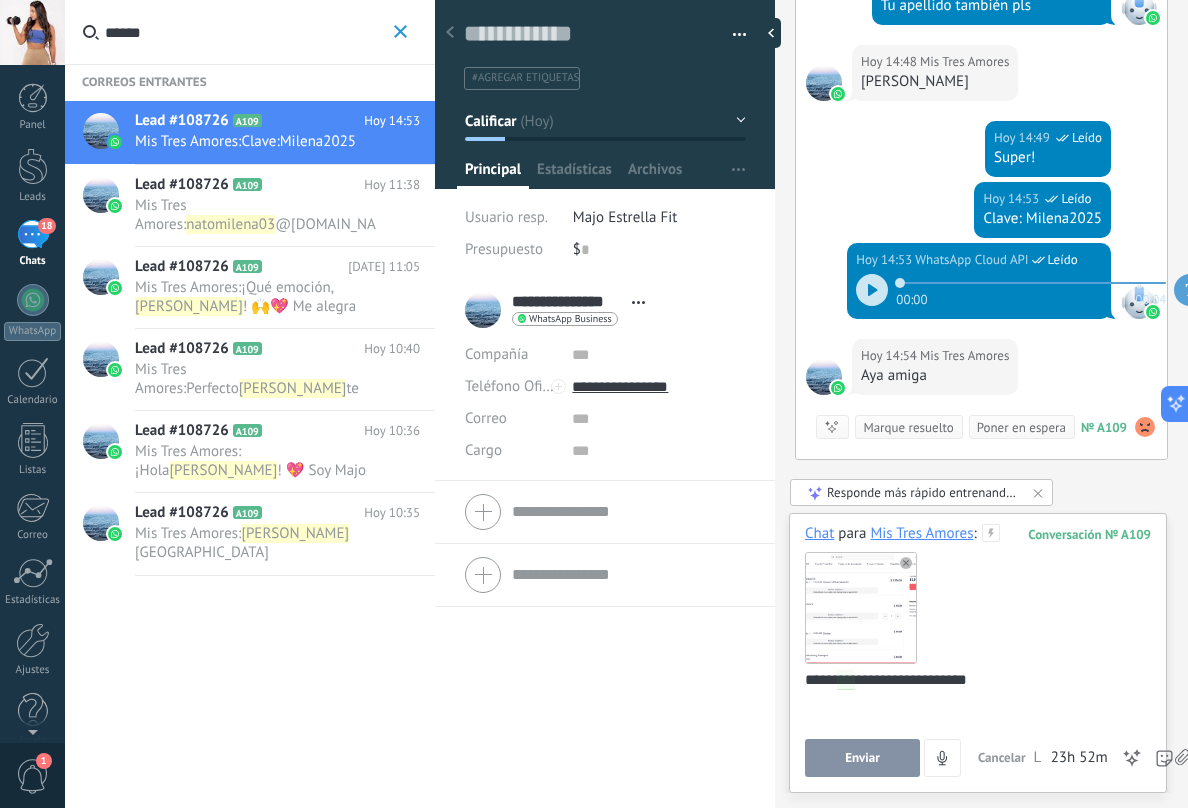 click on "Enviar" at bounding box center [862, 758] 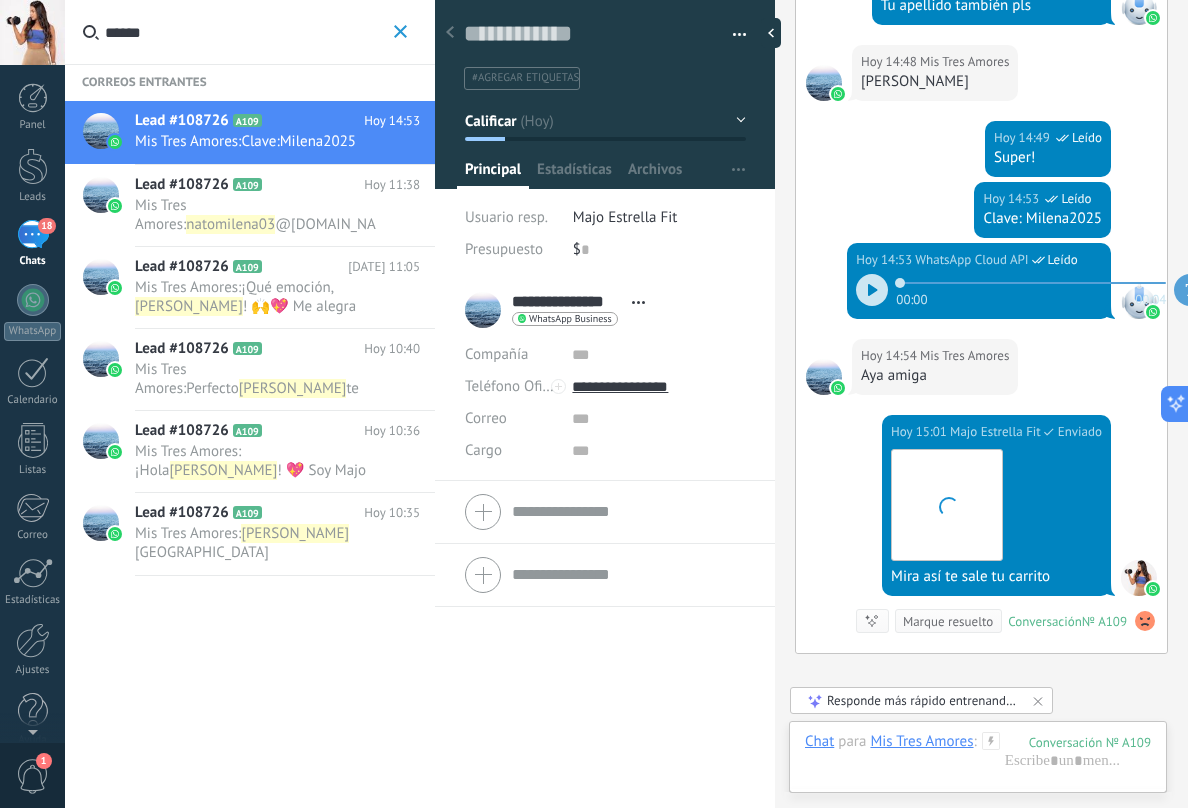 scroll, scrollTop: 2184, scrollLeft: 0, axis: vertical 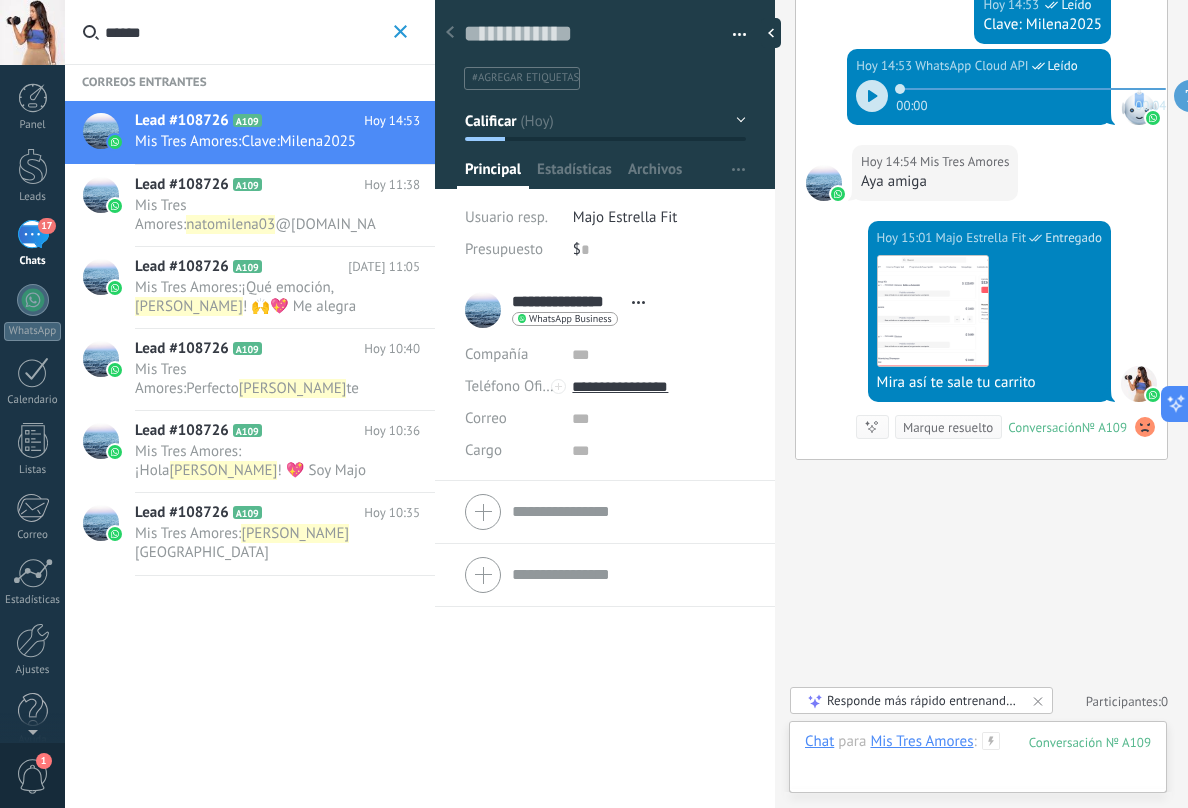 click at bounding box center (978, 762) 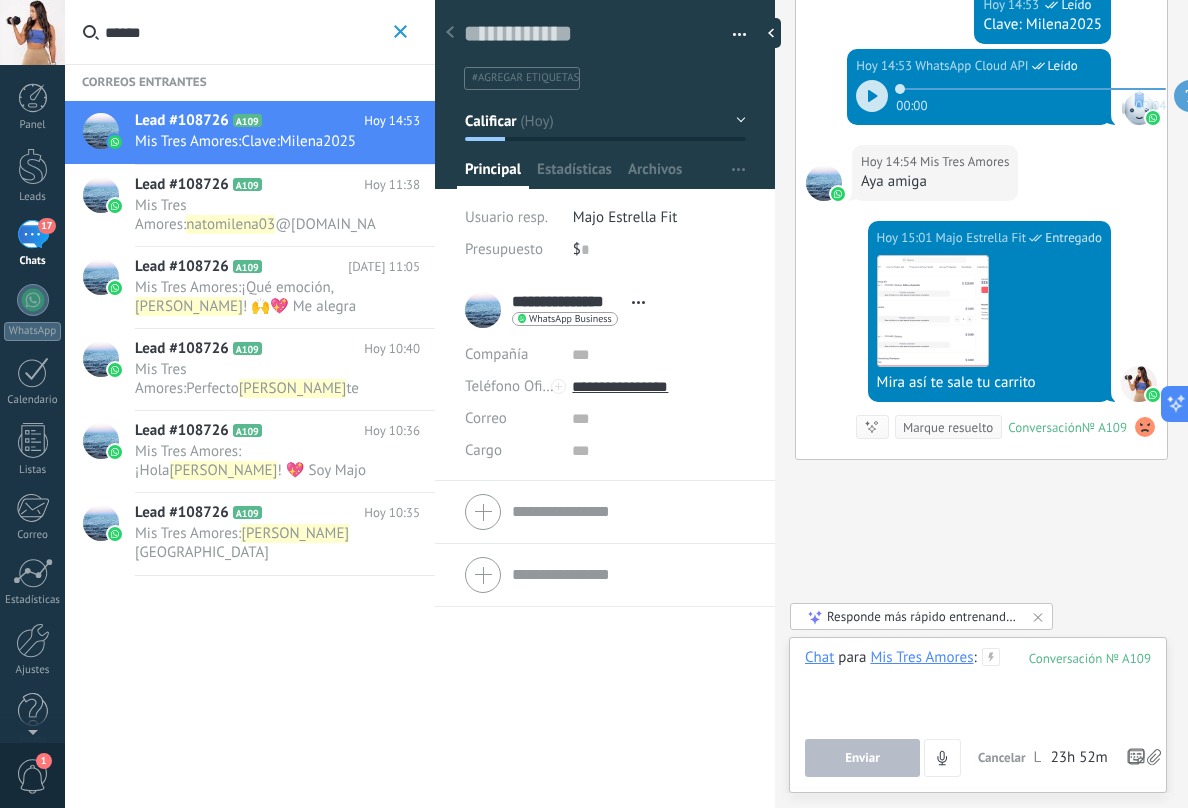 paste 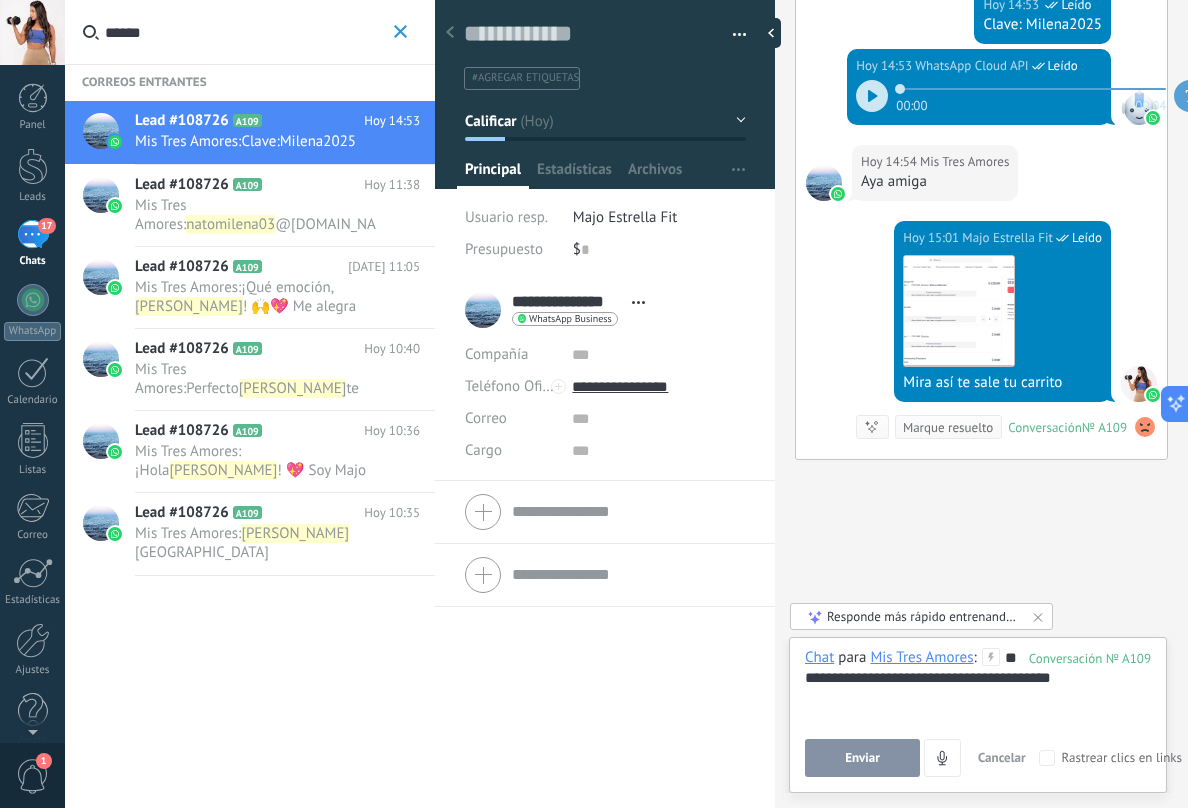 click on "Enviar" at bounding box center [862, 758] 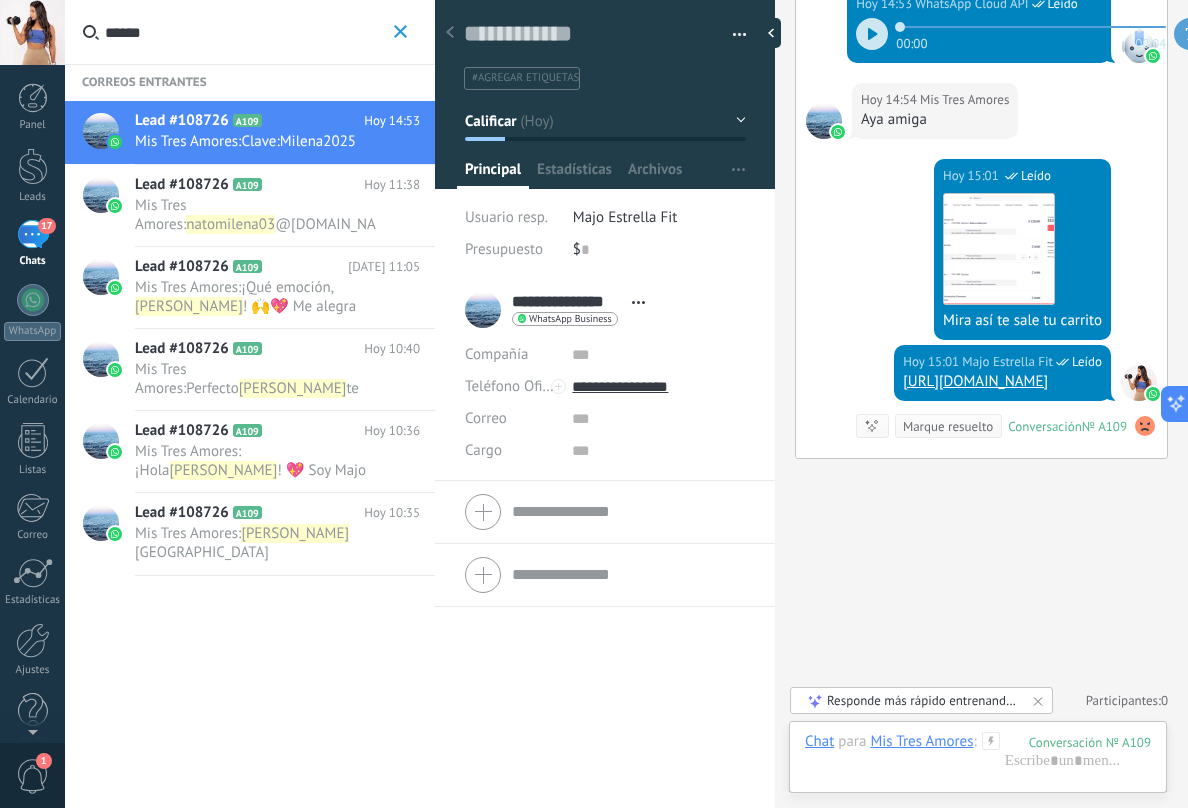 scroll, scrollTop: 2285, scrollLeft: 0, axis: vertical 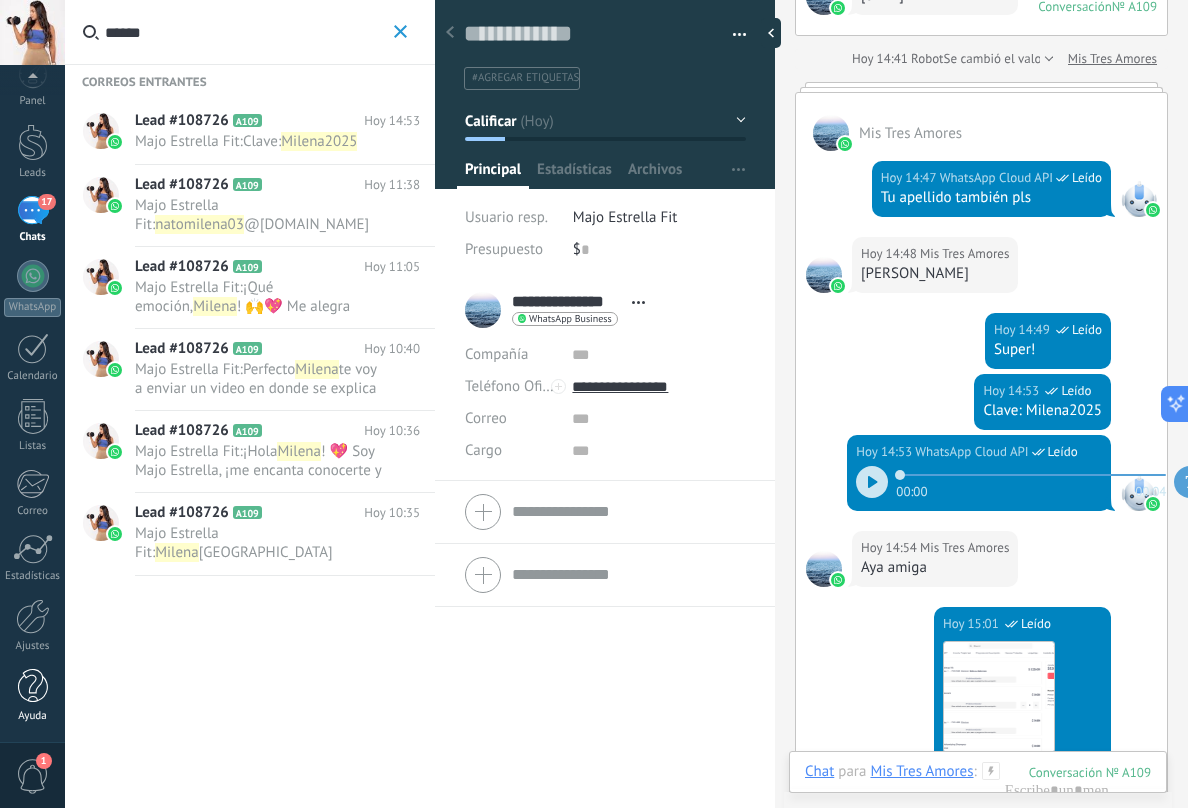 click at bounding box center [33, 686] 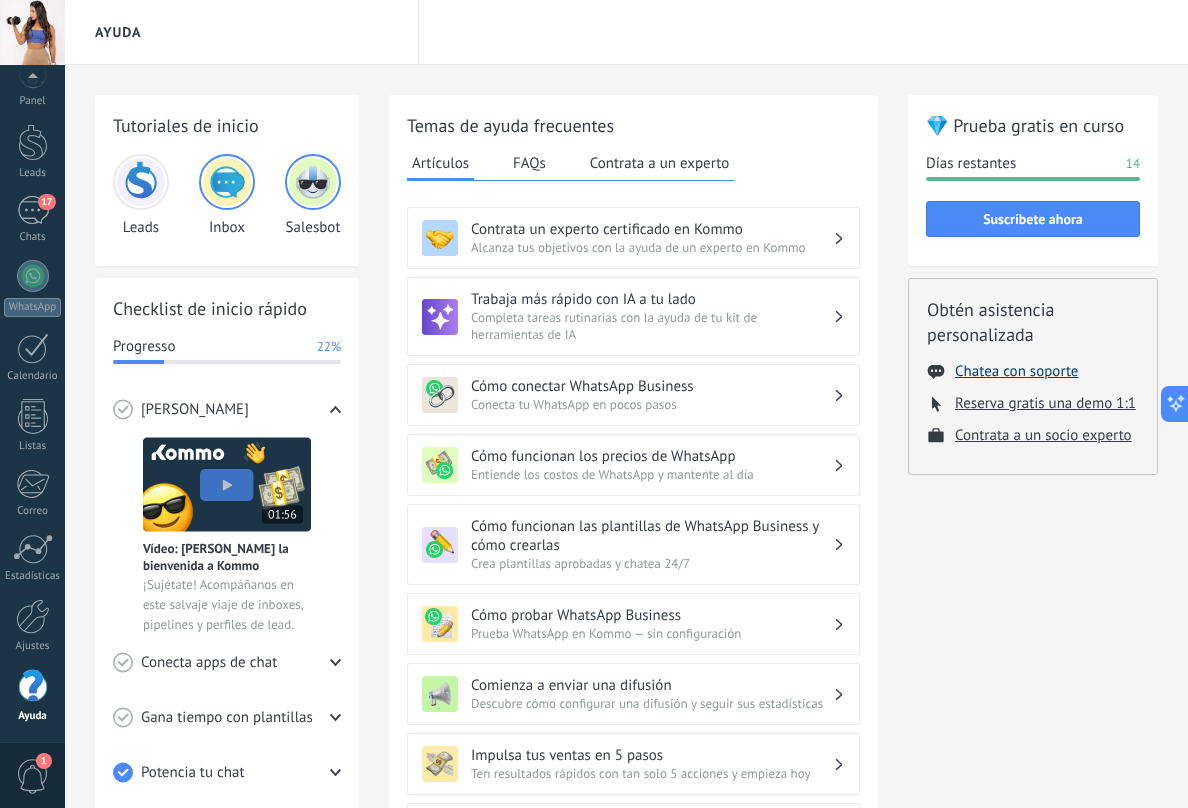click on "Chatea con soporte" at bounding box center [1016, 371] 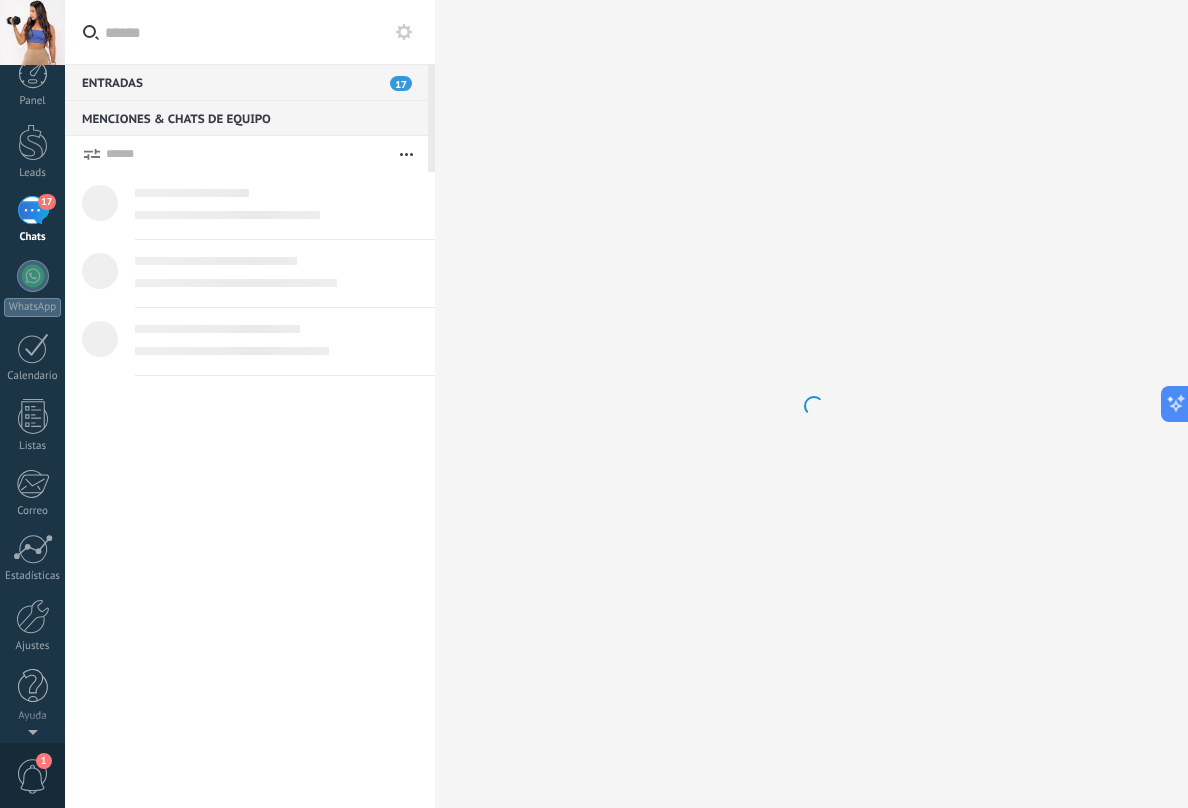 scroll, scrollTop: 0, scrollLeft: 0, axis: both 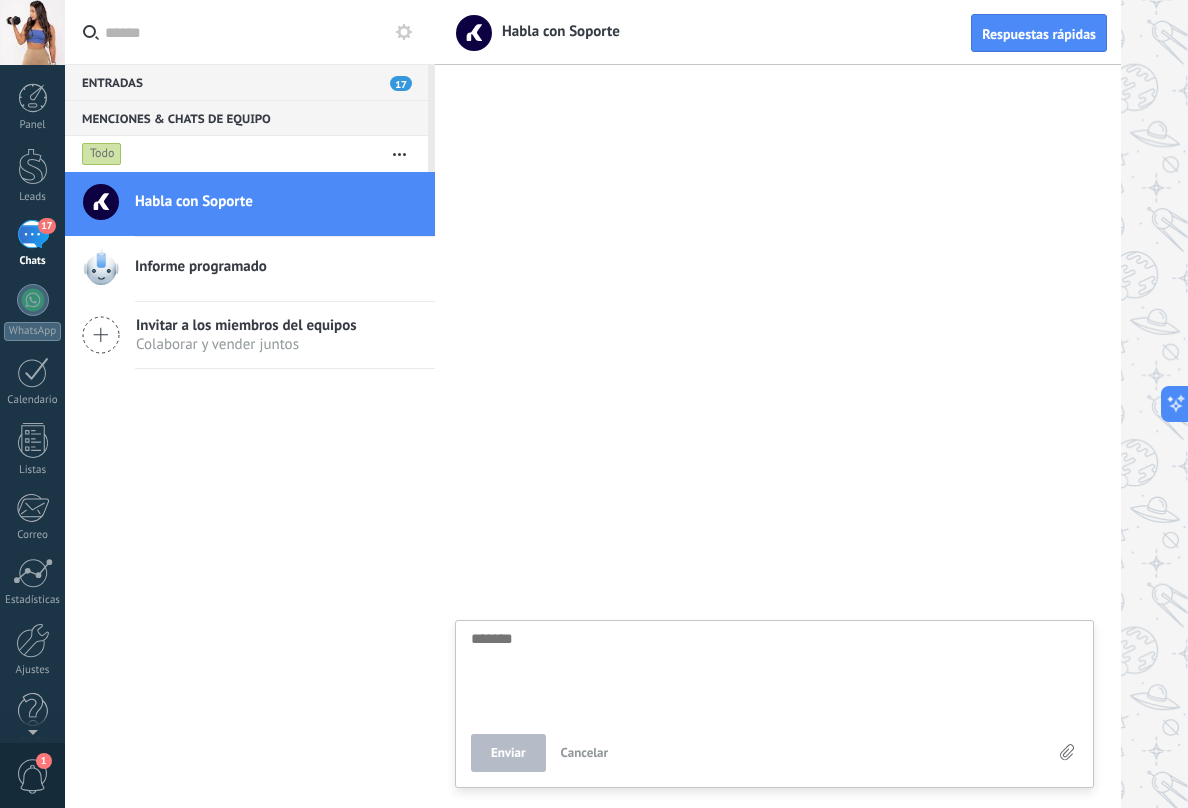 type on "*" 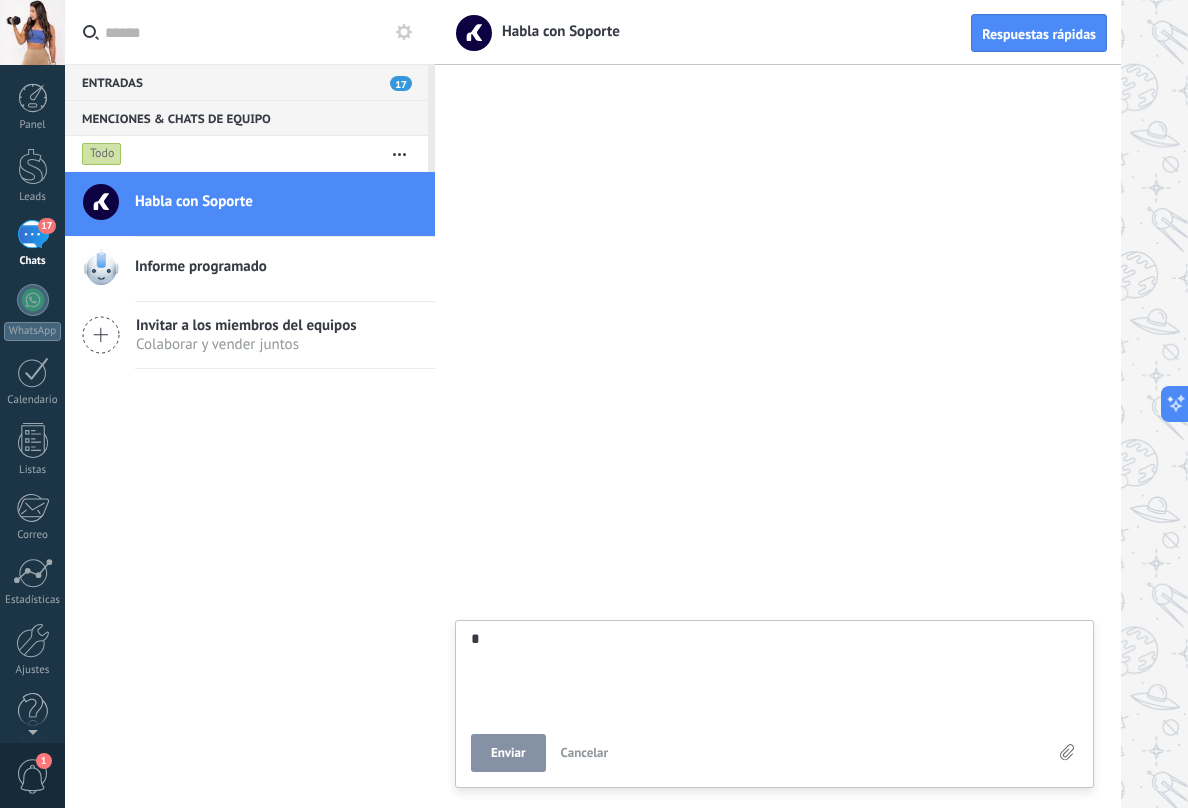 type on "**" 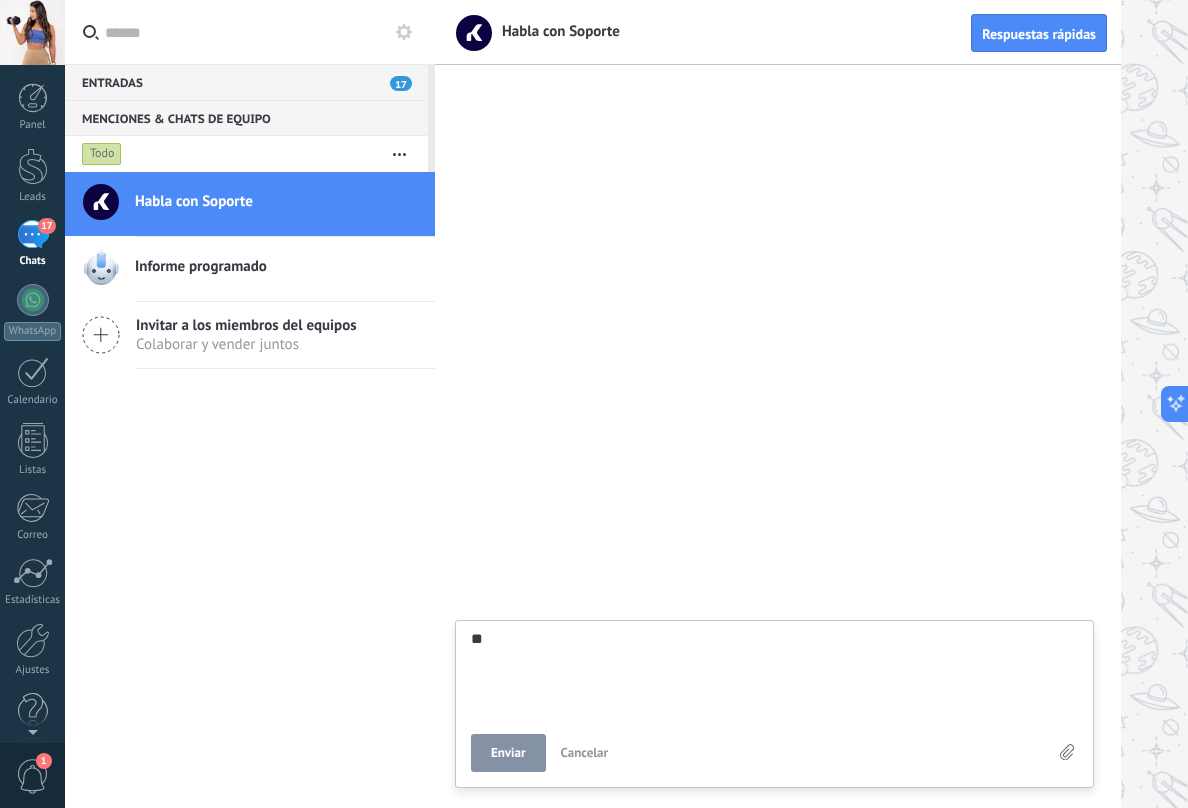 type on "***" 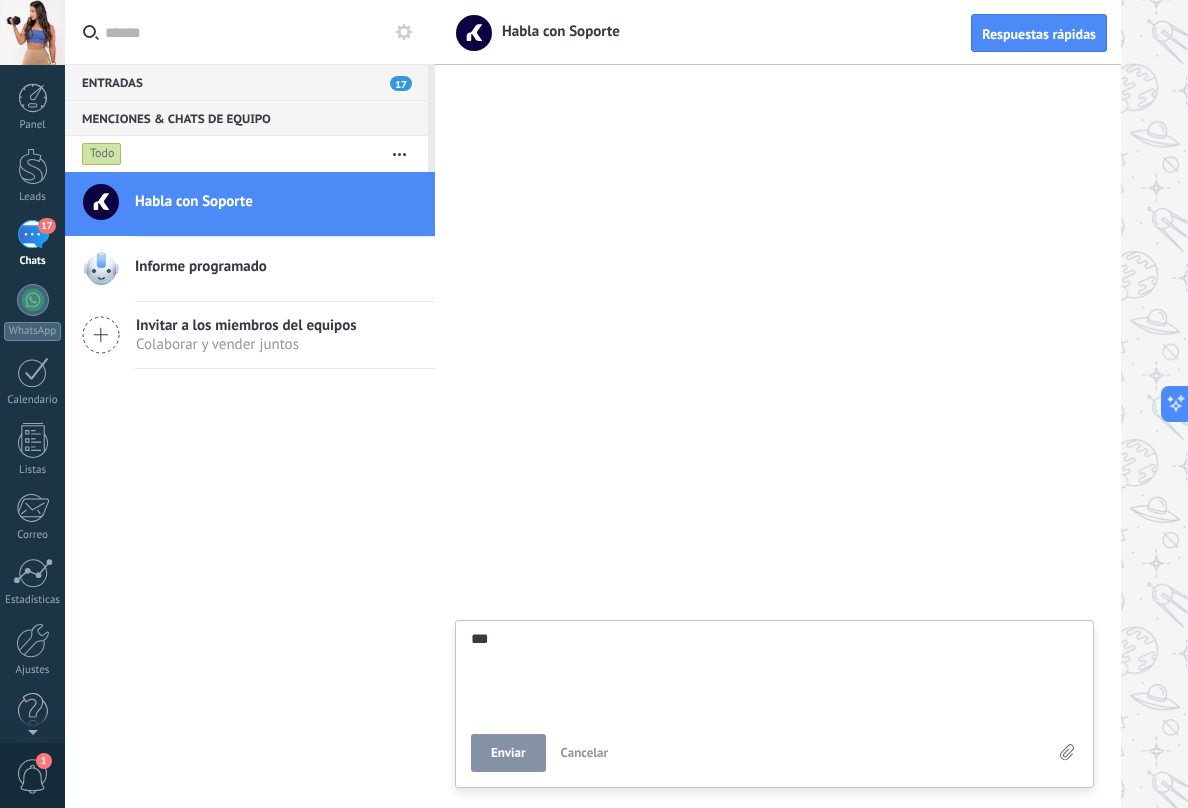 type on "****" 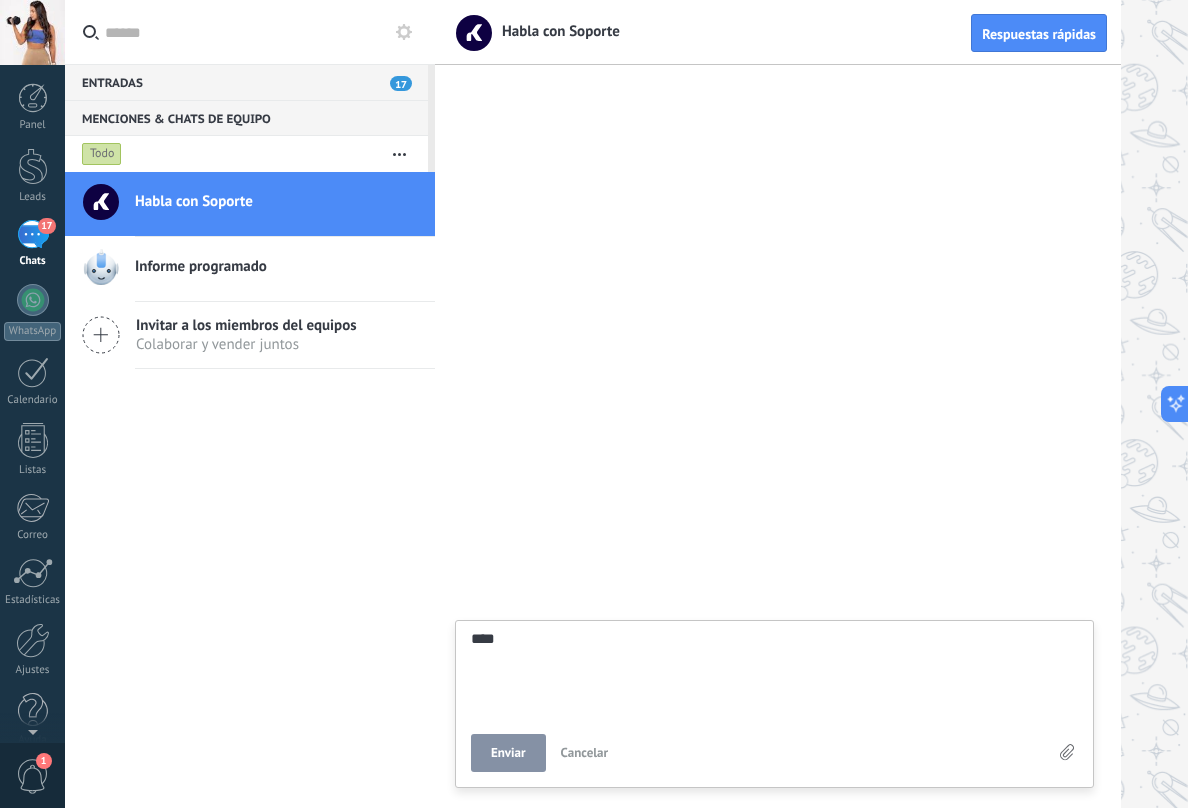 type on "*****" 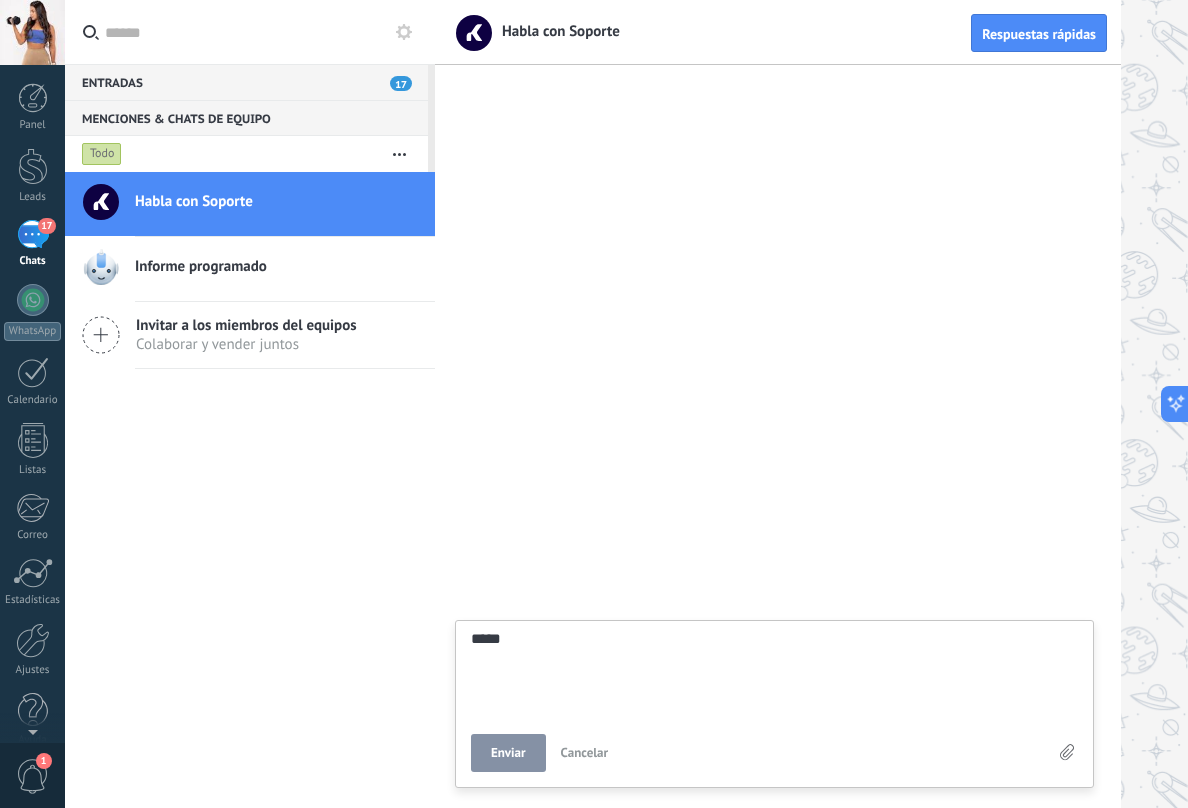 type on "******" 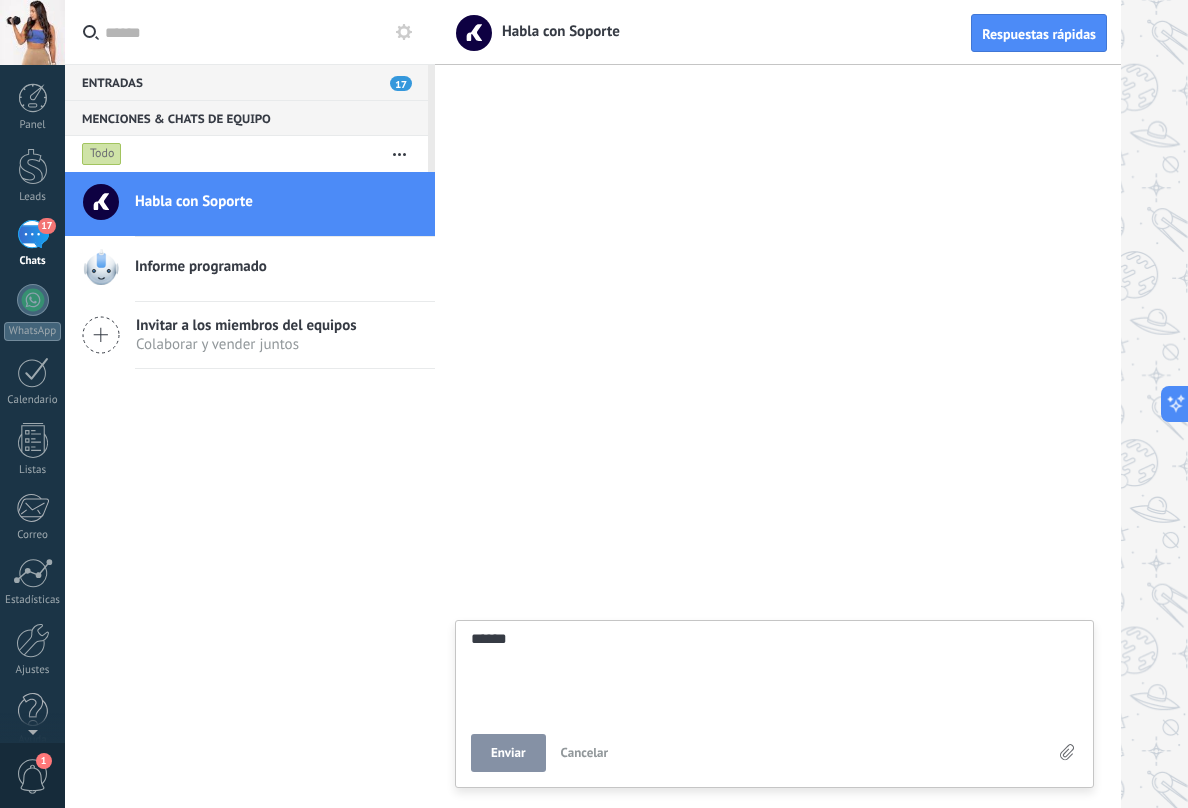 type on "*******" 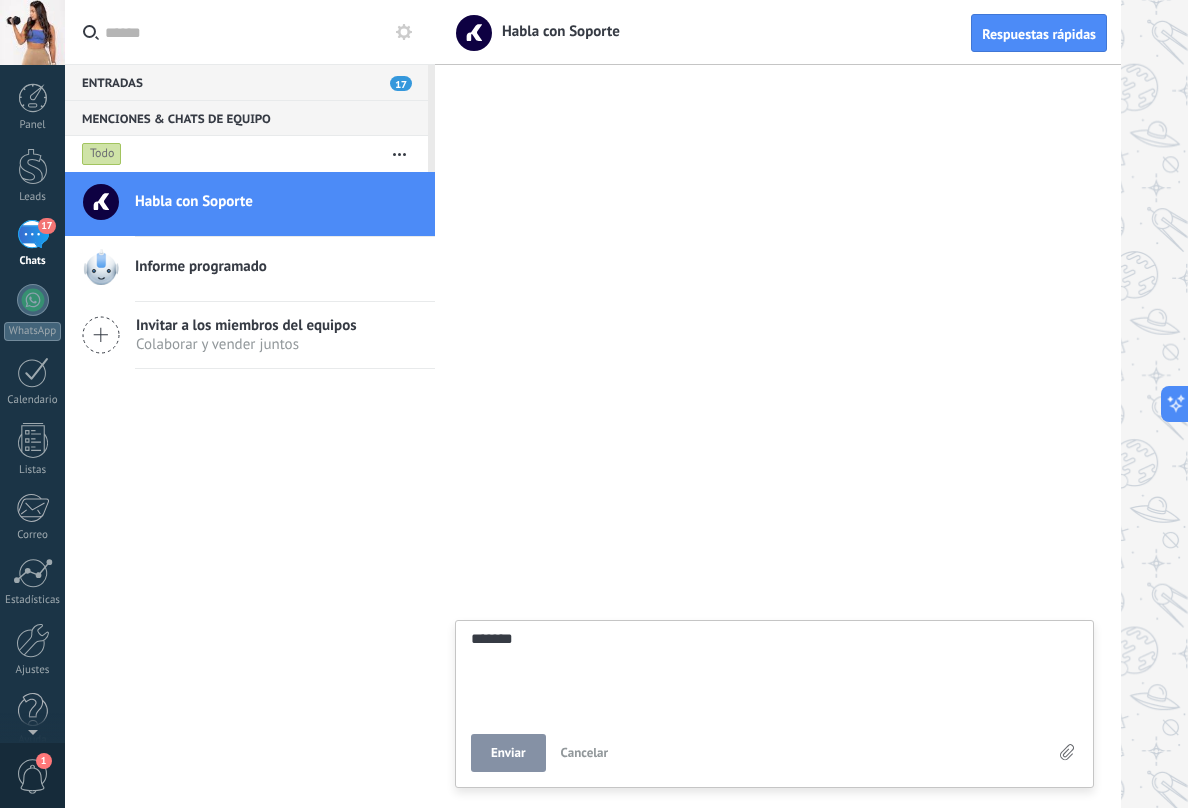 type on "*******" 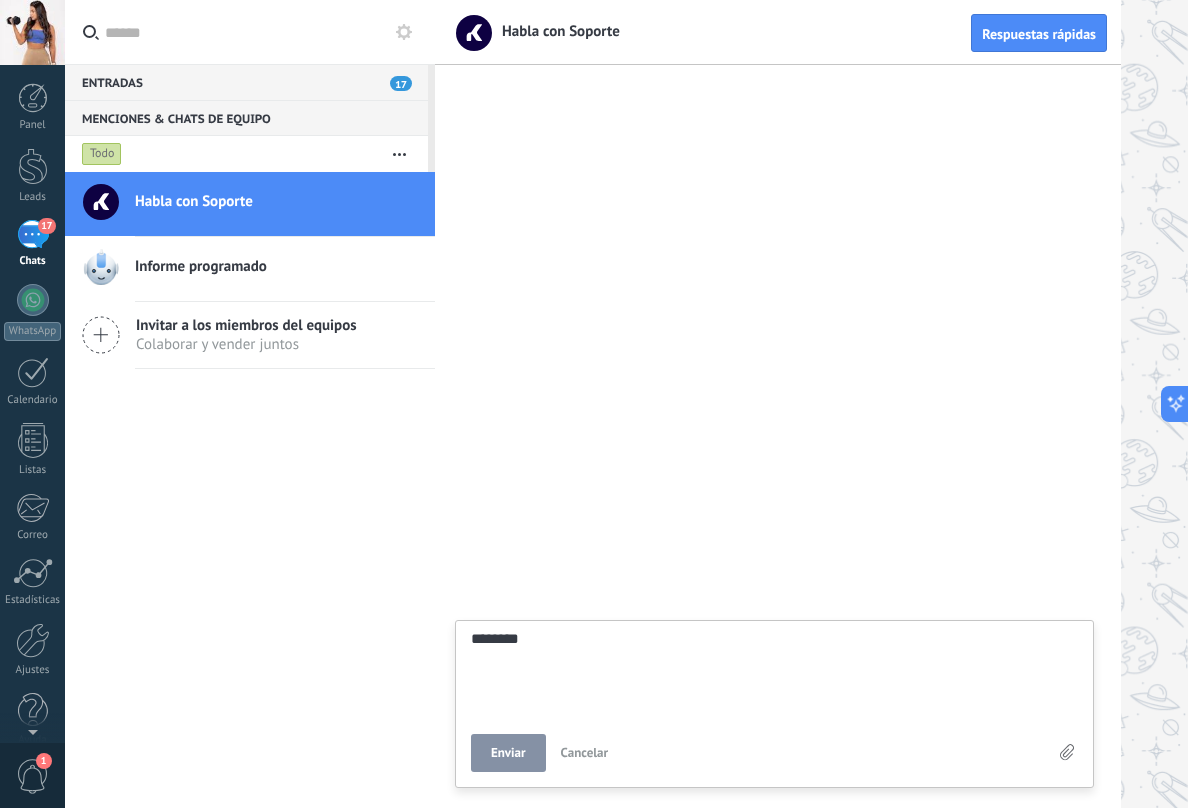 type on "*********" 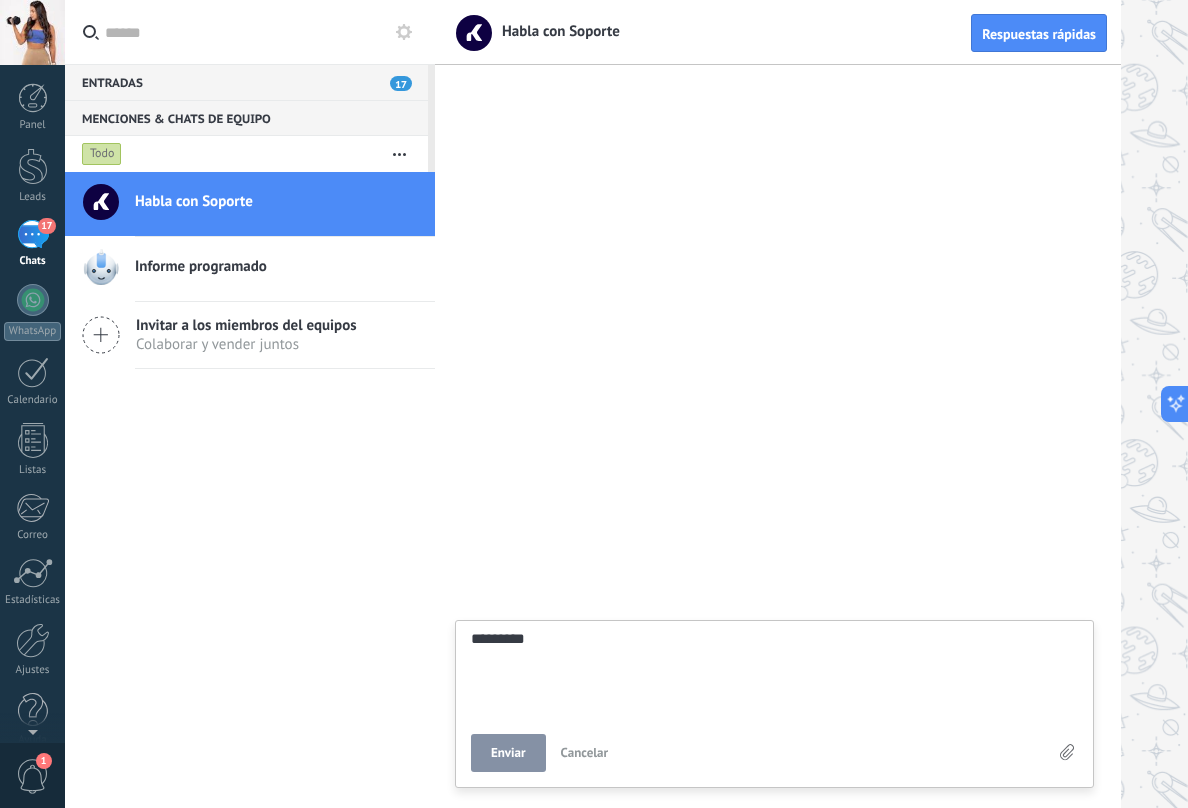 type on "**********" 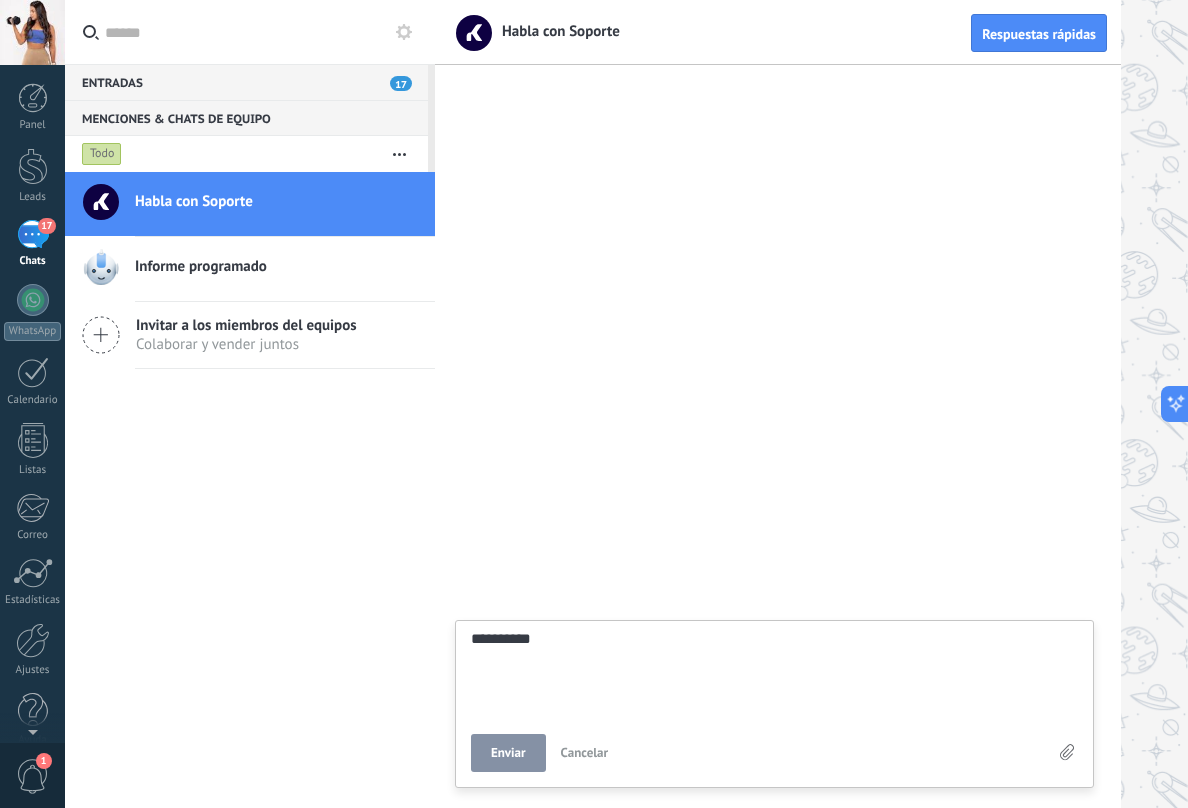 type on "**********" 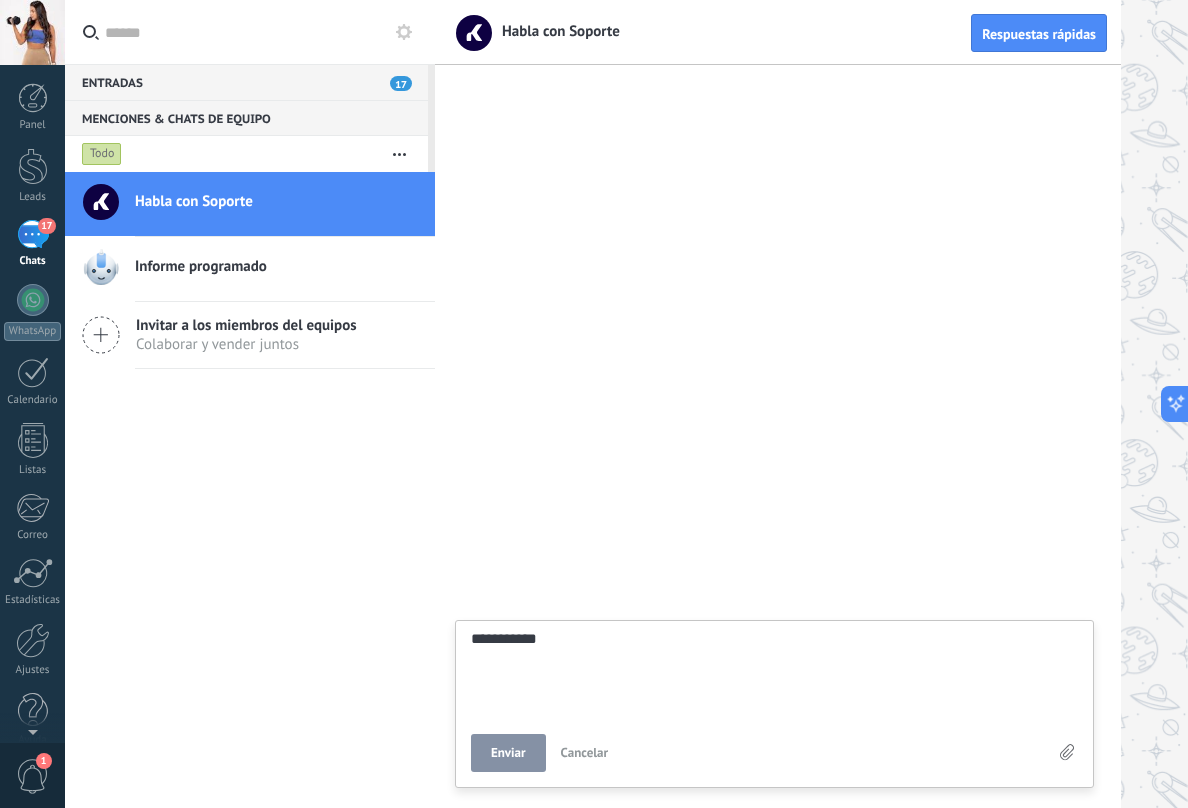 type on "**********" 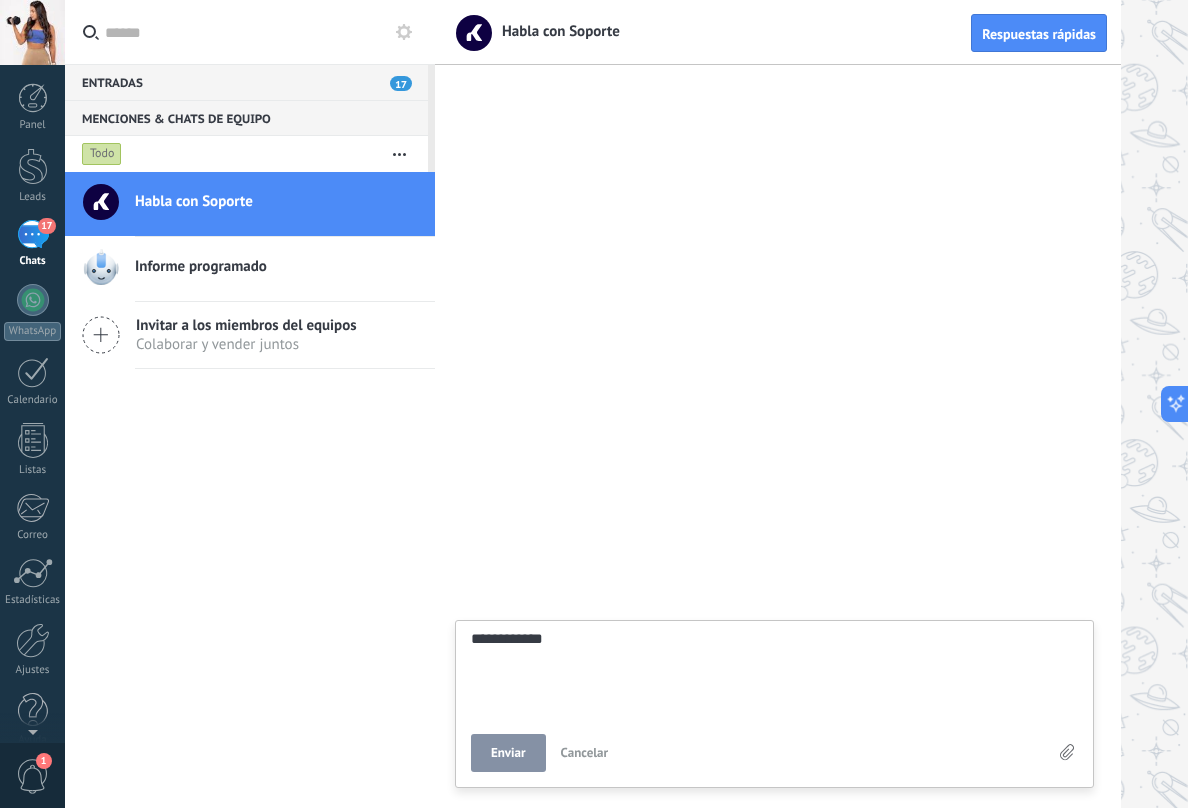 type on "**********" 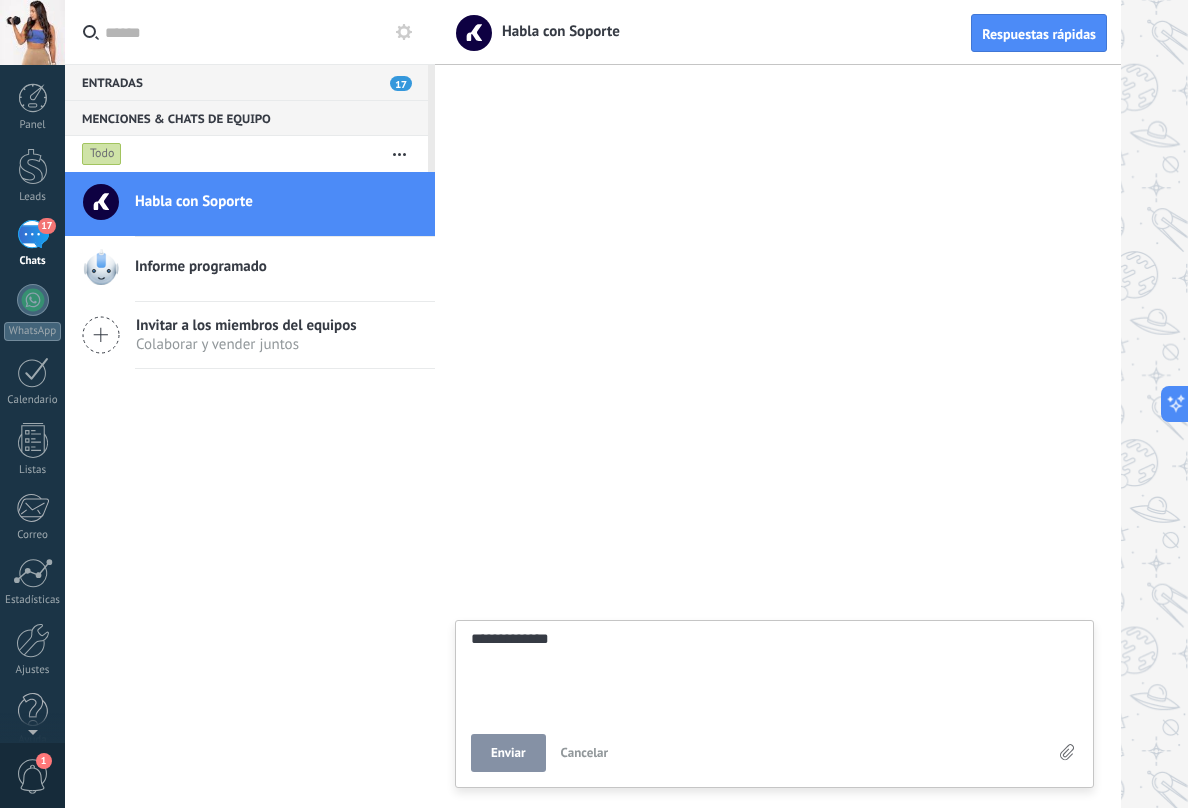 type on "**********" 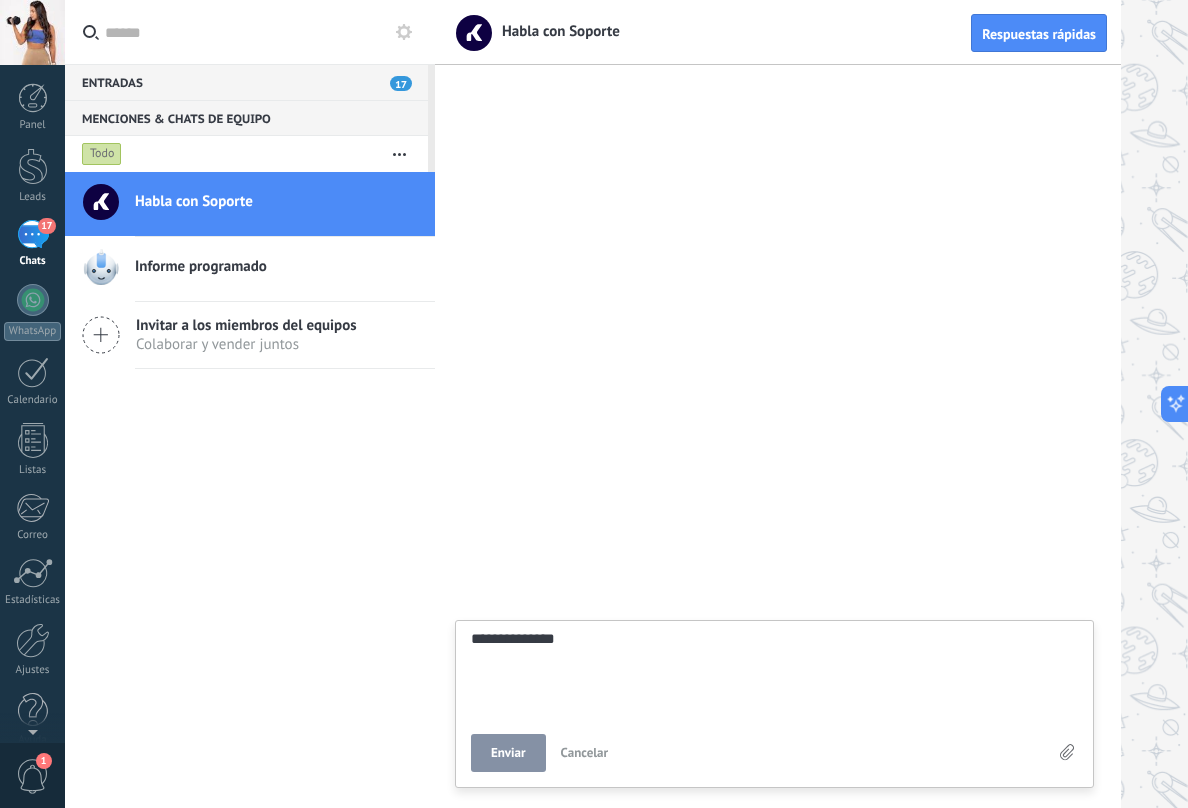 type on "**********" 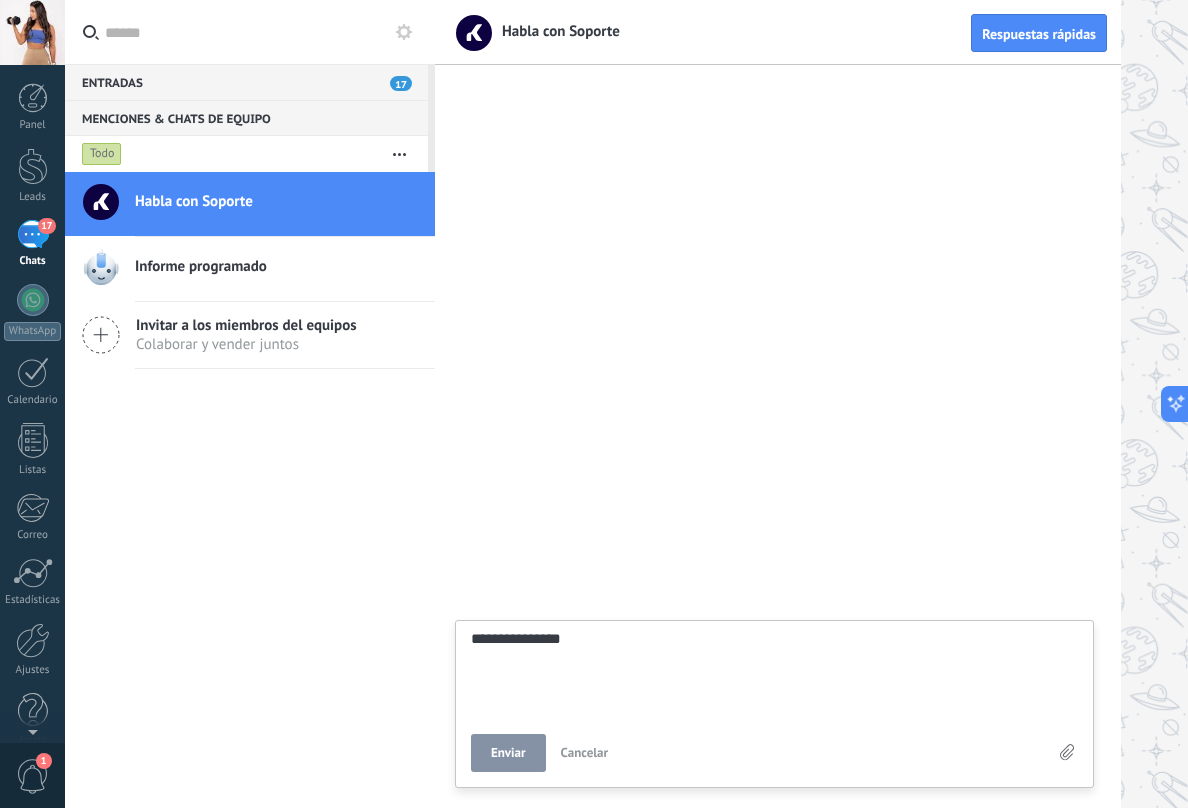 type on "**********" 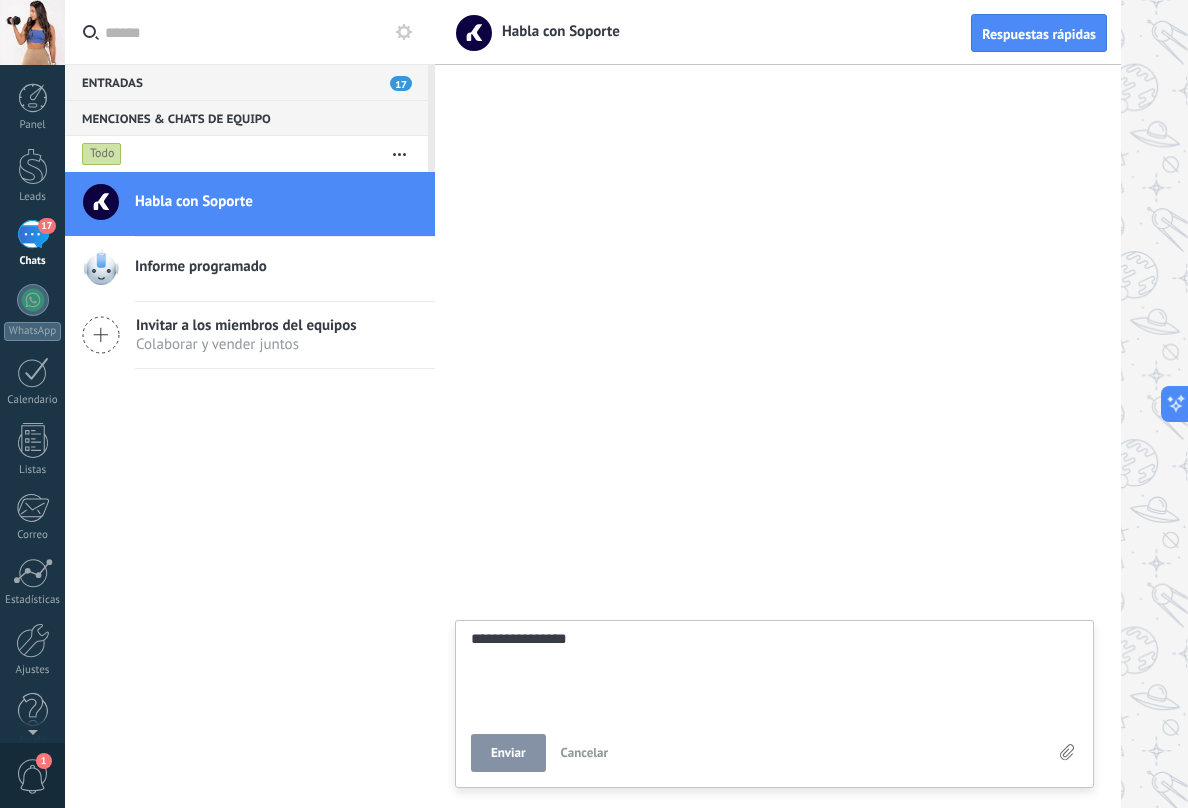 type on "**********" 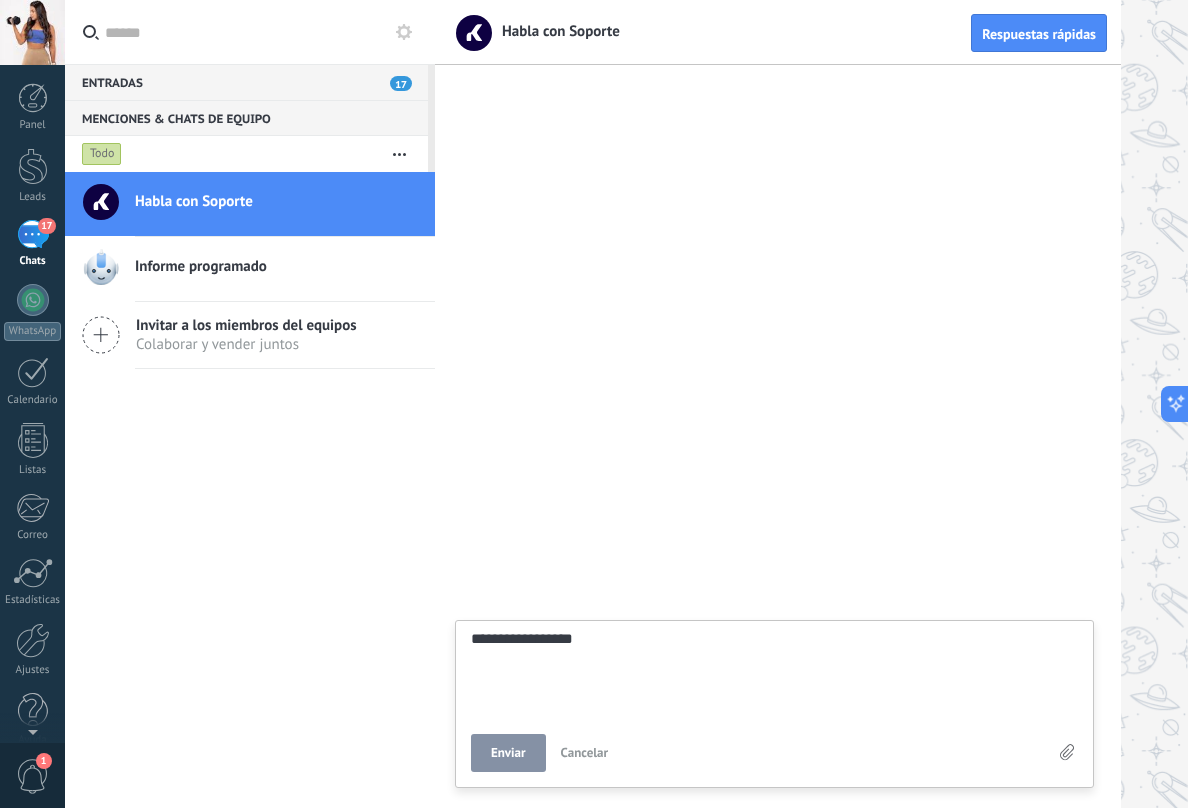 type on "**********" 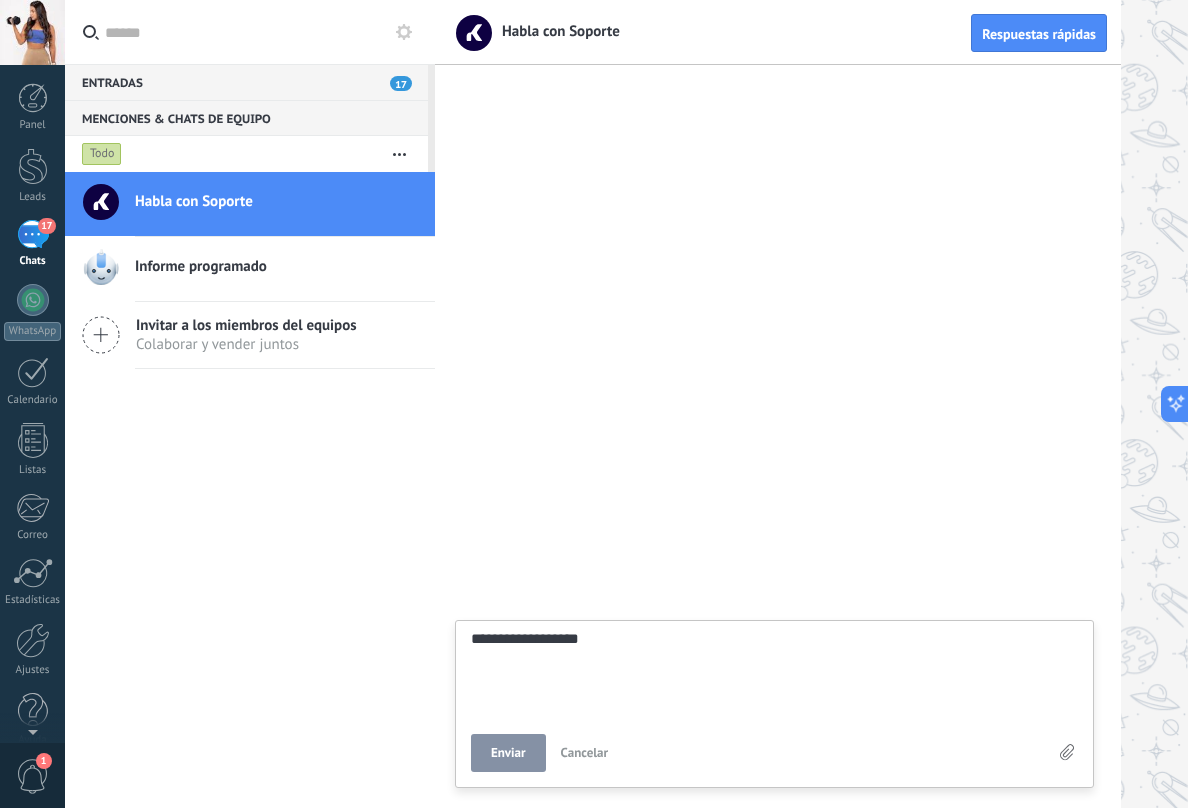 type on "**********" 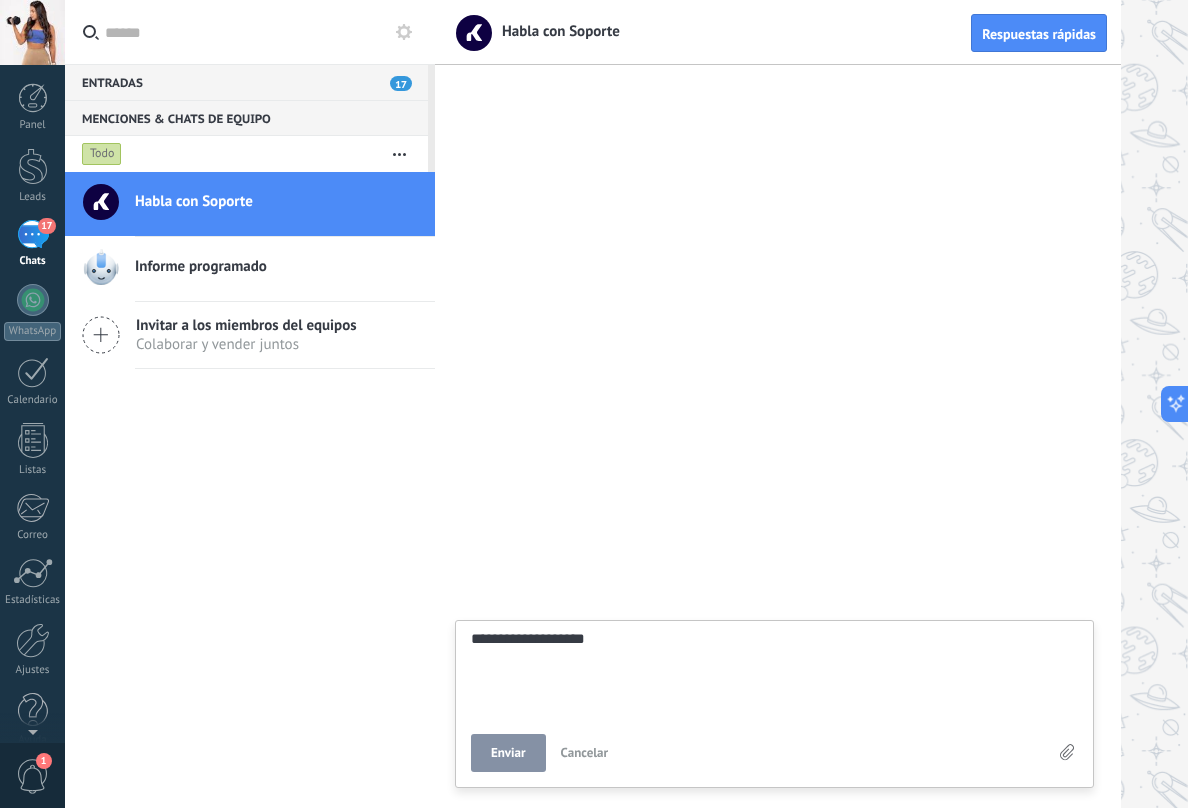 type on "**********" 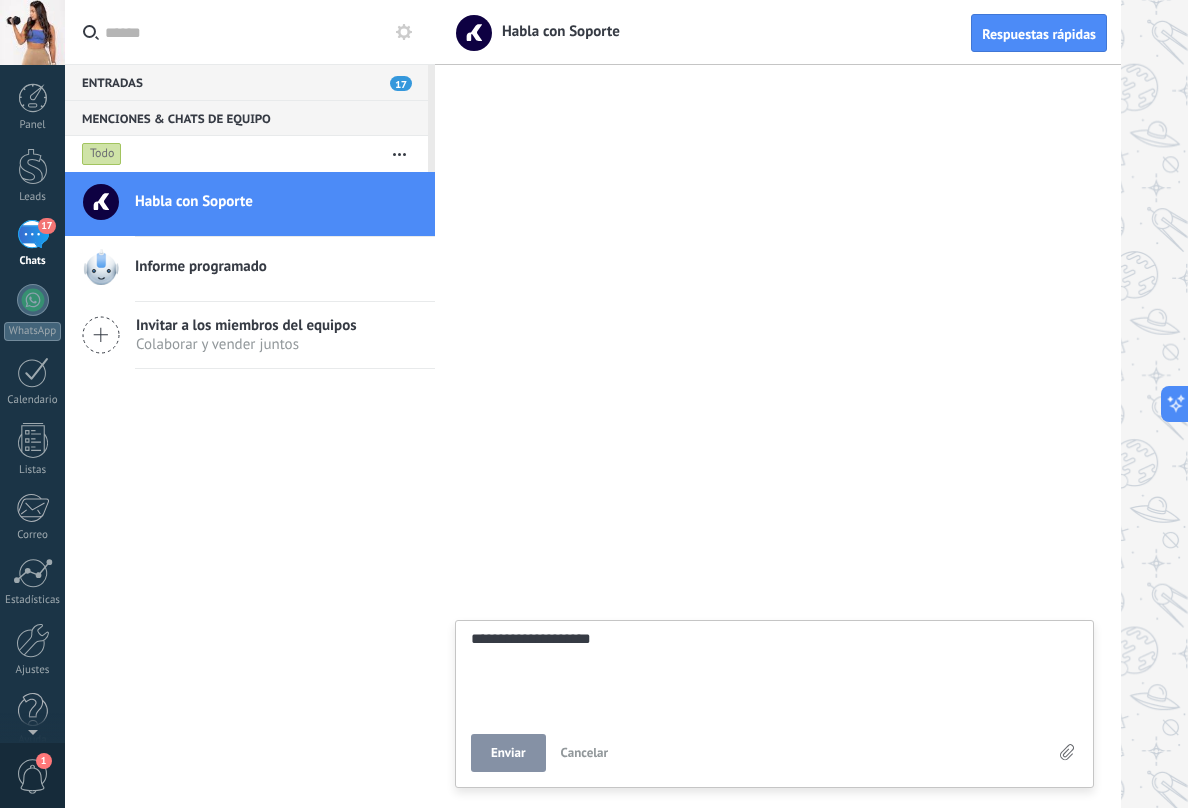 type on "**********" 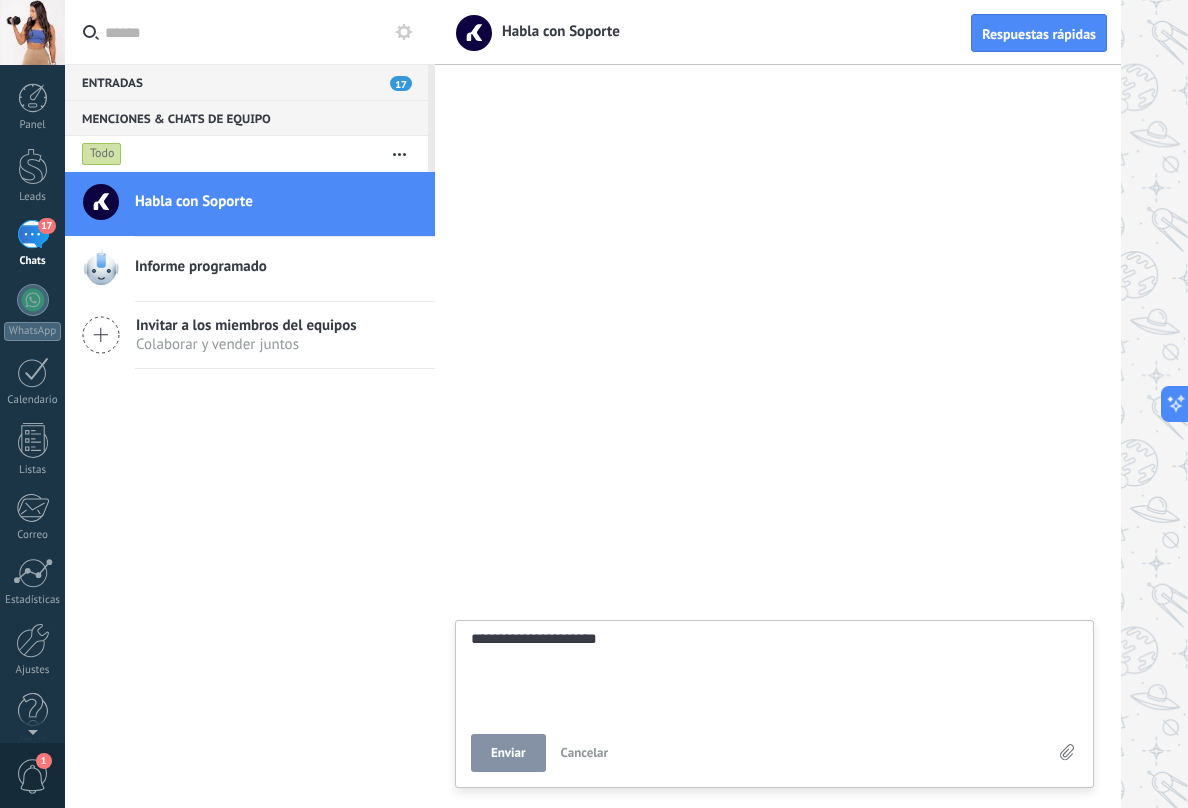 type on "**********" 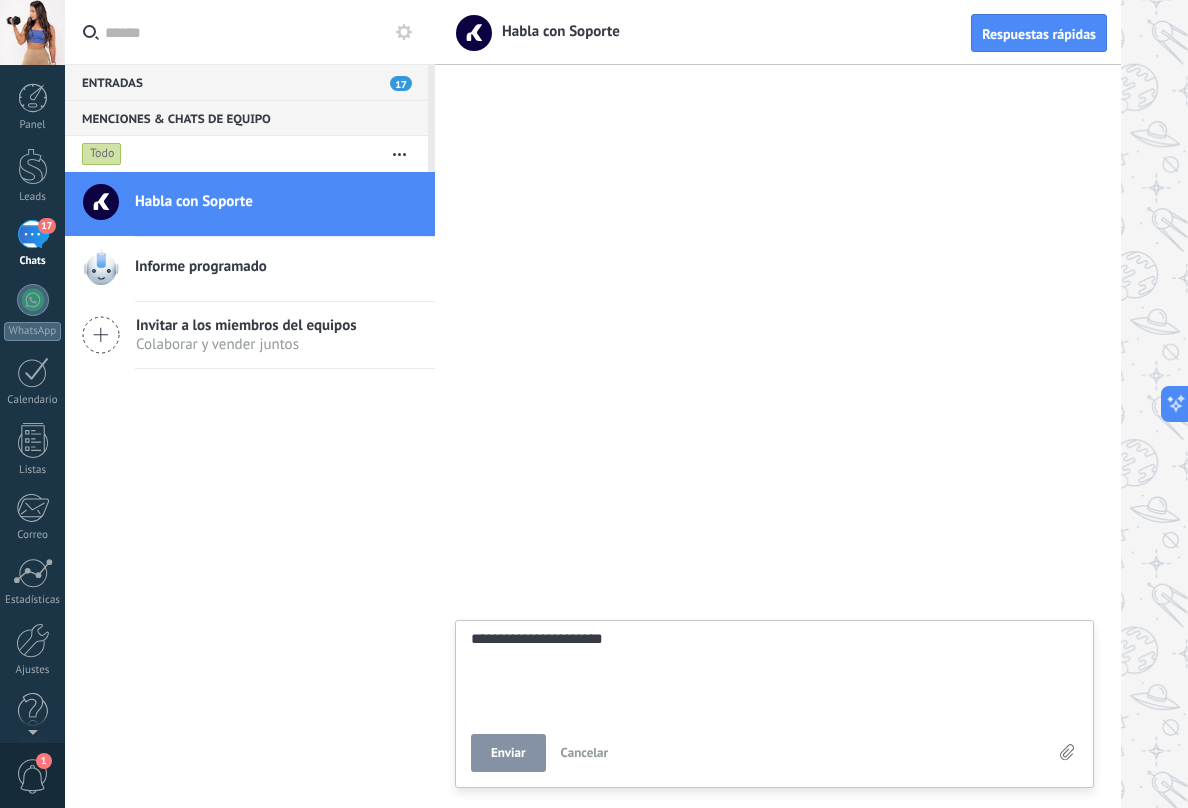 type on "**********" 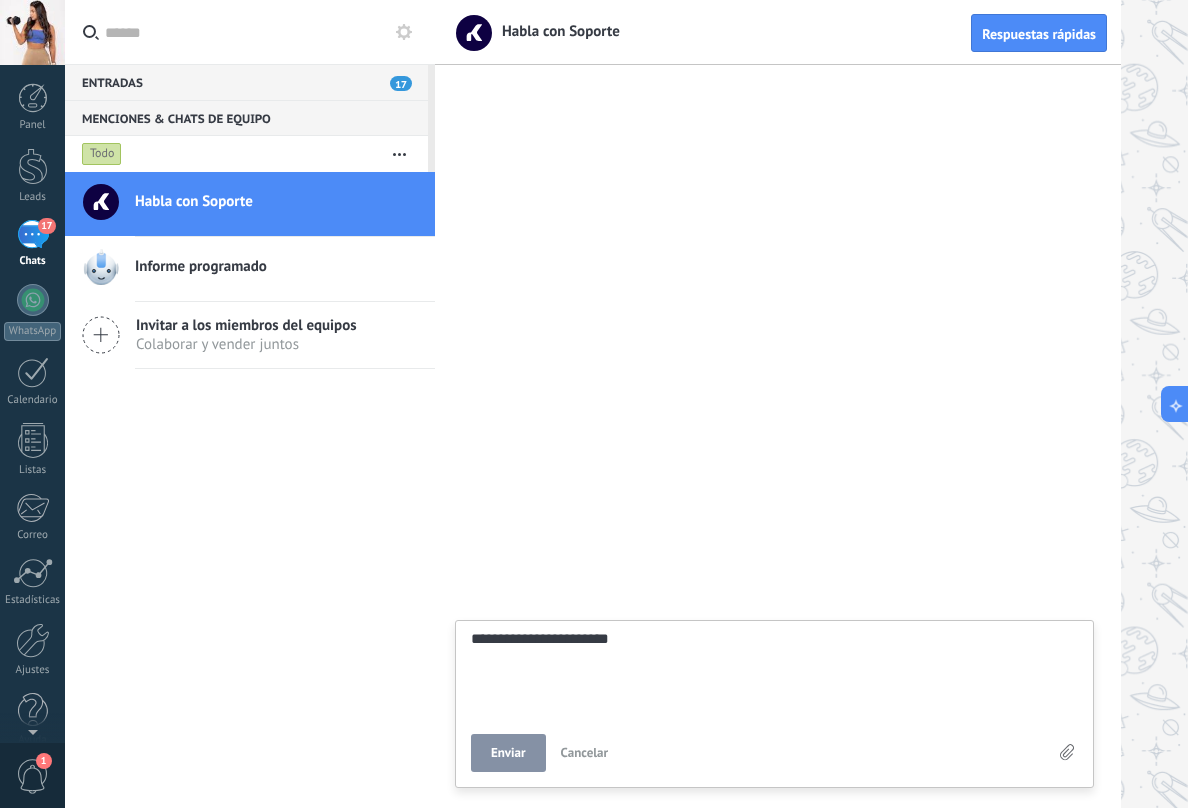 type on "**********" 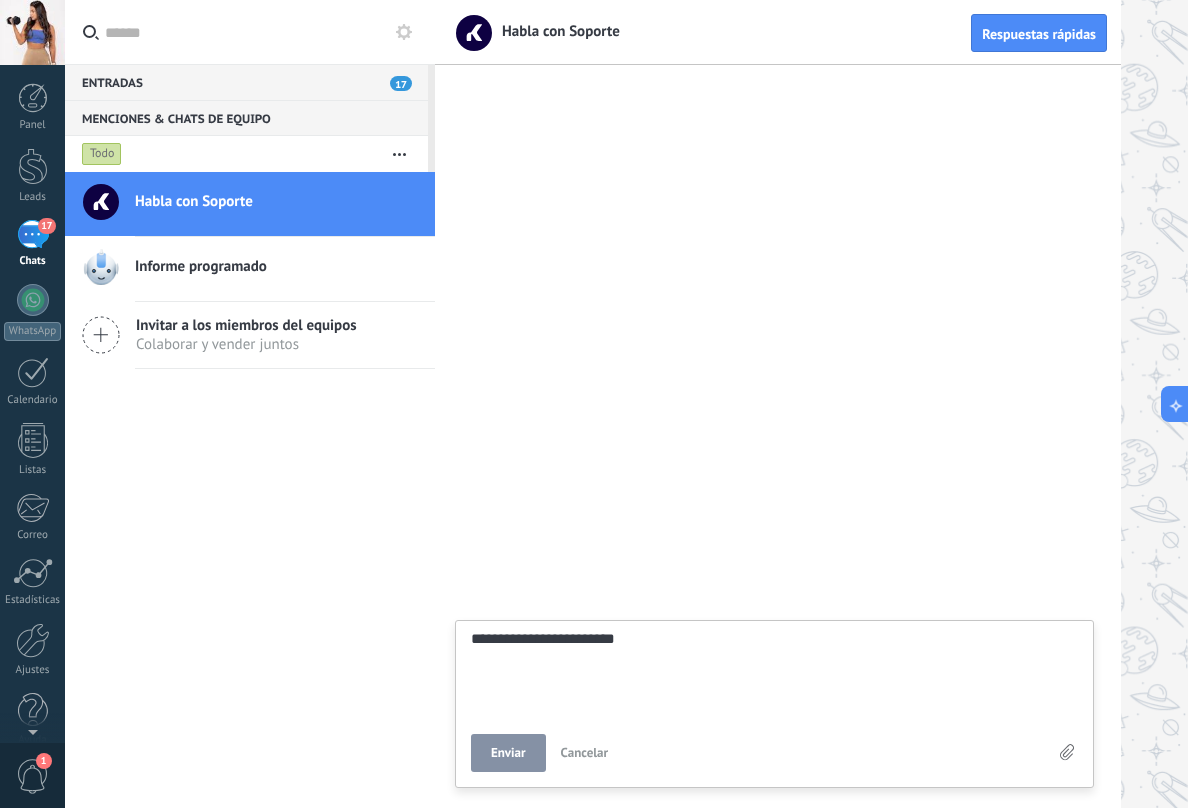 type on "**********" 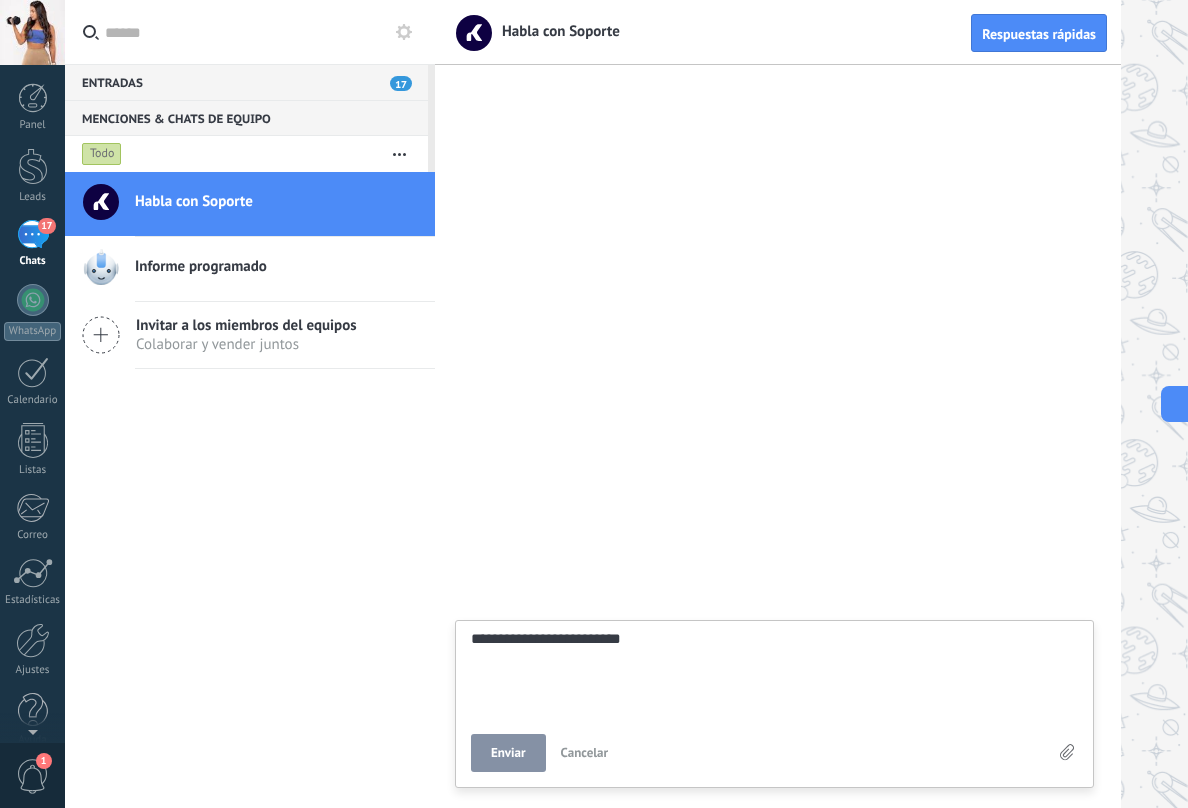 type on "**********" 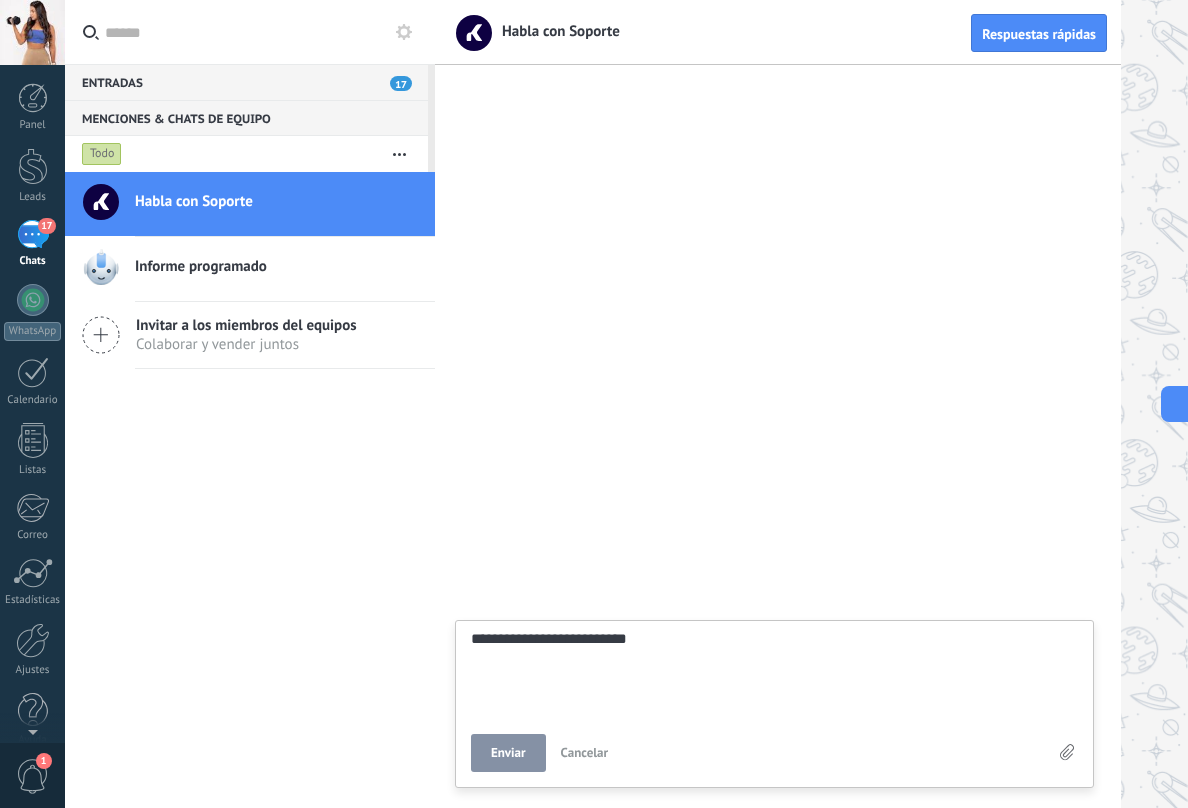 type on "**********" 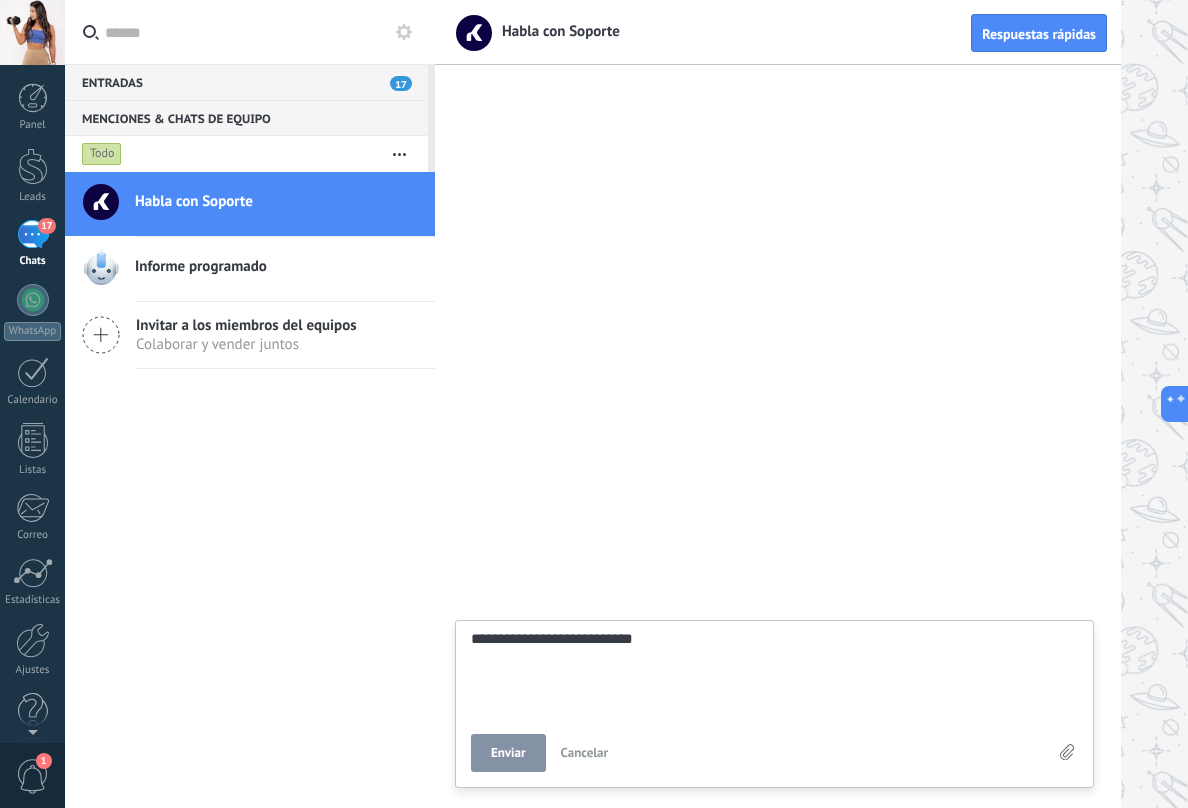 type on "**********" 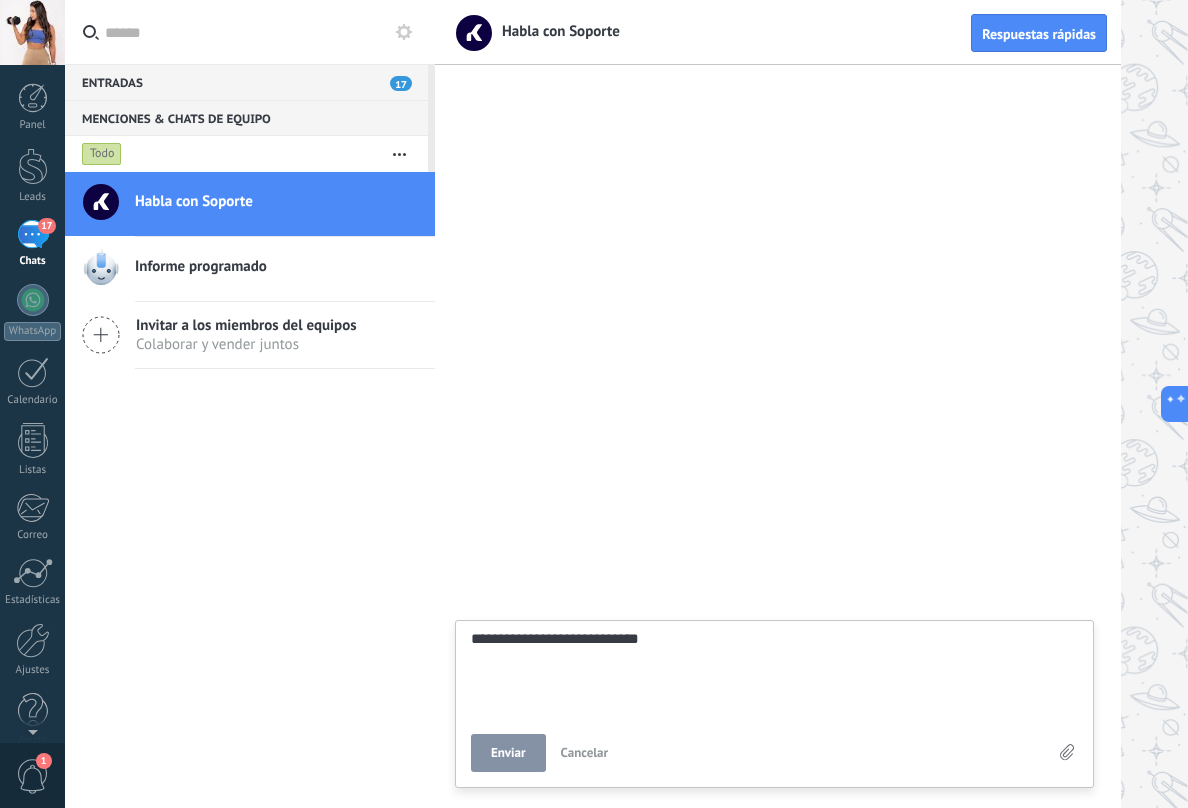 type on "**********" 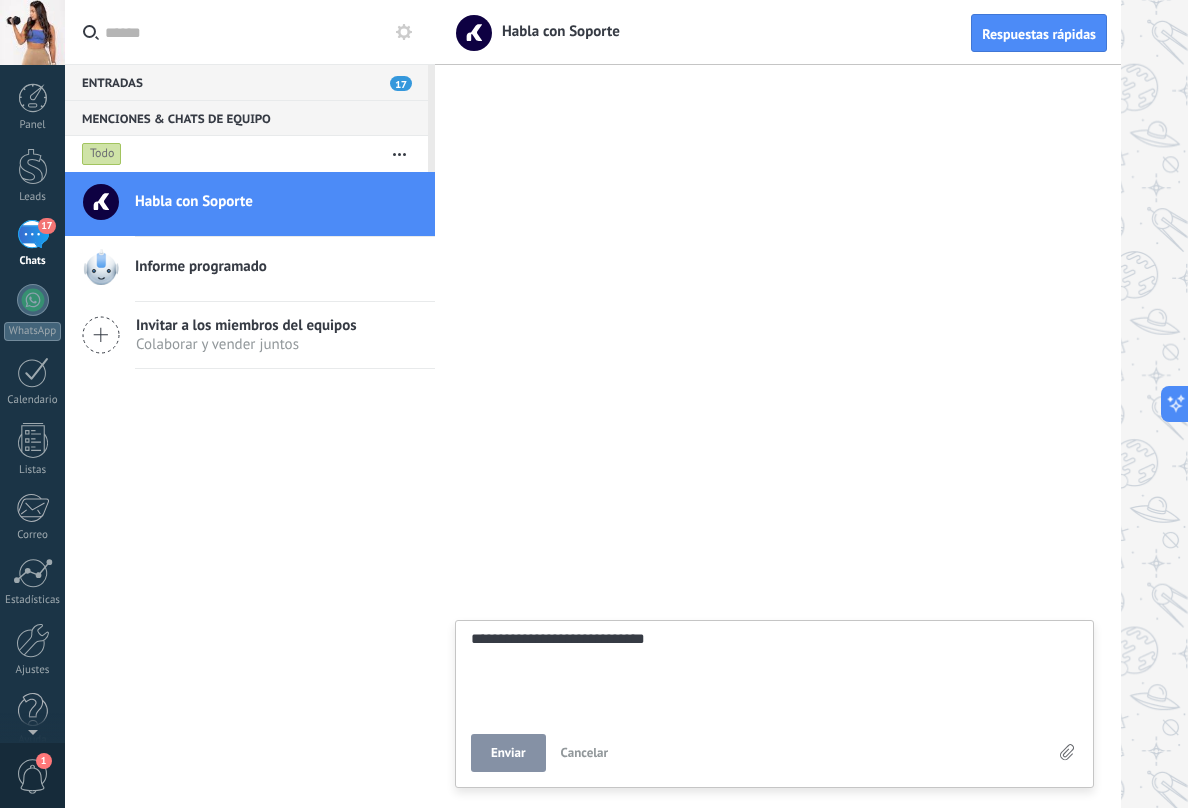 type on "**********" 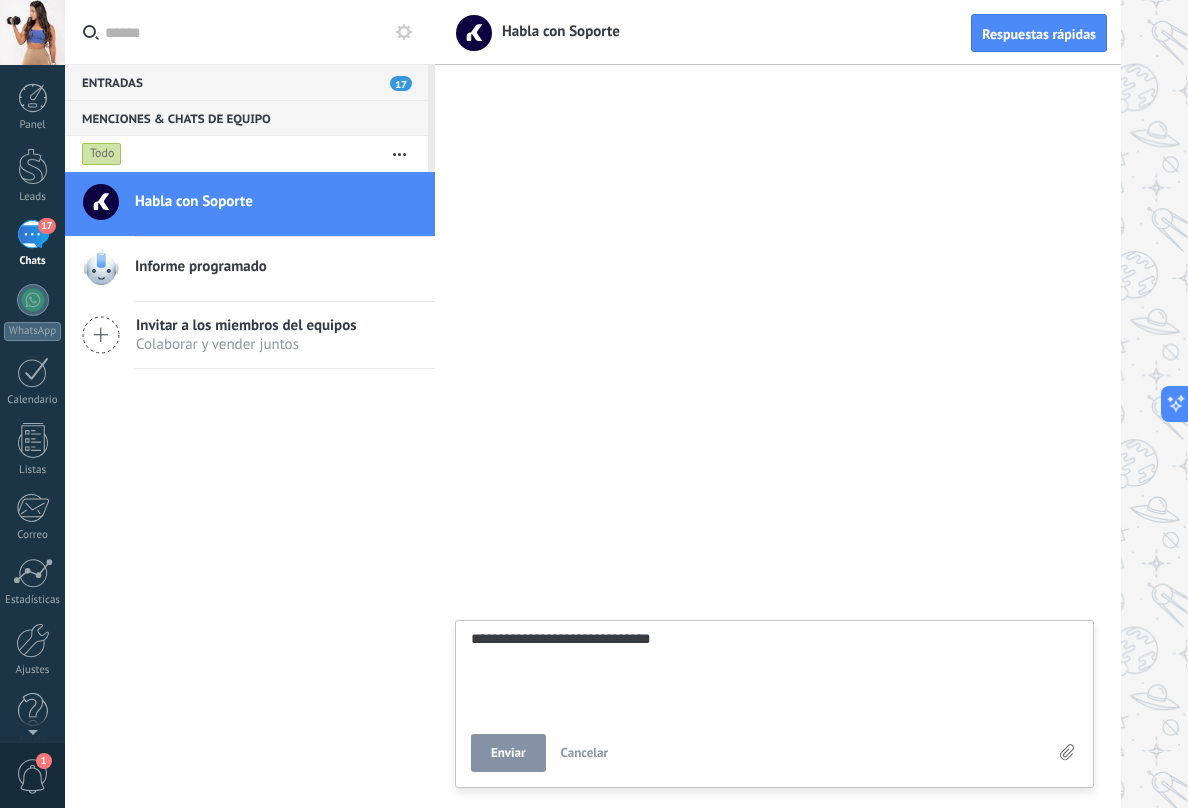 type on "**********" 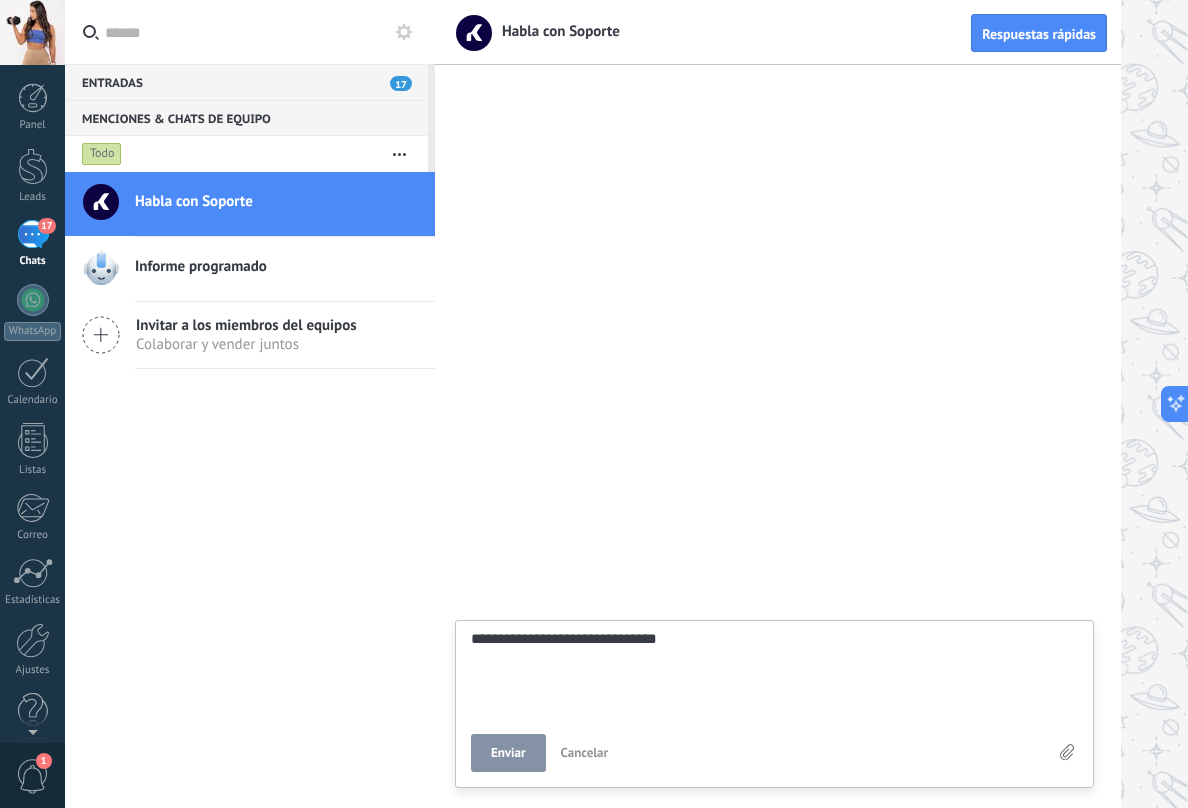 type on "**********" 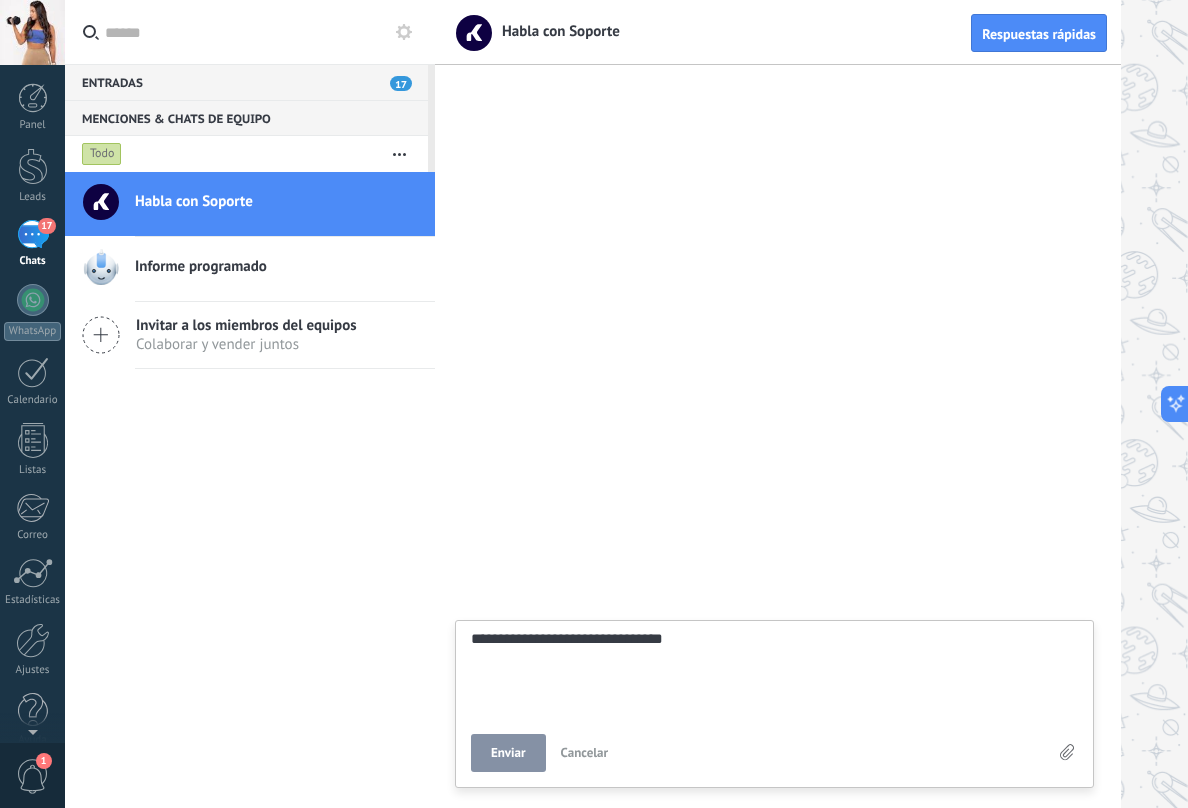type on "**********" 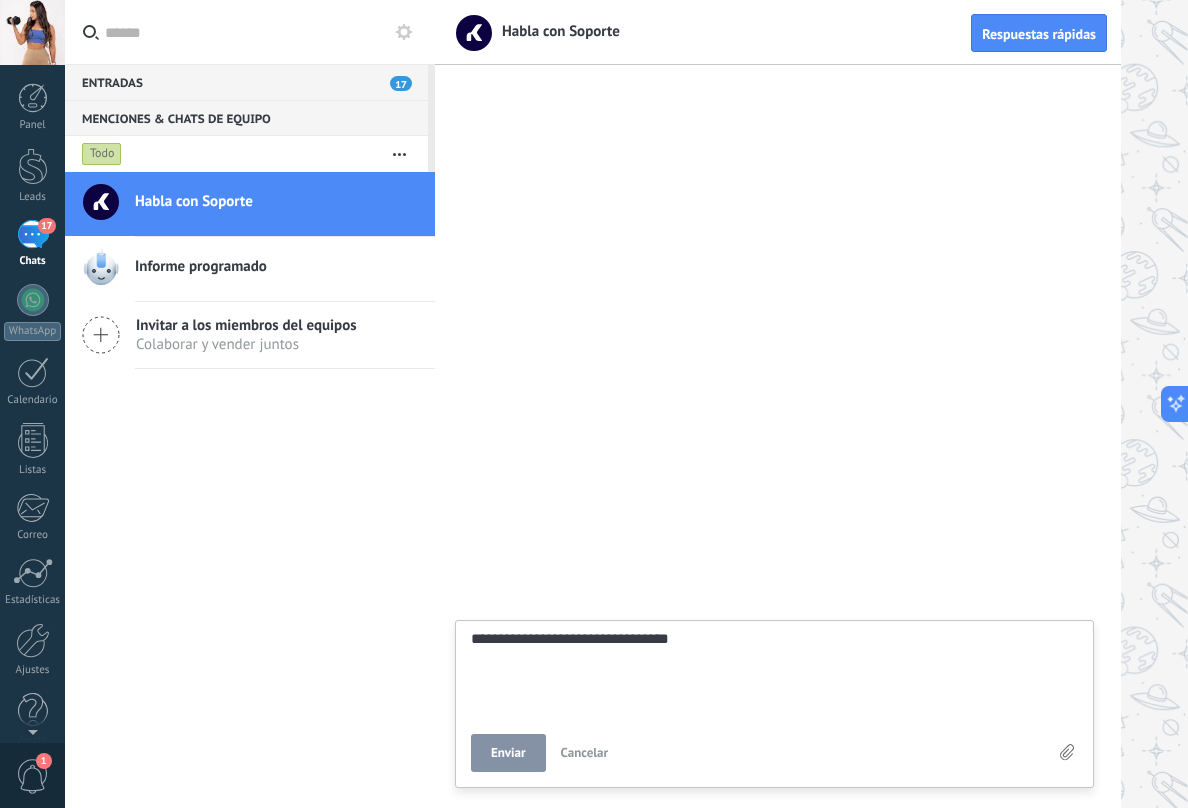 type on "**********" 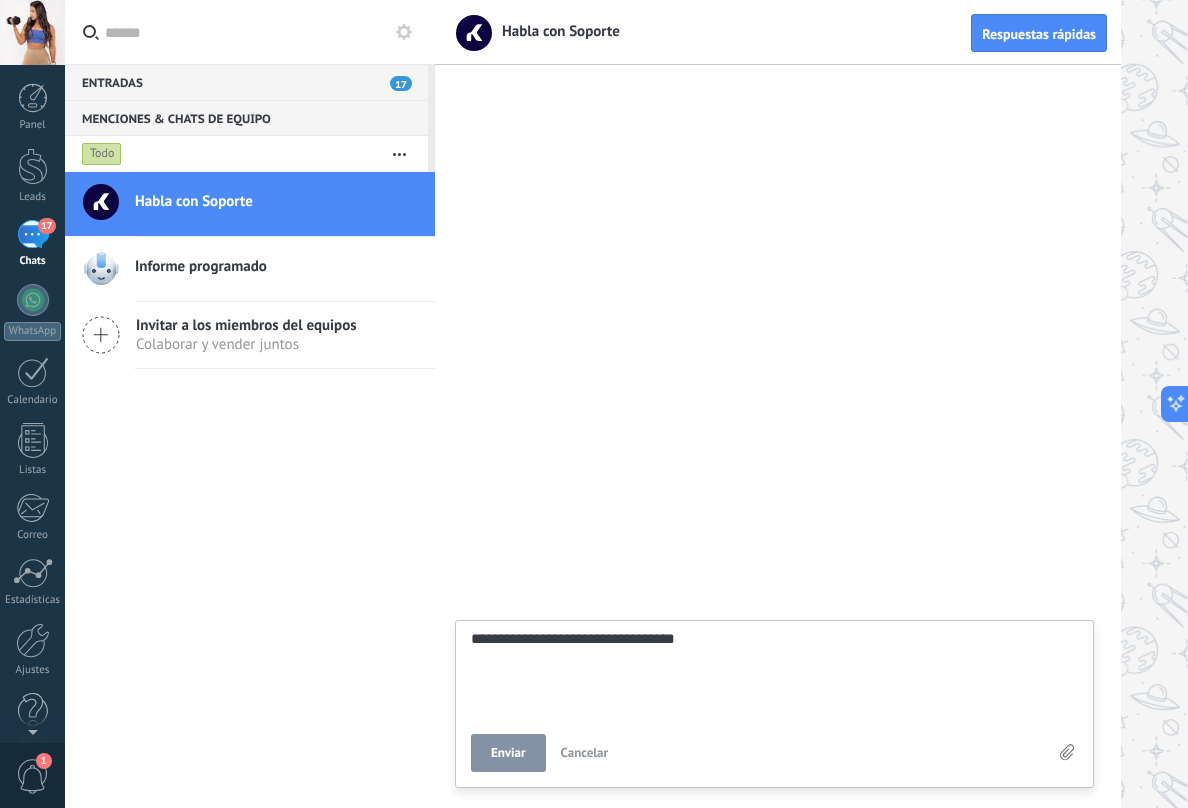 type on "**********" 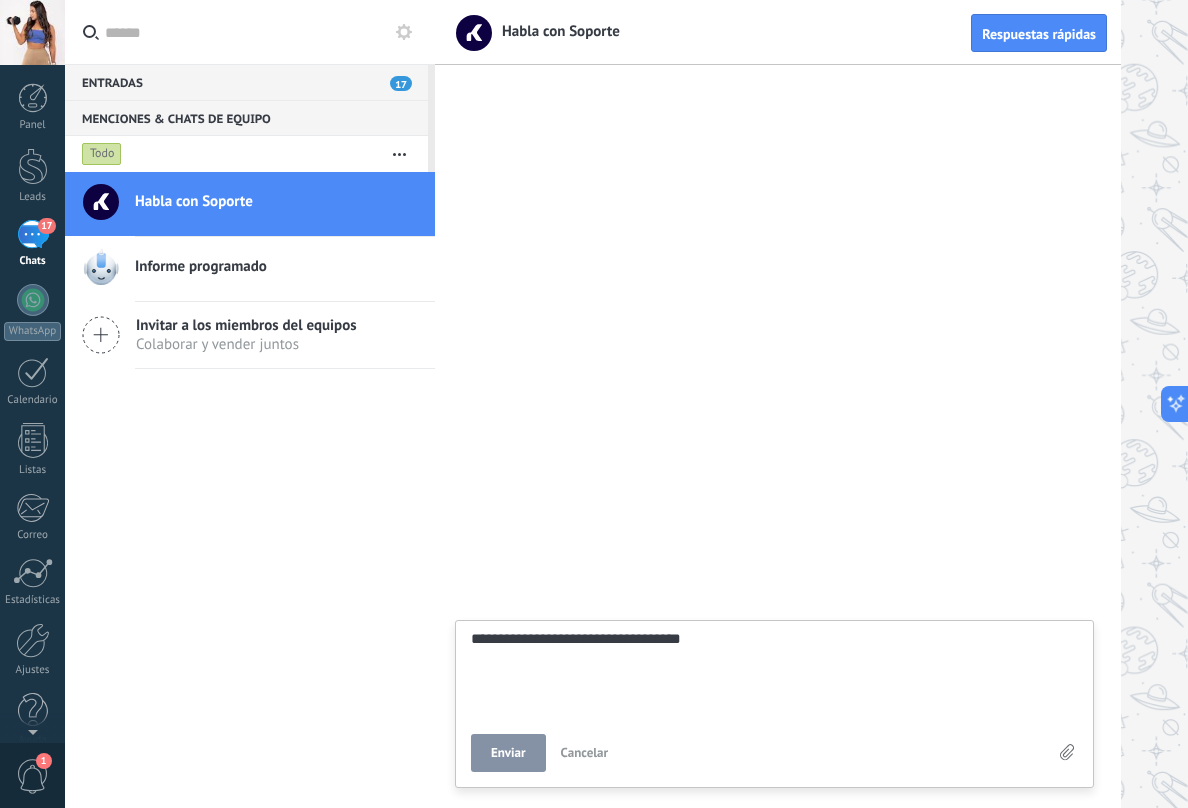 type on "**********" 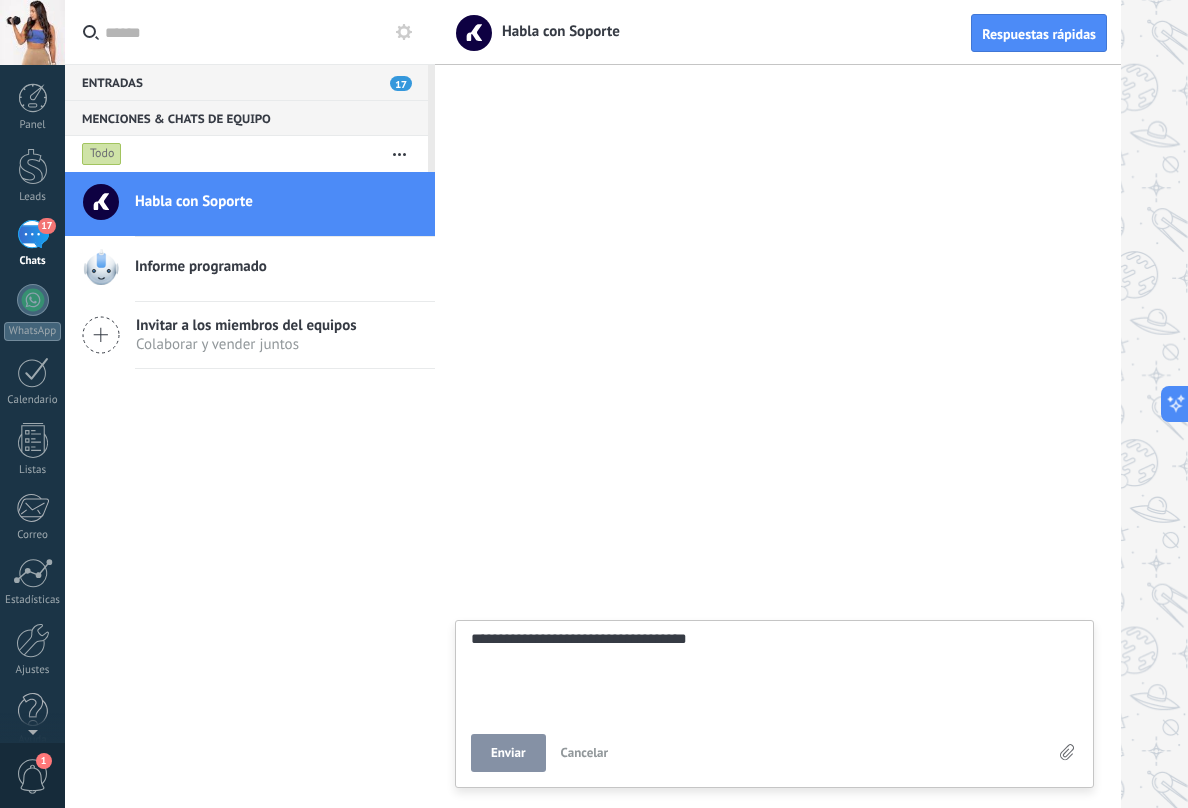 scroll, scrollTop: 39, scrollLeft: 0, axis: vertical 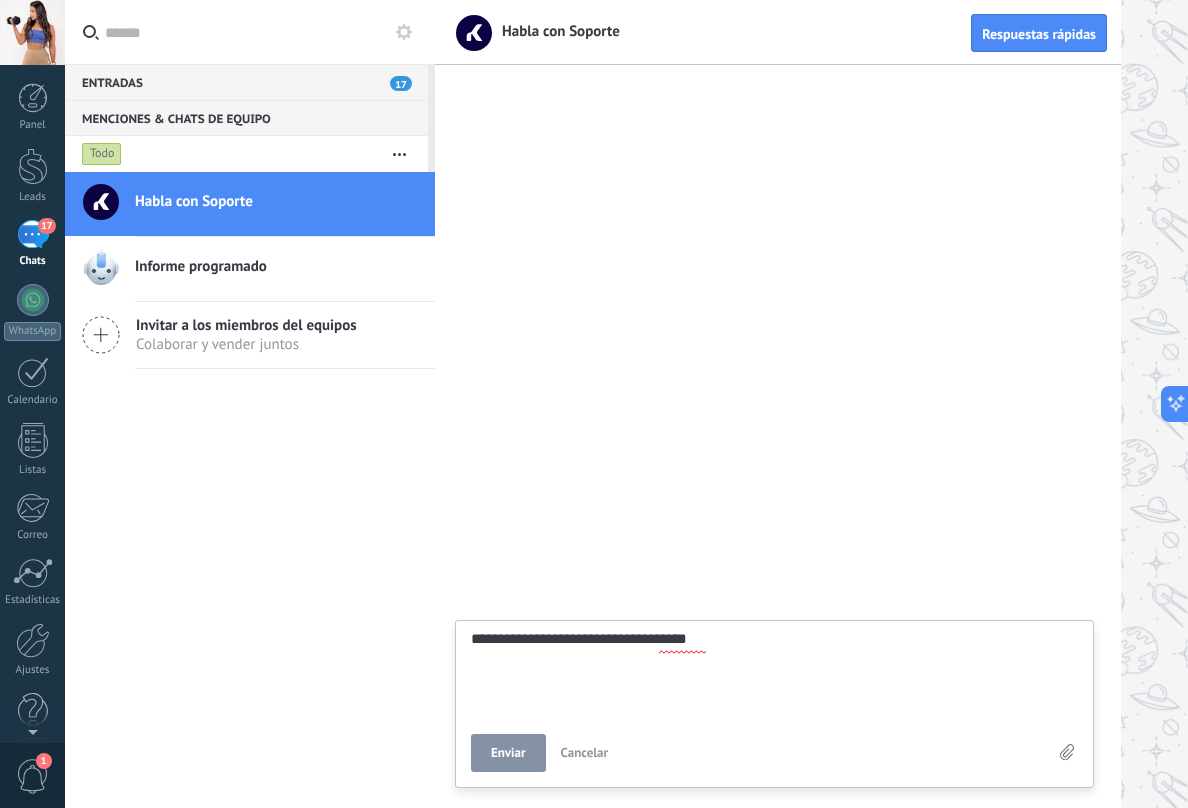 type on "**********" 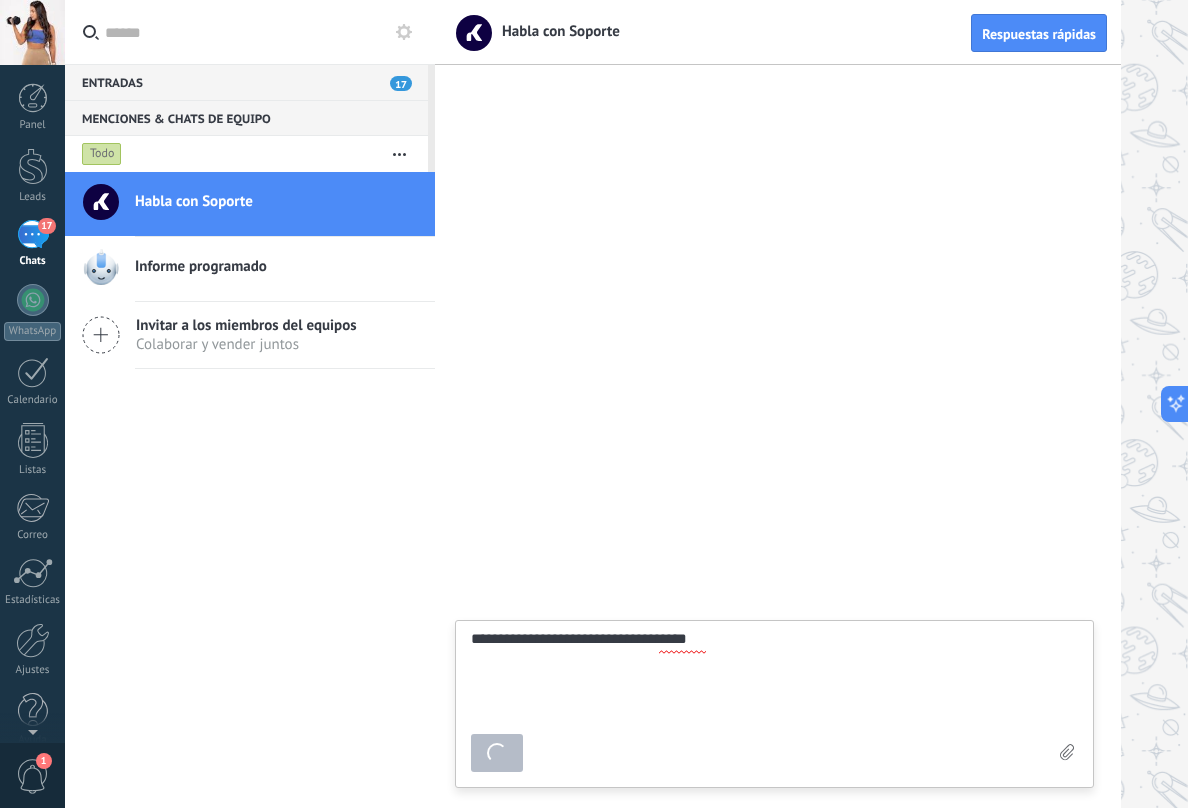 type on "*******" 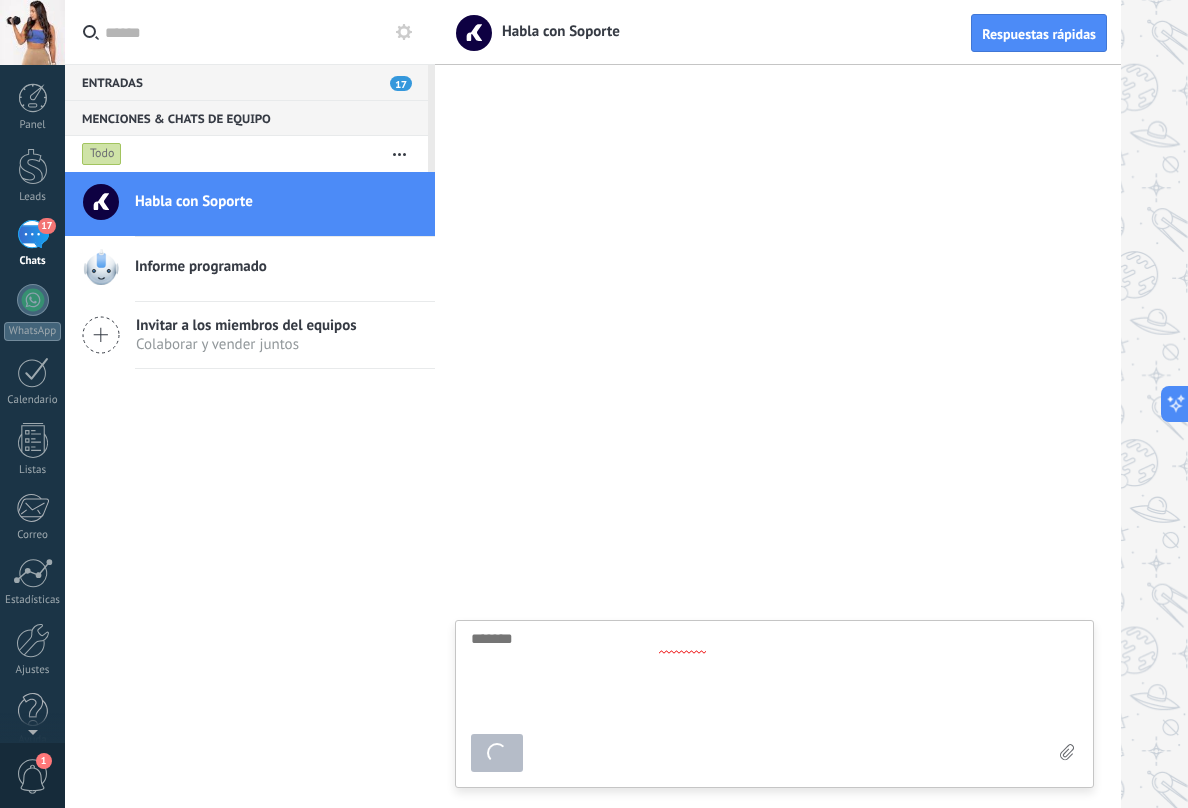 scroll, scrollTop: 19, scrollLeft: 0, axis: vertical 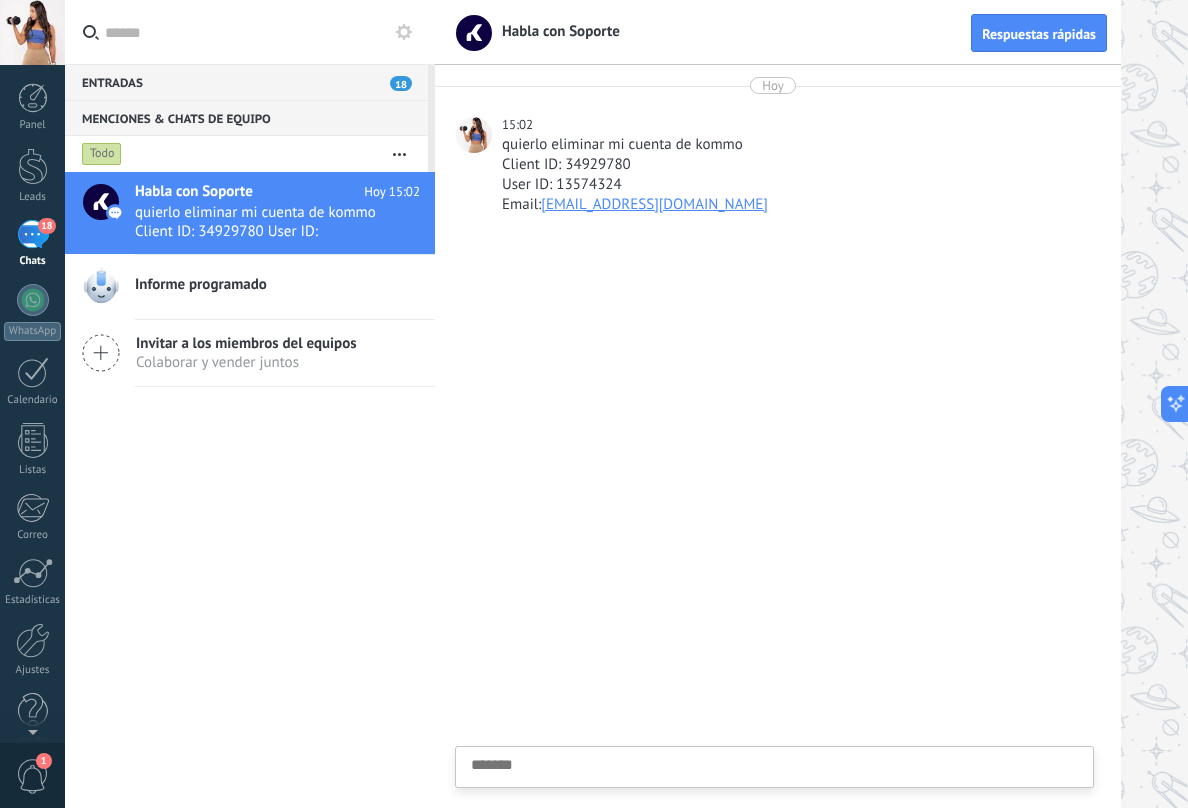 click at bounding box center [32, 32] 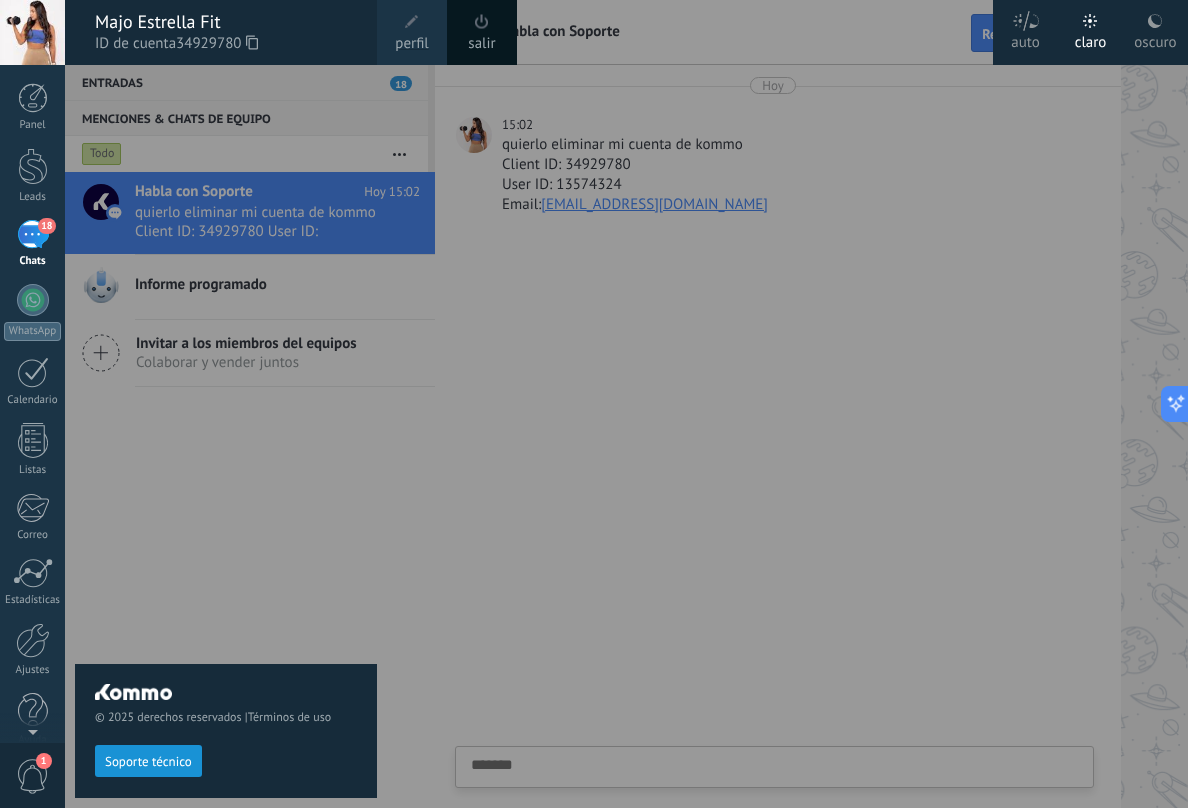 click on "perfil" at bounding box center [412, 32] 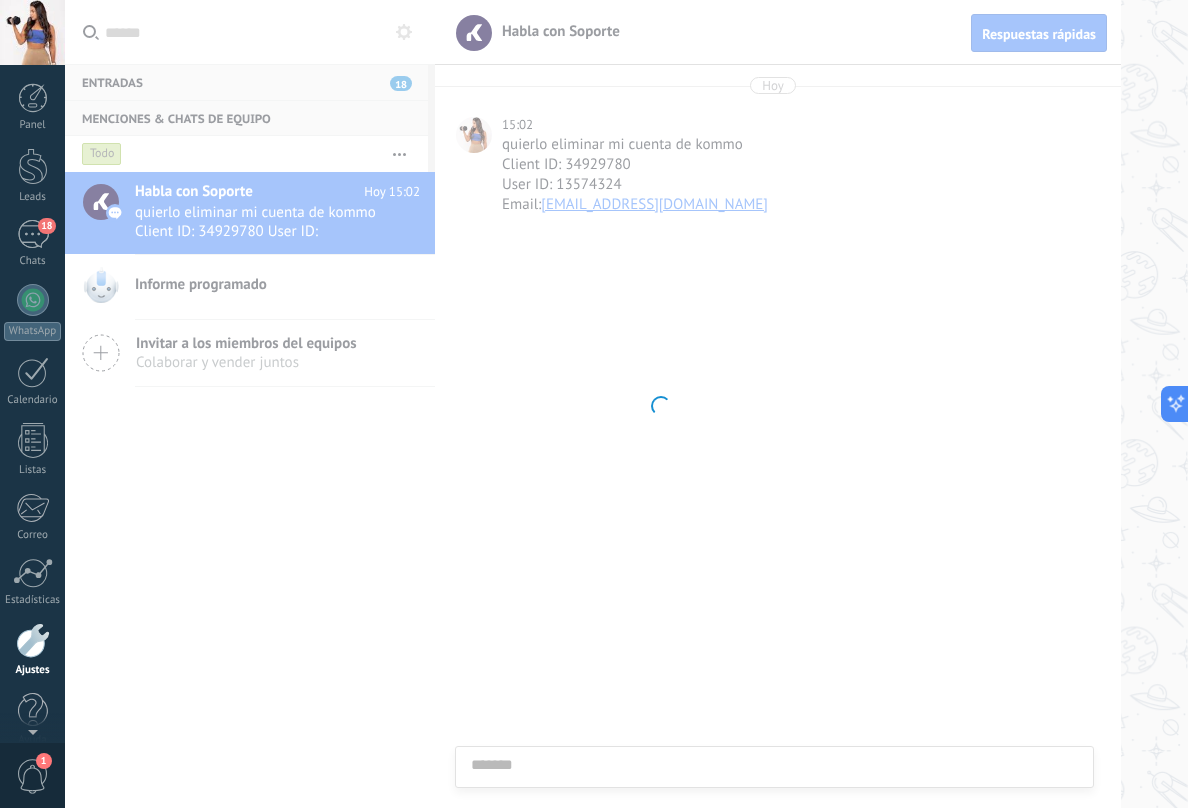 scroll, scrollTop: 24, scrollLeft: 0, axis: vertical 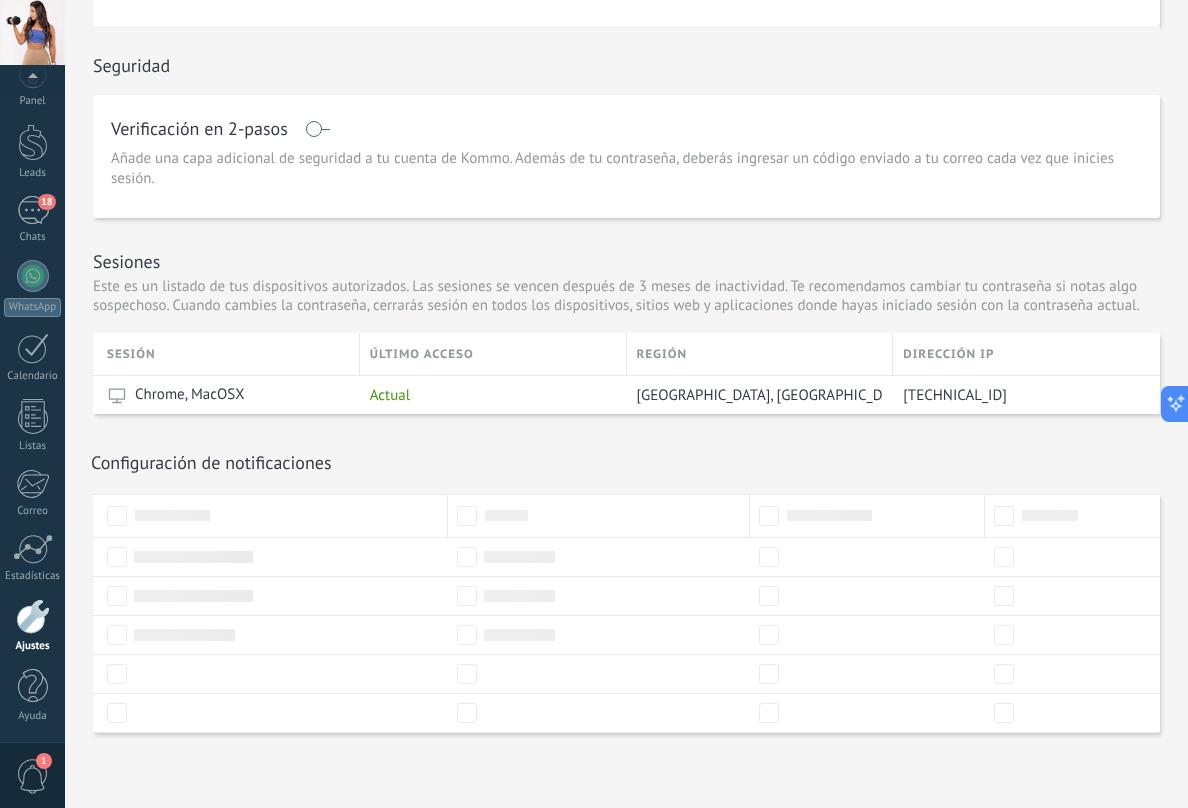 click at bounding box center (33, 616) 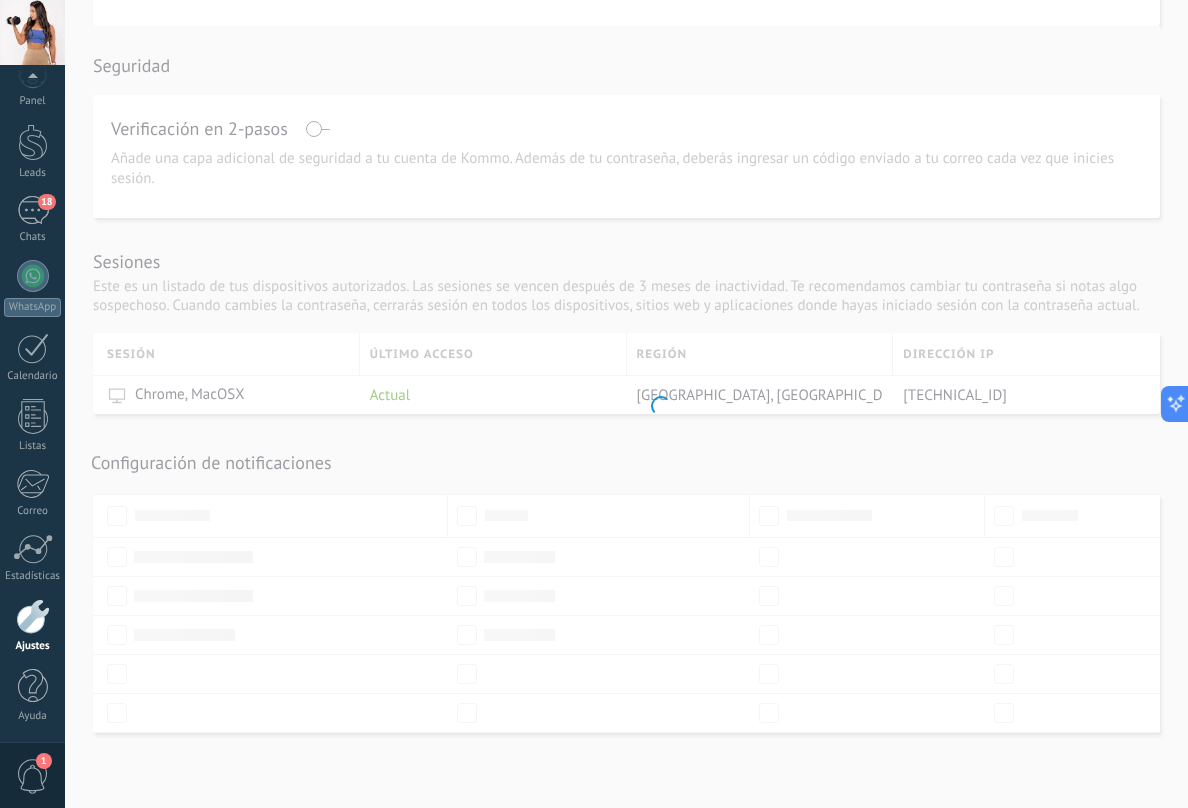 scroll, scrollTop: 0, scrollLeft: 0, axis: both 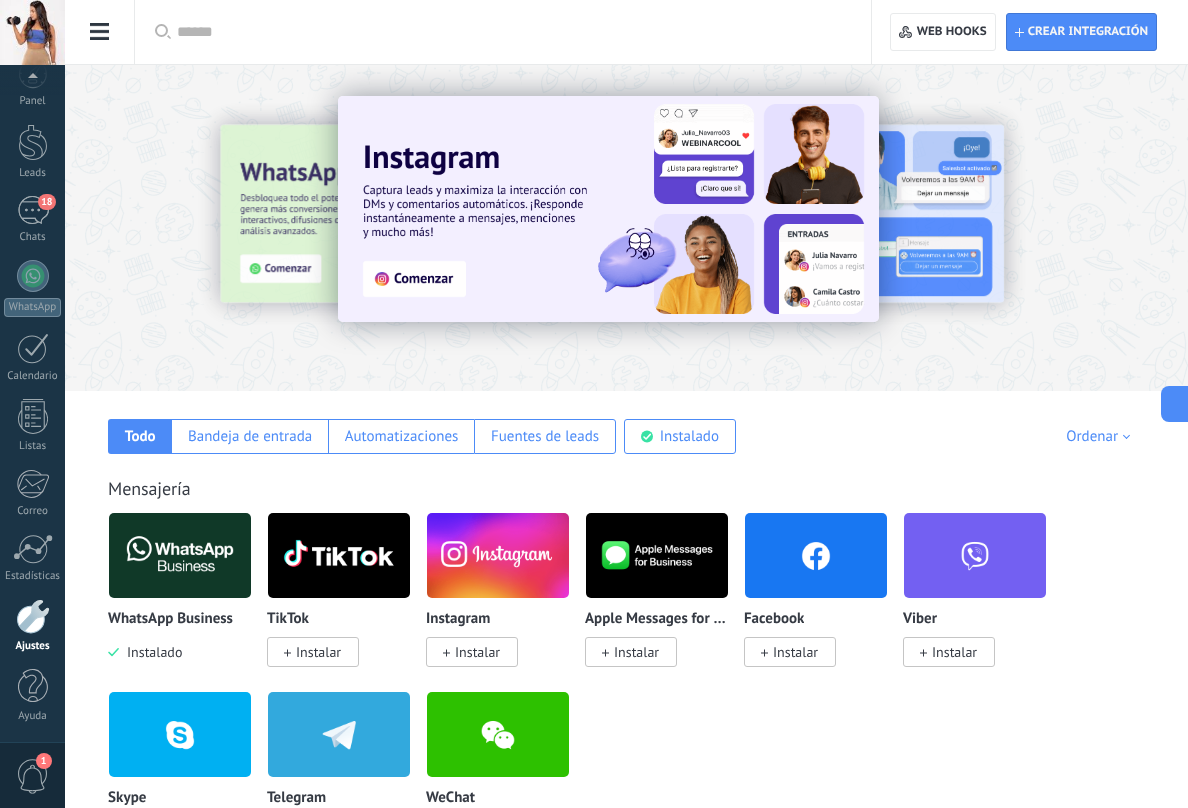 click at bounding box center [180, 555] 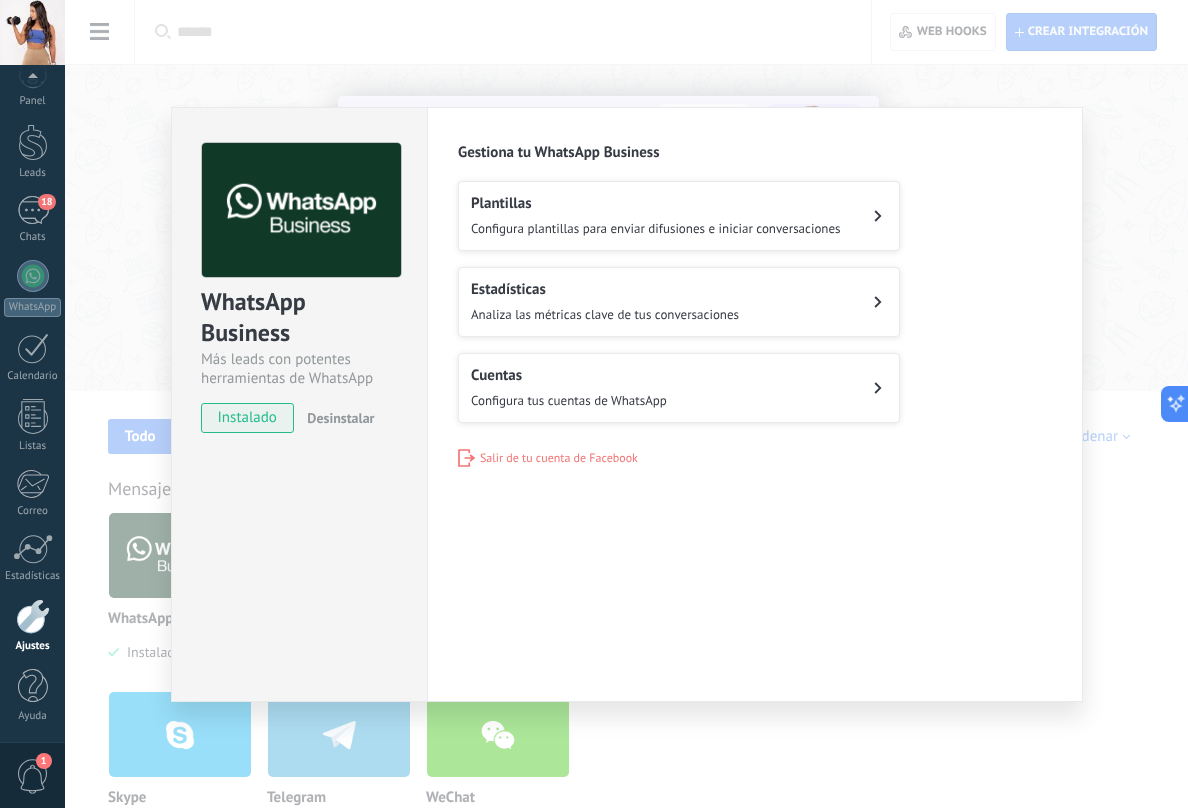 click on "Salir de tu cuenta de Facebook" at bounding box center [559, 458] 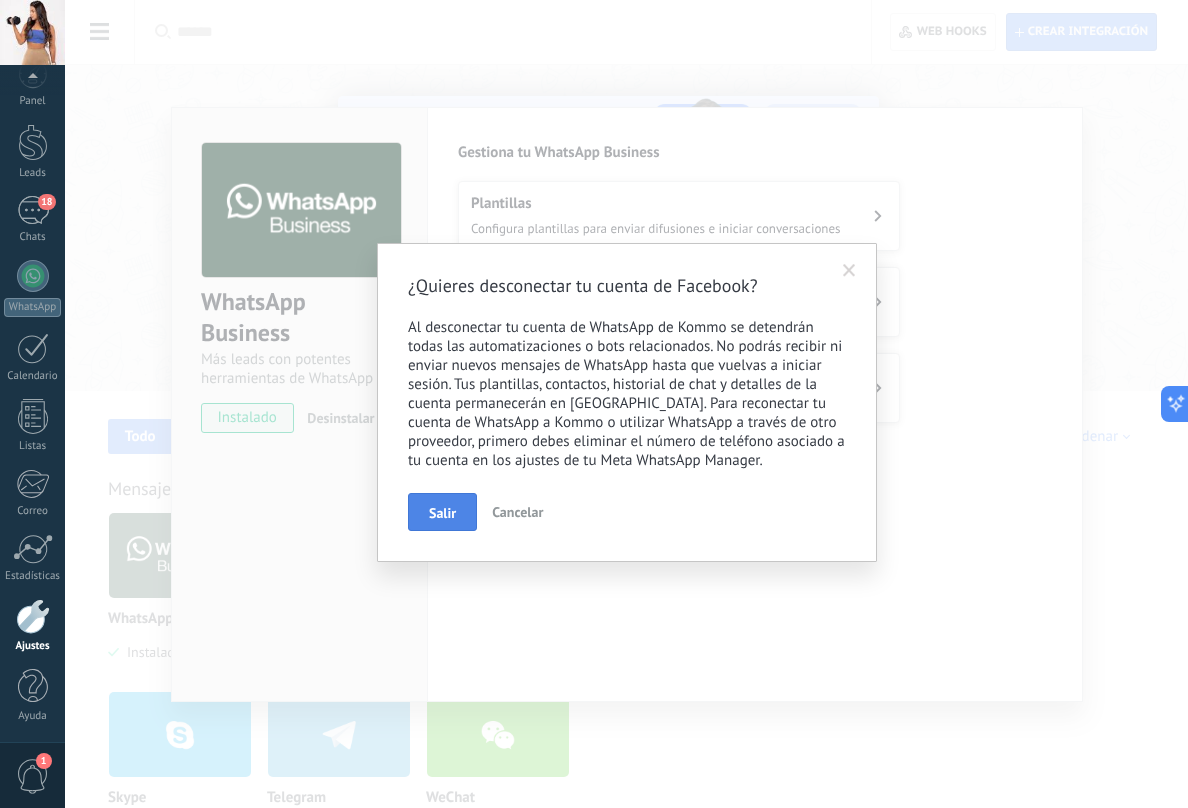 click on "Salir" at bounding box center [442, 512] 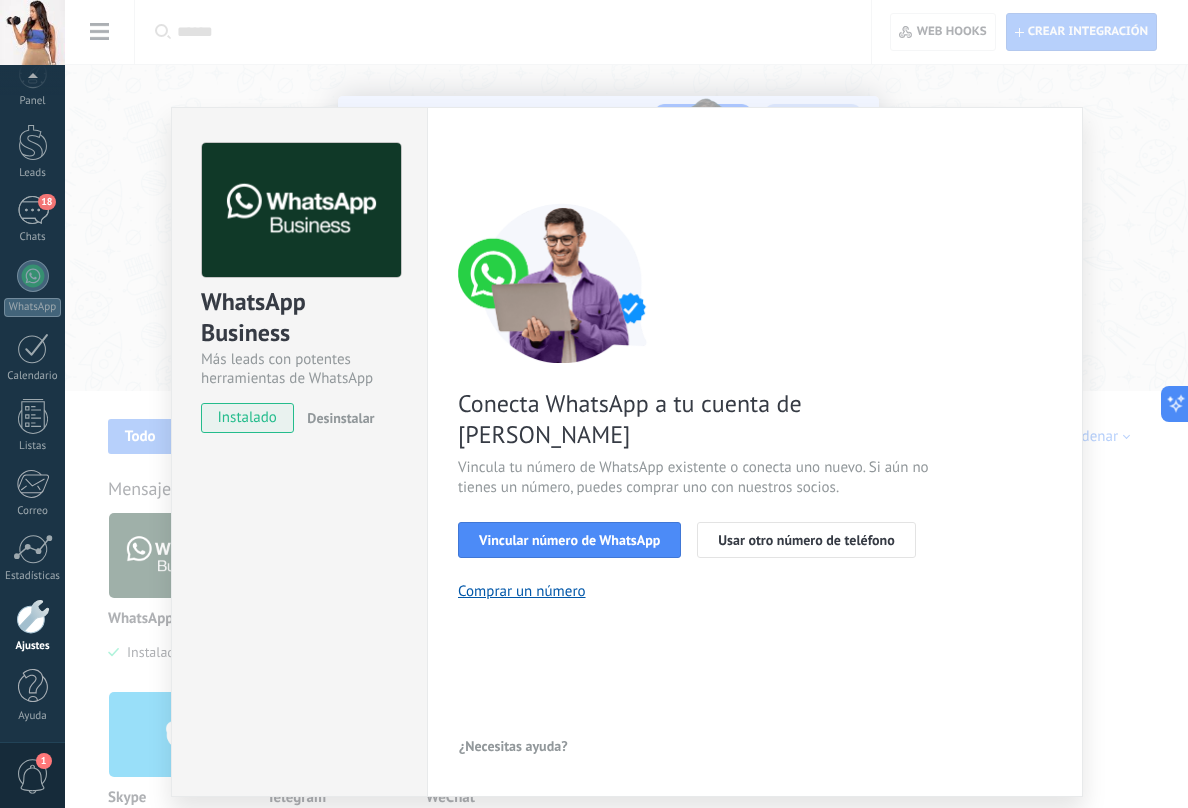 click on "Desinstalar" at bounding box center [340, 418] 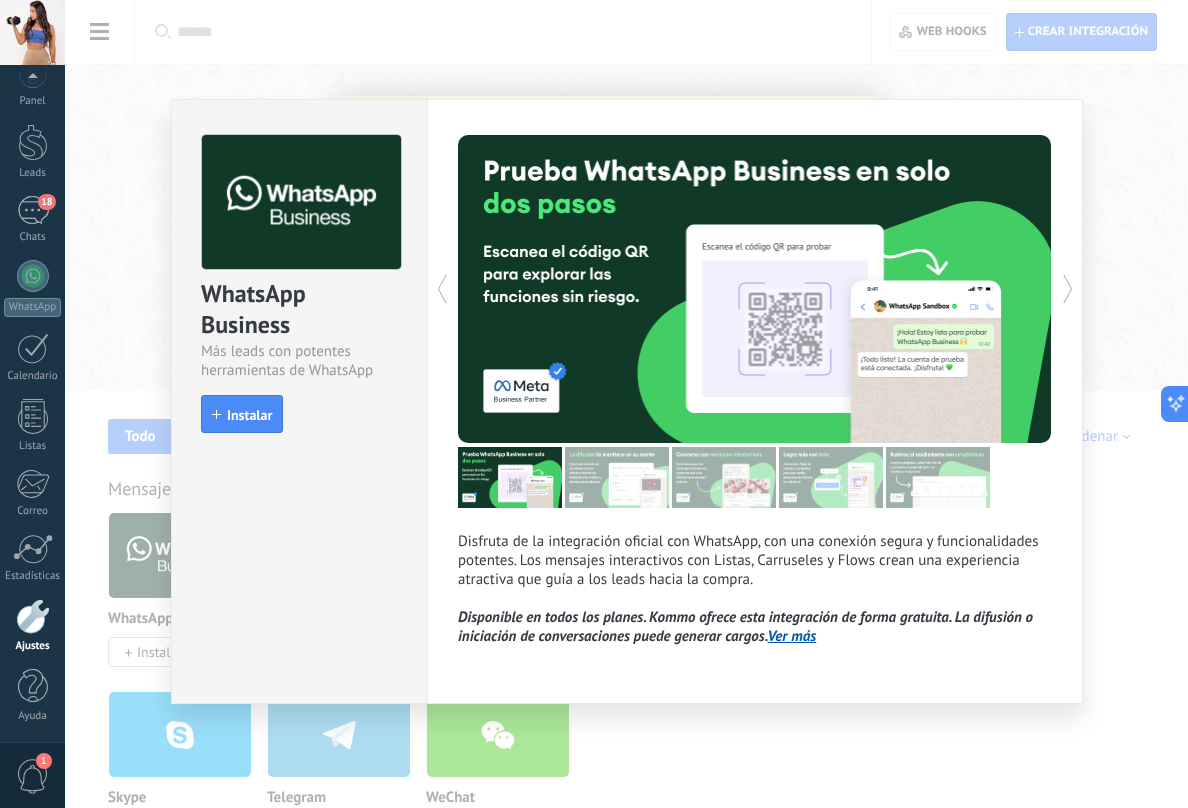 click on "WhatsApp Business Más leads con potentes herramientas de WhatsApp install Instalar Disfruta de la integración oficial con WhatsApp, con una conexión segura y funcionalidades potentes. Los mensajes interactivos con Listas, Carruseles y Flows crean una experiencia atractiva que guía a los leads hacia la compra.    Disponible en todos los planes. Kommo ofrece esta integración de forma gratuita. La difusión o iniciación de conversaciones puede generar cargos.  Ver más más" at bounding box center (626, 404) 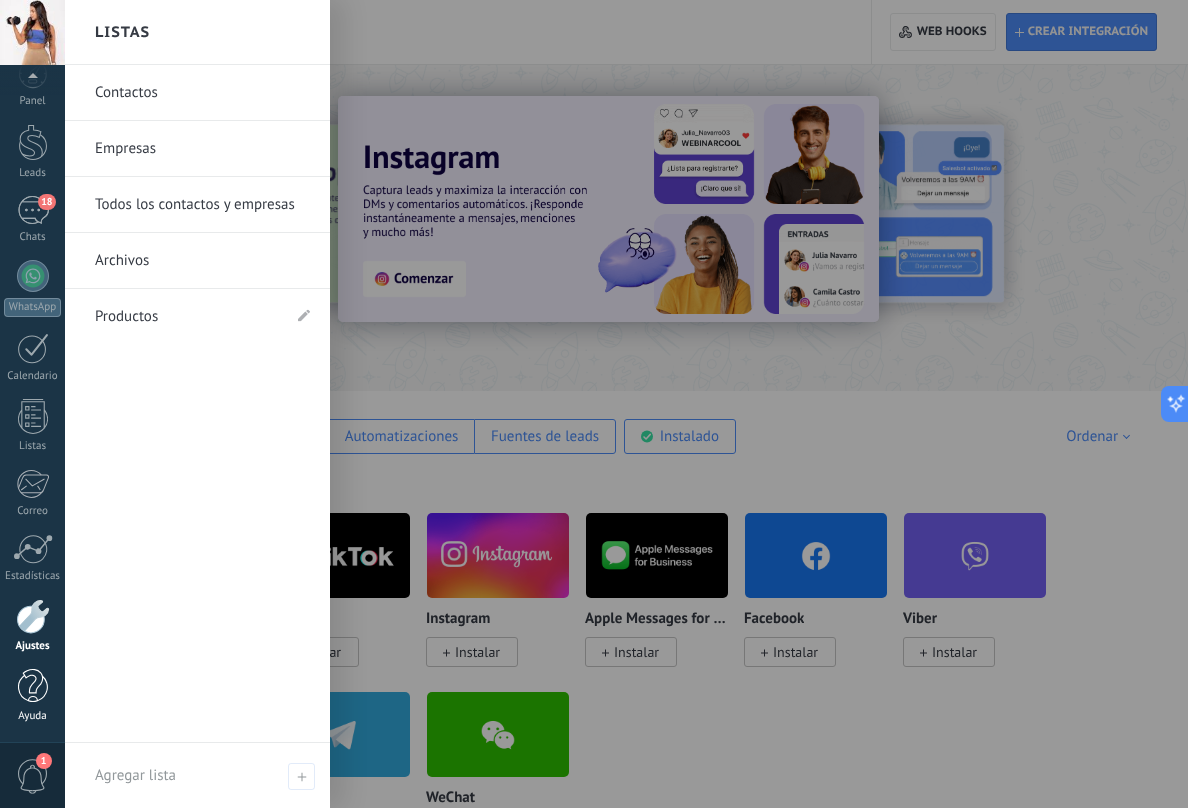 click at bounding box center [33, 686] 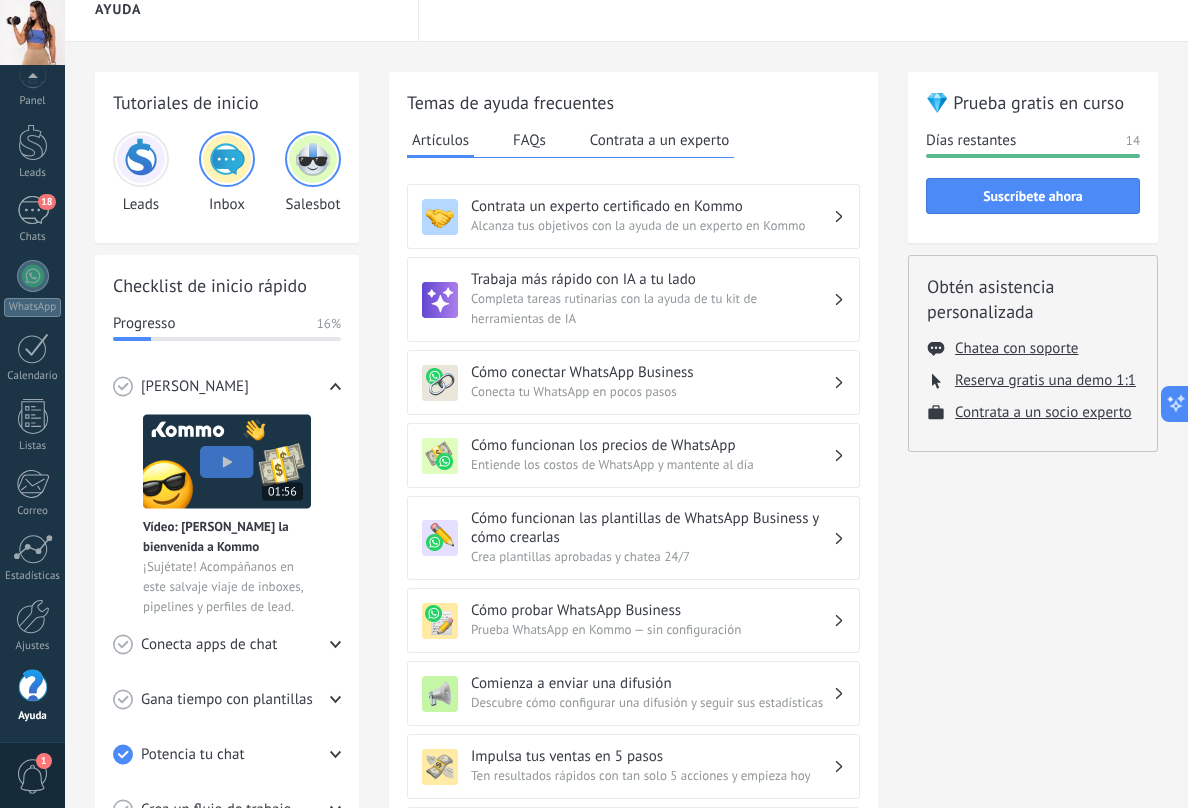 scroll, scrollTop: 0, scrollLeft: 0, axis: both 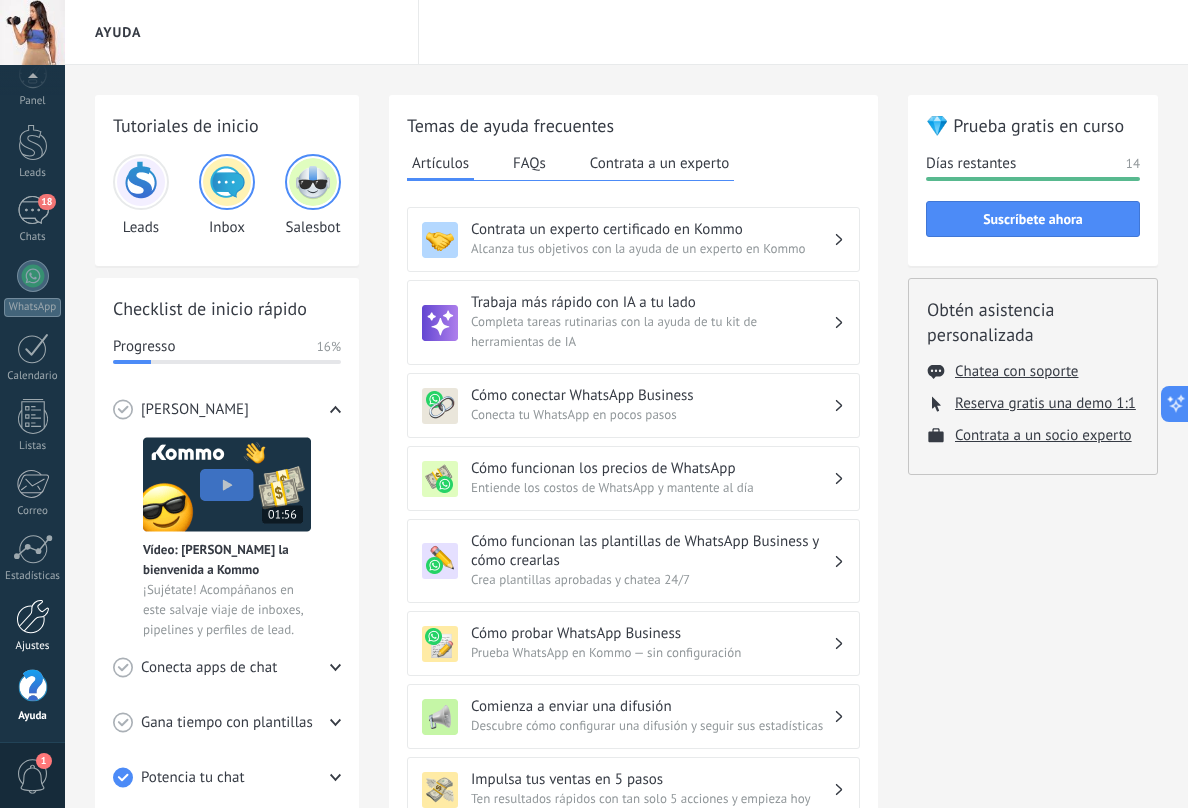 click at bounding box center [33, 616] 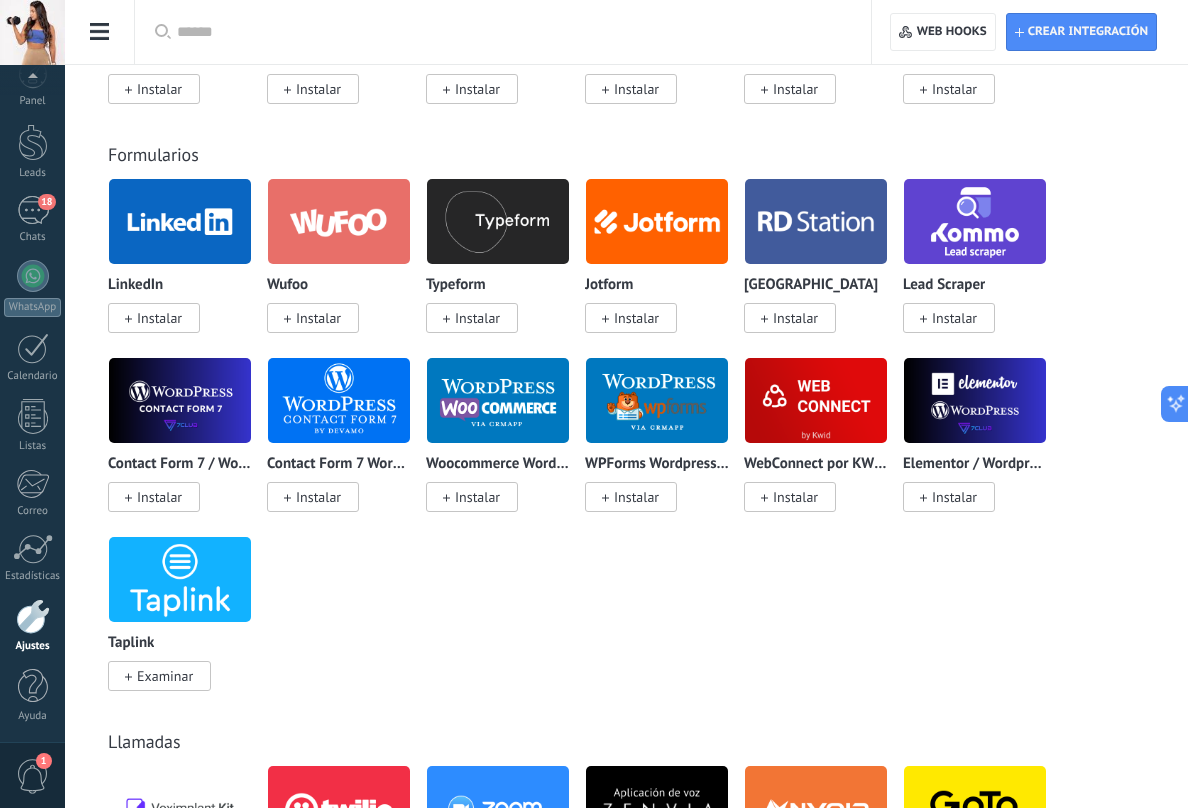 scroll, scrollTop: 1638, scrollLeft: 0, axis: vertical 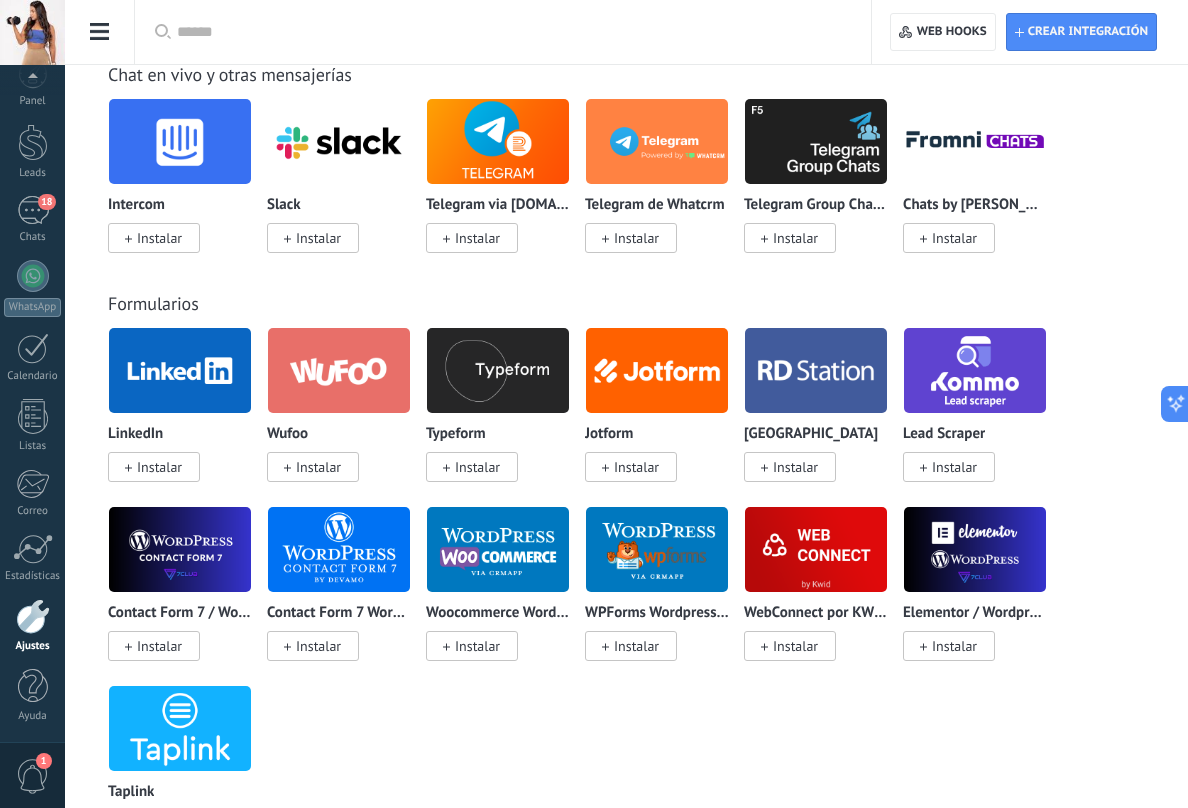 click at bounding box center (100, 32) 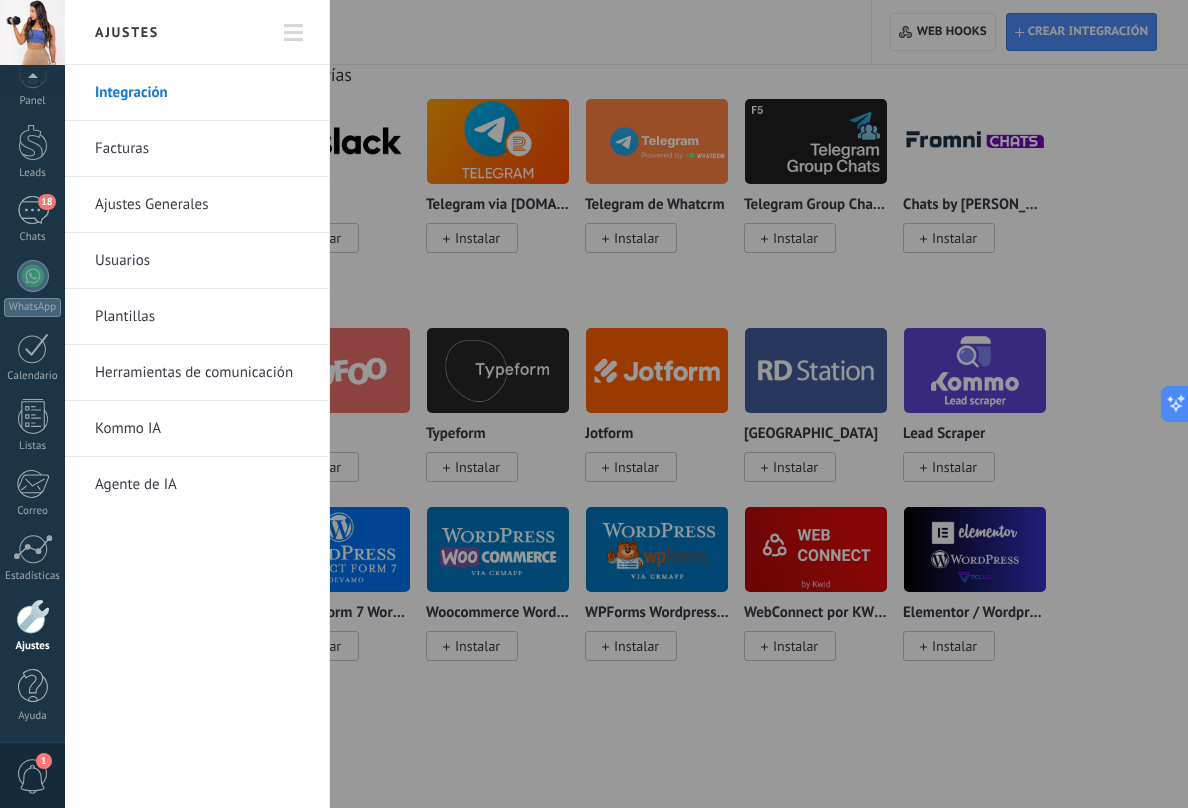 click on "Ajustes Generales" at bounding box center (202, 205) 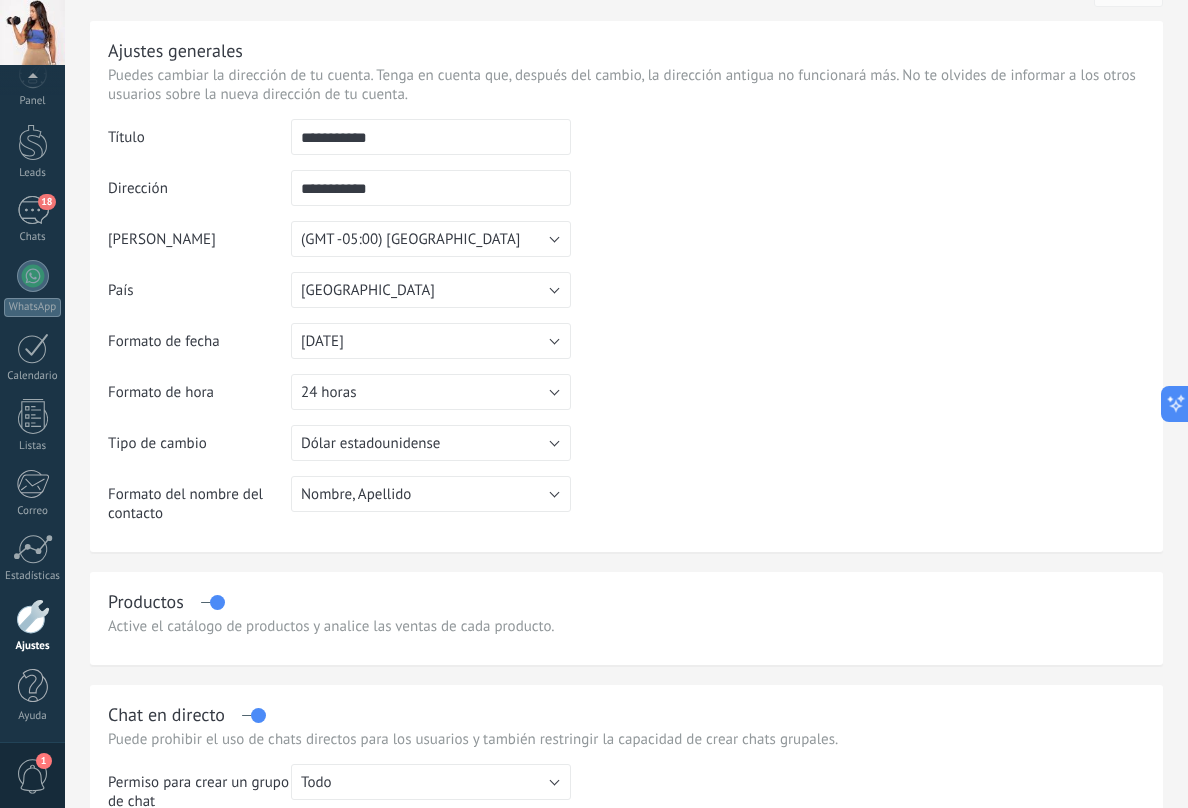 scroll, scrollTop: 0, scrollLeft: 0, axis: both 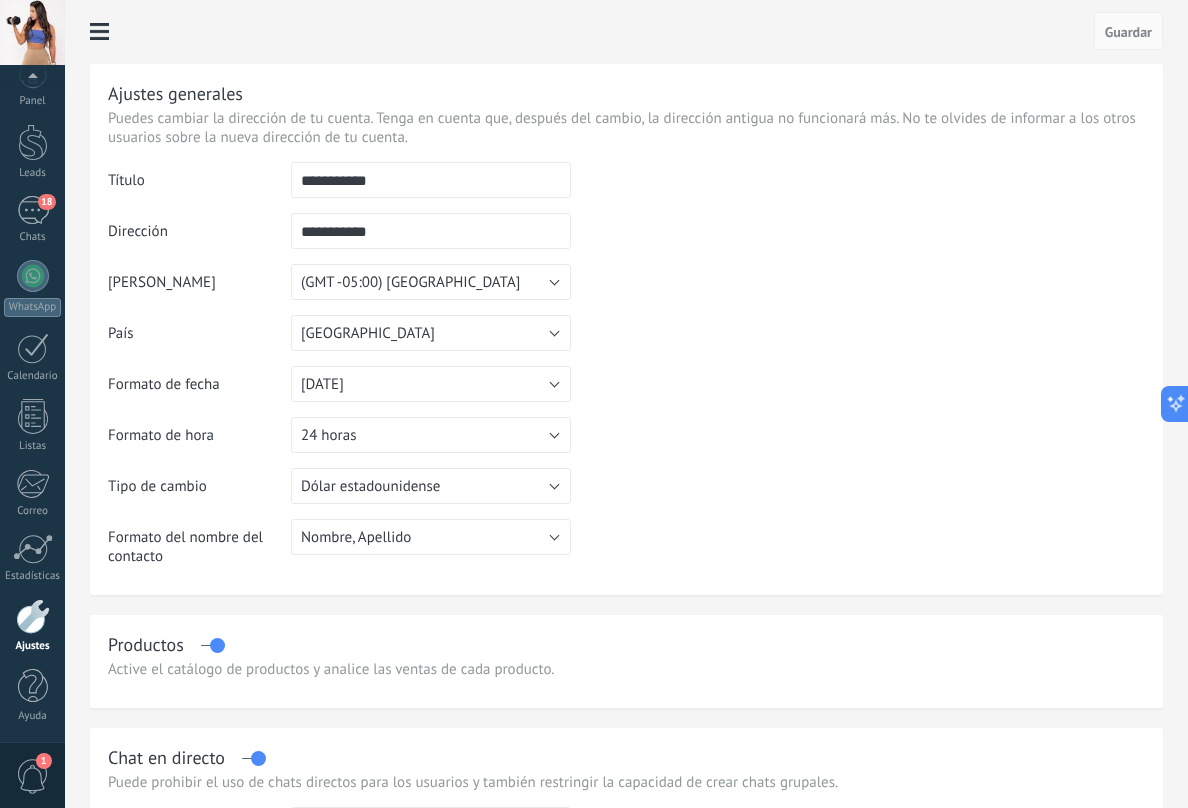 click at bounding box center (100, 32) 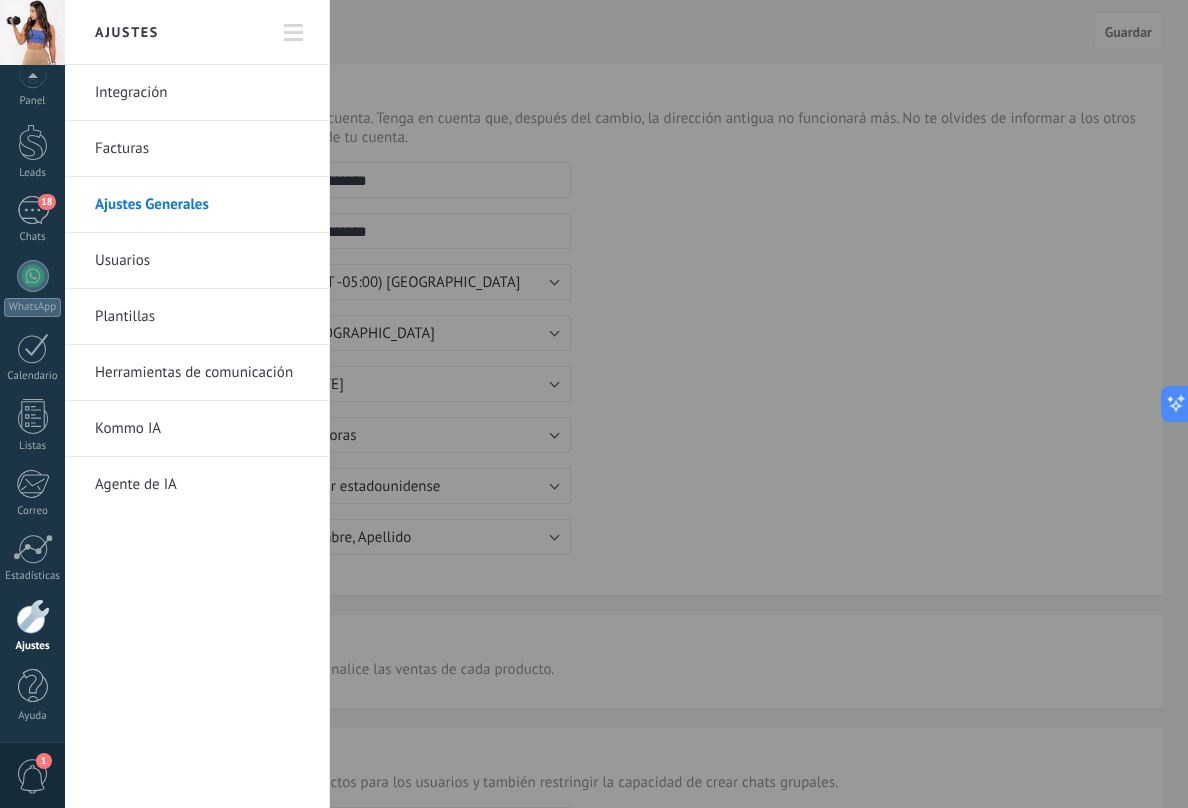 click at bounding box center [33, 616] 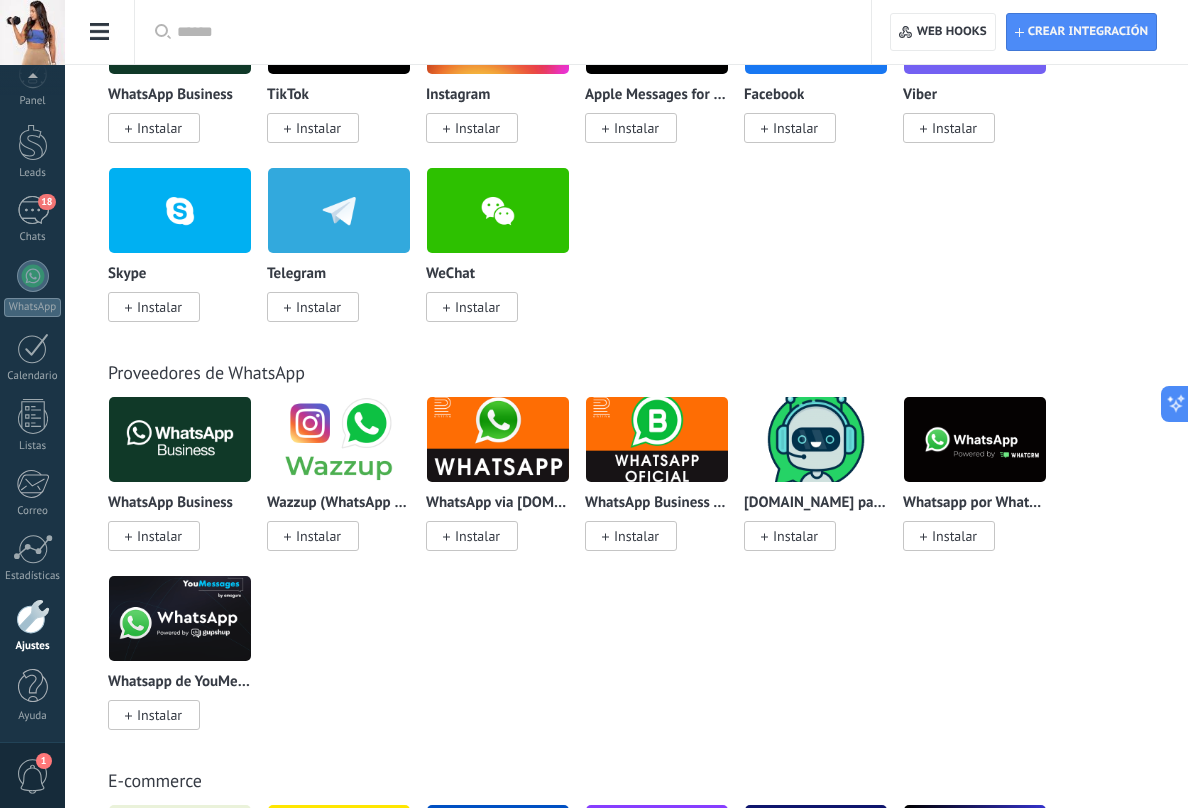 scroll, scrollTop: 0, scrollLeft: 0, axis: both 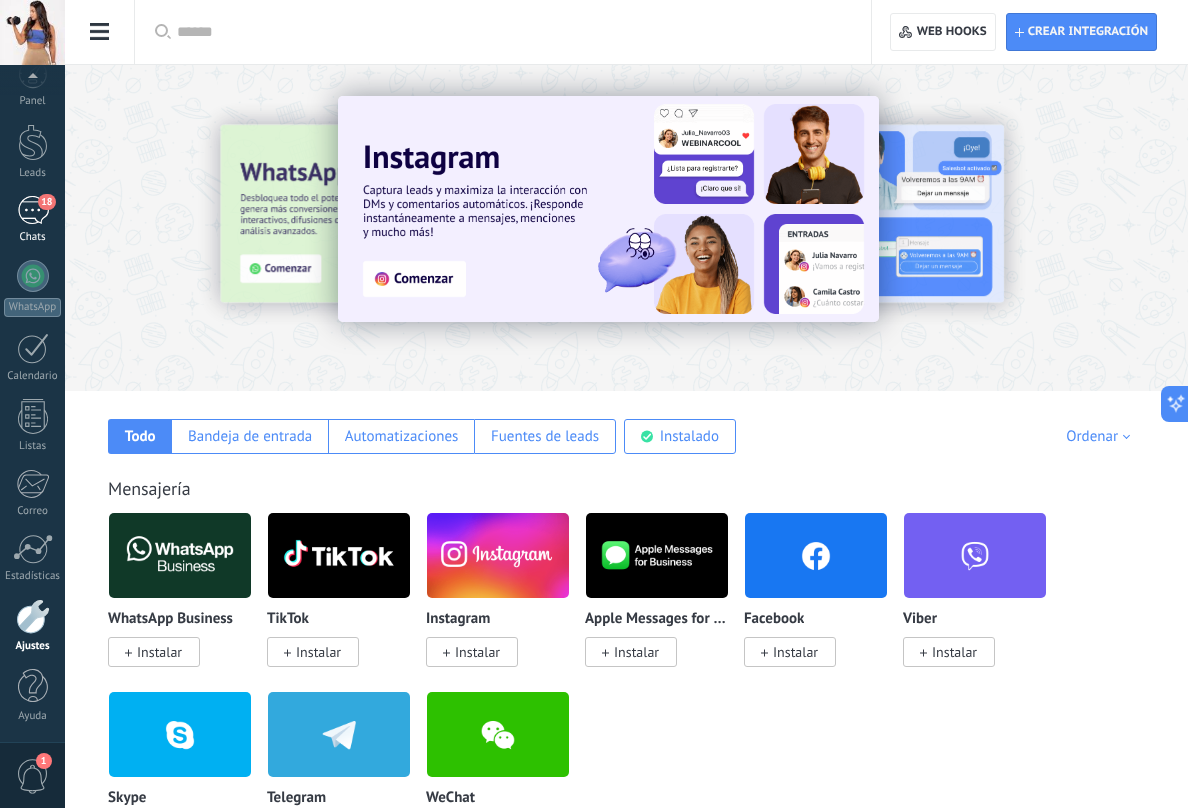 click on "18" at bounding box center (33, 210) 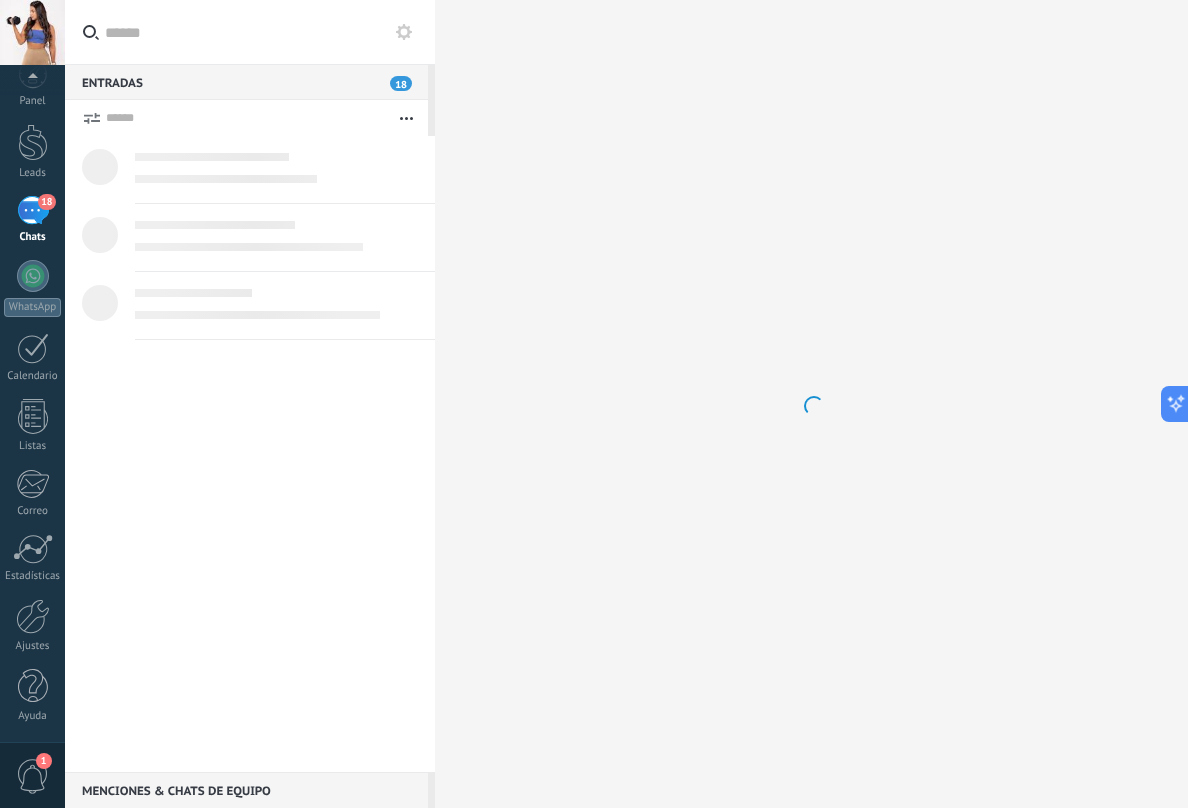 scroll, scrollTop: 0, scrollLeft: 0, axis: both 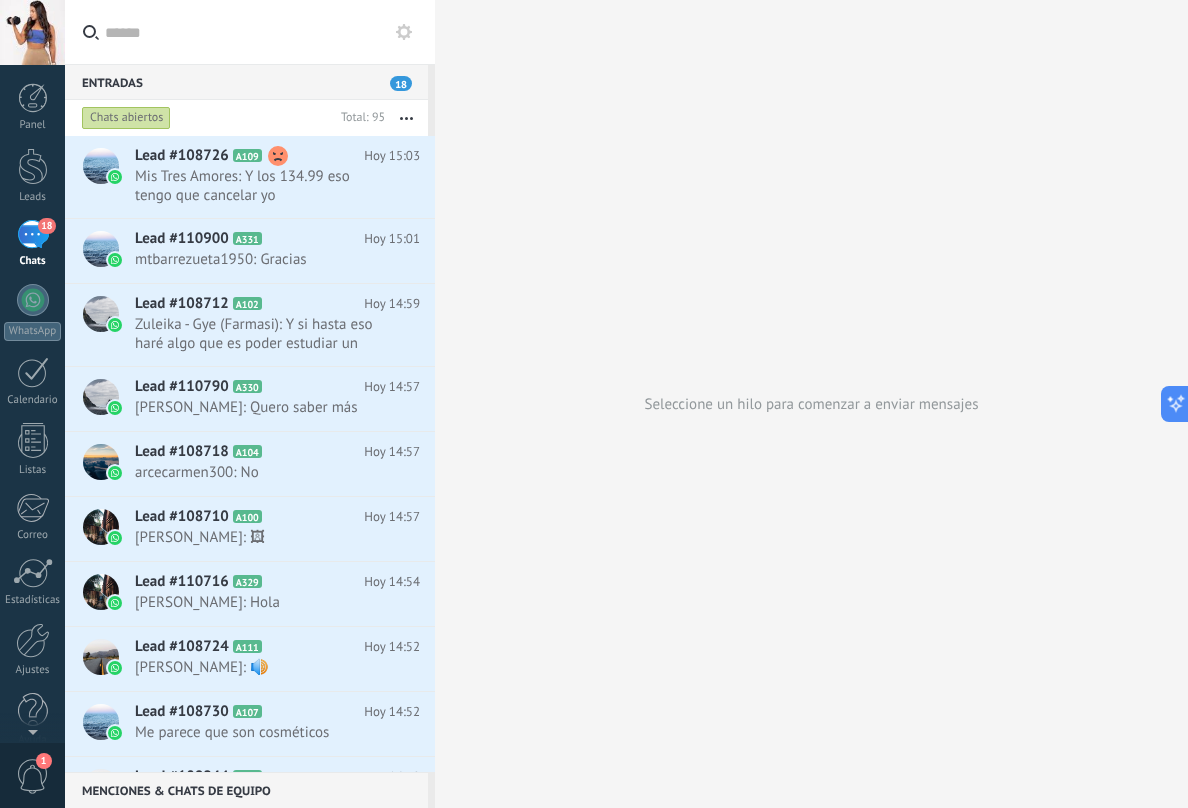 click 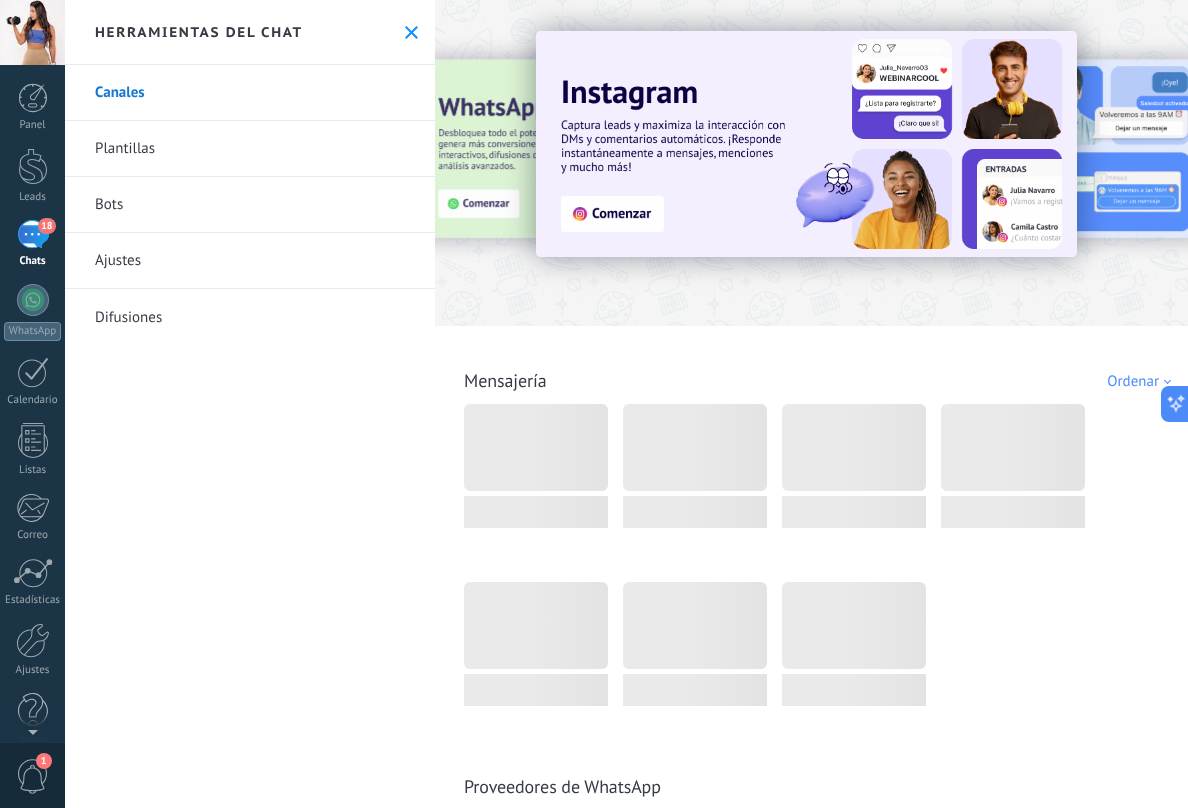 click on "Ajustes" at bounding box center (250, 261) 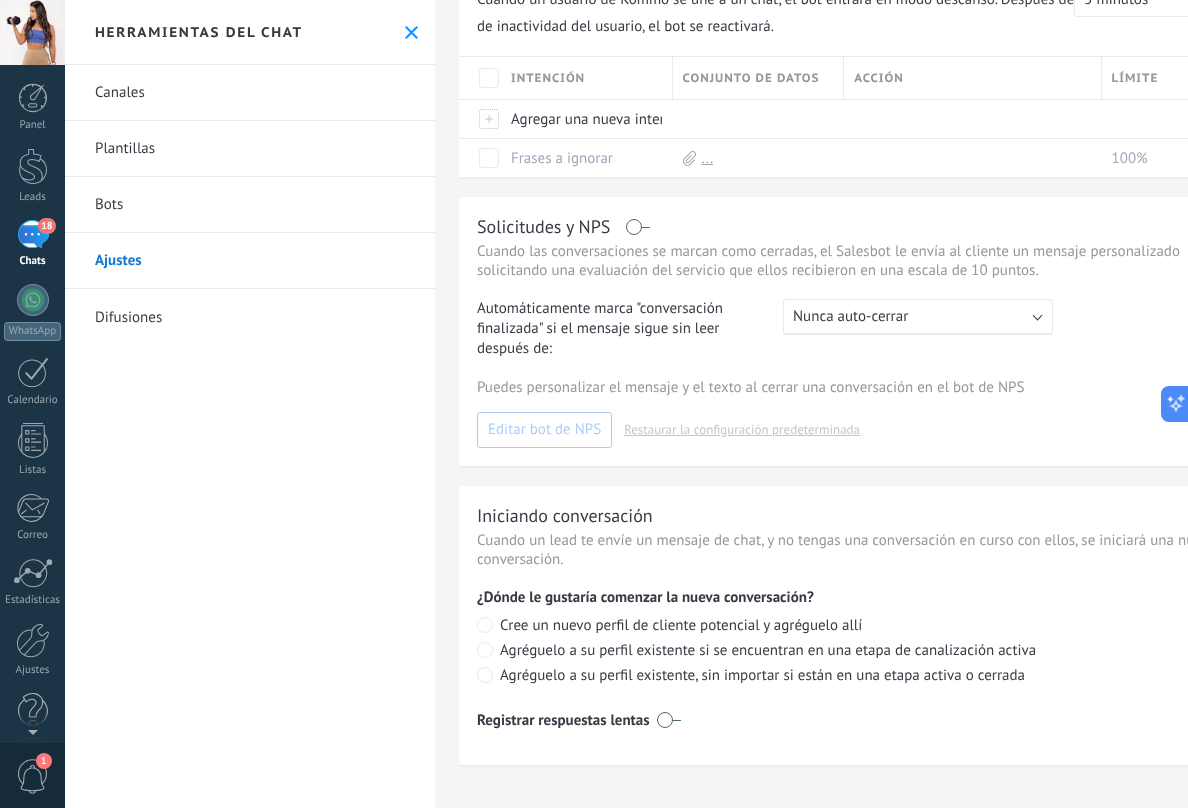 scroll, scrollTop: 0, scrollLeft: 1, axis: horizontal 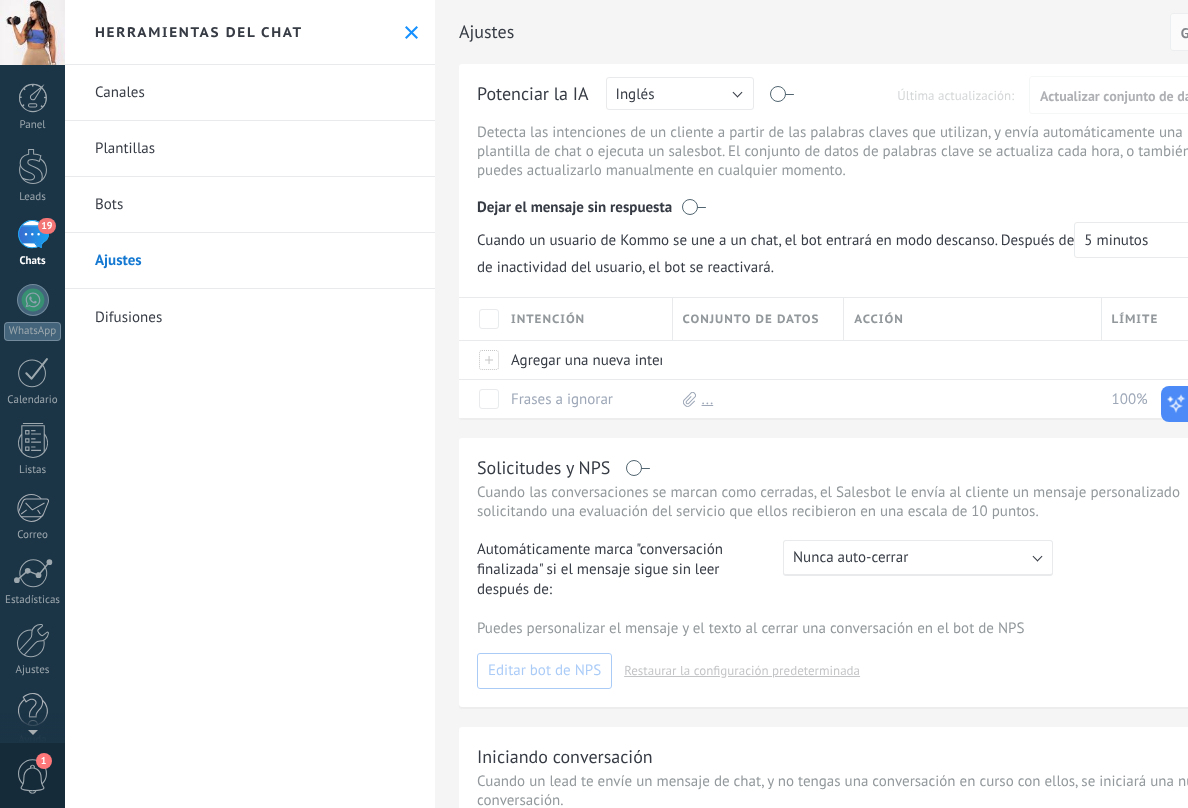 click on "19" at bounding box center (33, 234) 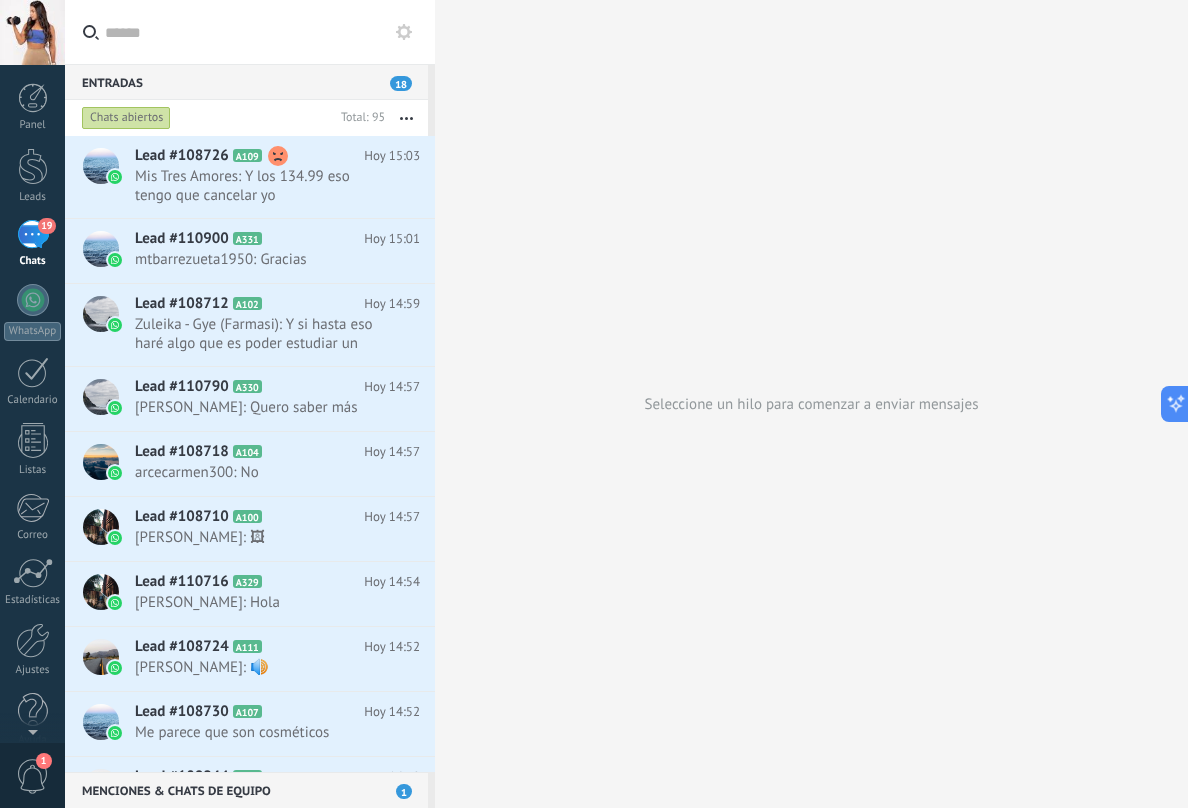 click at bounding box center (32, 32) 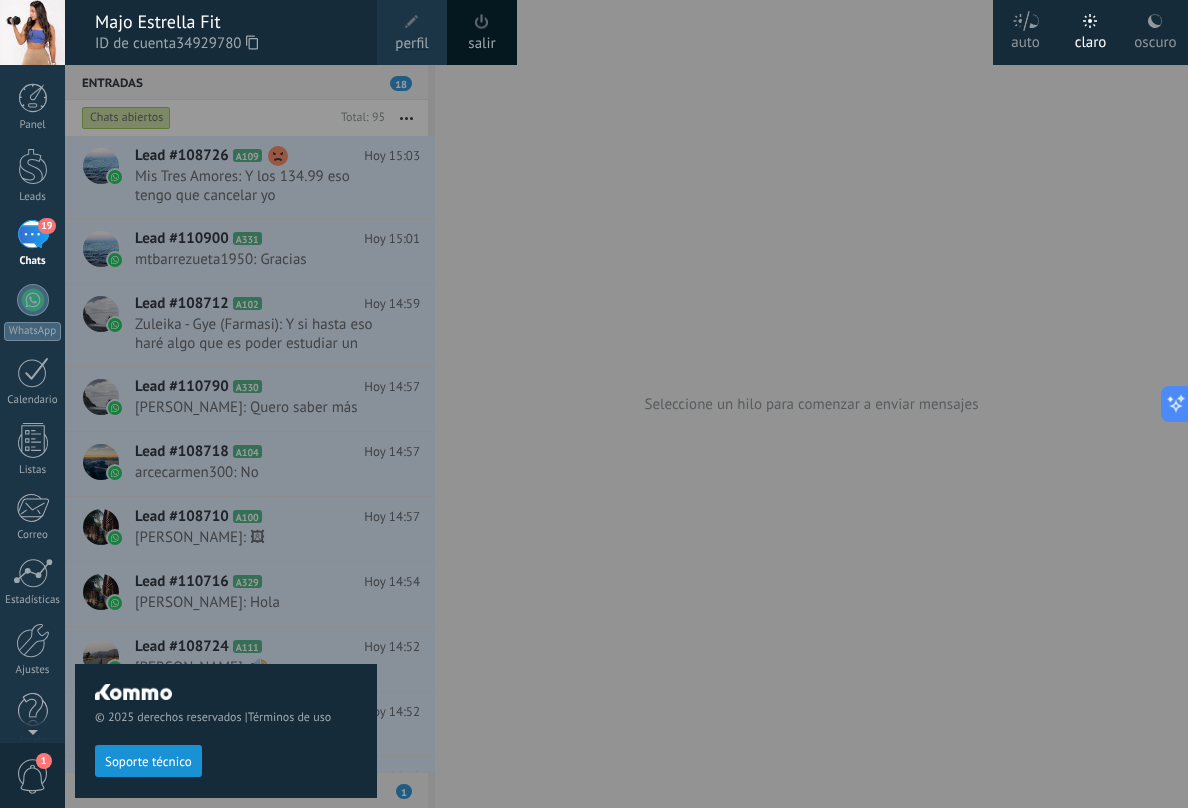 click 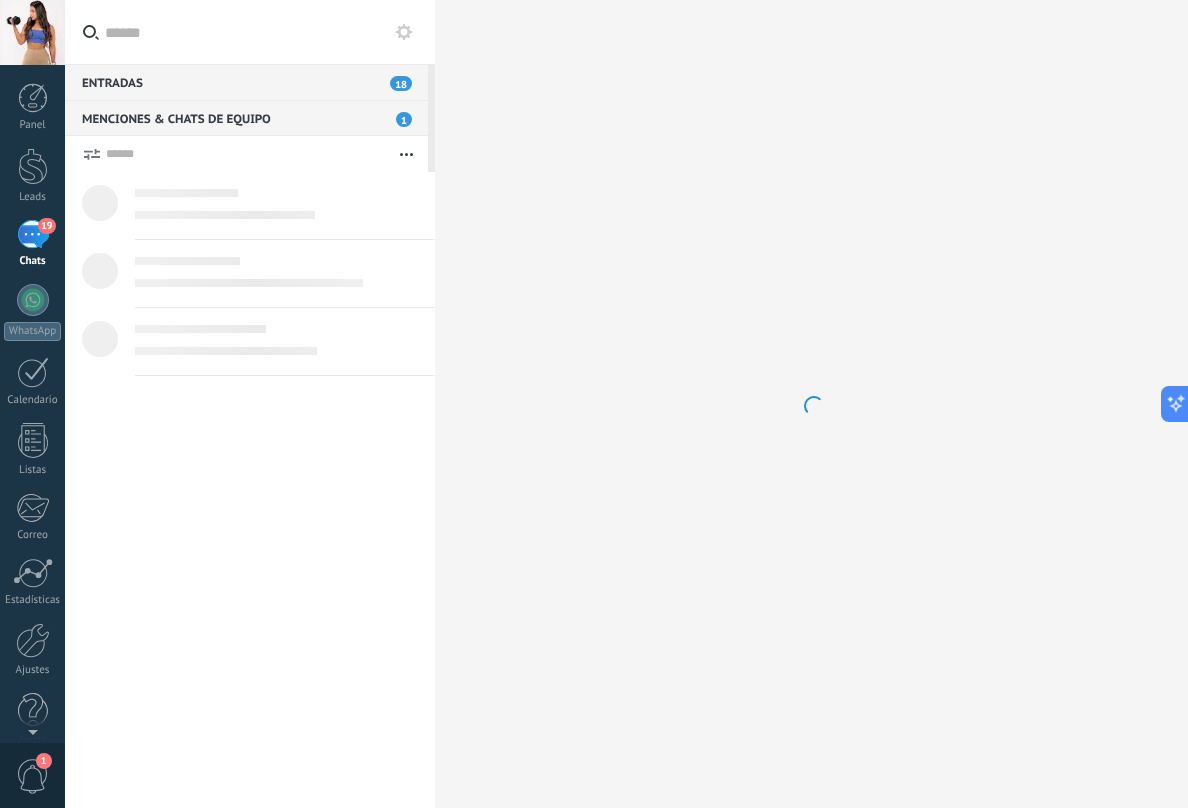 scroll, scrollTop: 19, scrollLeft: 0, axis: vertical 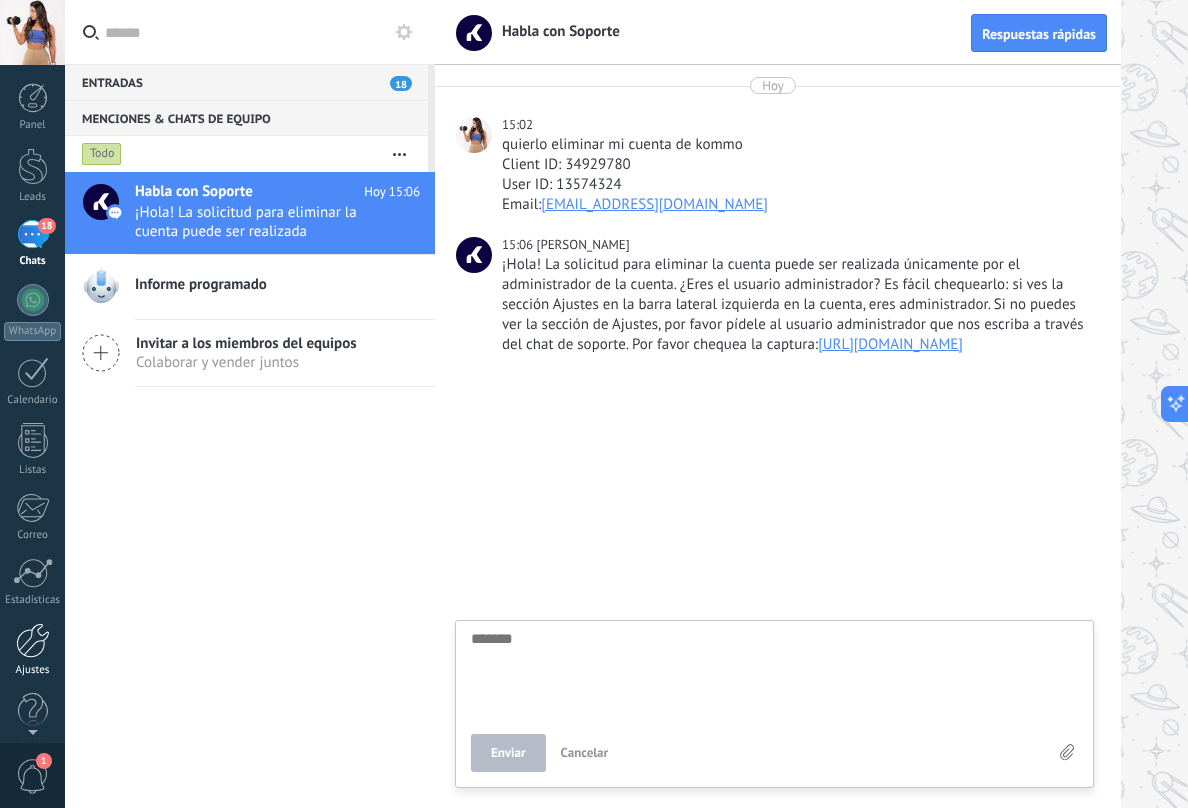 click at bounding box center [33, 640] 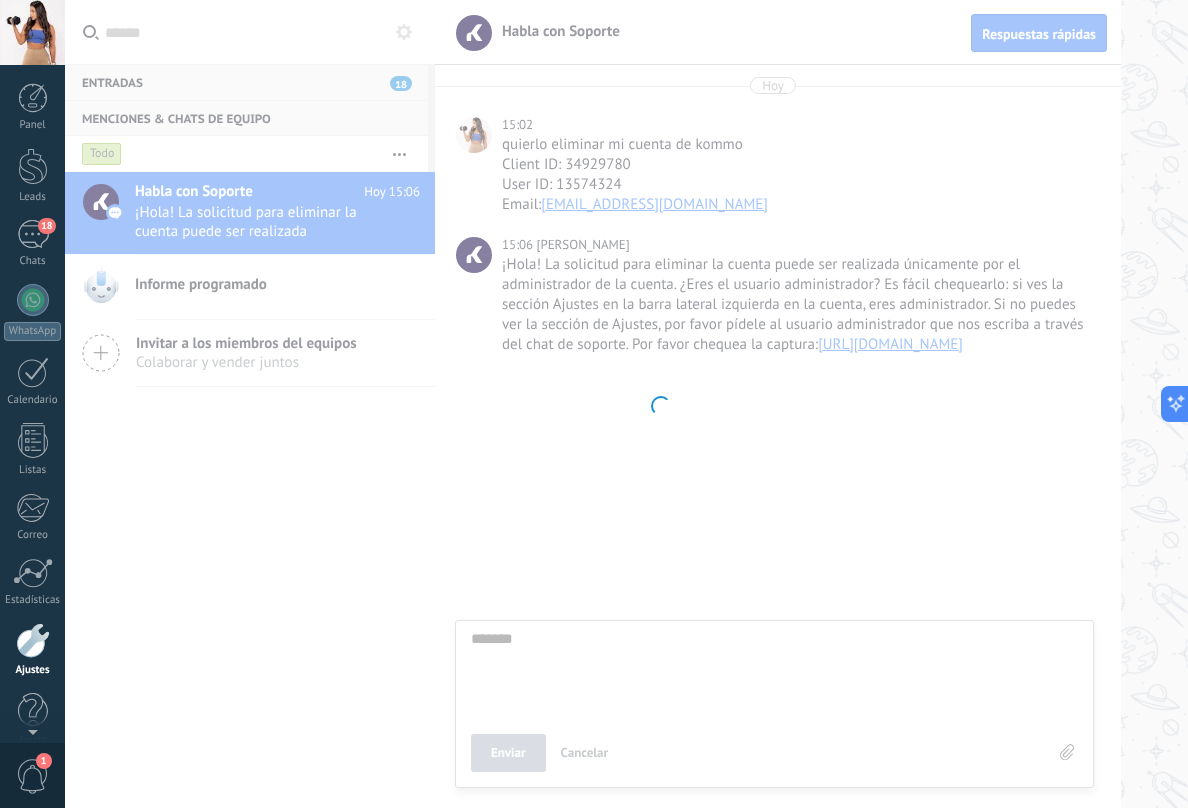 scroll, scrollTop: 24, scrollLeft: 0, axis: vertical 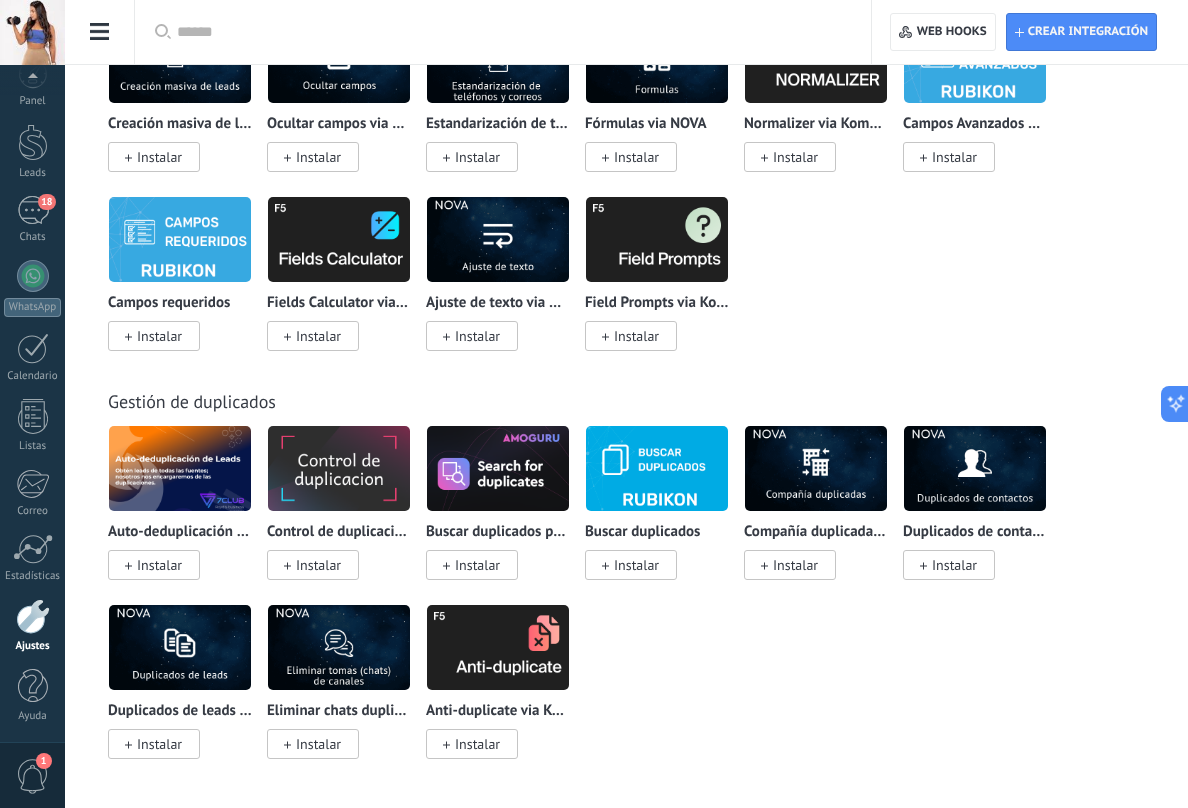 click on "1" at bounding box center [33, 776] 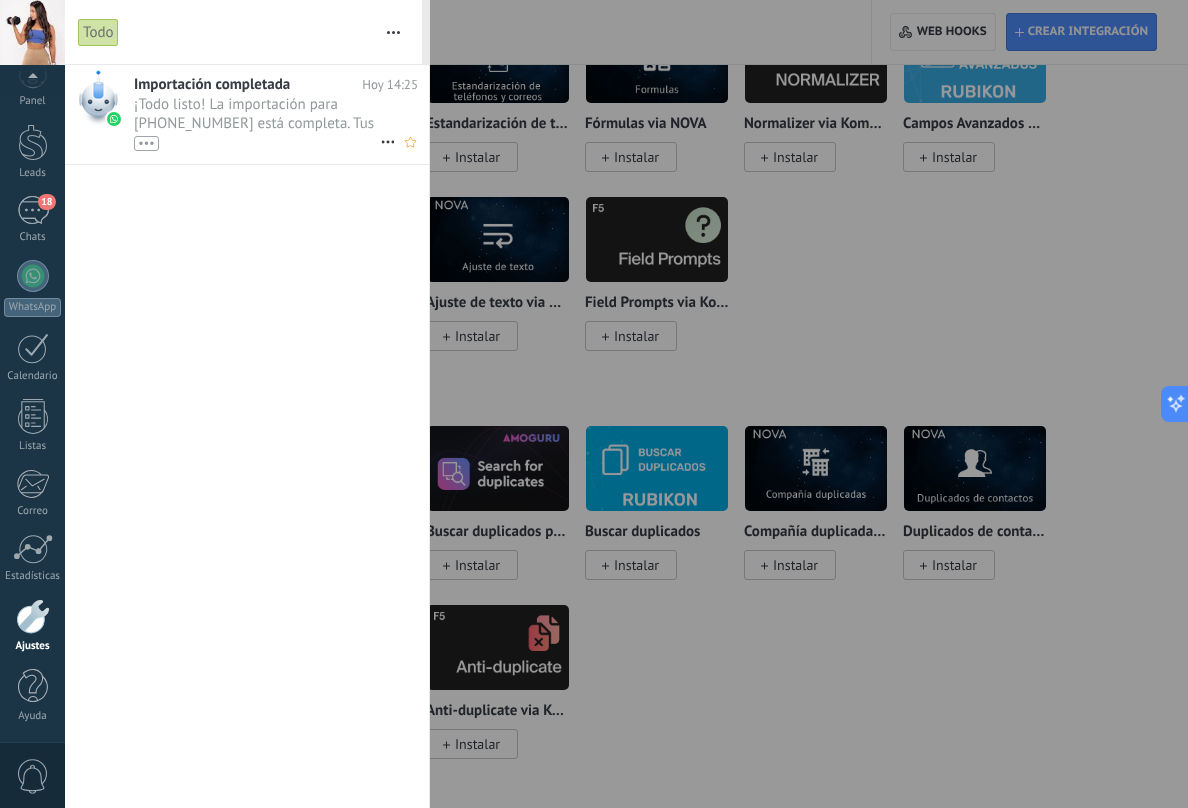 click on "¡Todo listo! La importación para [PHONE_NUMBER] está completa. Tus datos de WhatsApp están listos en Kommo.
•••" at bounding box center (257, 123) 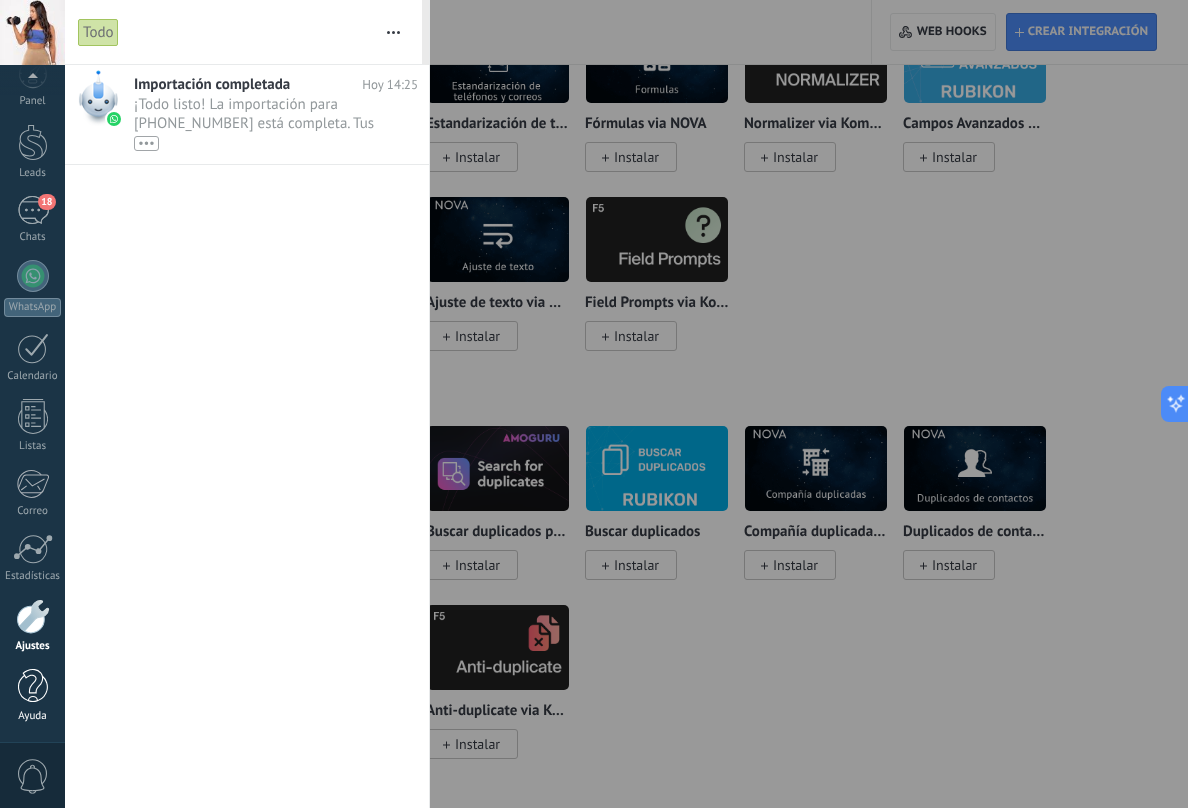 click on "Ayuda" at bounding box center [32, 696] 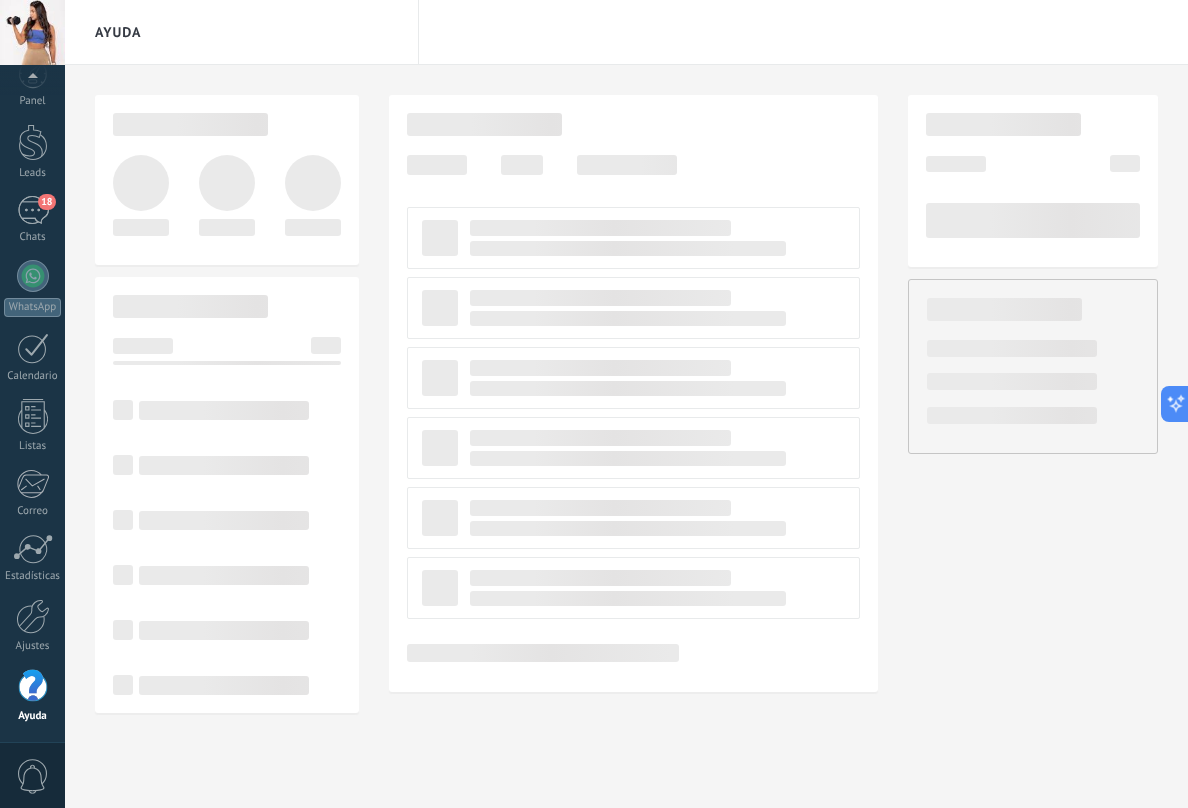 scroll, scrollTop: 0, scrollLeft: 0, axis: both 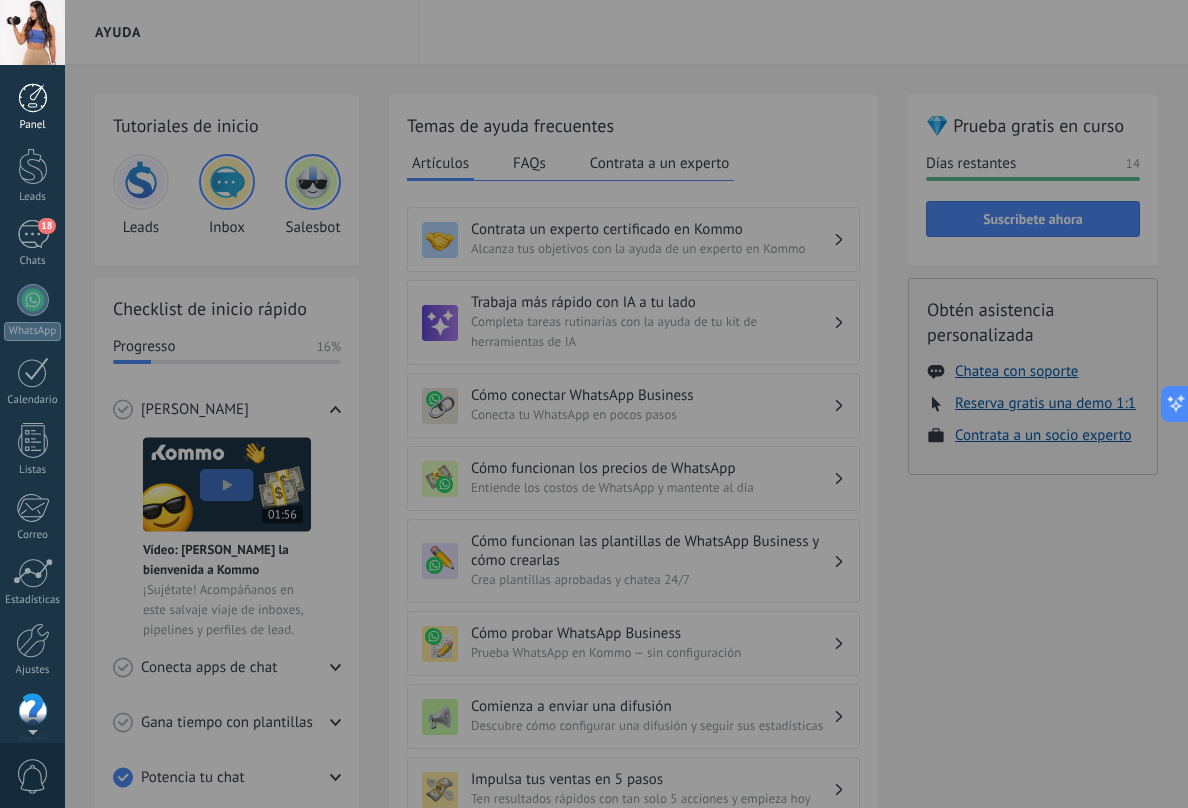 click at bounding box center (33, 98) 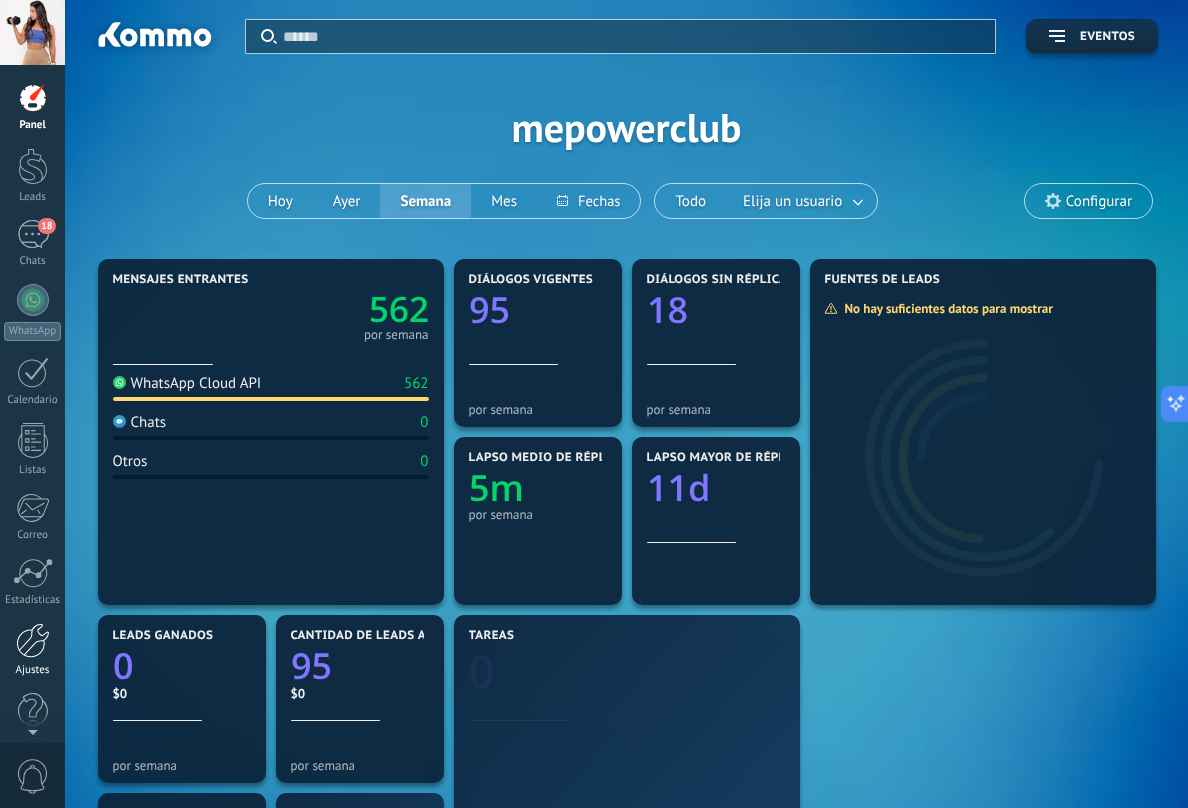 click at bounding box center [33, 640] 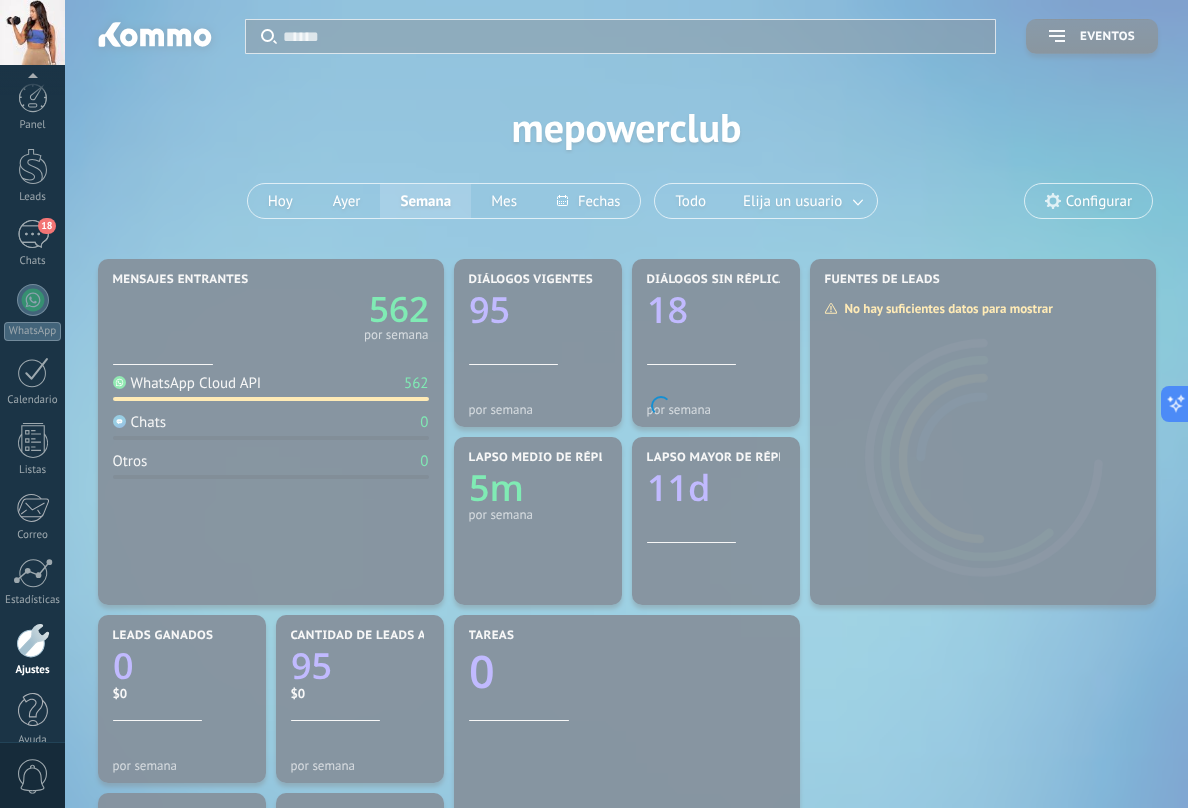 scroll, scrollTop: 24, scrollLeft: 0, axis: vertical 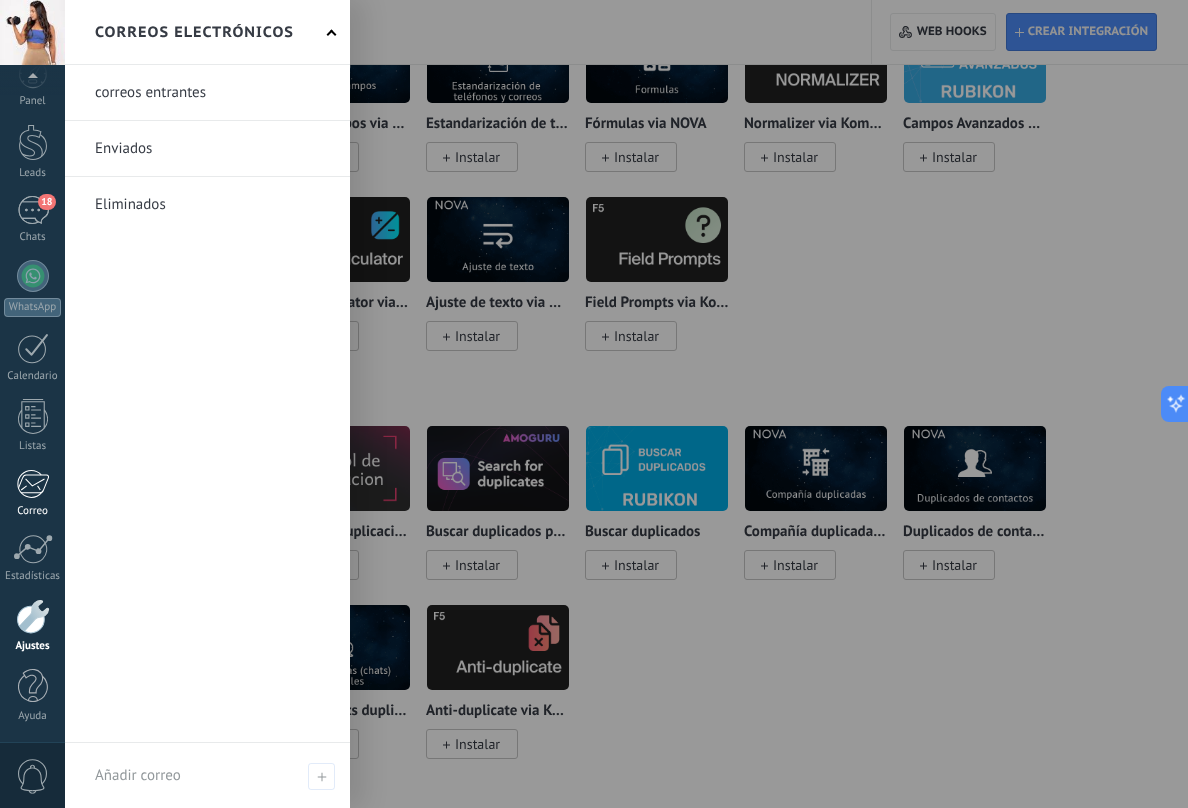 click at bounding box center (32, 484) 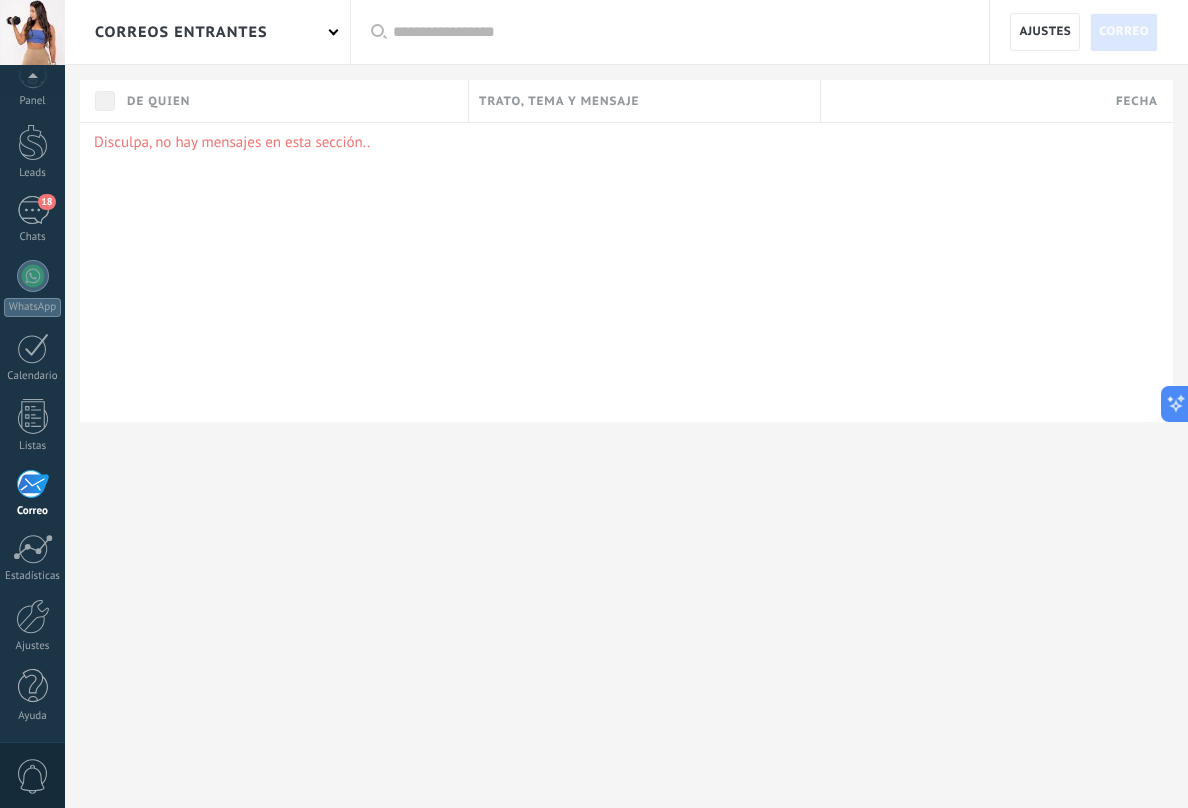 scroll, scrollTop: 0, scrollLeft: 0, axis: both 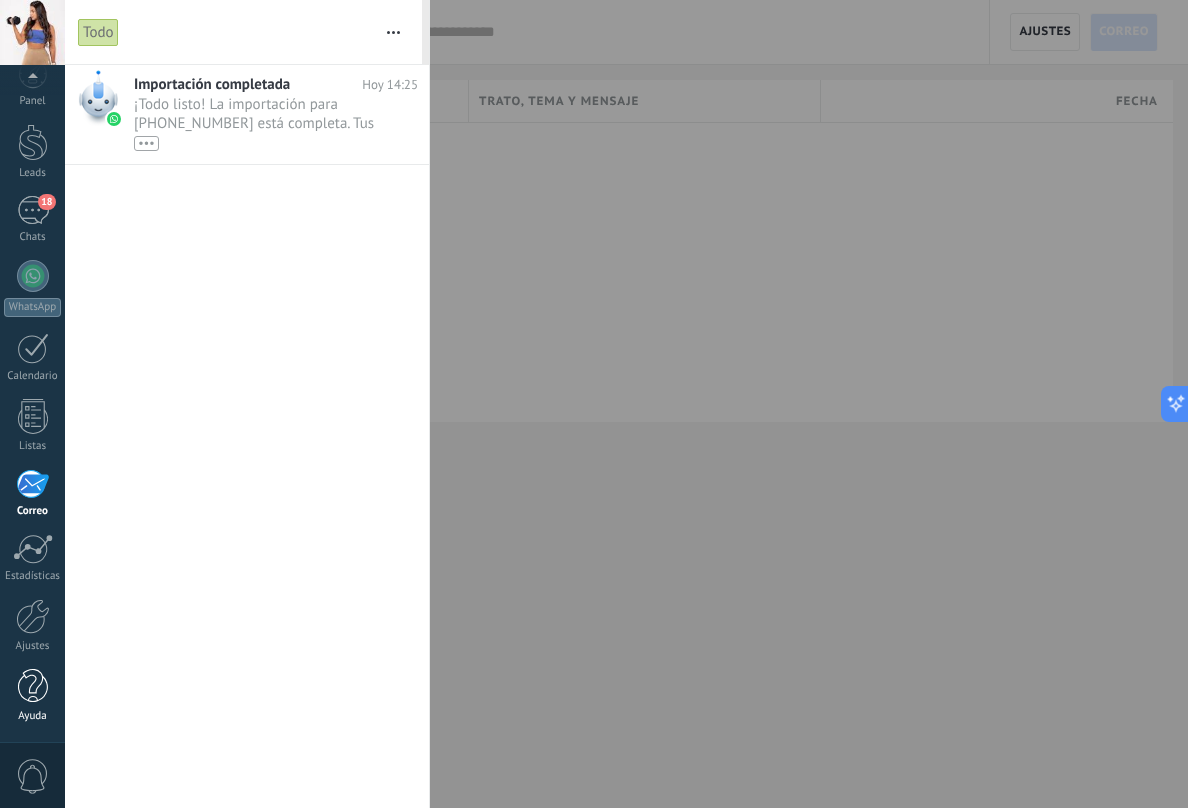 click at bounding box center (33, 686) 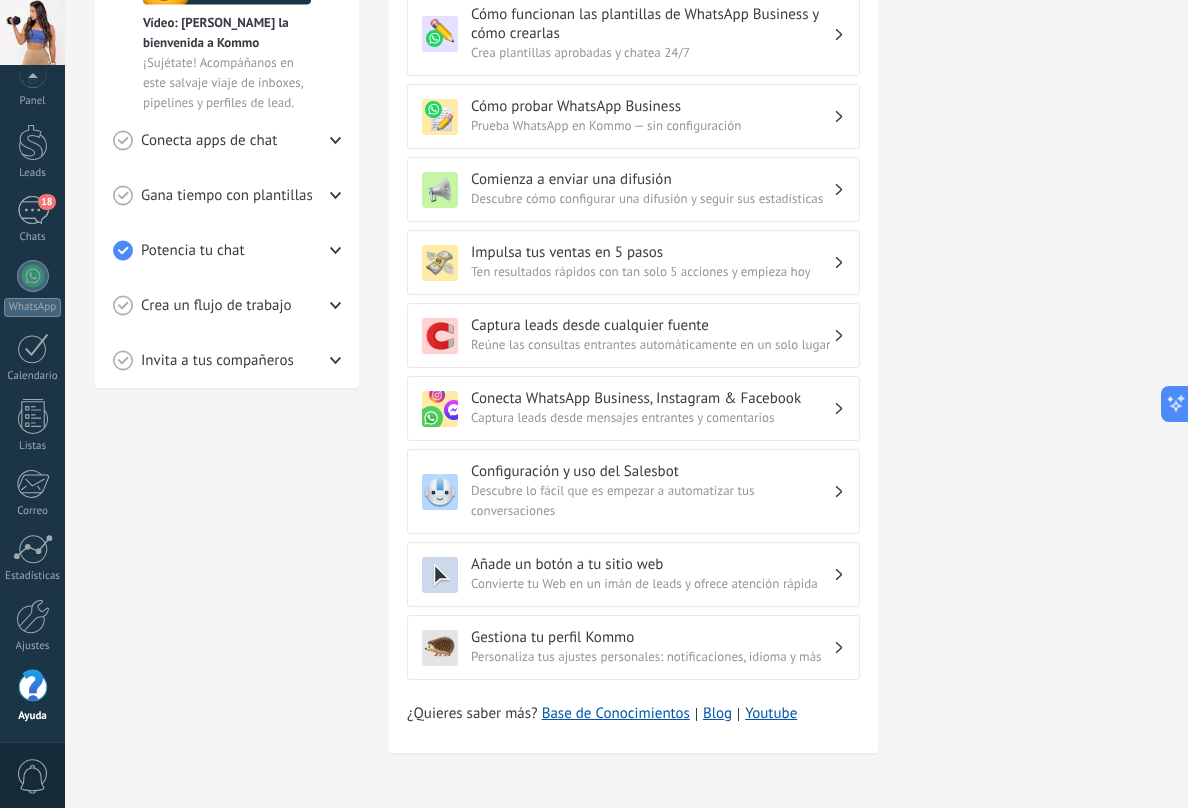 scroll, scrollTop: 0, scrollLeft: 0, axis: both 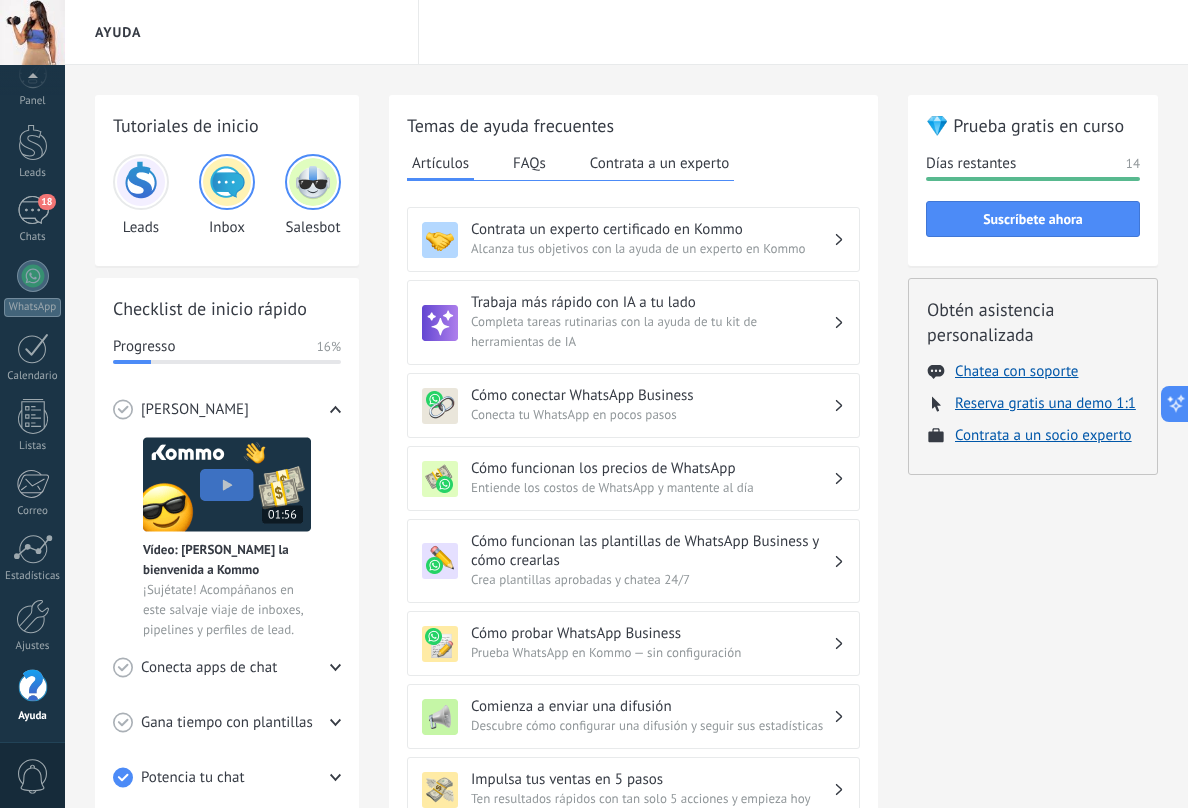 click at bounding box center [227, 182] 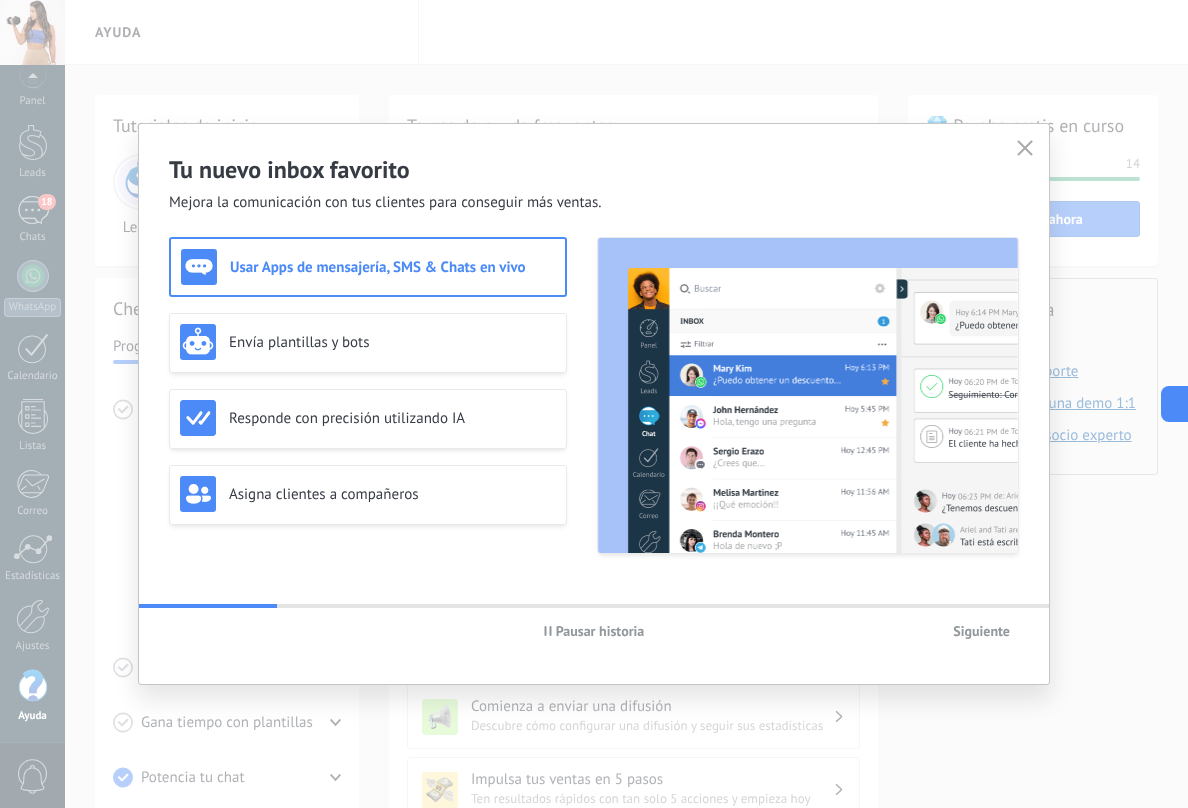 click 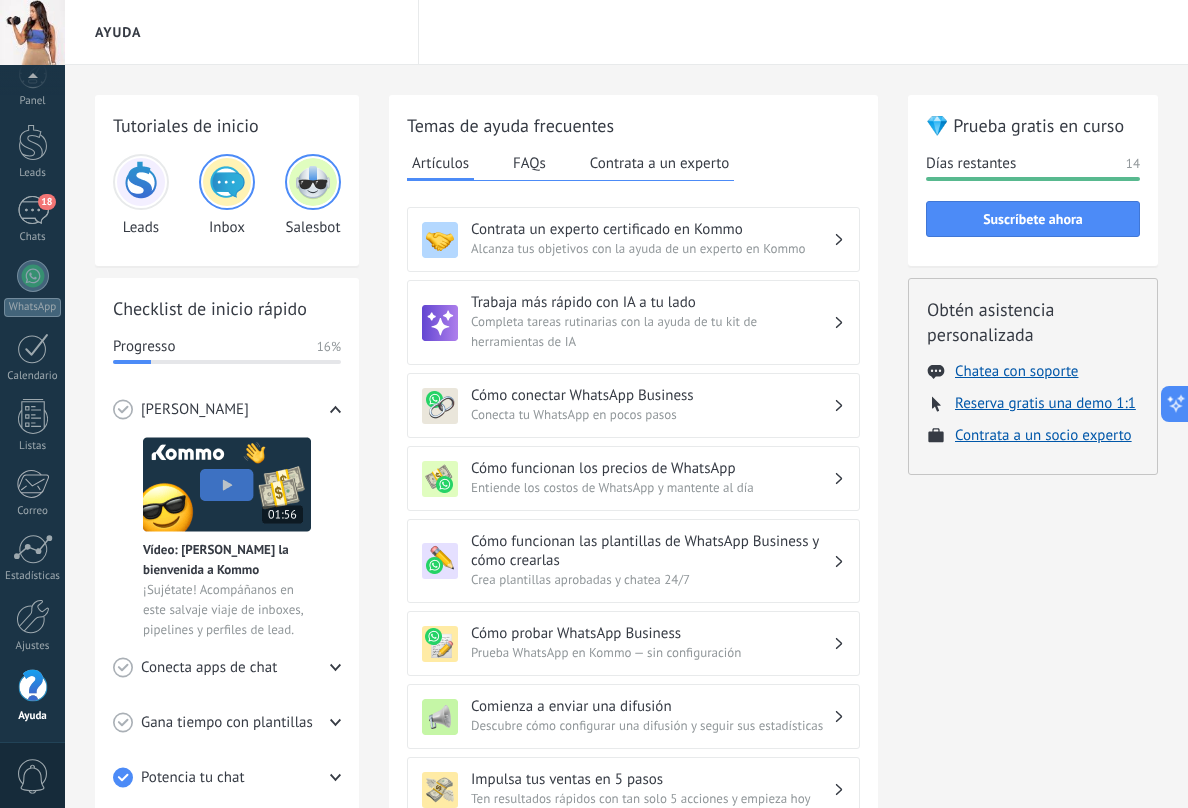 click at bounding box center (32, 32) 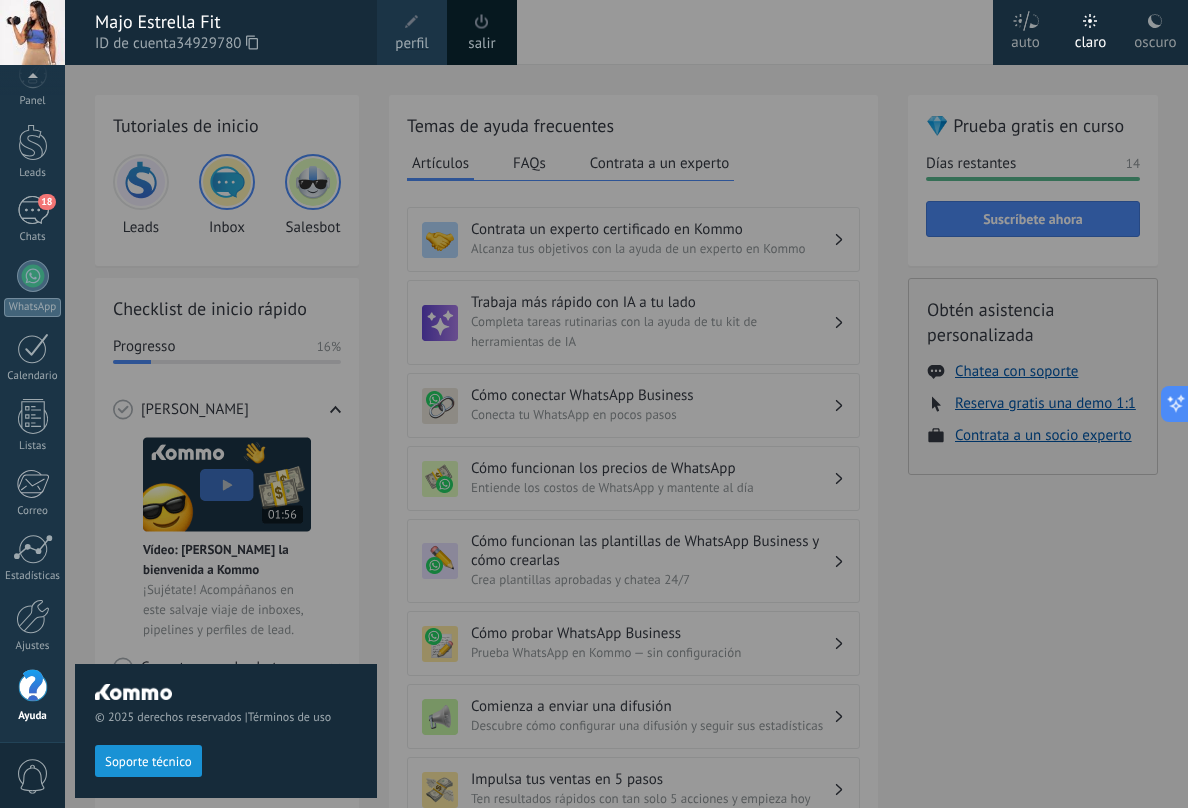 scroll, scrollTop: 15, scrollLeft: 0, axis: vertical 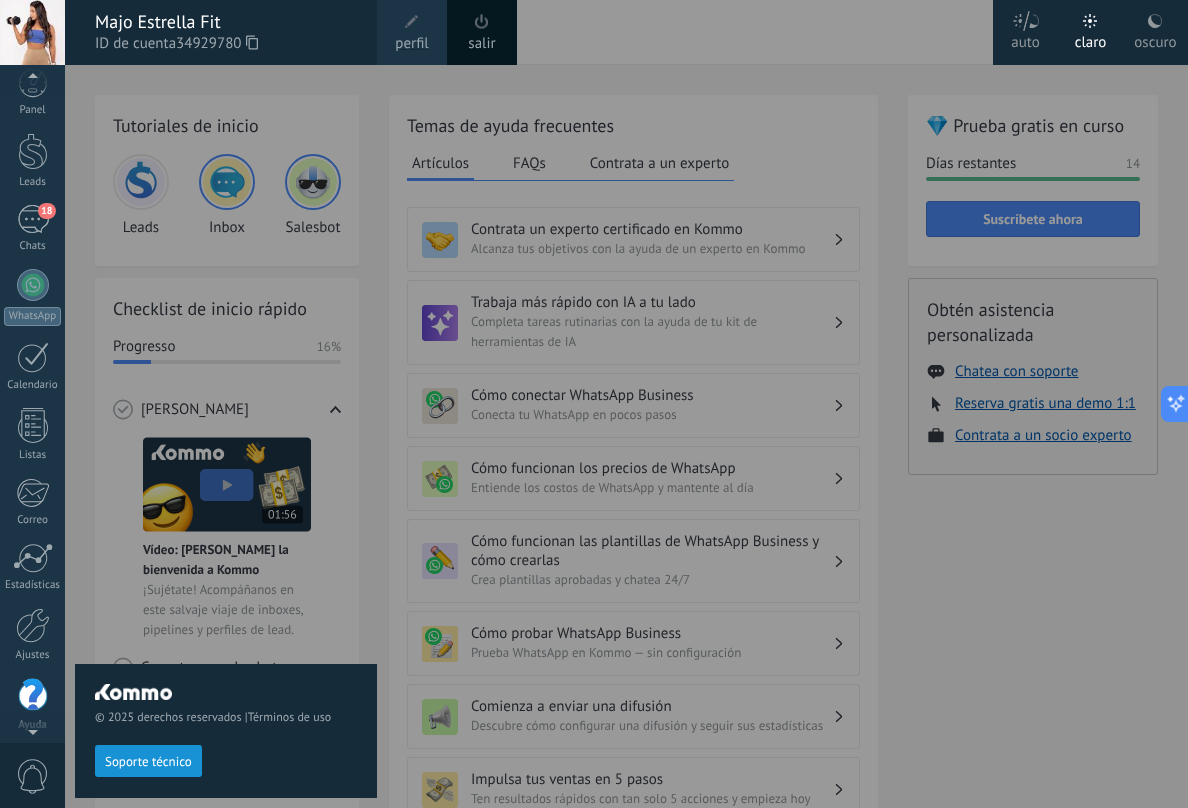 click on "Soporte técnico" at bounding box center (148, 762) 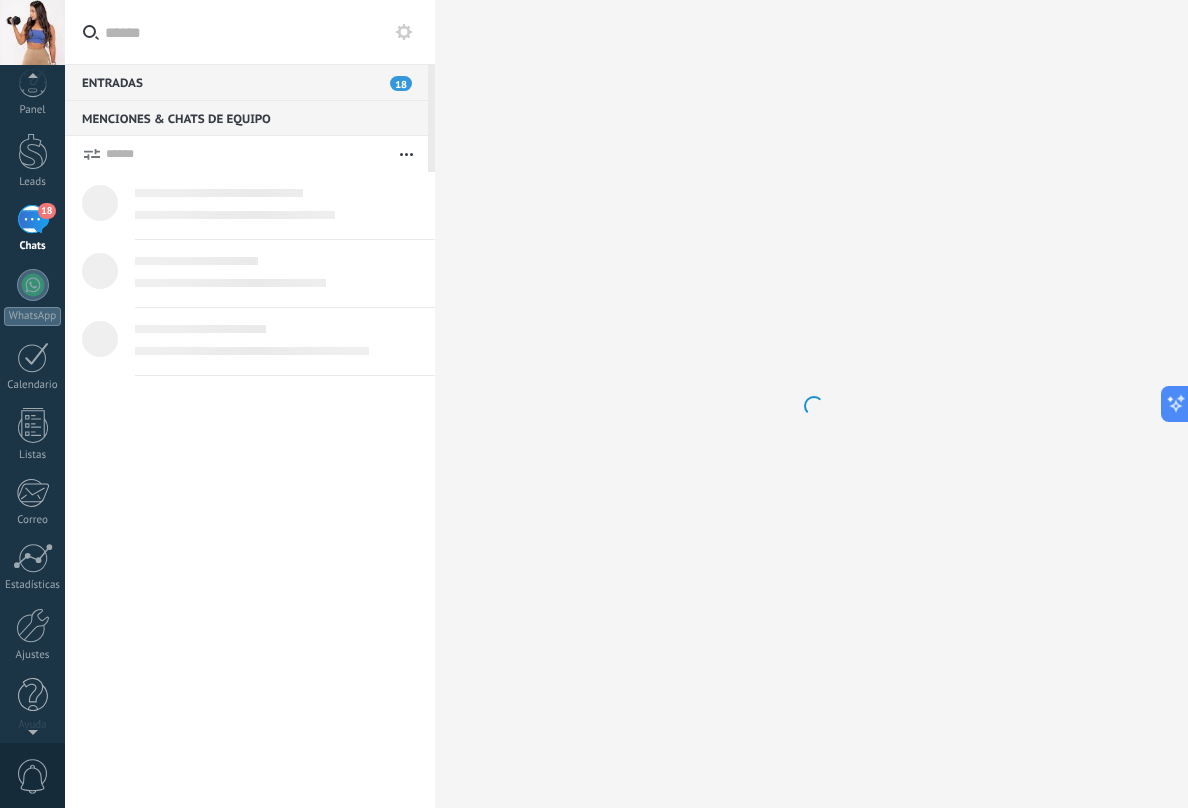 scroll, scrollTop: 0, scrollLeft: 0, axis: both 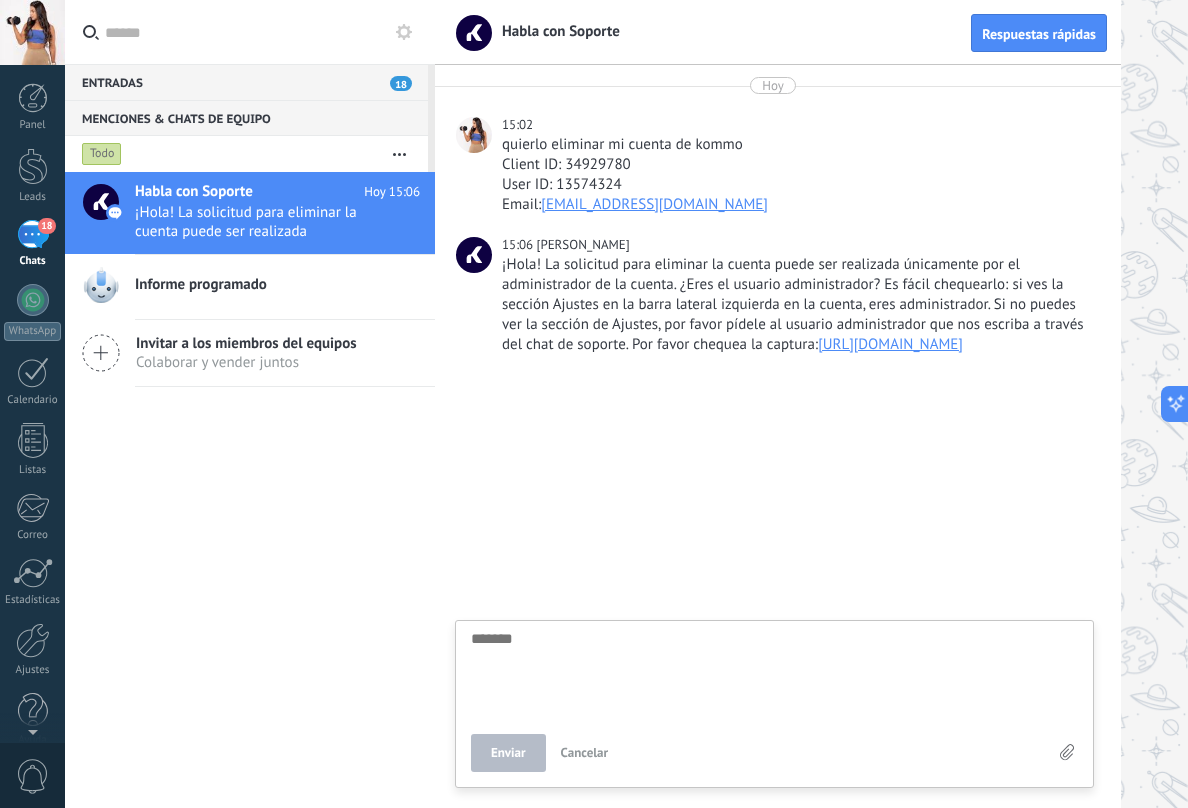 click on "[URL][DOMAIN_NAME]" at bounding box center [890, 344] 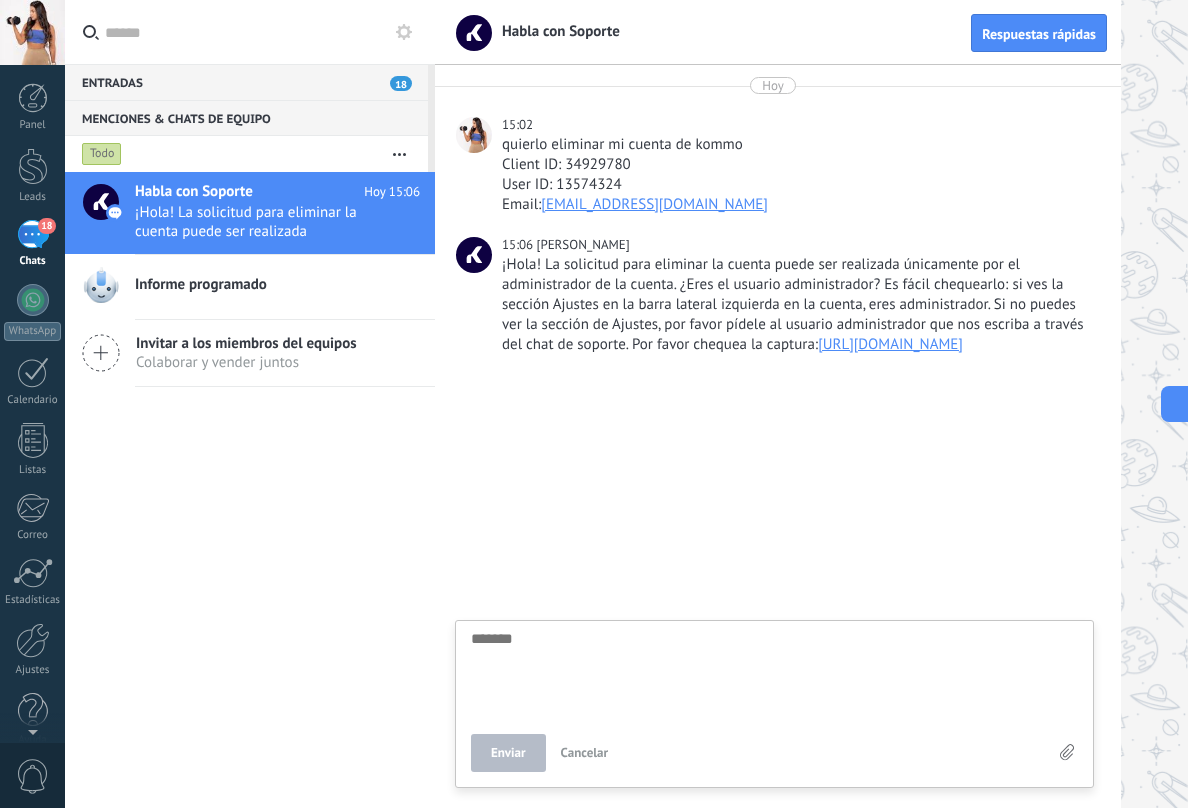 click at bounding box center (774, 672) 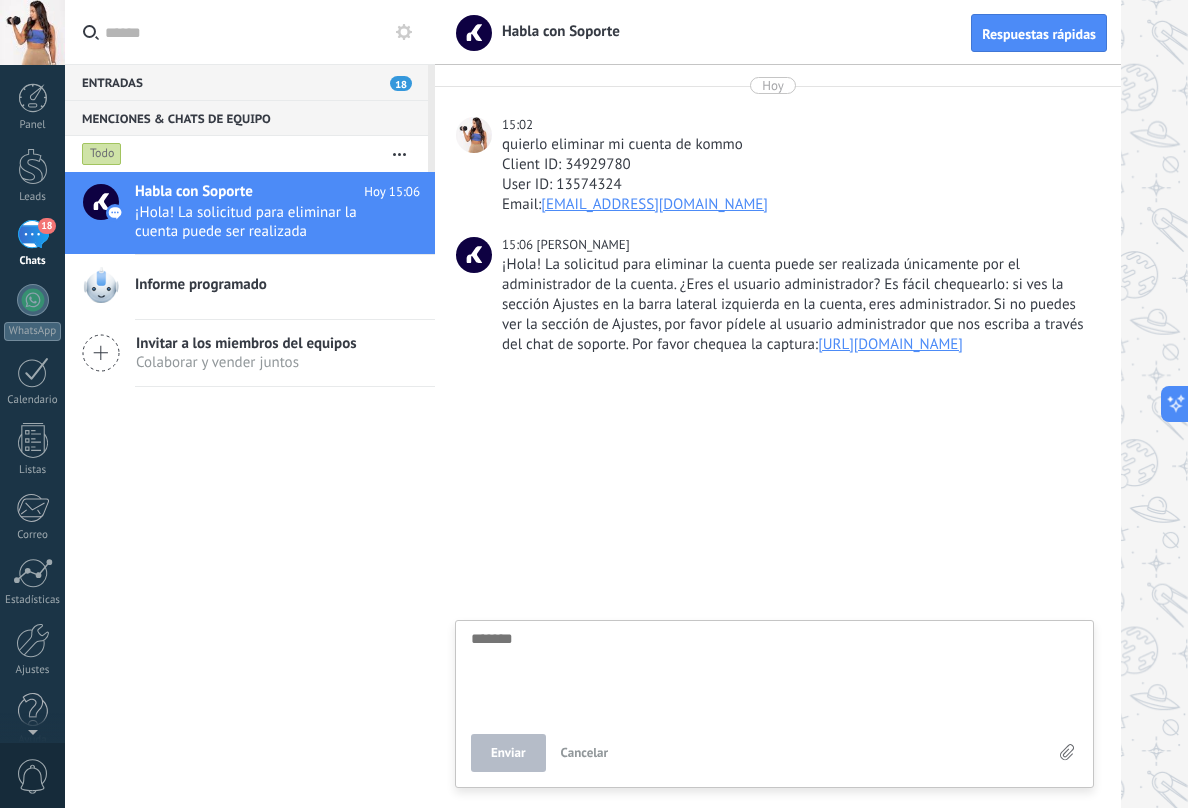 type on "*" 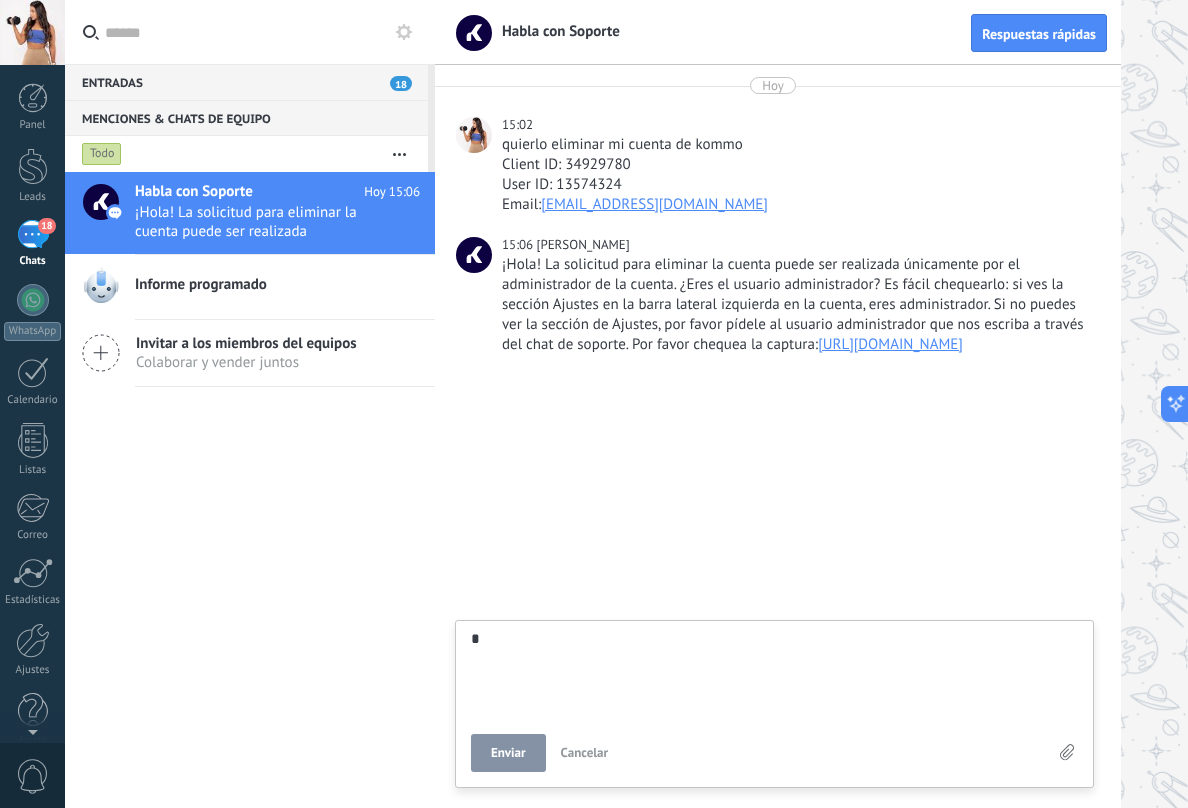 type on "*" 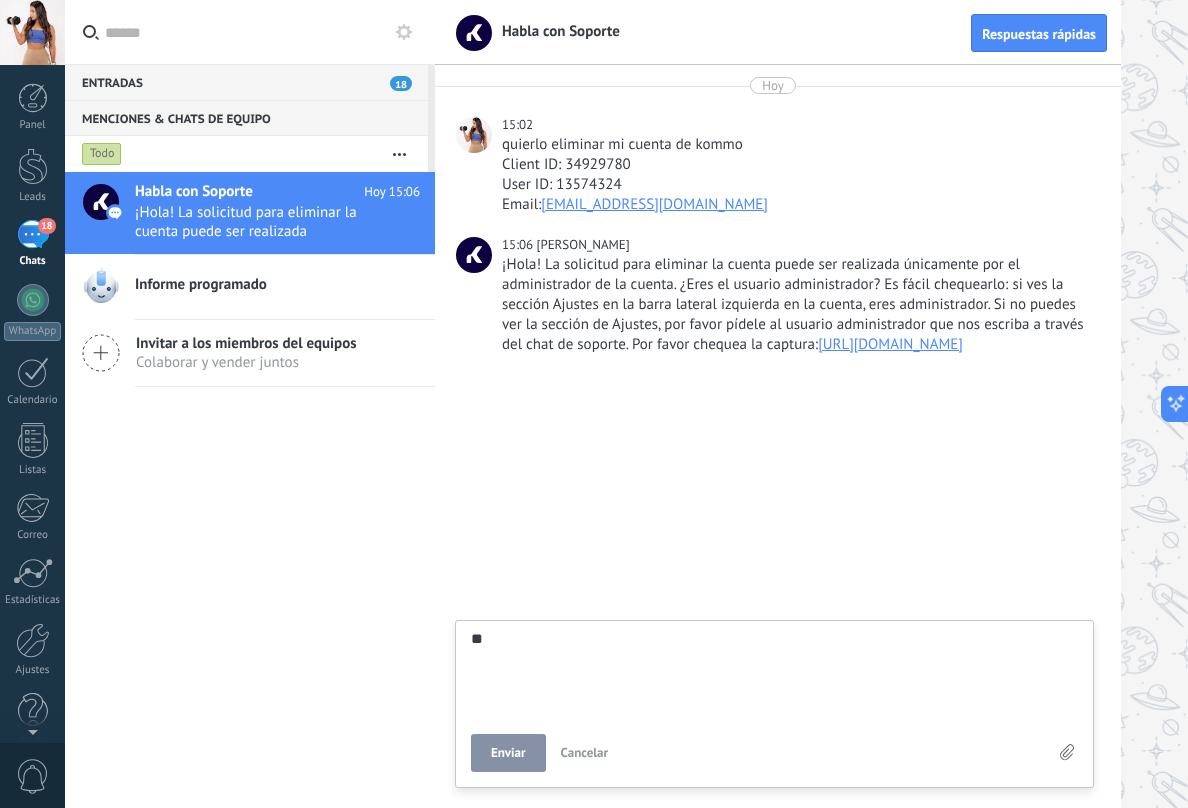 type on "***" 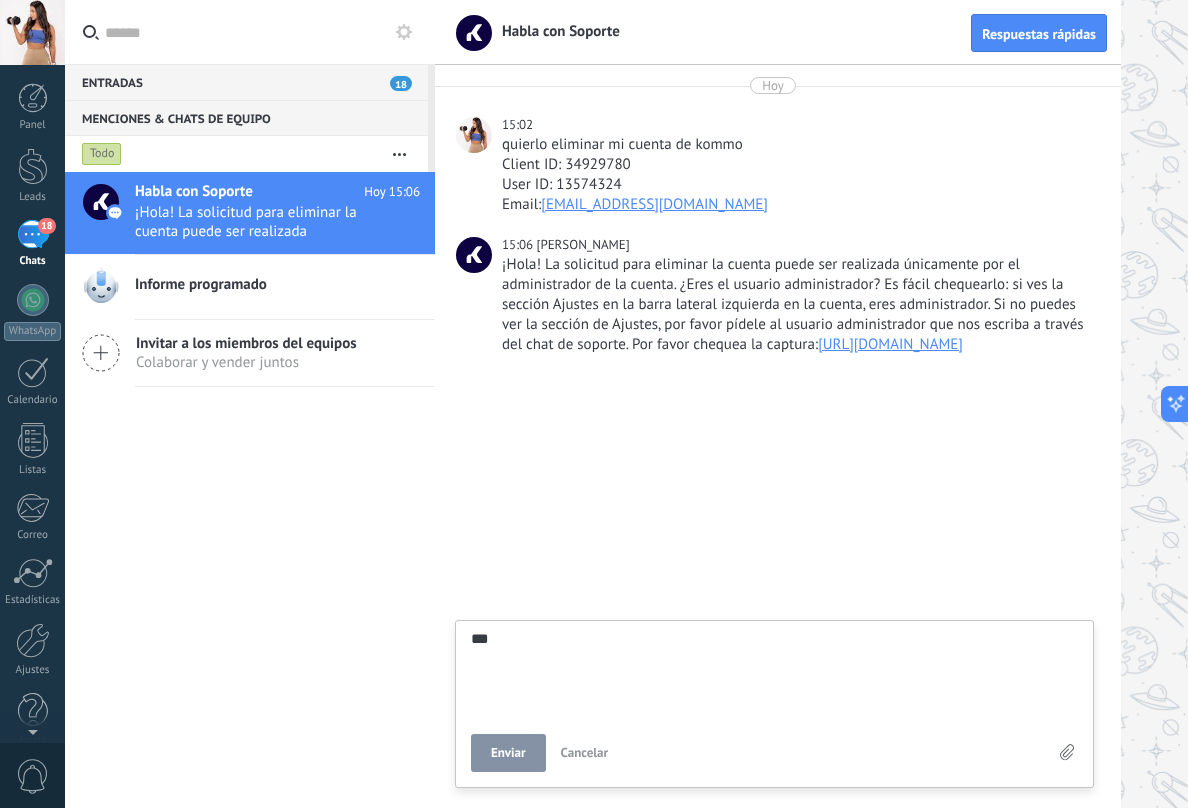 type on "****" 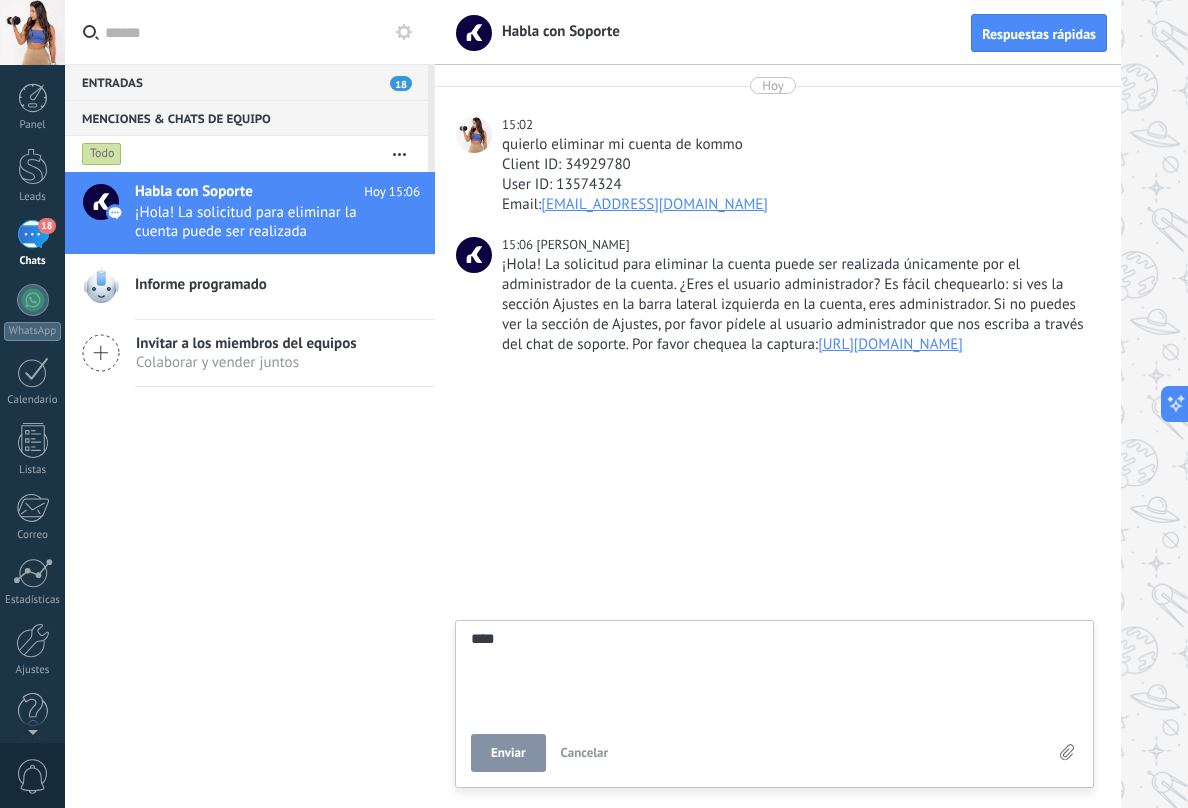 type on "****" 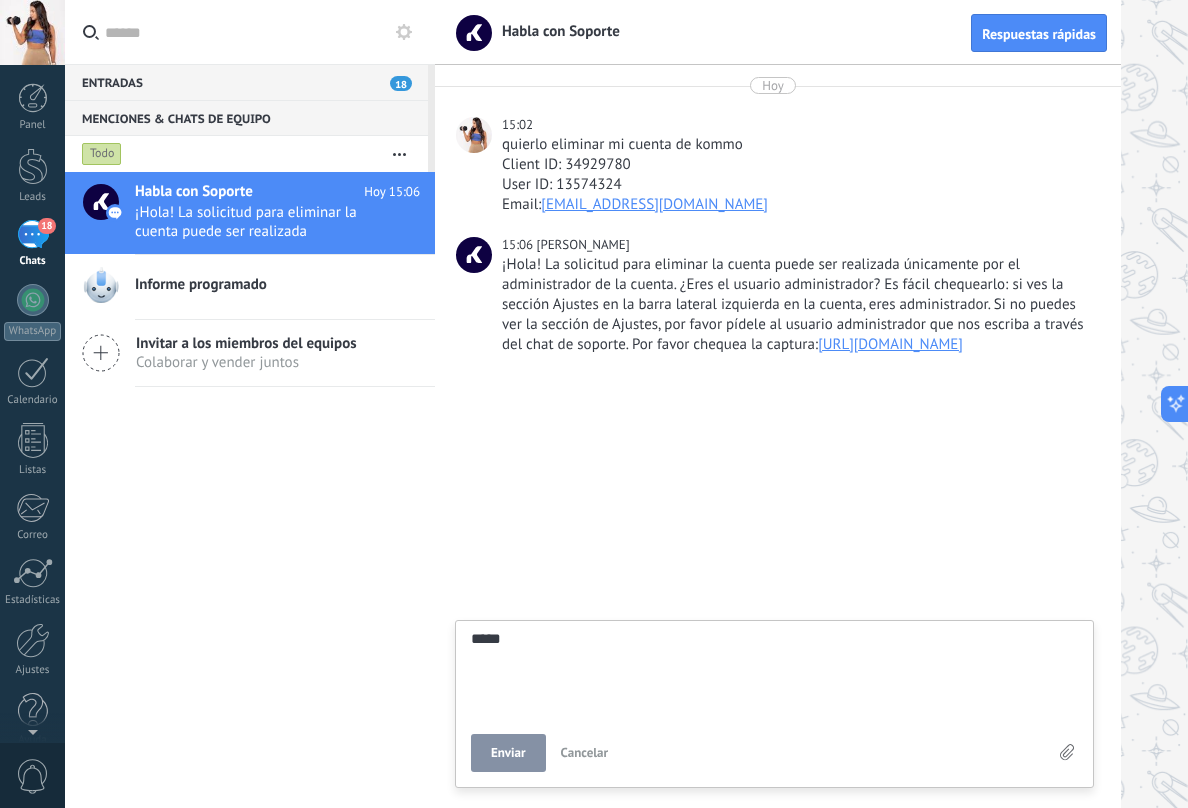 type on "******" 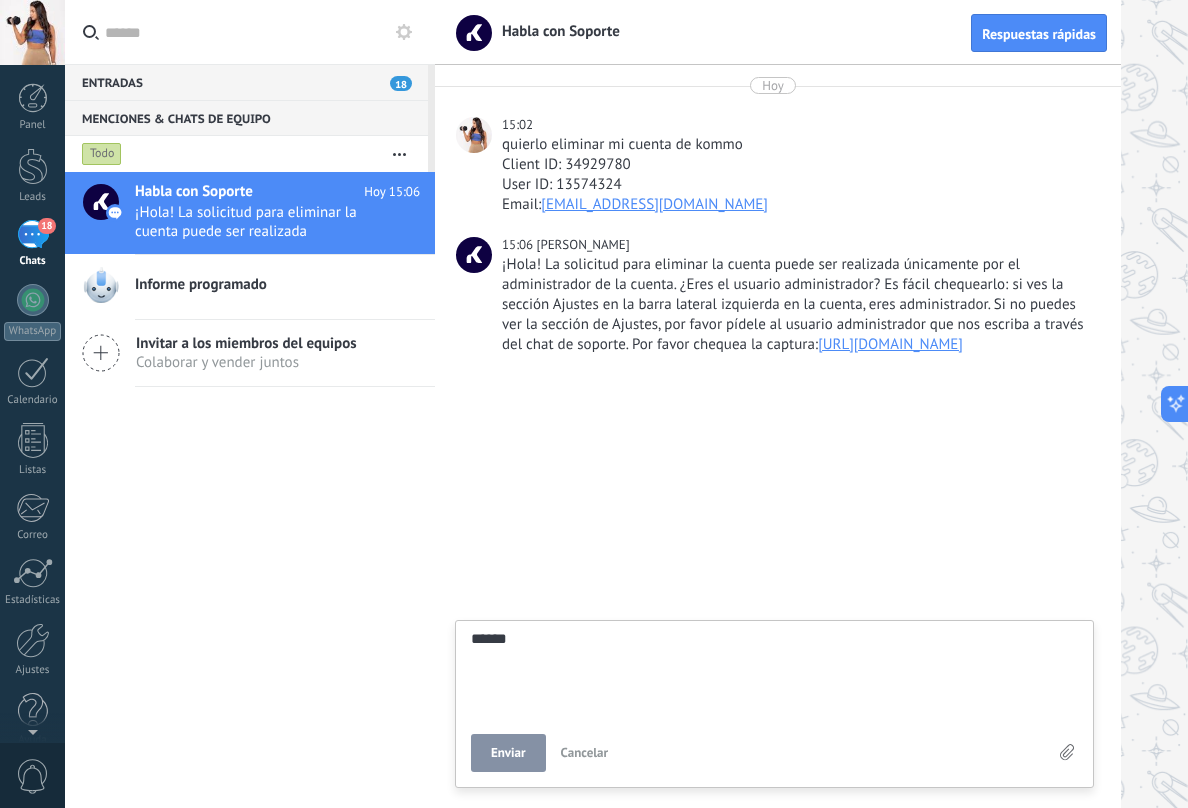type on "*******" 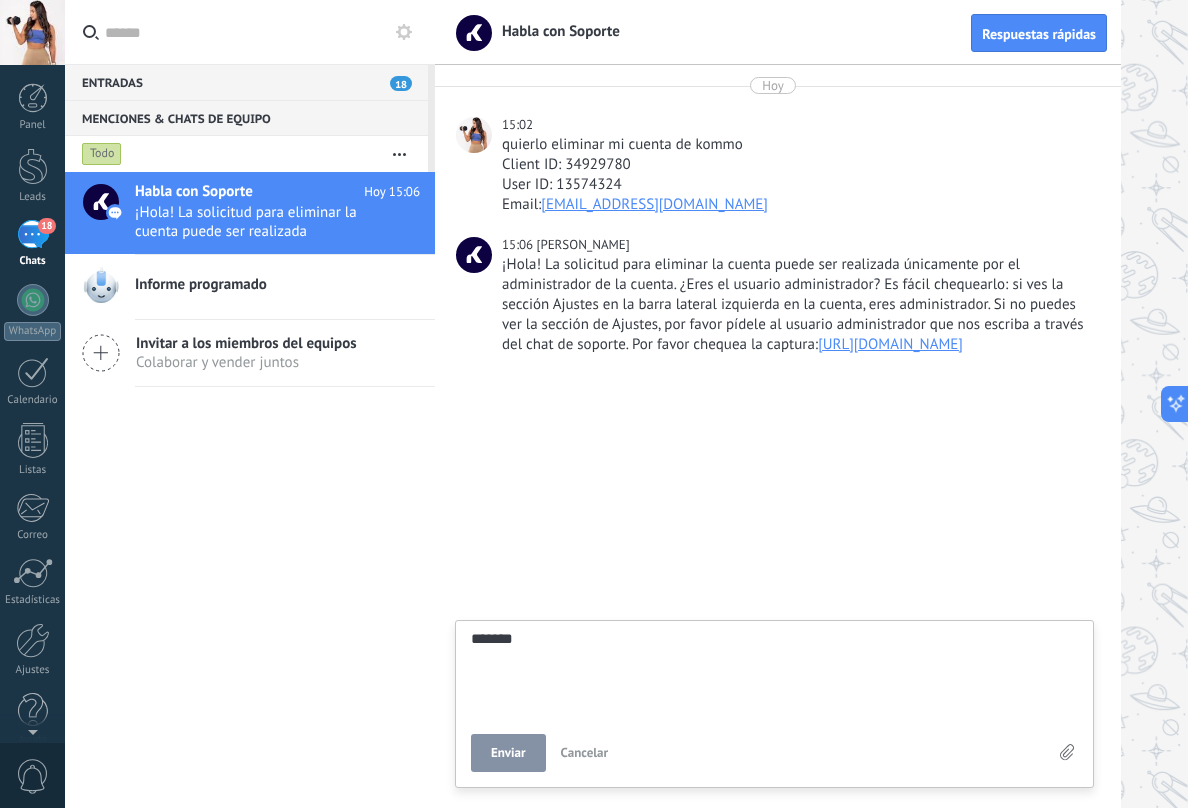 type on "********" 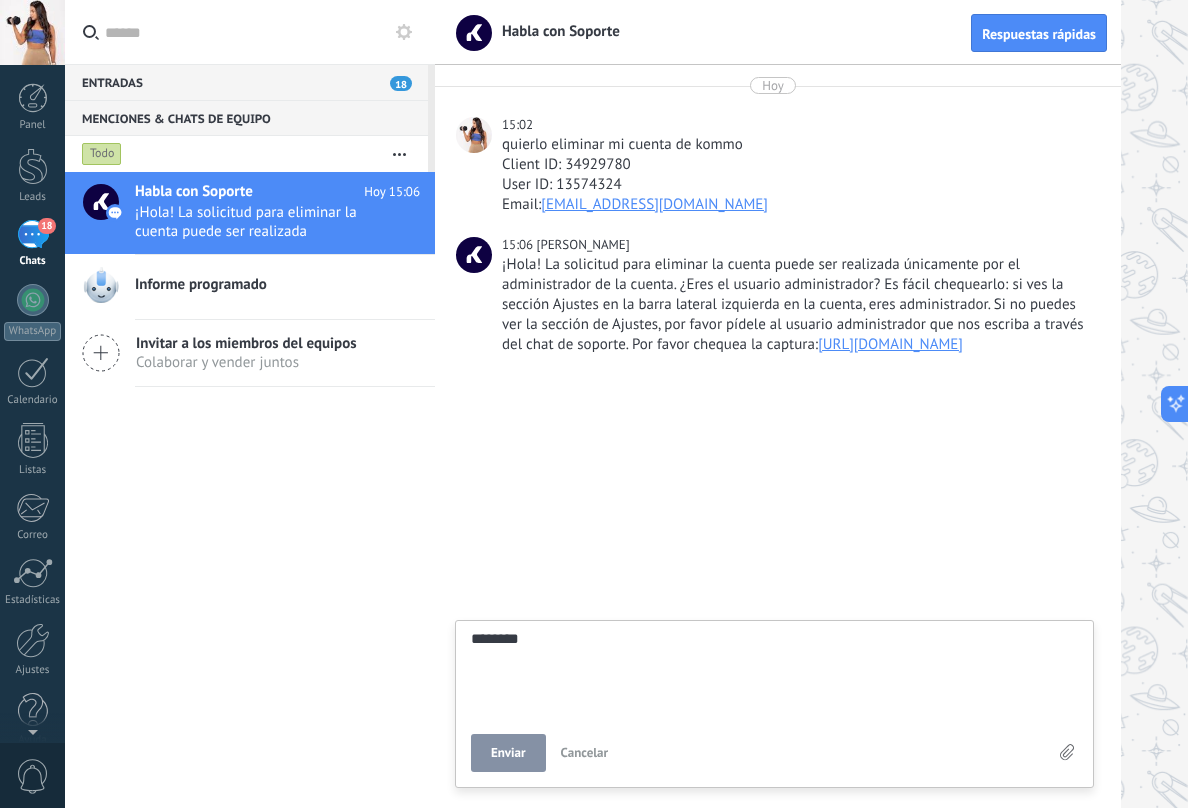 type on "********" 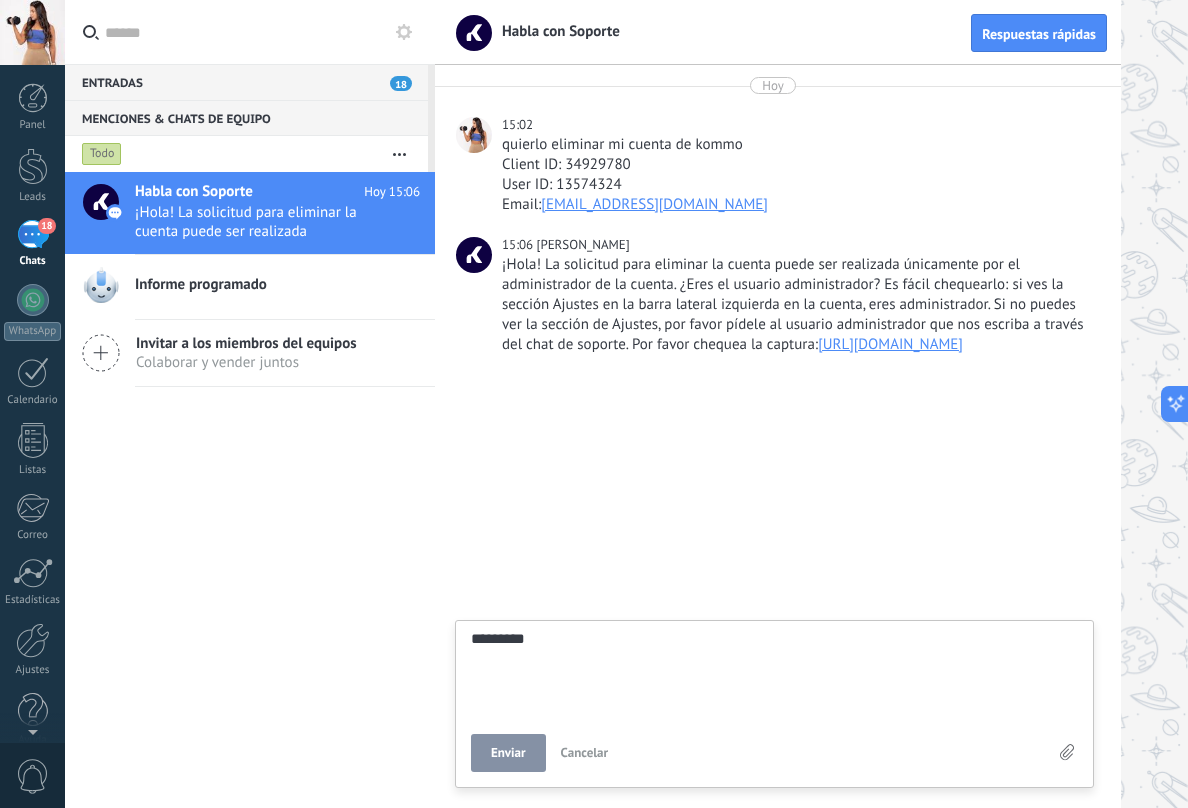 type on "**********" 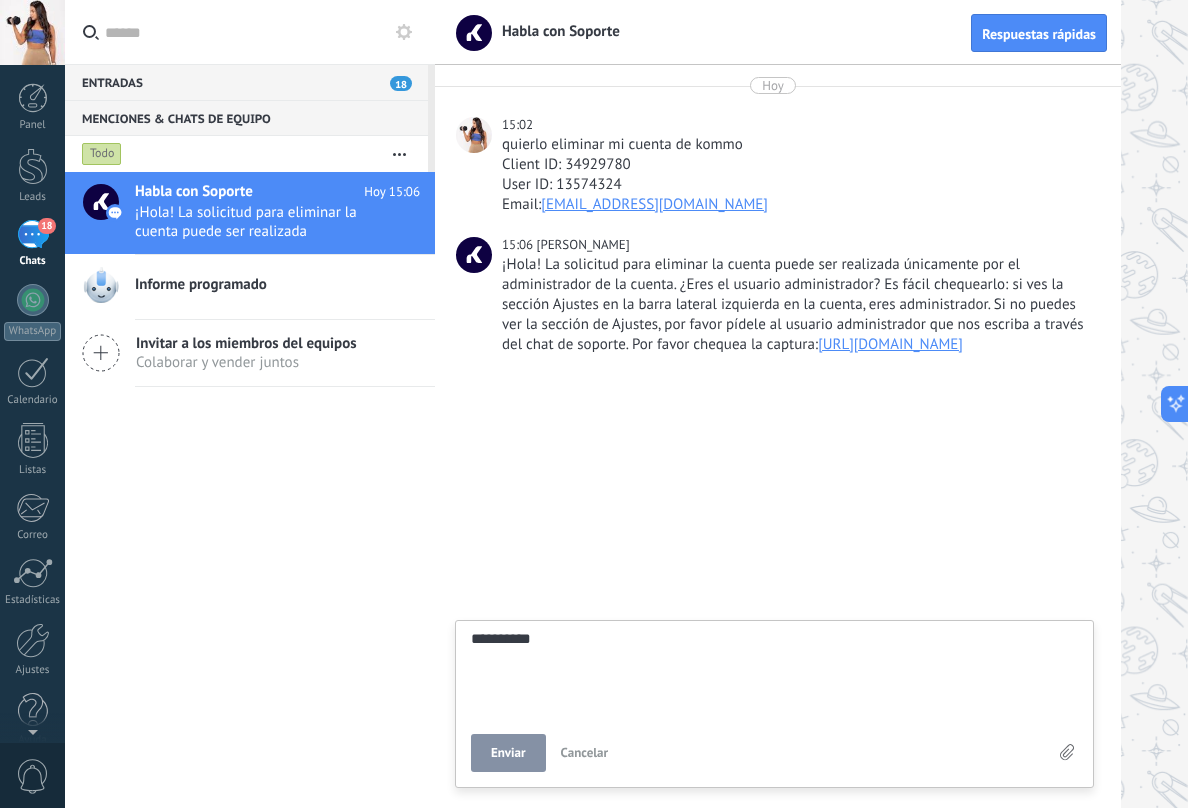 type on "**********" 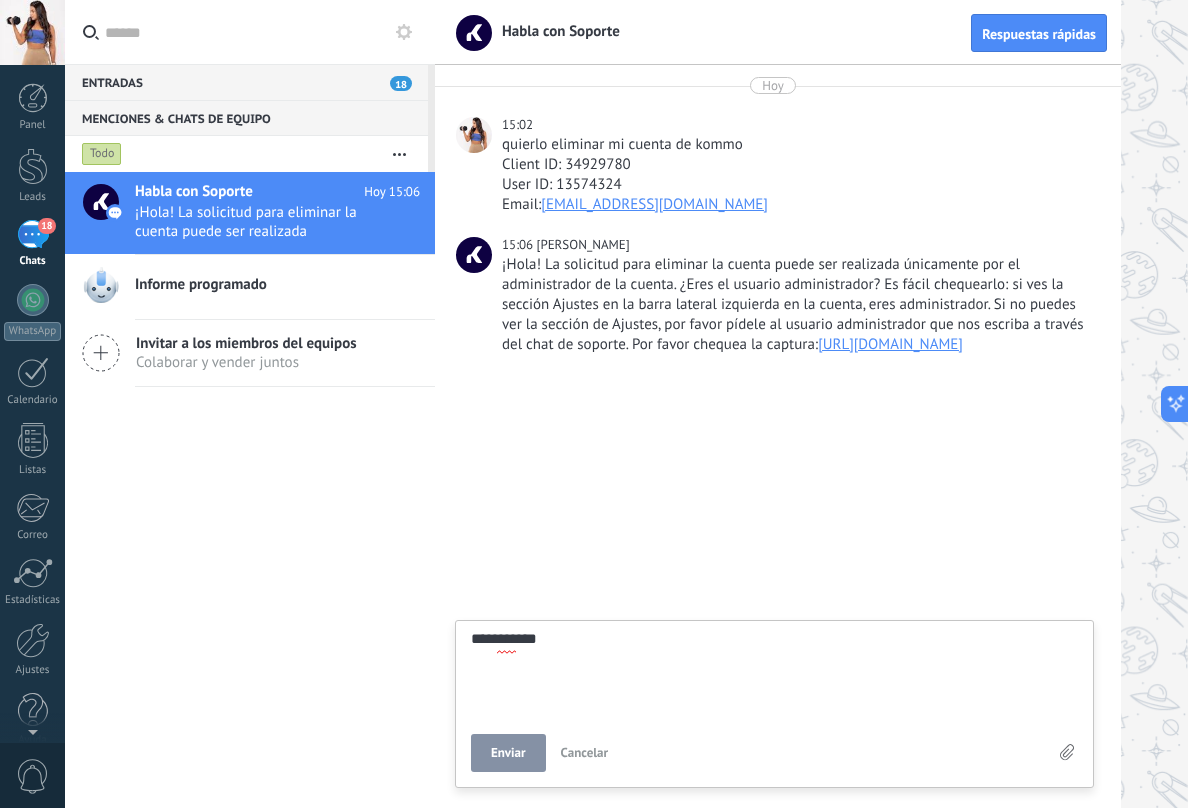 type on "**********" 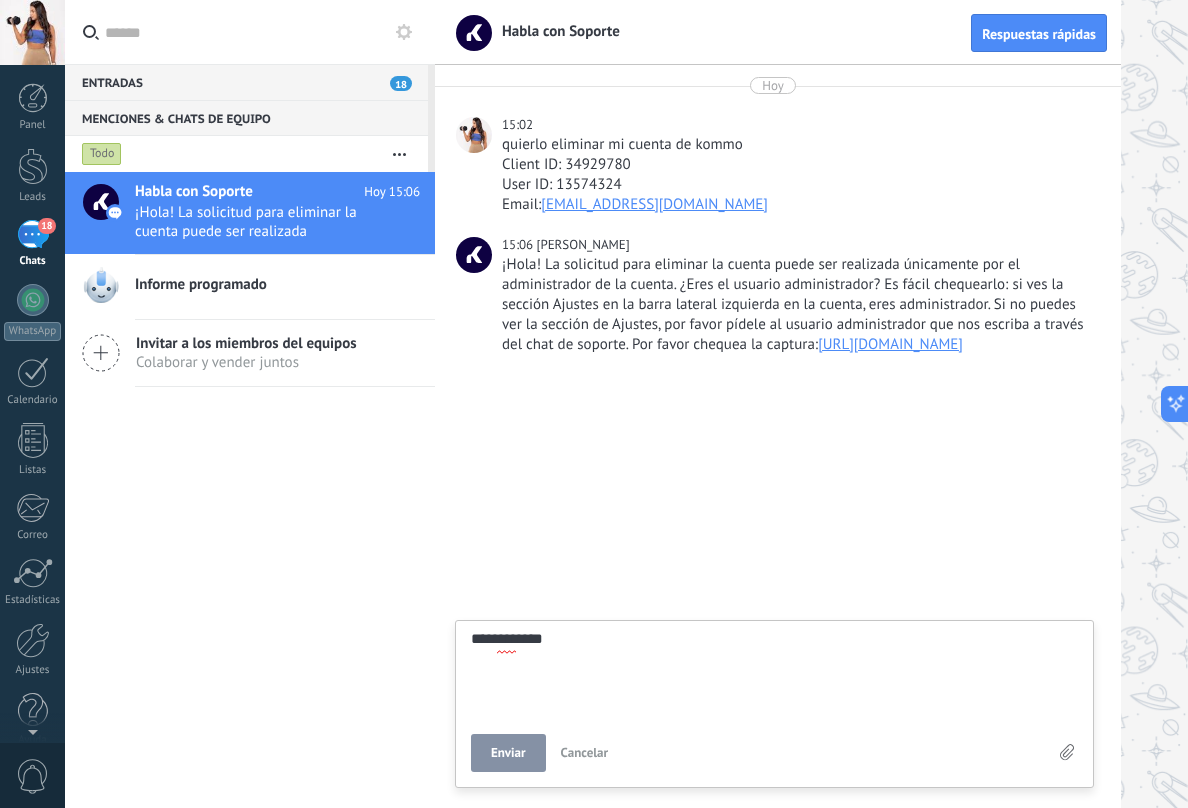 type on "**********" 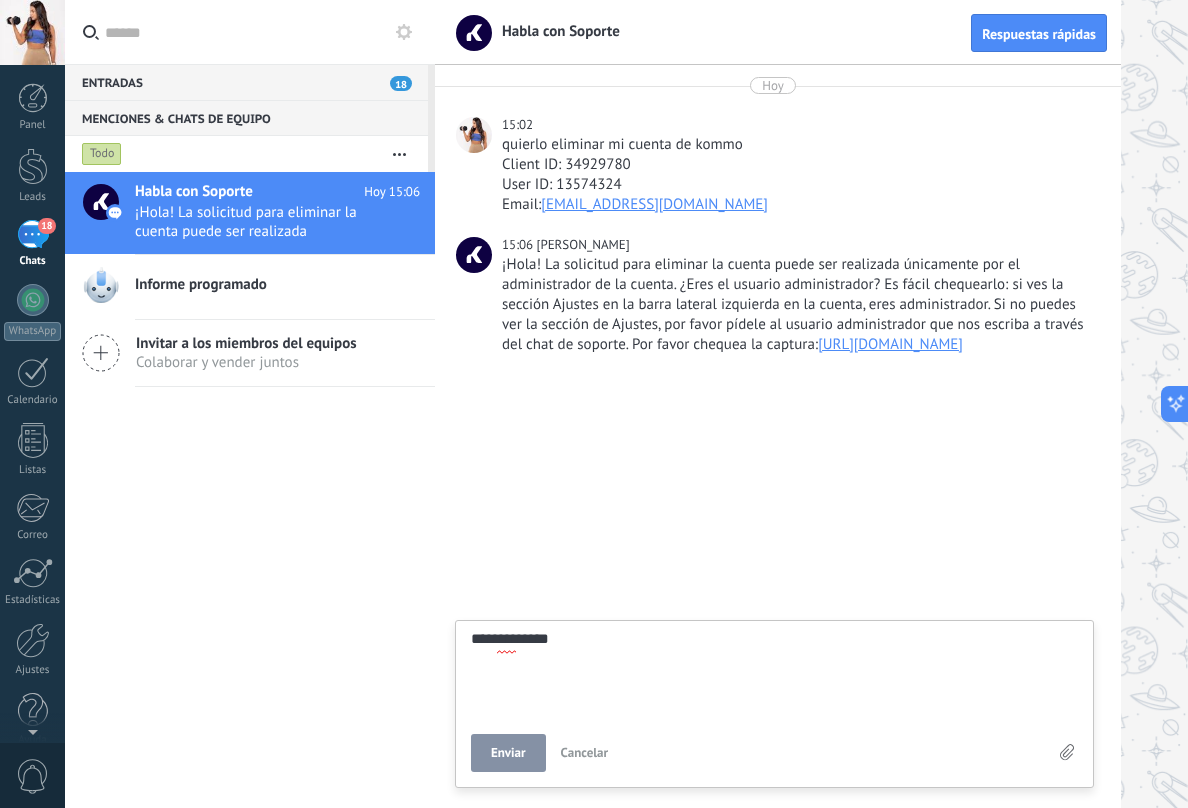 type on "**********" 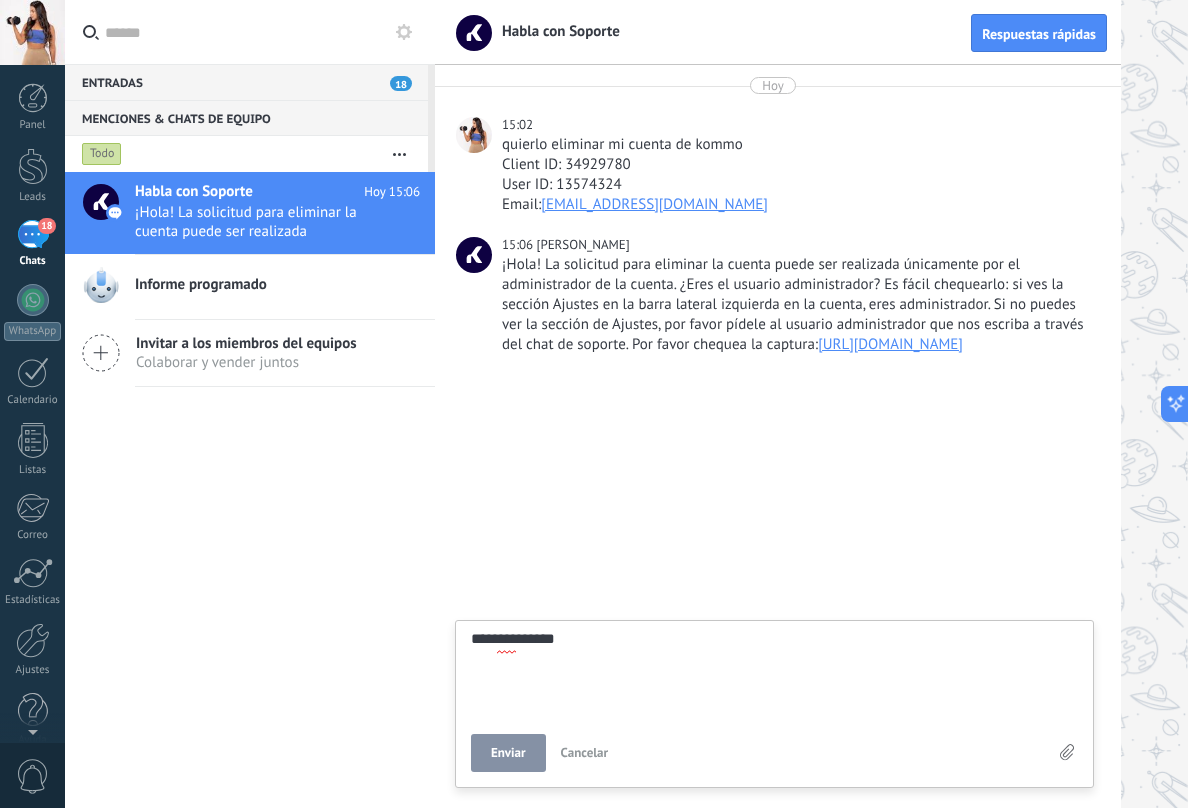 type on "**********" 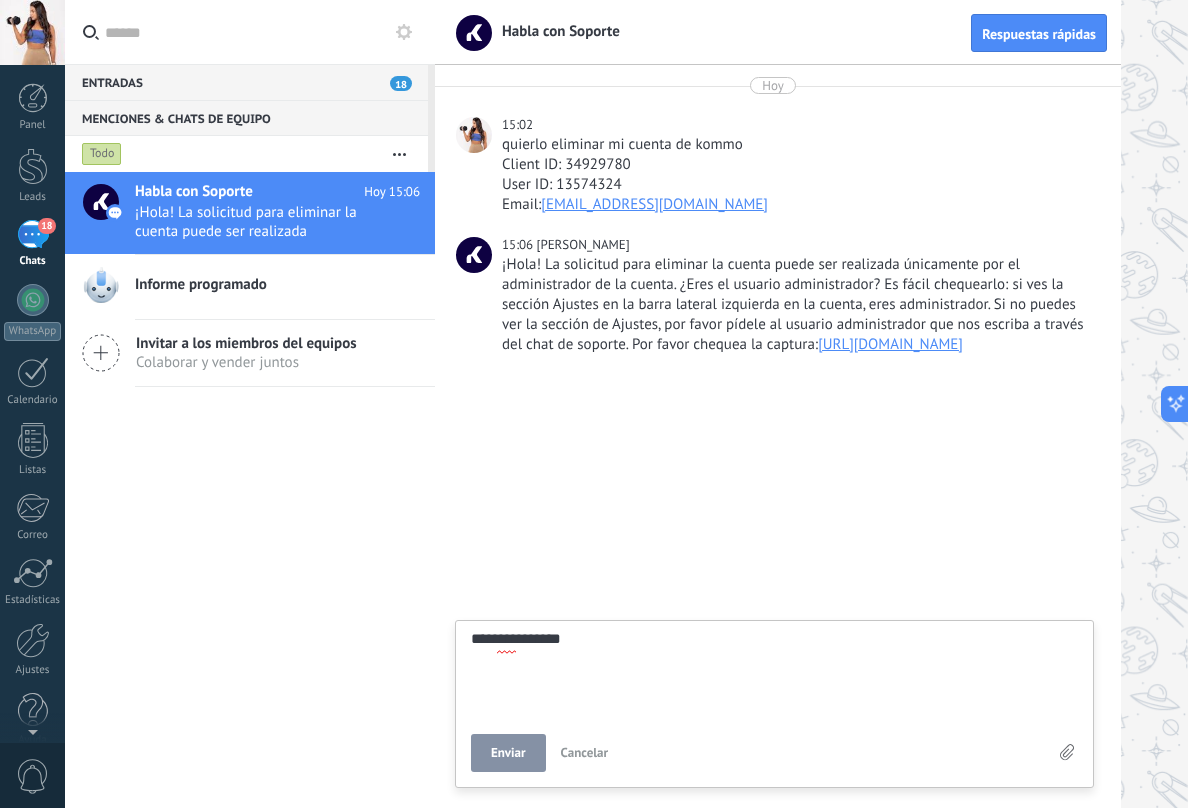 type on "**********" 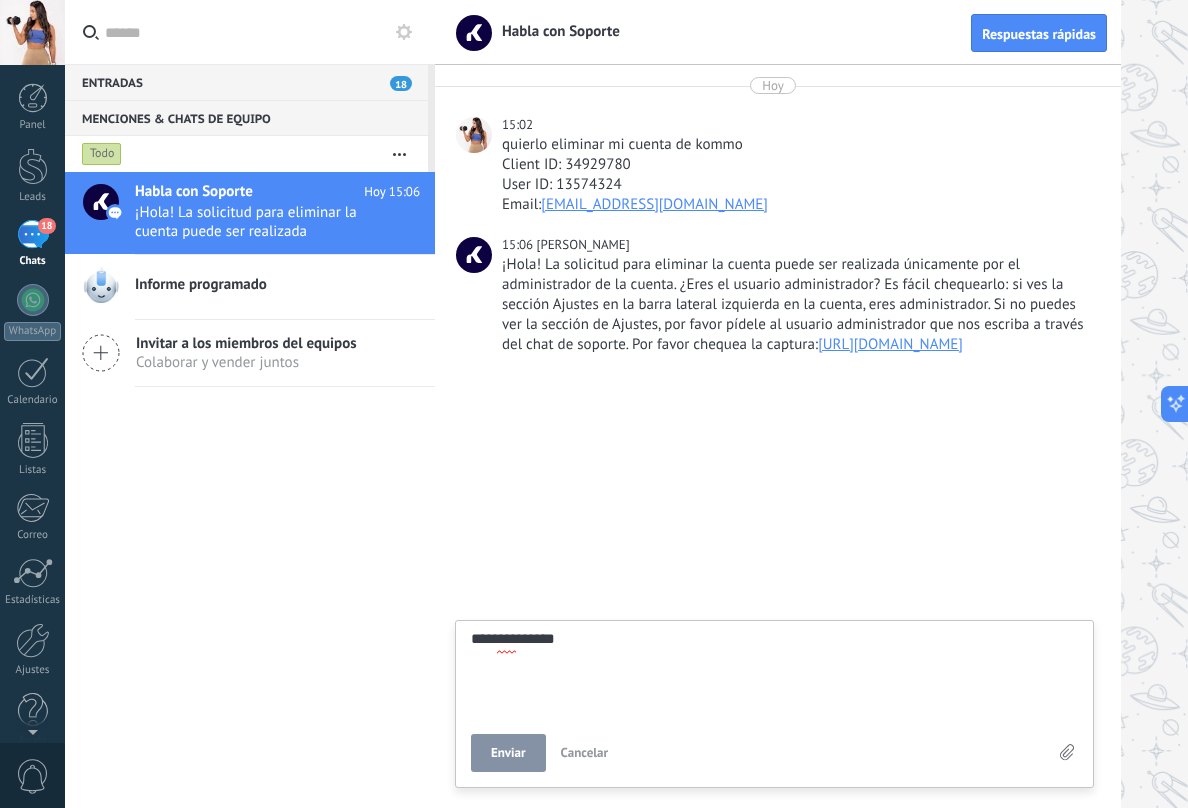 type on "**********" 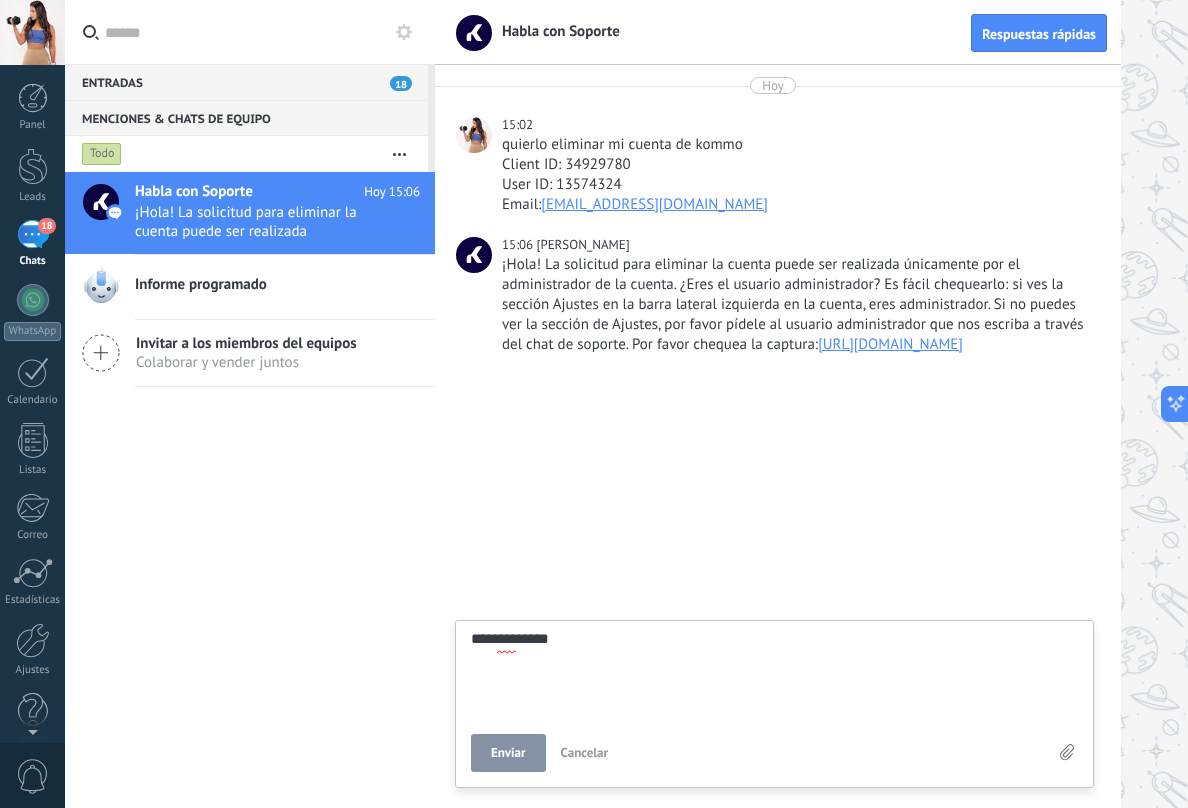 type on "**********" 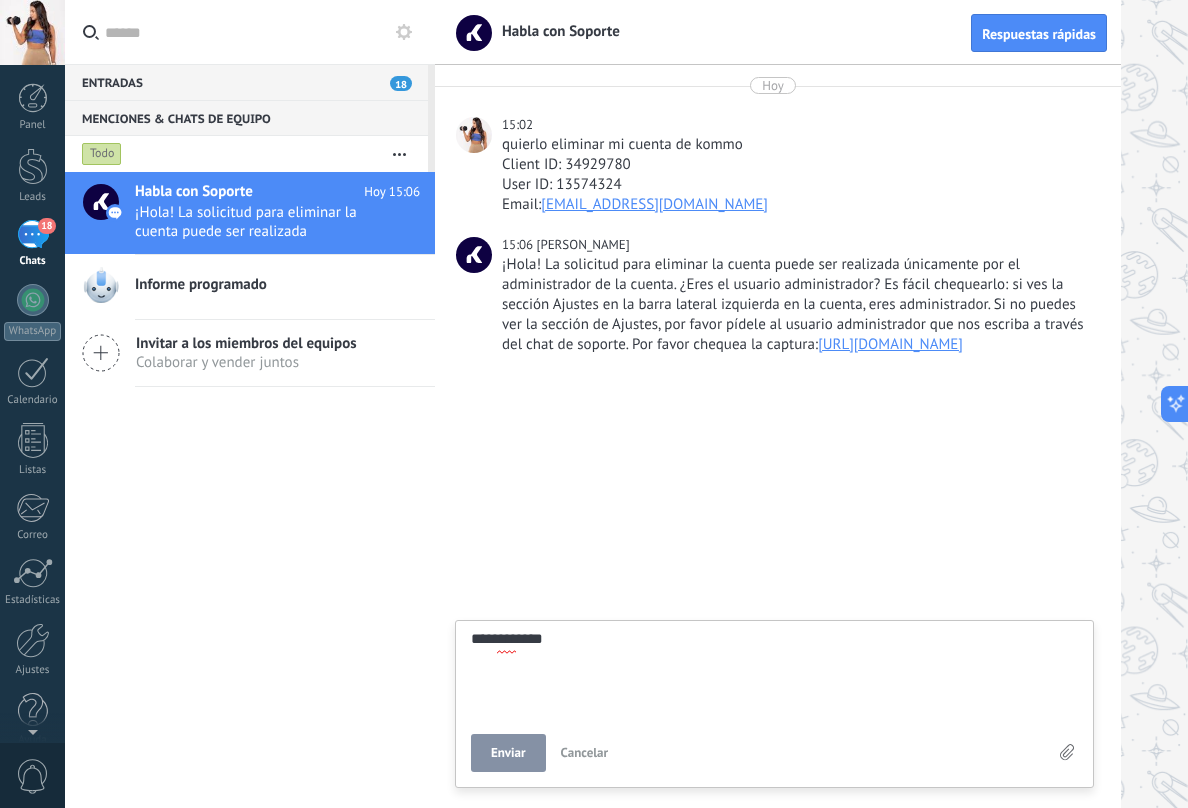 type on "**********" 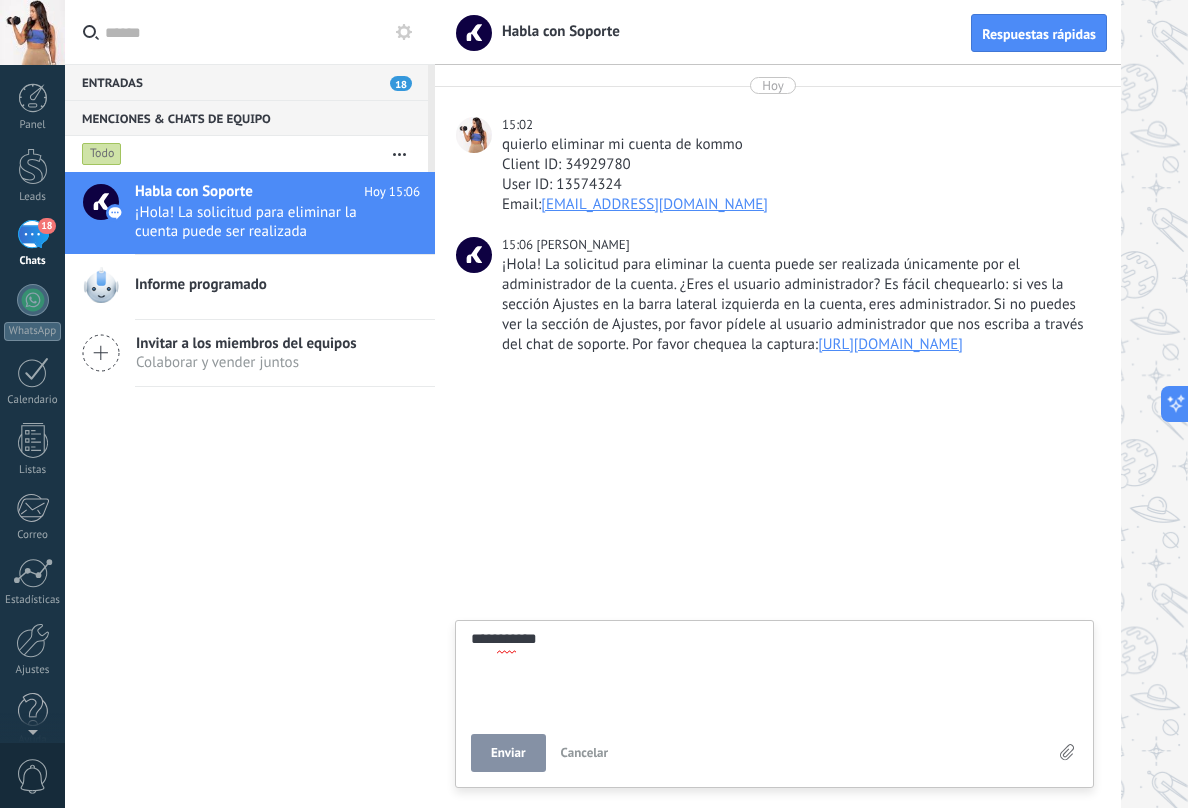 type on "**********" 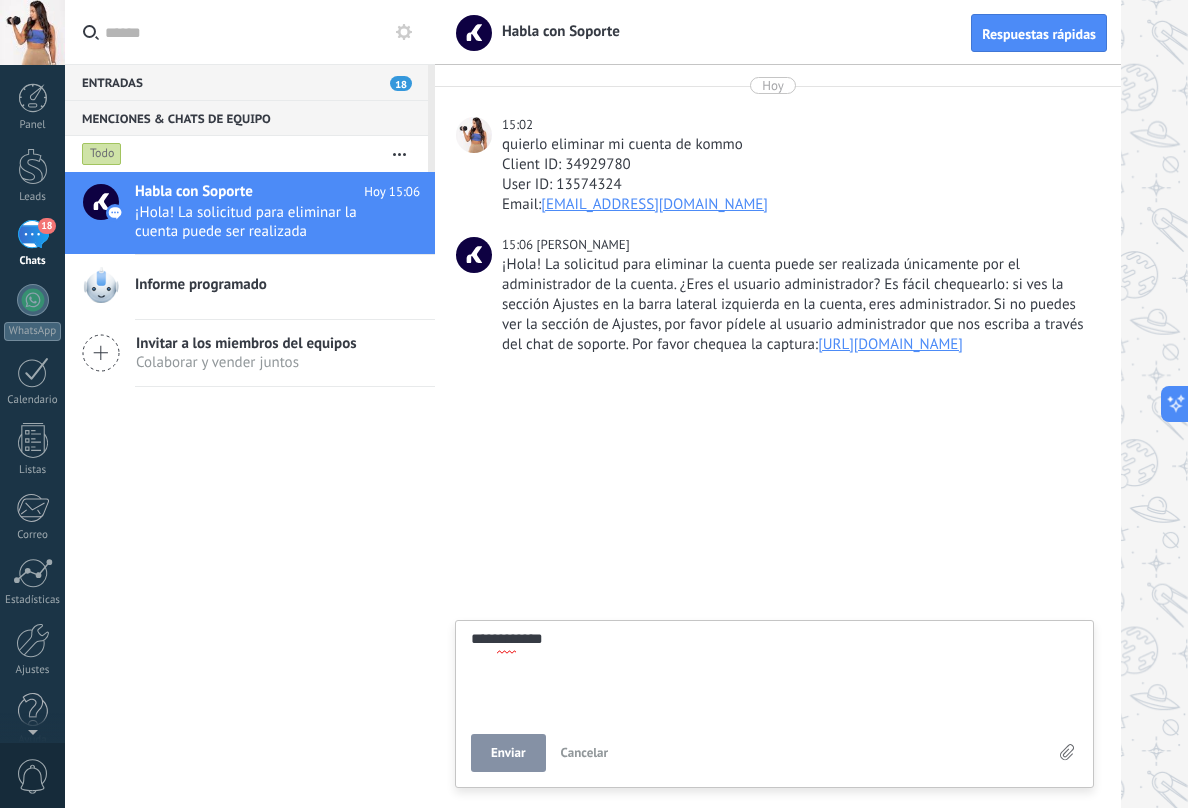 type on "**********" 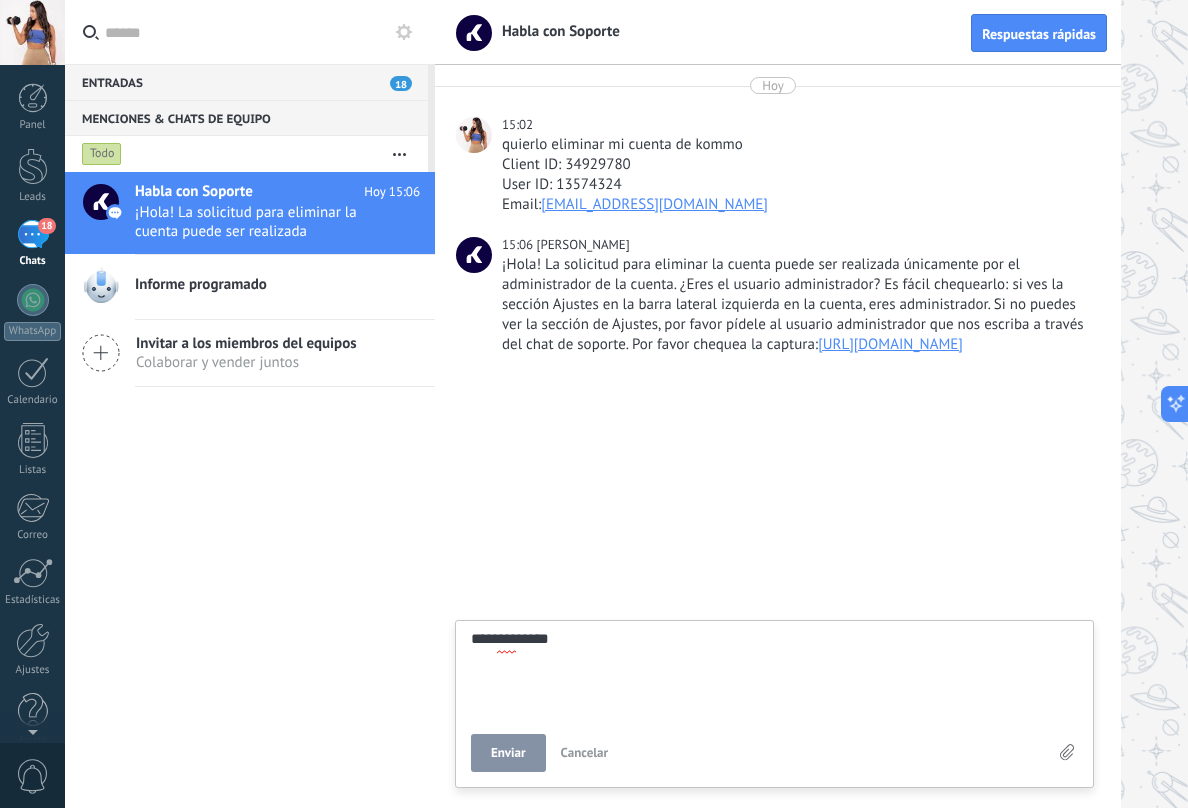 type on "**********" 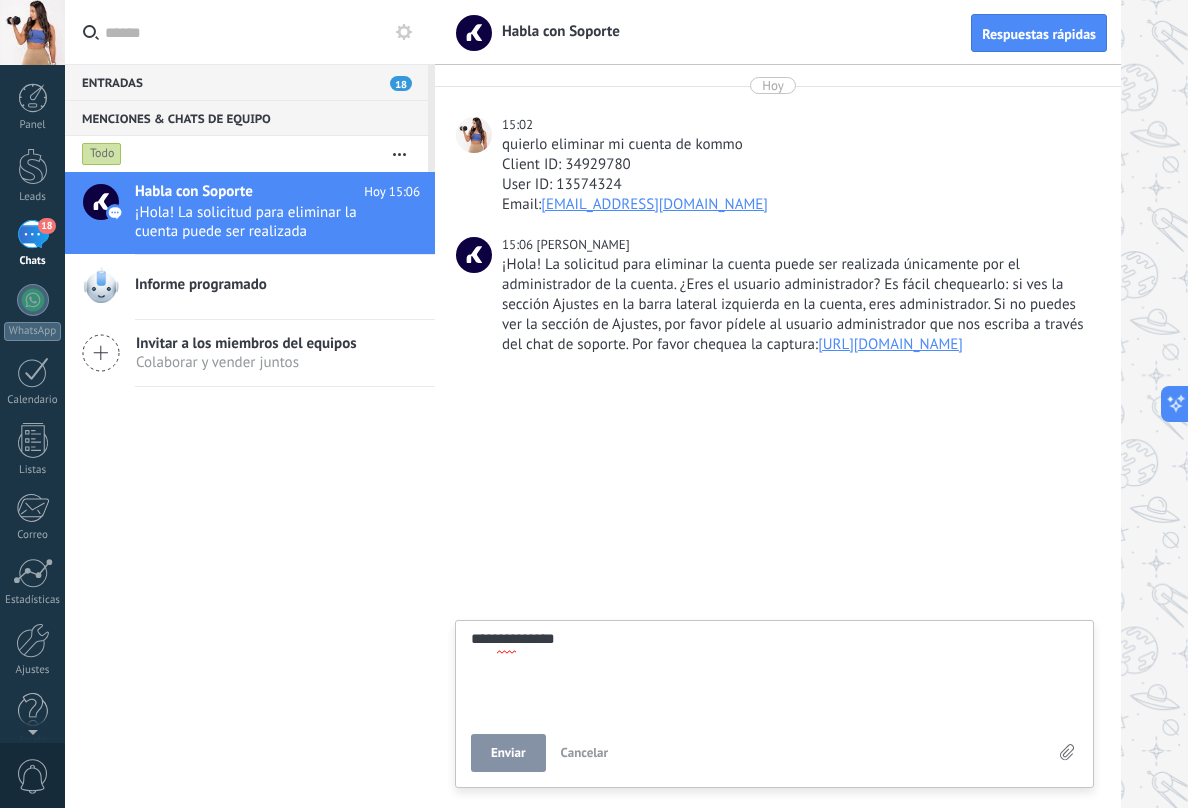type on "**********" 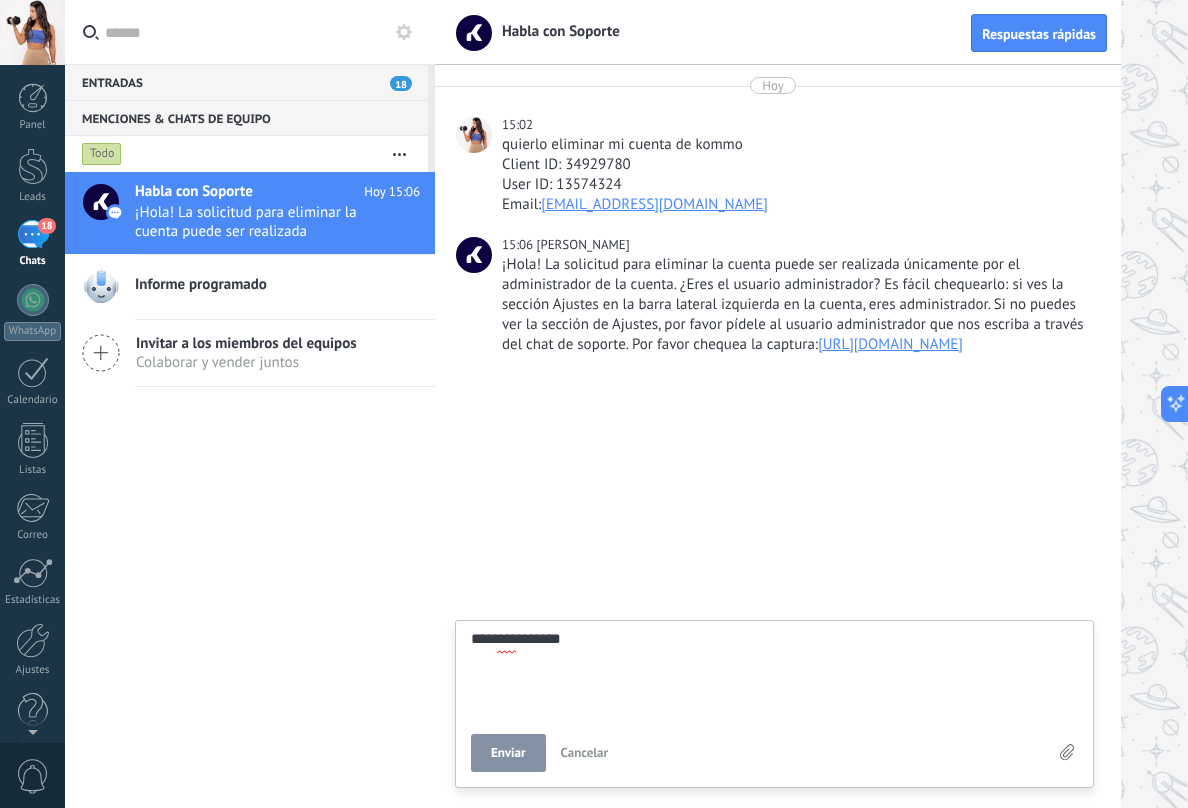 type on "**********" 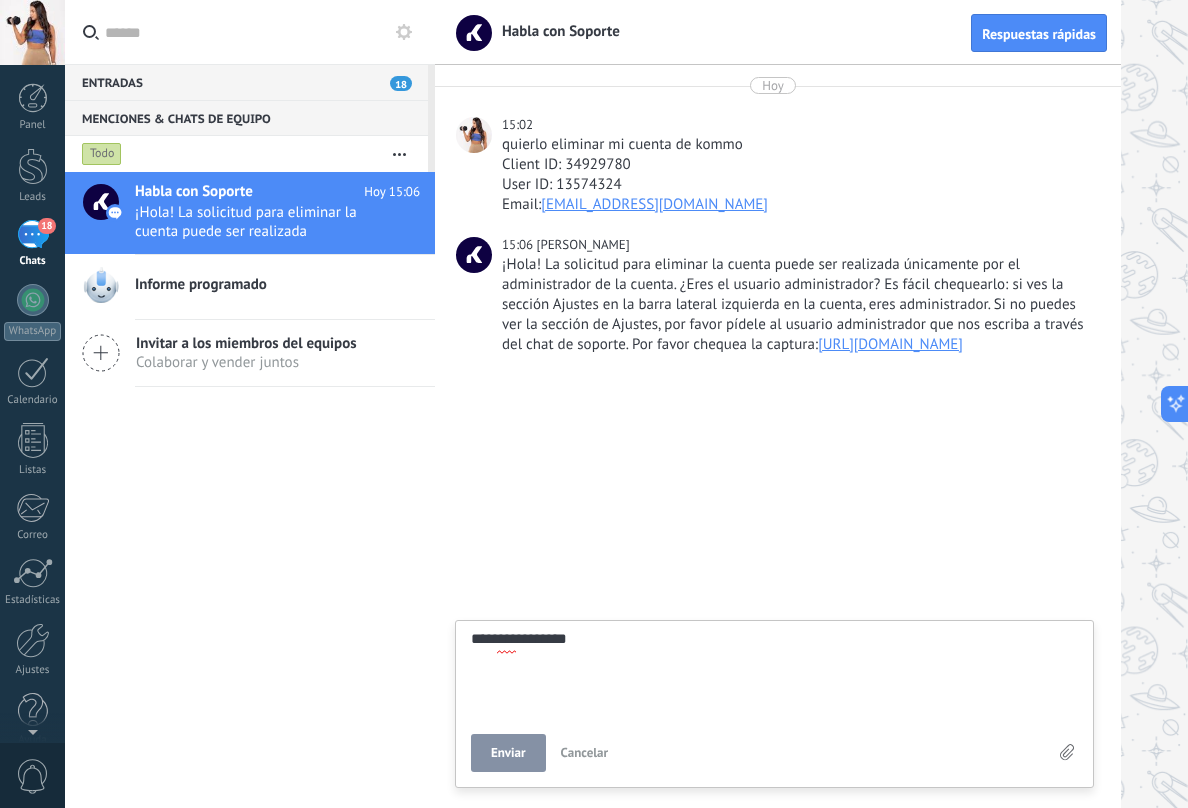 type on "**********" 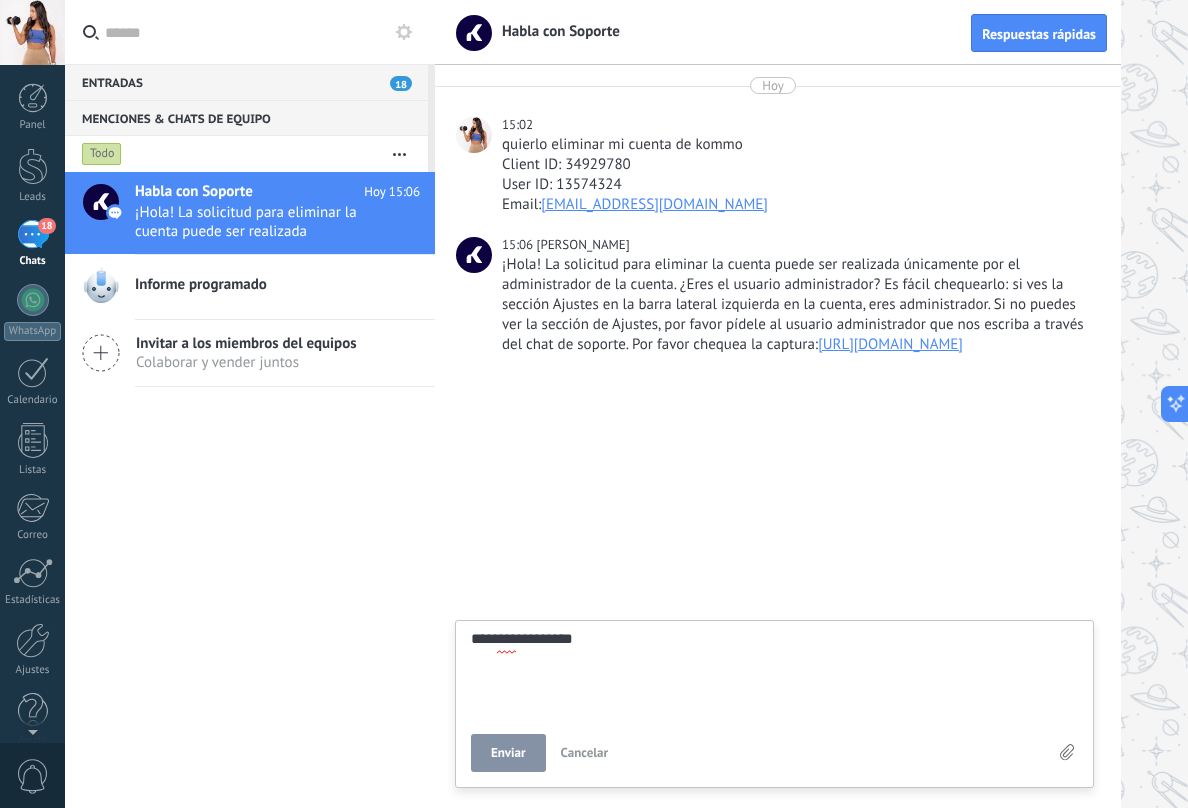 scroll, scrollTop: 19, scrollLeft: 0, axis: vertical 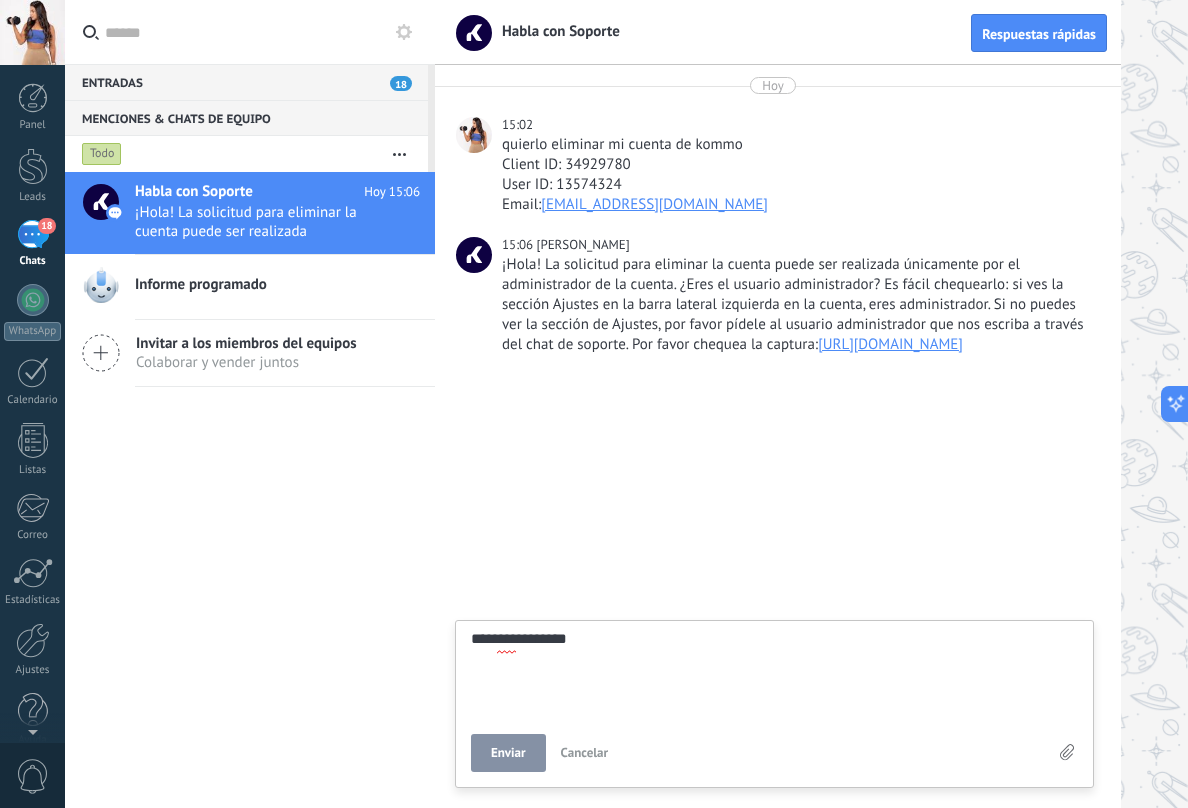 type on "**********" 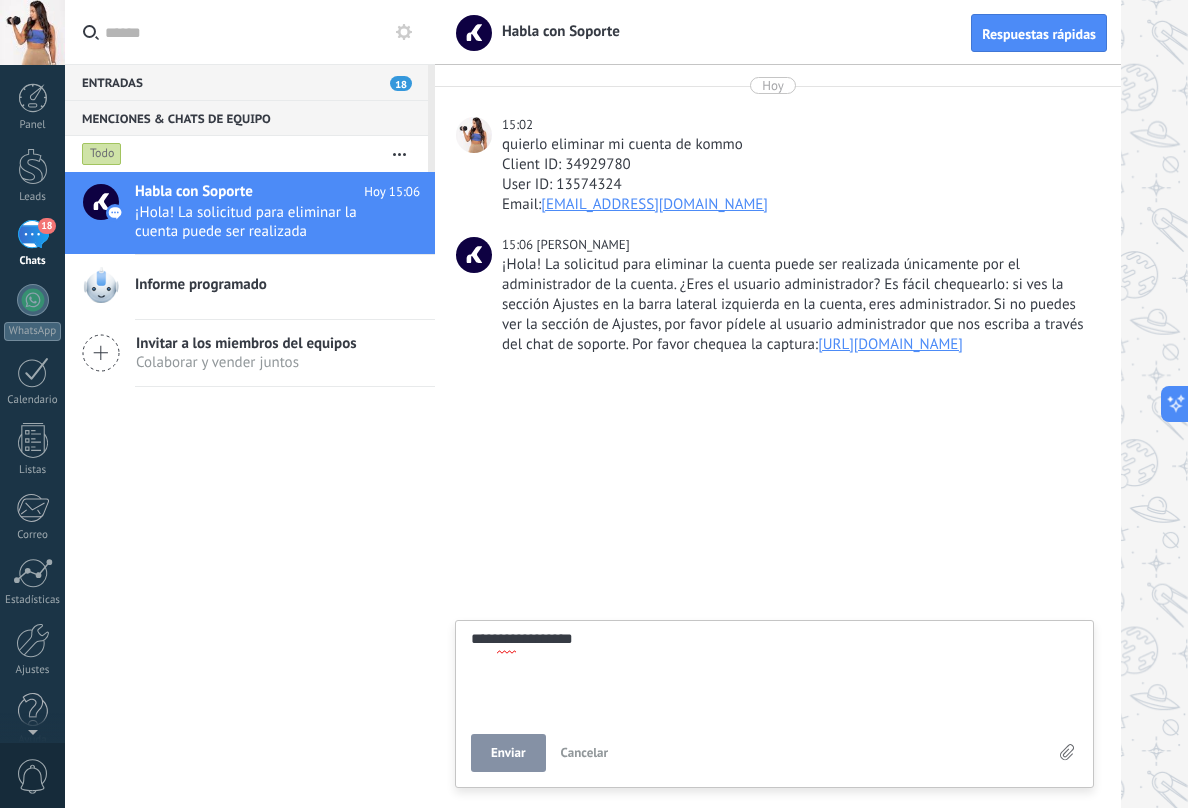 type on "**********" 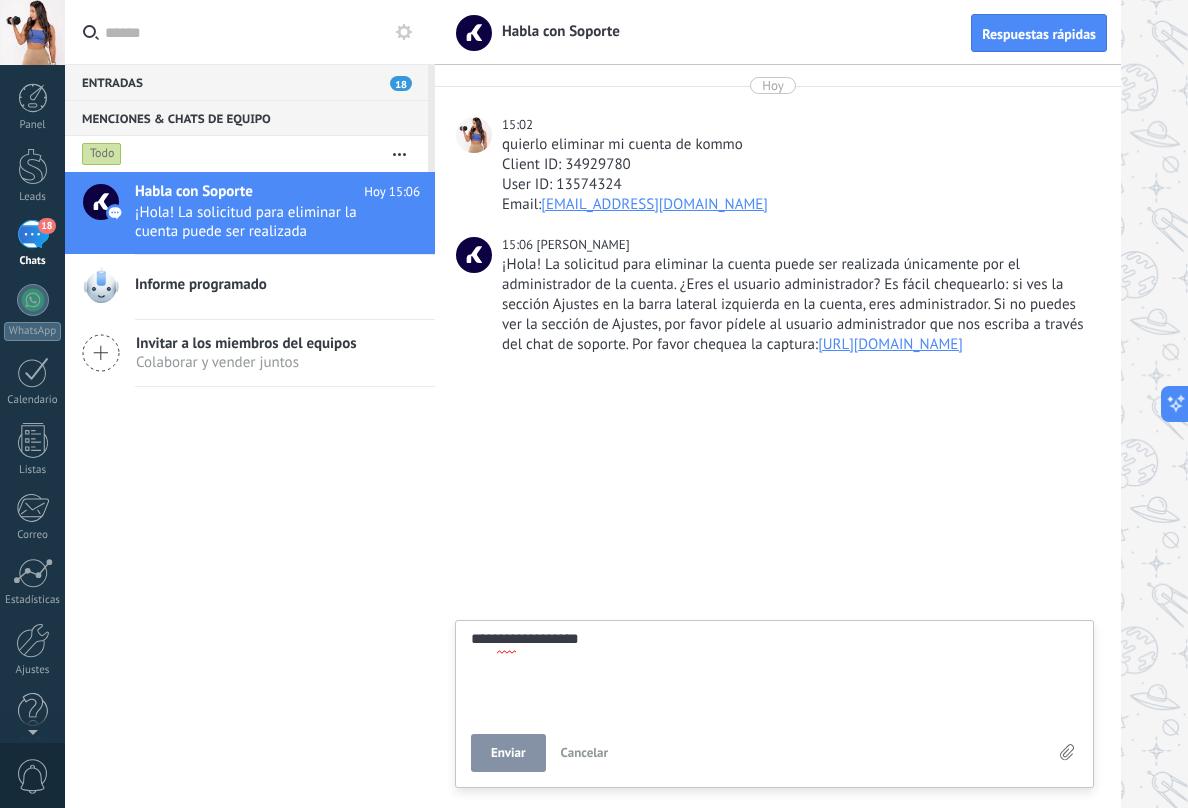 scroll, scrollTop: 39, scrollLeft: 0, axis: vertical 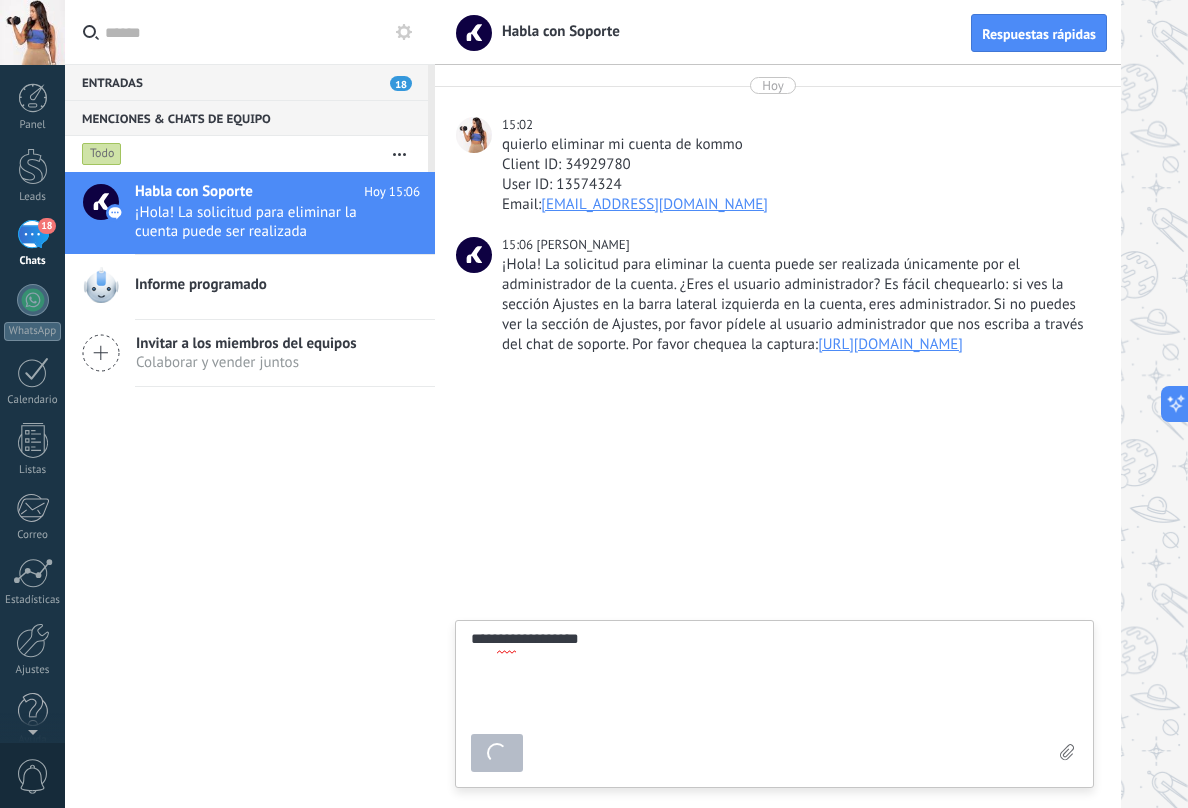type on "*******" 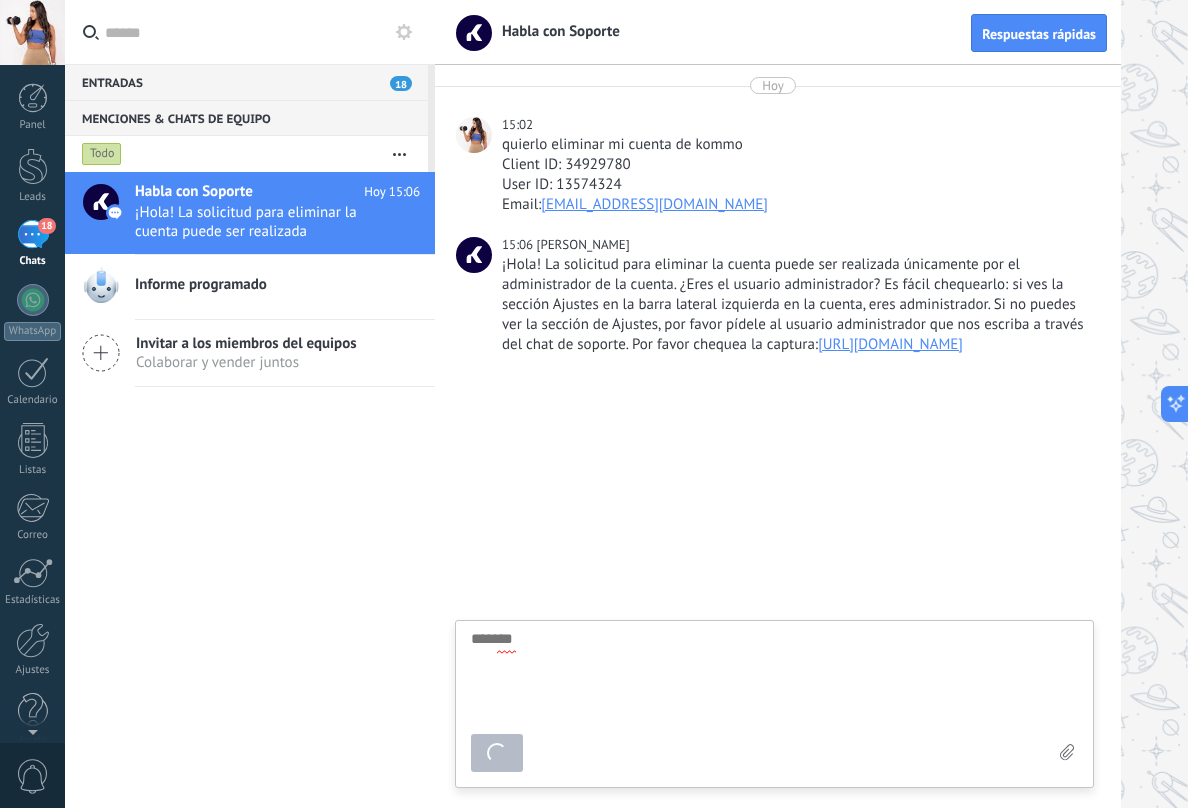 scroll, scrollTop: 19, scrollLeft: 0, axis: vertical 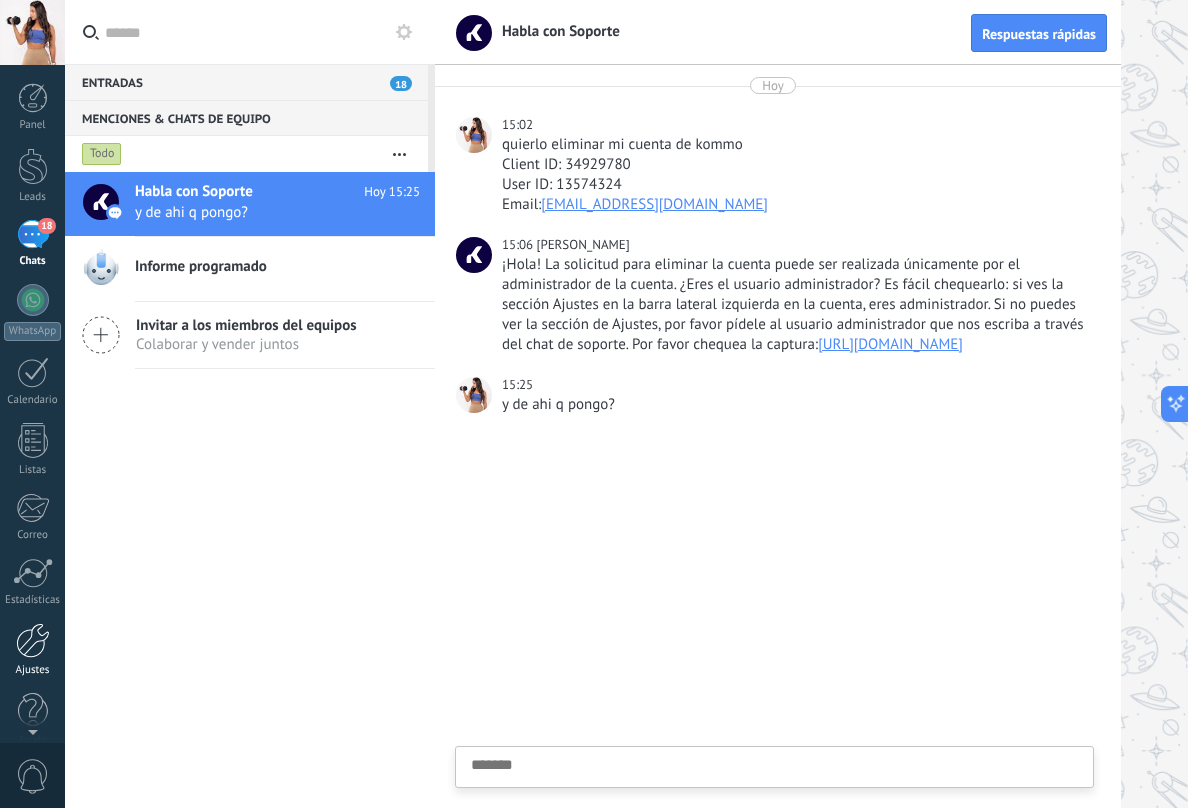click on "Ajustes" at bounding box center [33, 670] 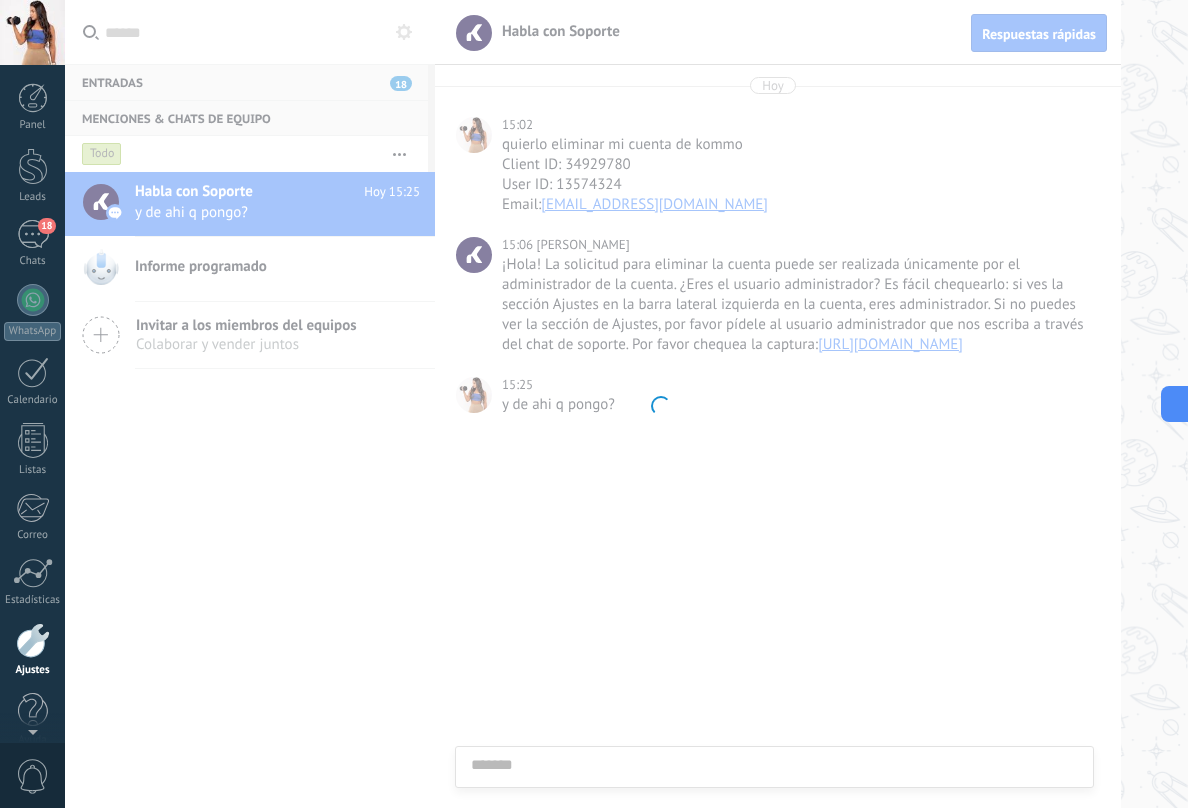 scroll, scrollTop: 24, scrollLeft: 0, axis: vertical 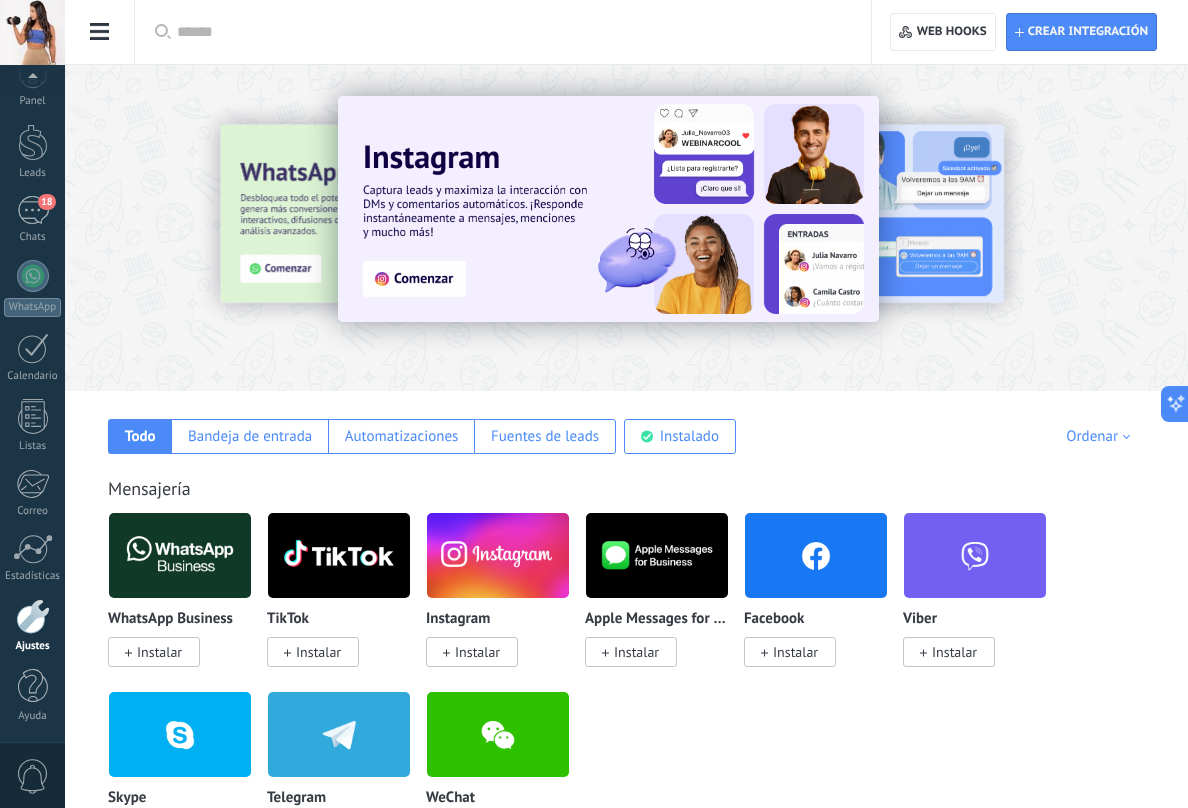 click at bounding box center [33, 616] 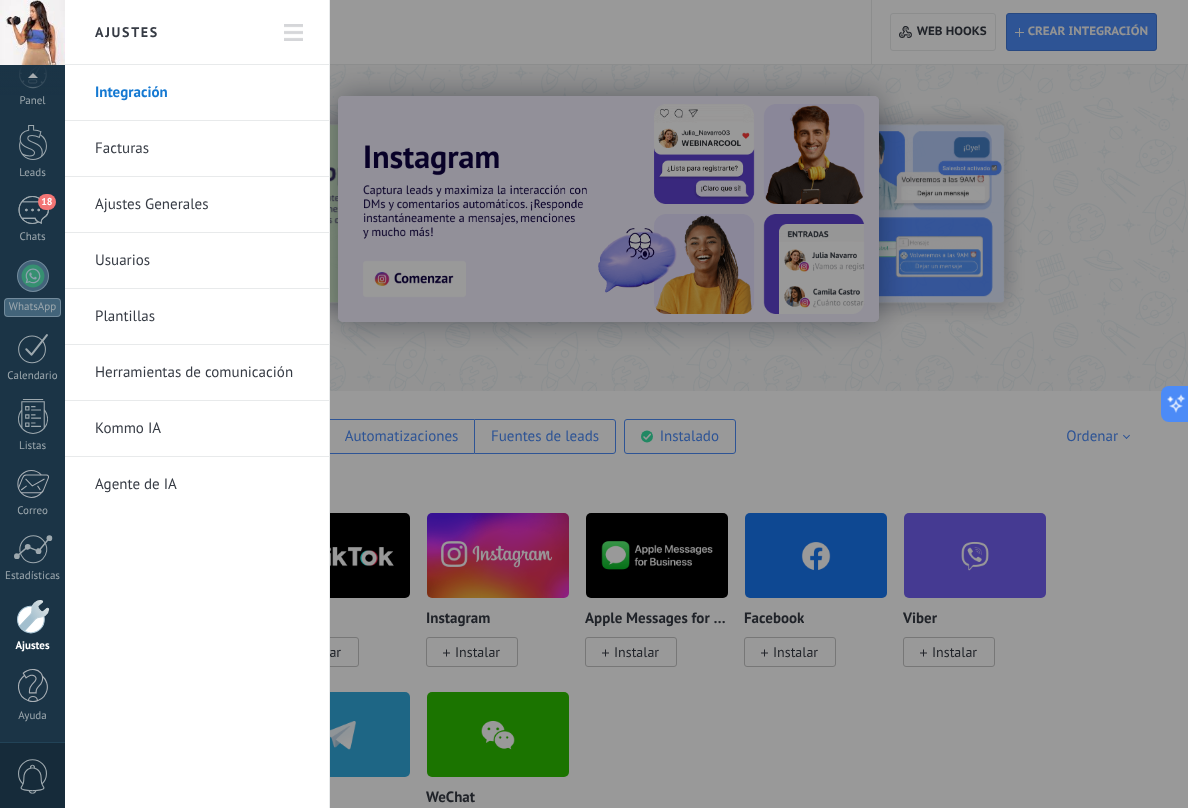 click on "Integración" at bounding box center (202, 93) 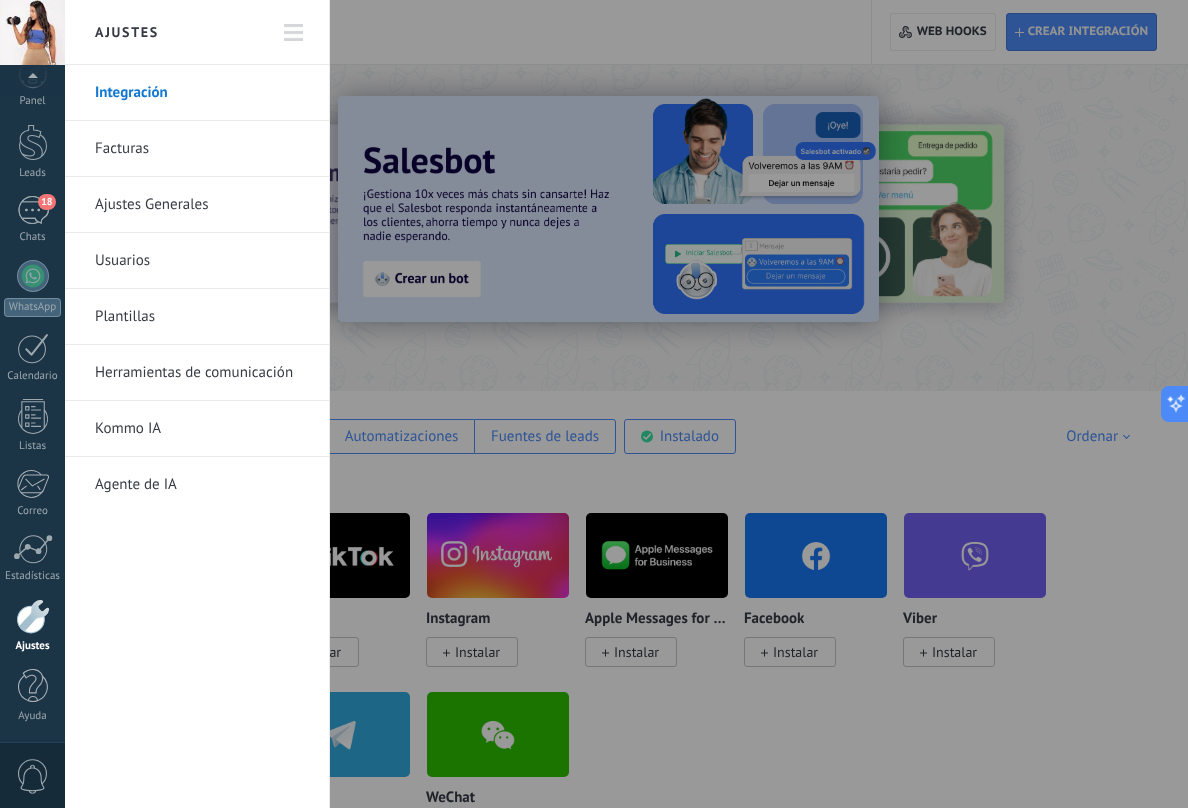 click on "Usuarios" at bounding box center [202, 261] 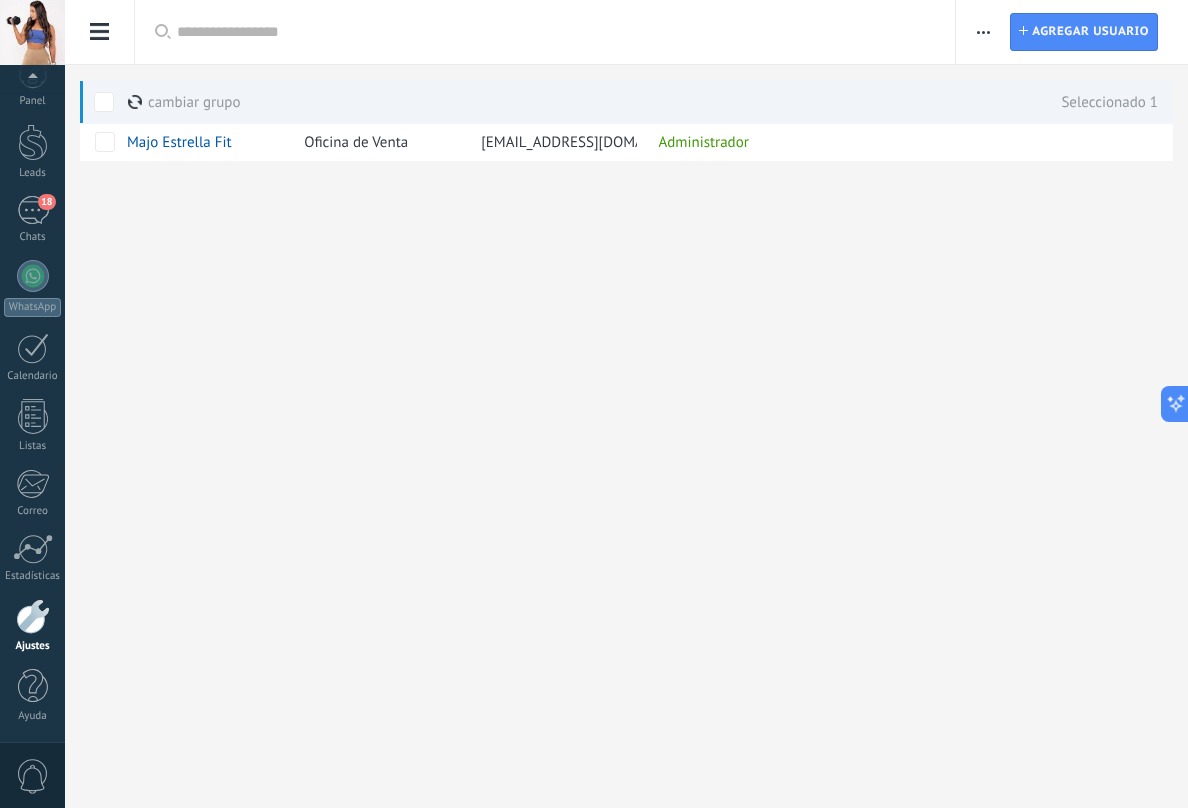 click at bounding box center [983, 32] 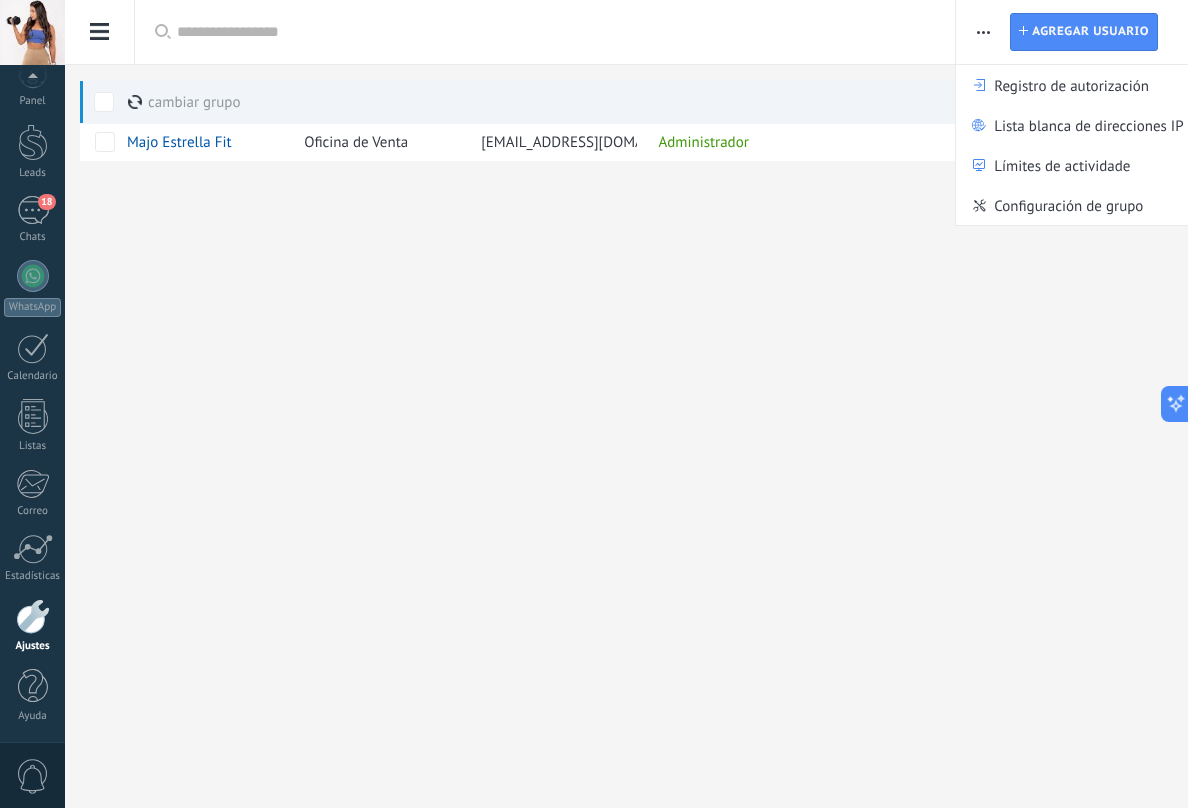click at bounding box center (983, 32) 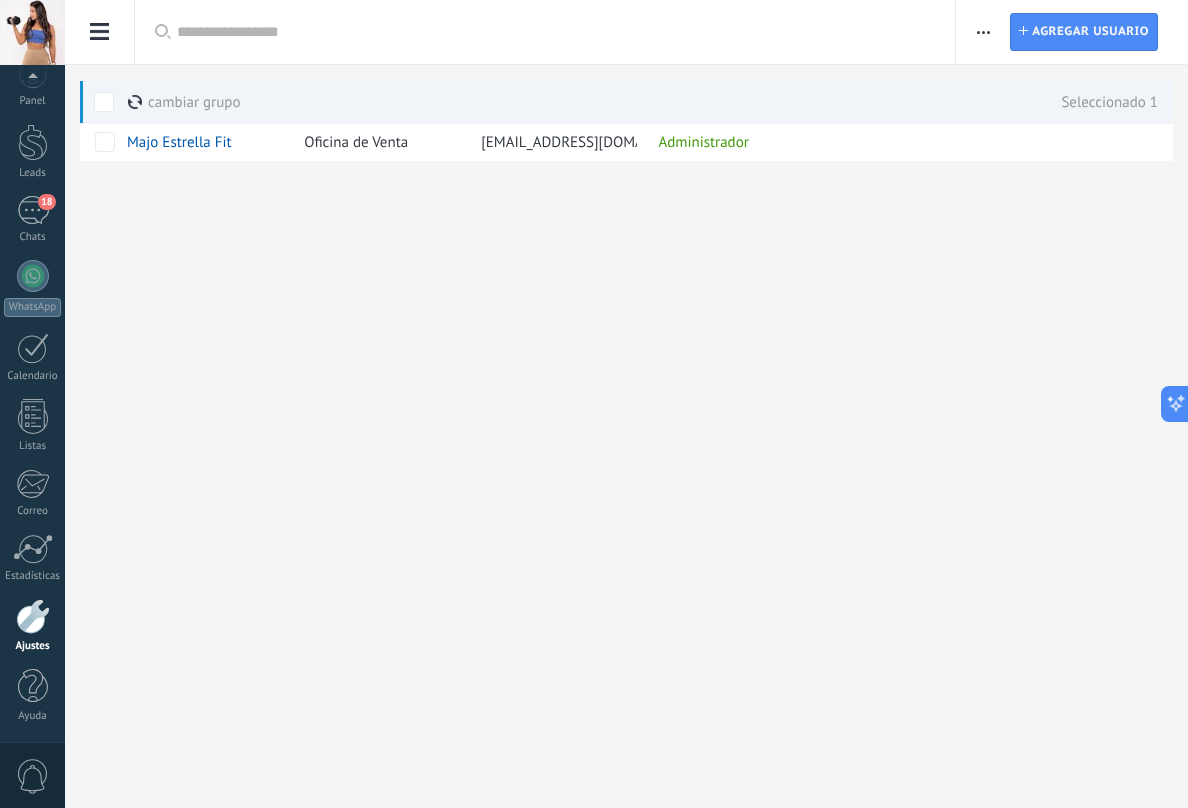 click at bounding box center [104, 102] 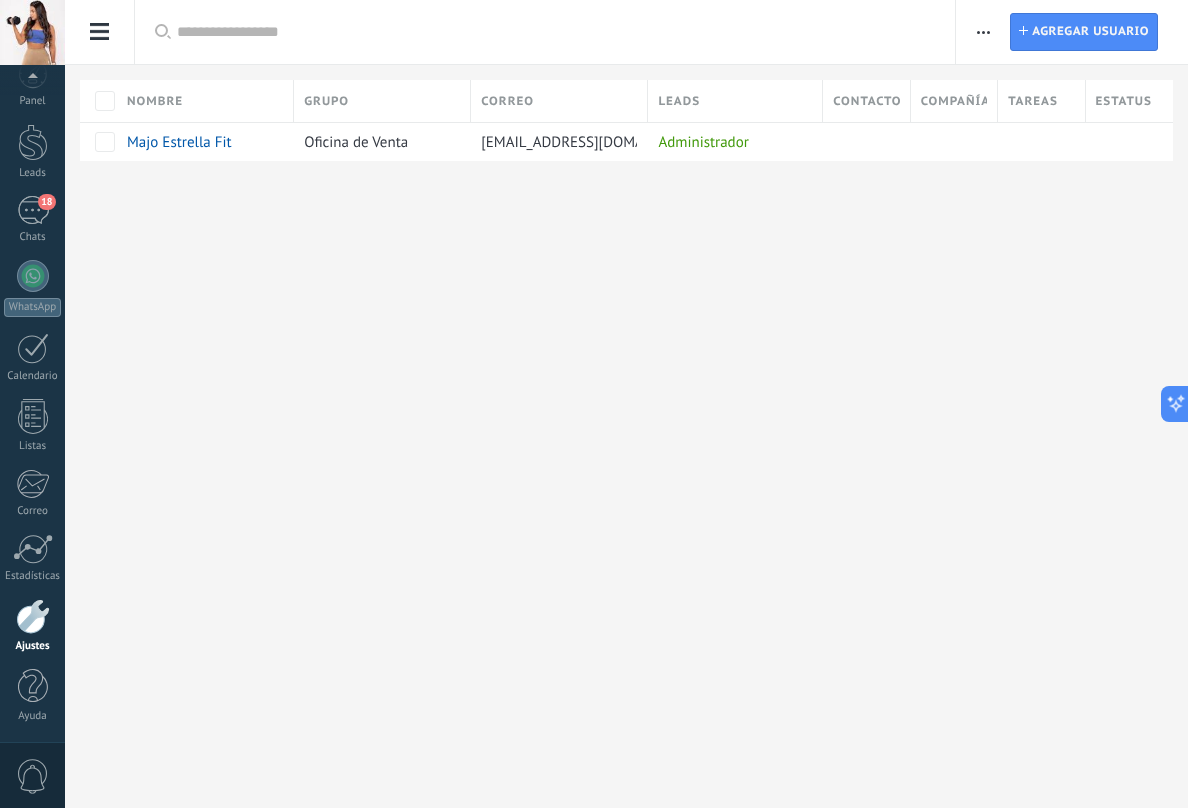 click at bounding box center (32, 32) 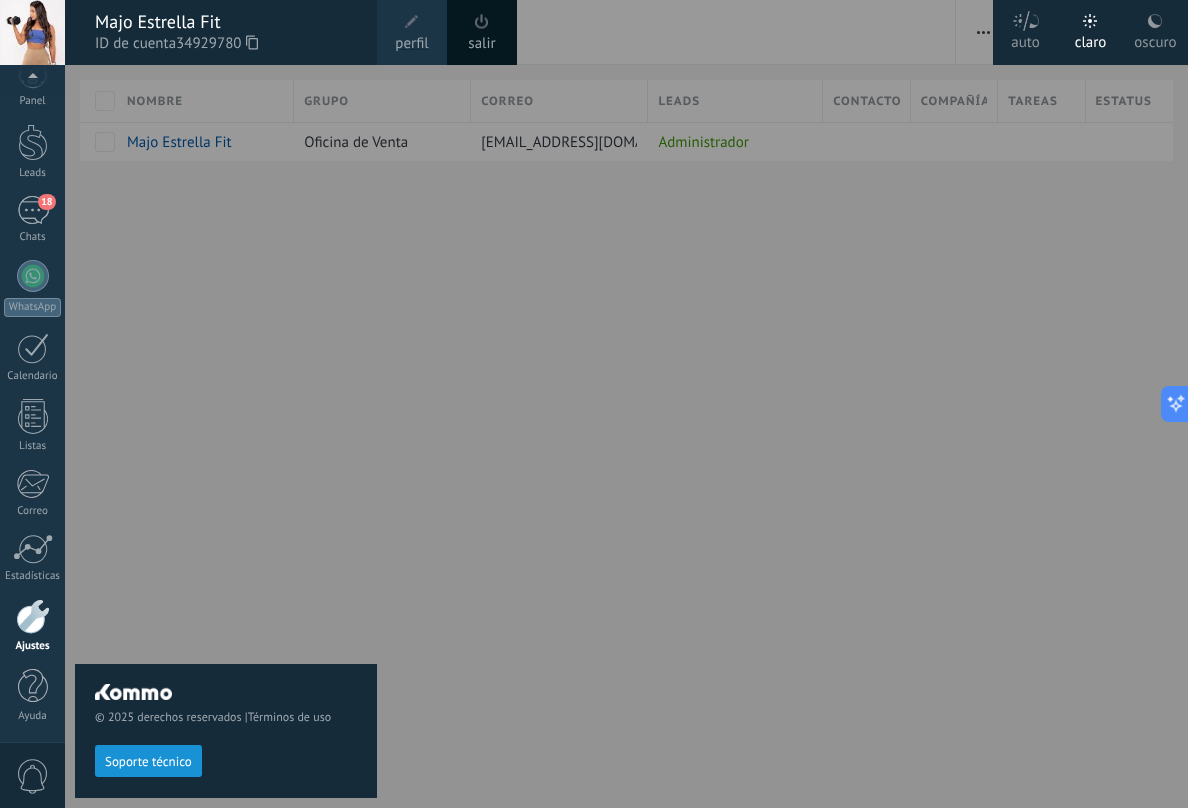 scroll, scrollTop: 21, scrollLeft: 0, axis: vertical 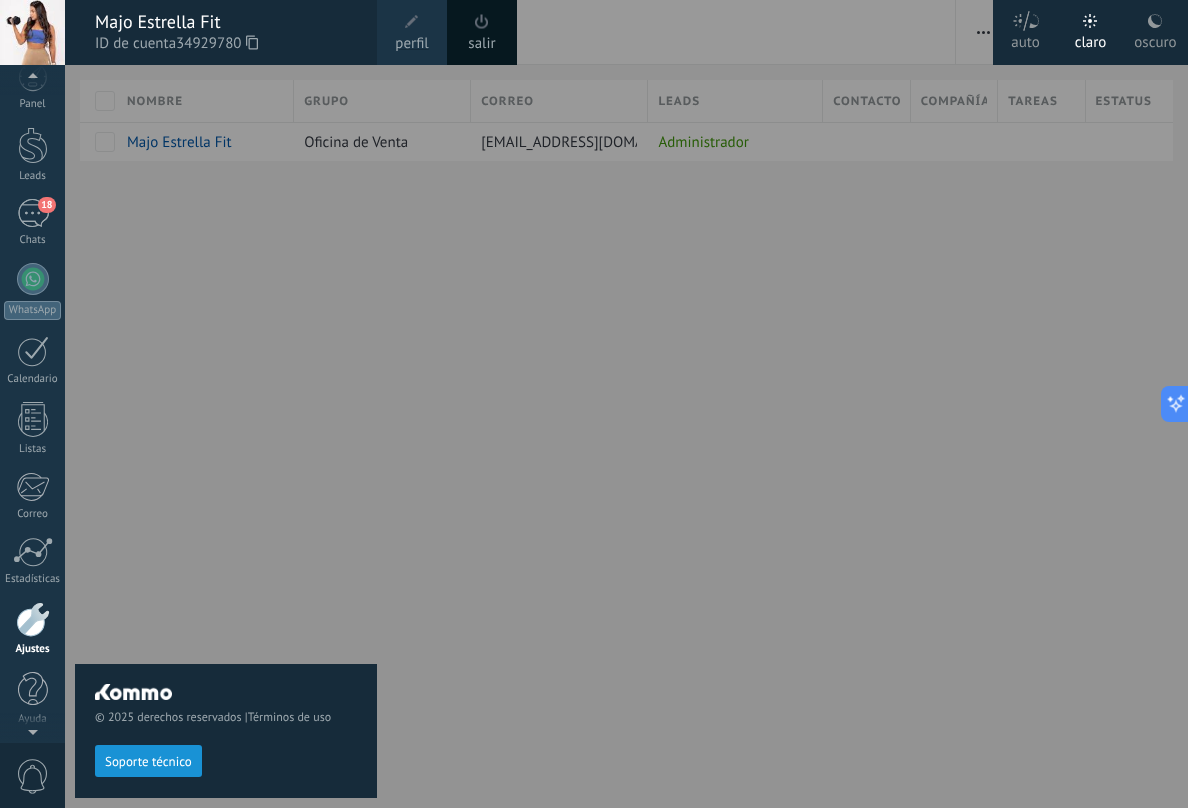 click on "Soporte técnico" at bounding box center (148, 762) 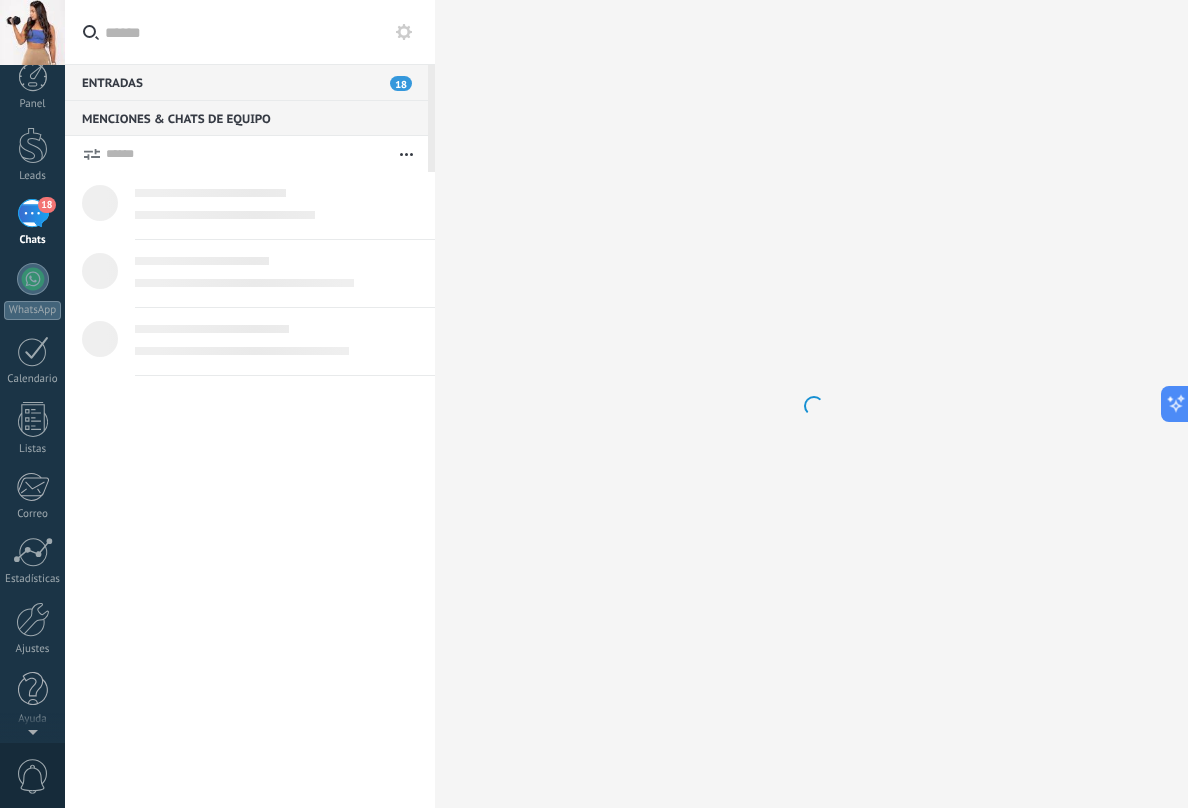 scroll, scrollTop: 0, scrollLeft: 0, axis: both 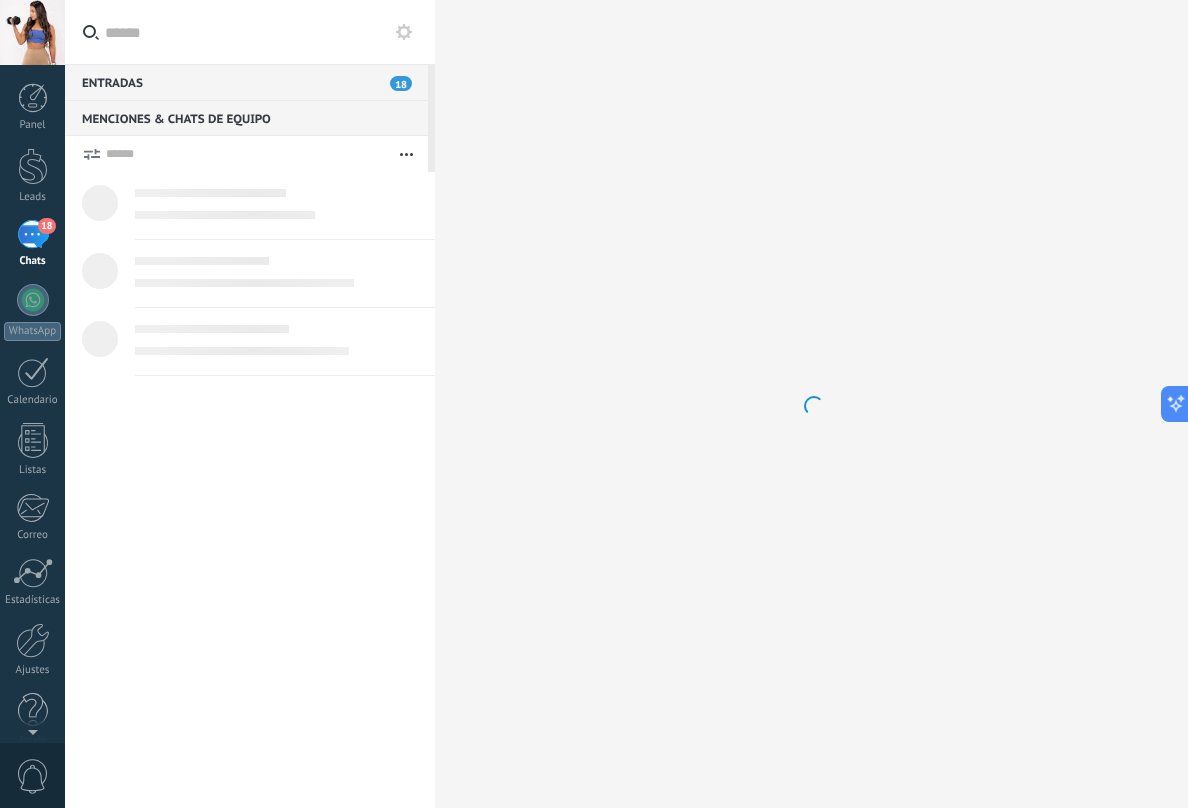 type on "*******" 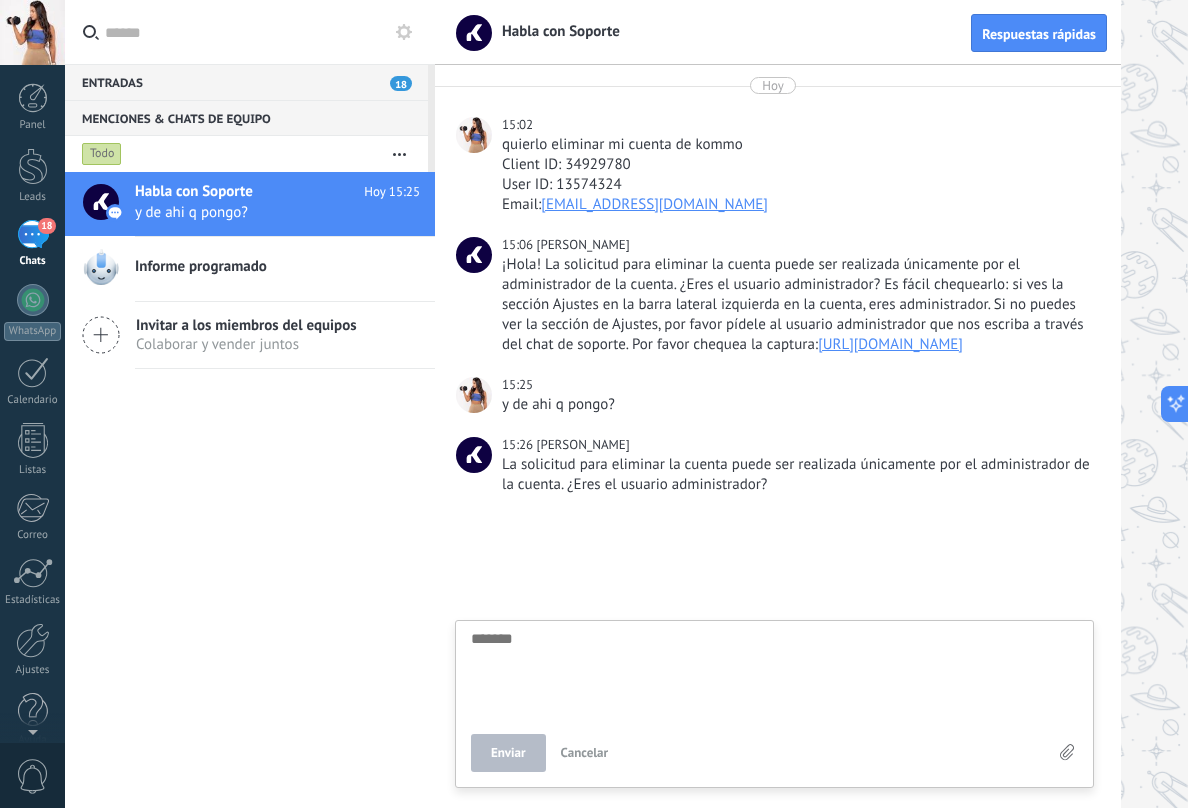 type on "*" 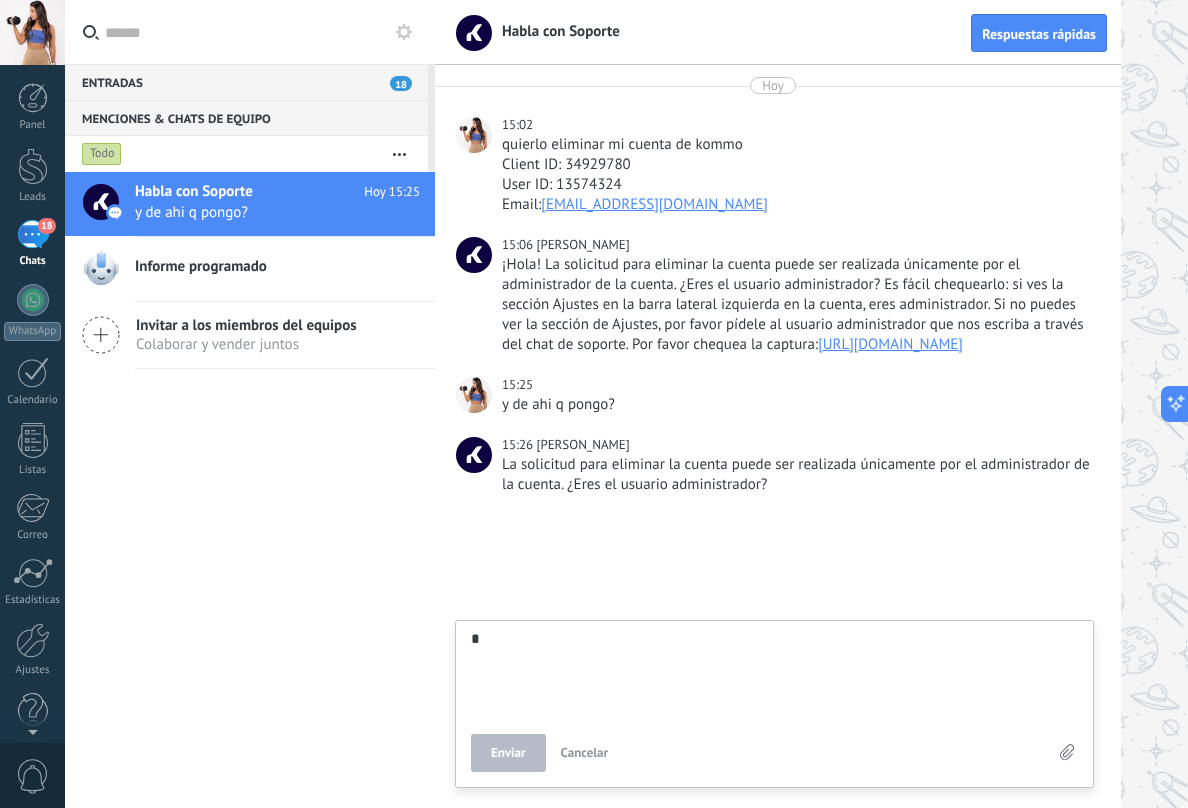 type on "*" 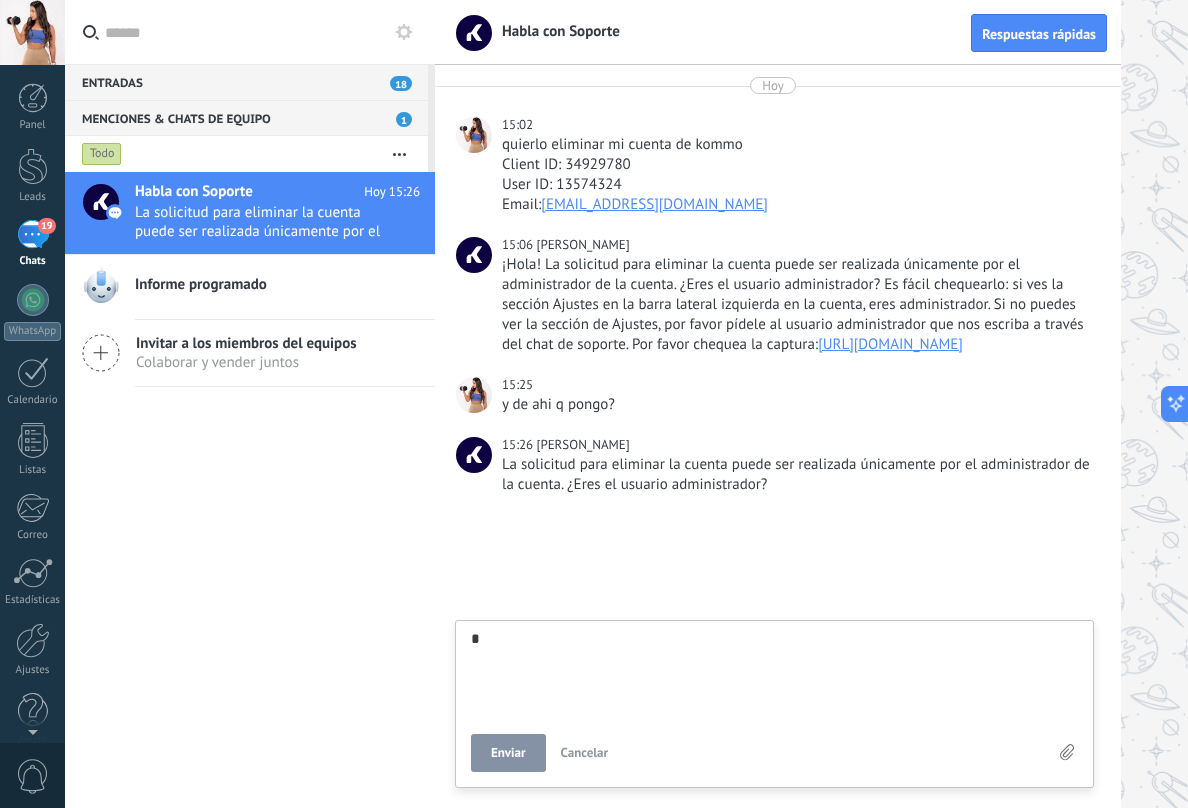 scroll, scrollTop: 19, scrollLeft: 0, axis: vertical 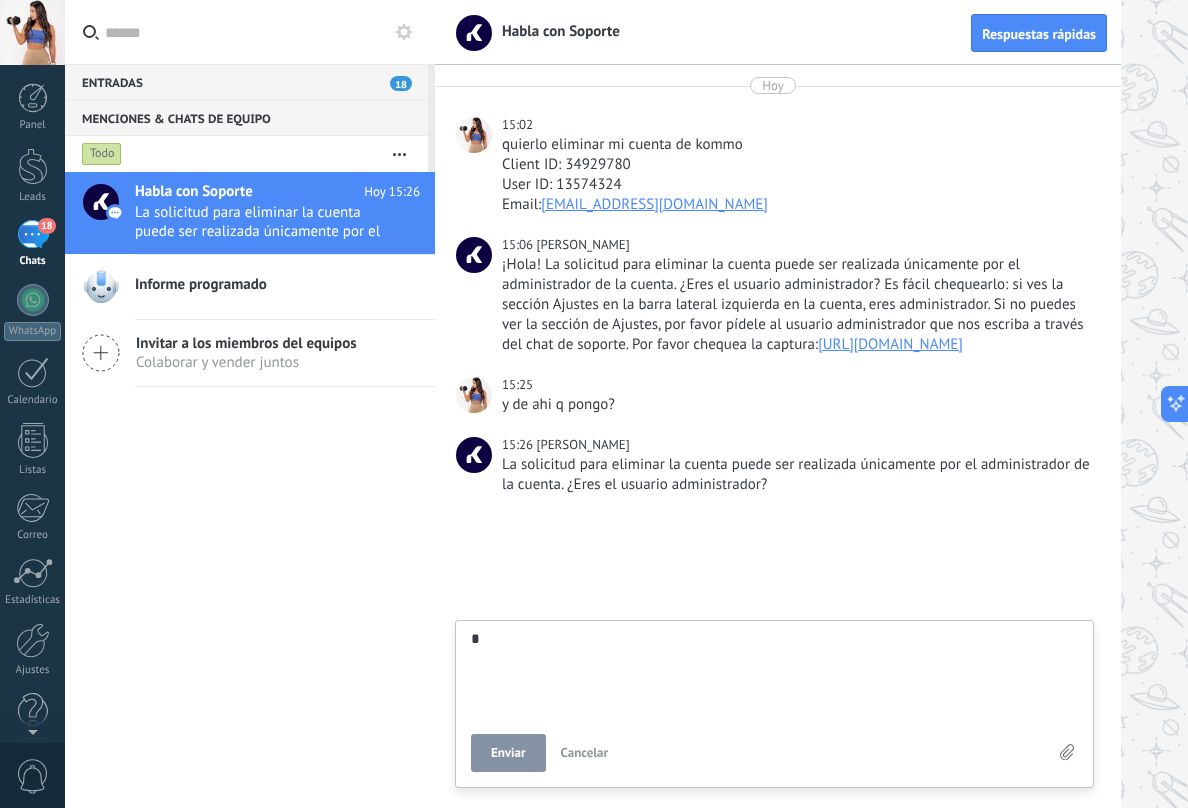 drag, startPoint x: 497, startPoint y: 643, endPoint x: 447, endPoint y: 642, distance: 50.01 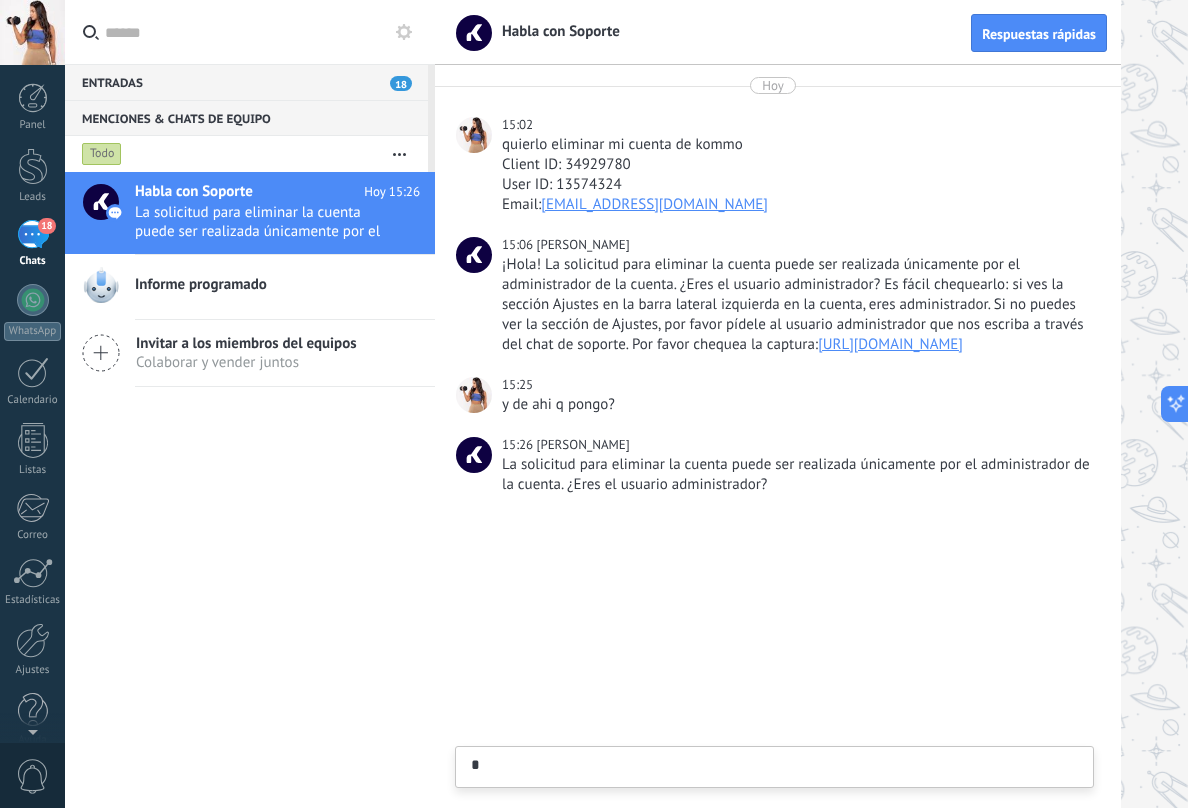 click on "* Enviar Cancelar" at bounding box center (774, 767) 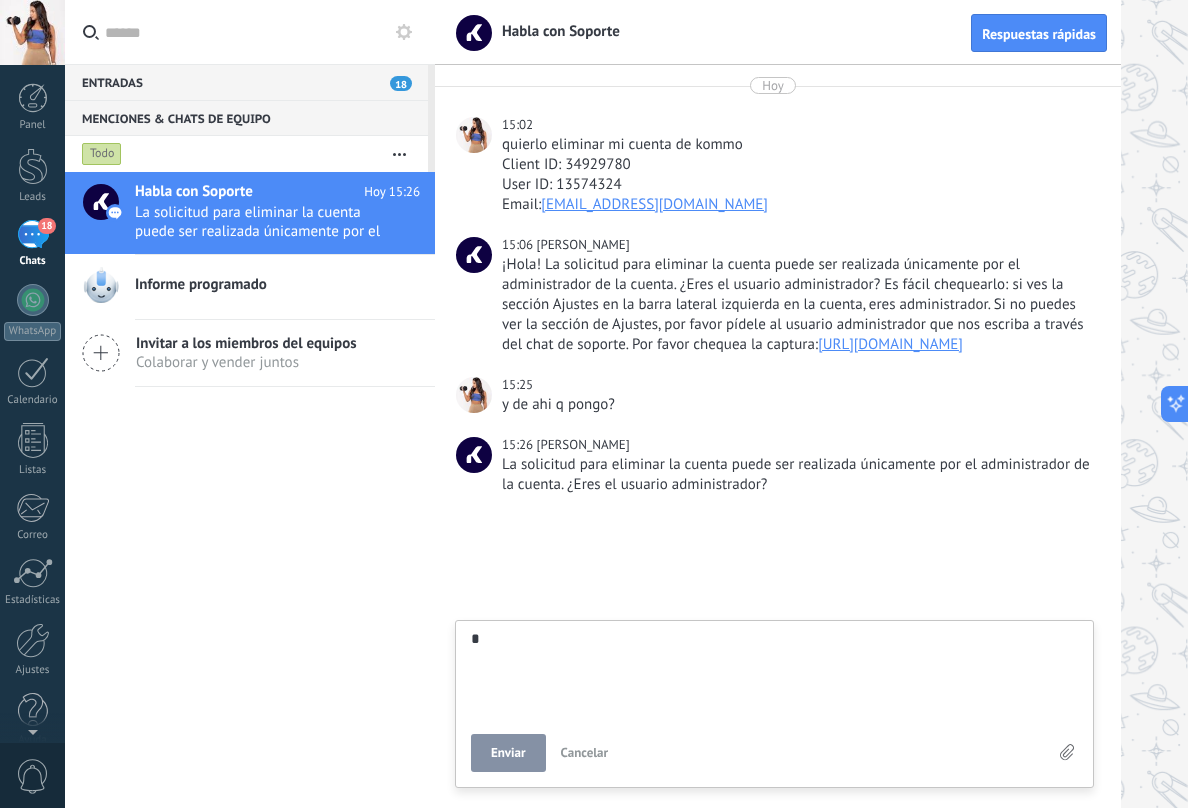 click on "*" at bounding box center [774, 672] 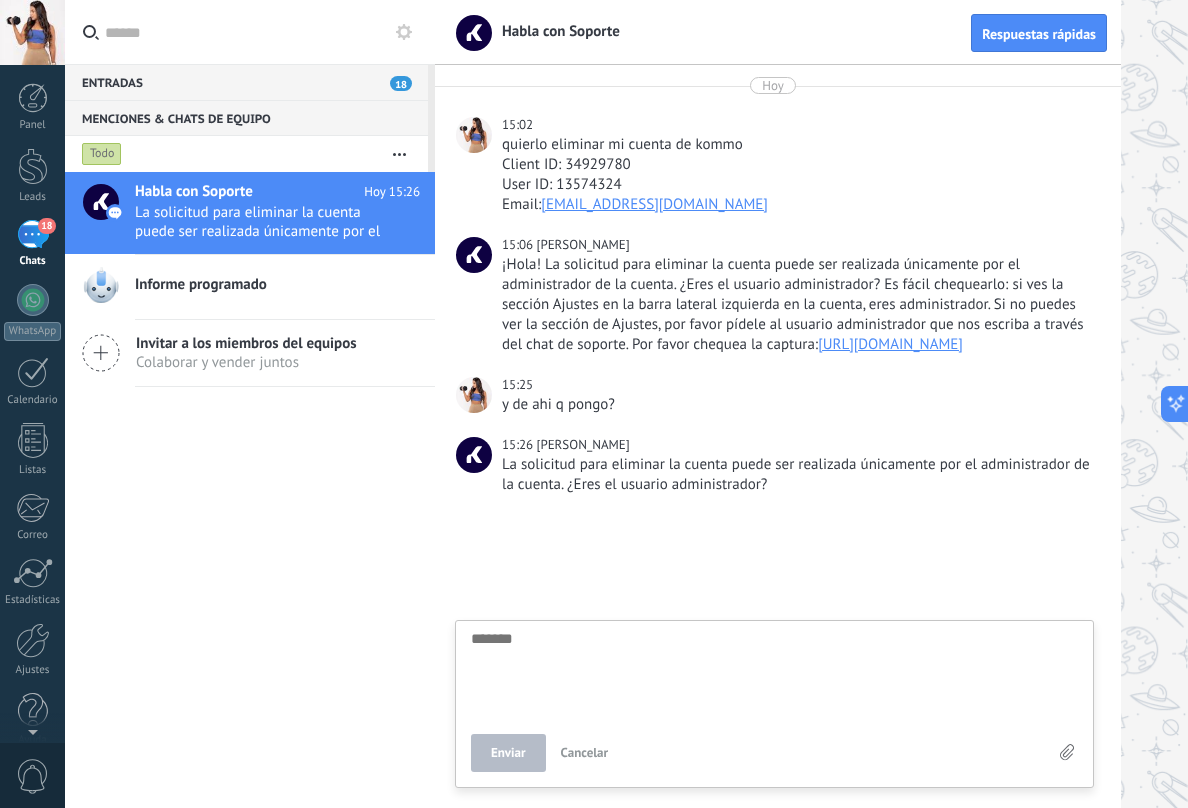 type on "*" 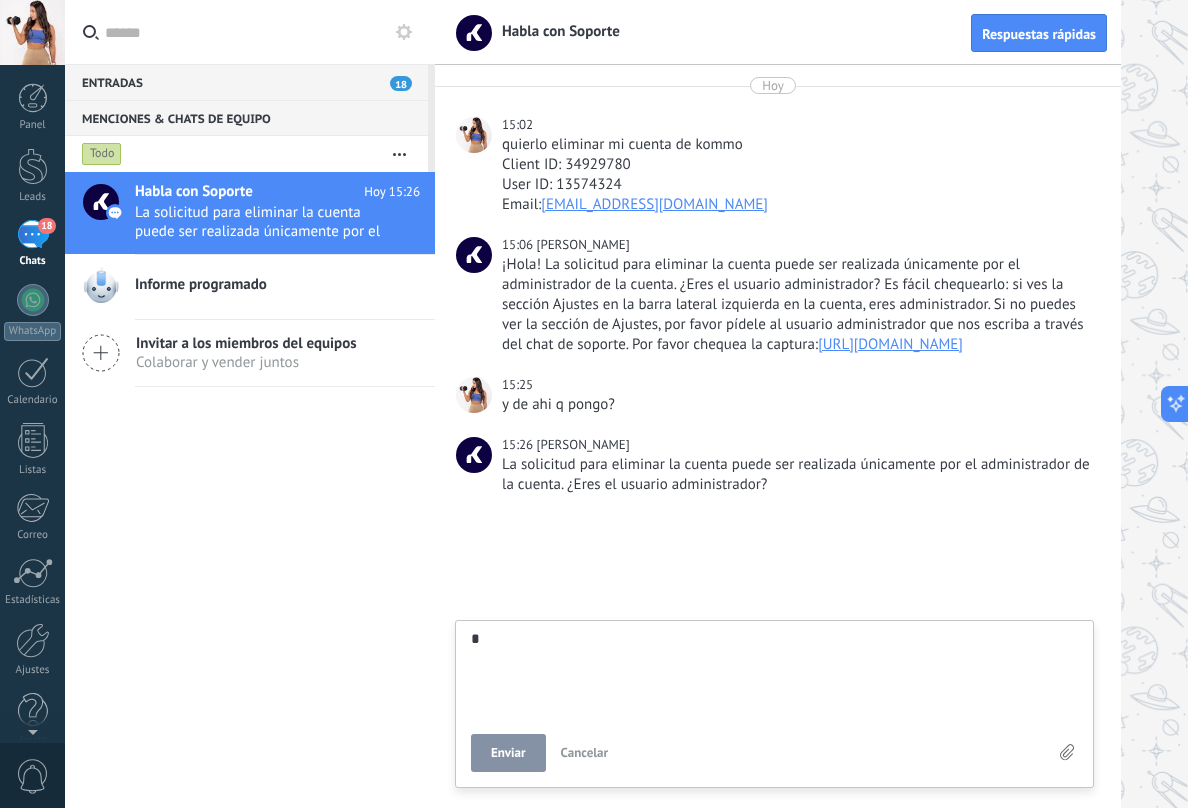 type on "**" 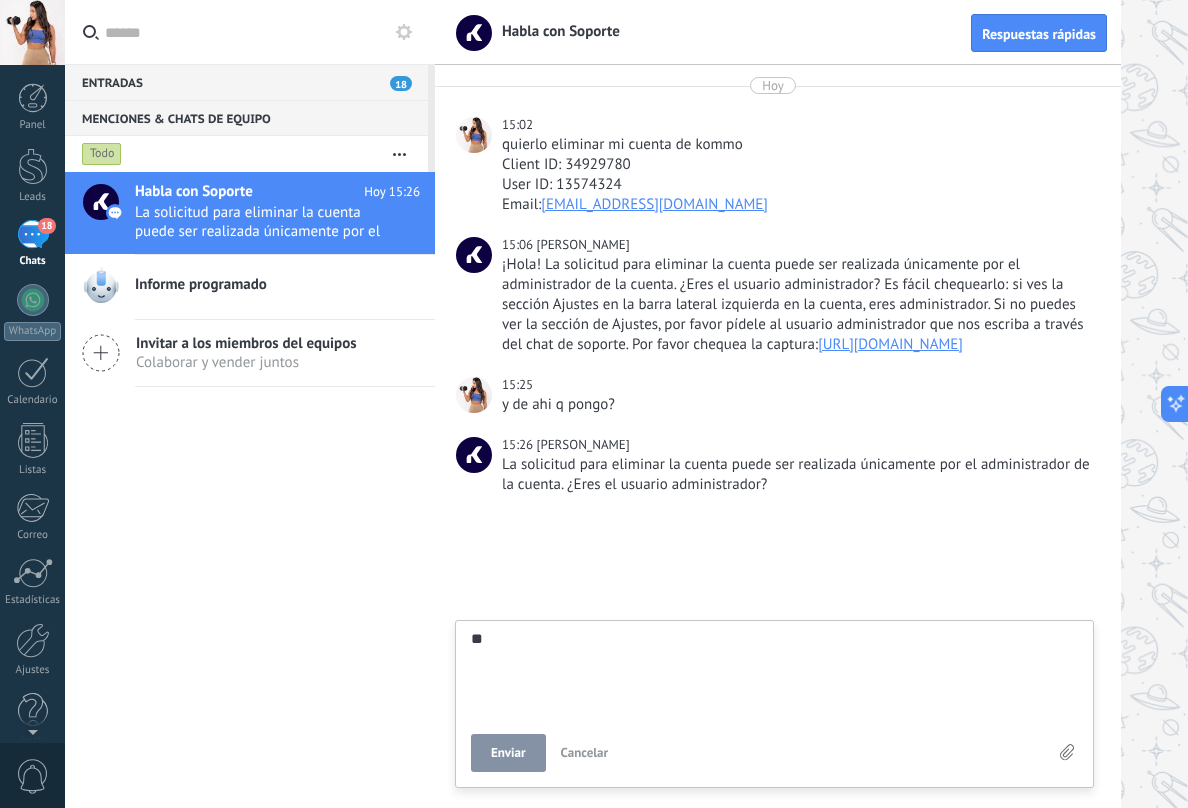 type on "***" 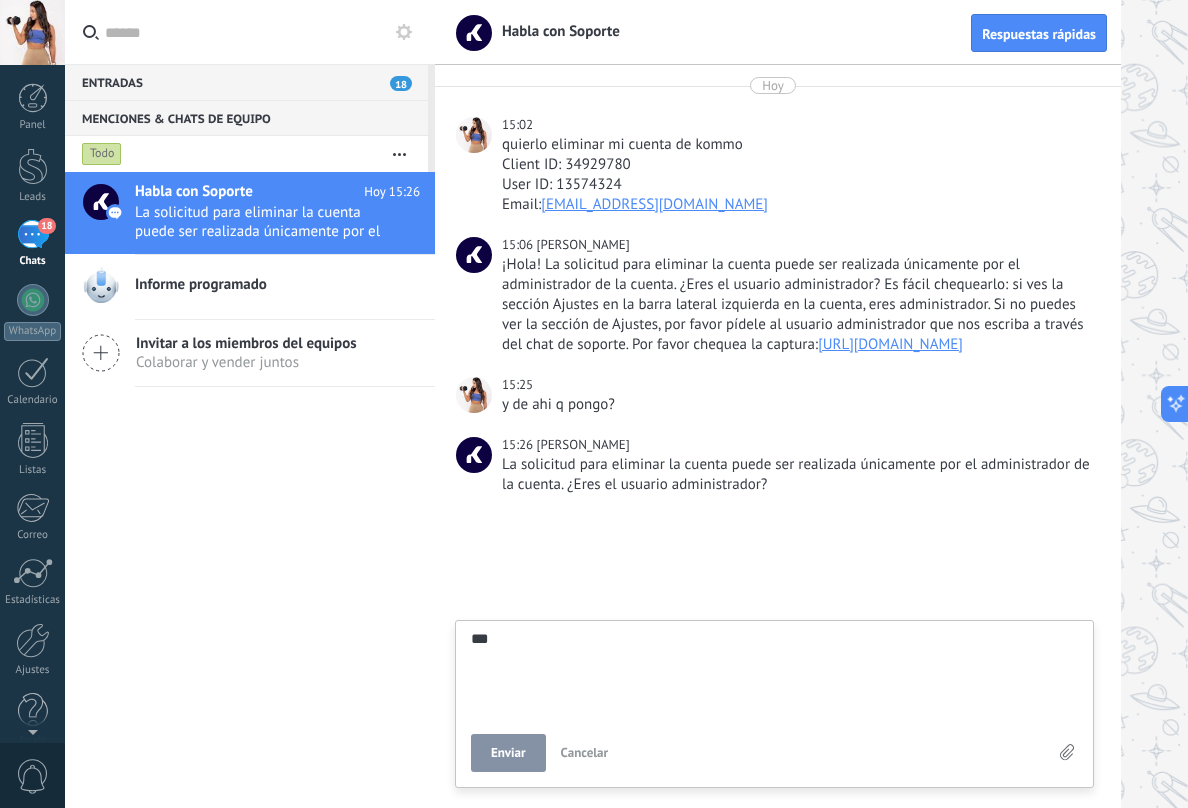 type on "***" 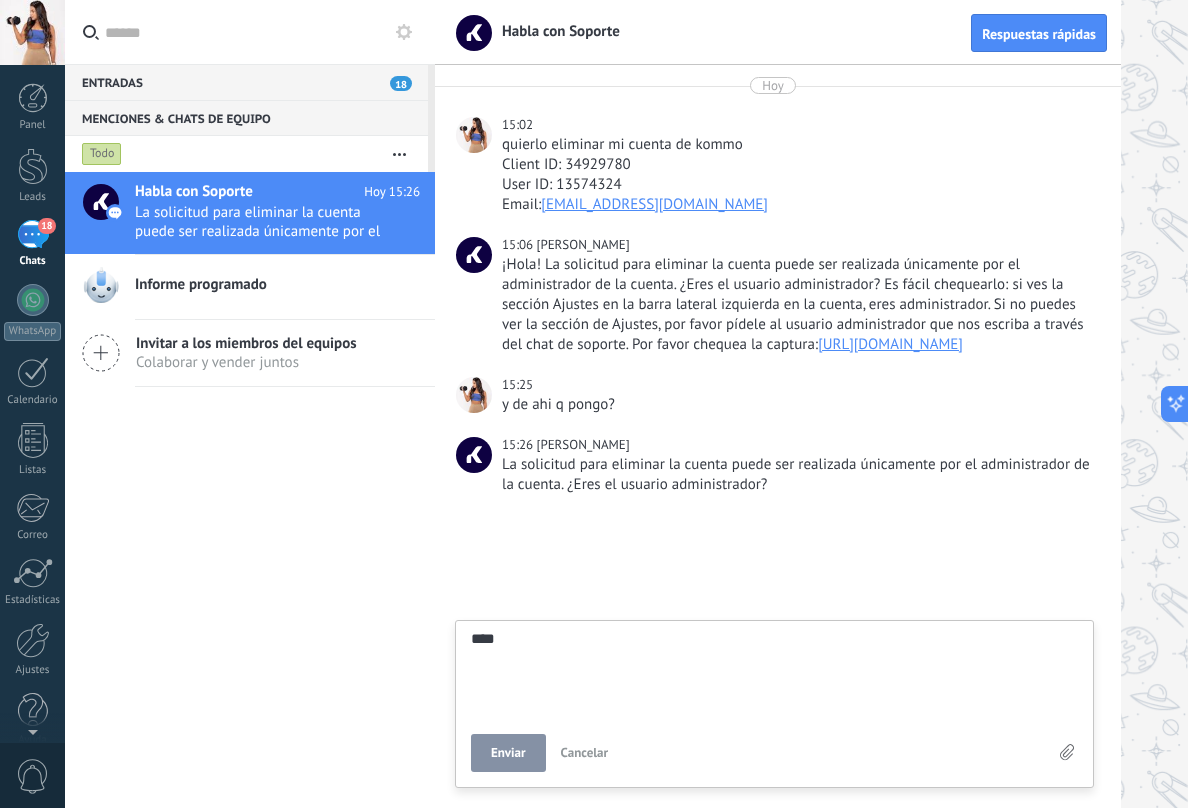 type on "*****" 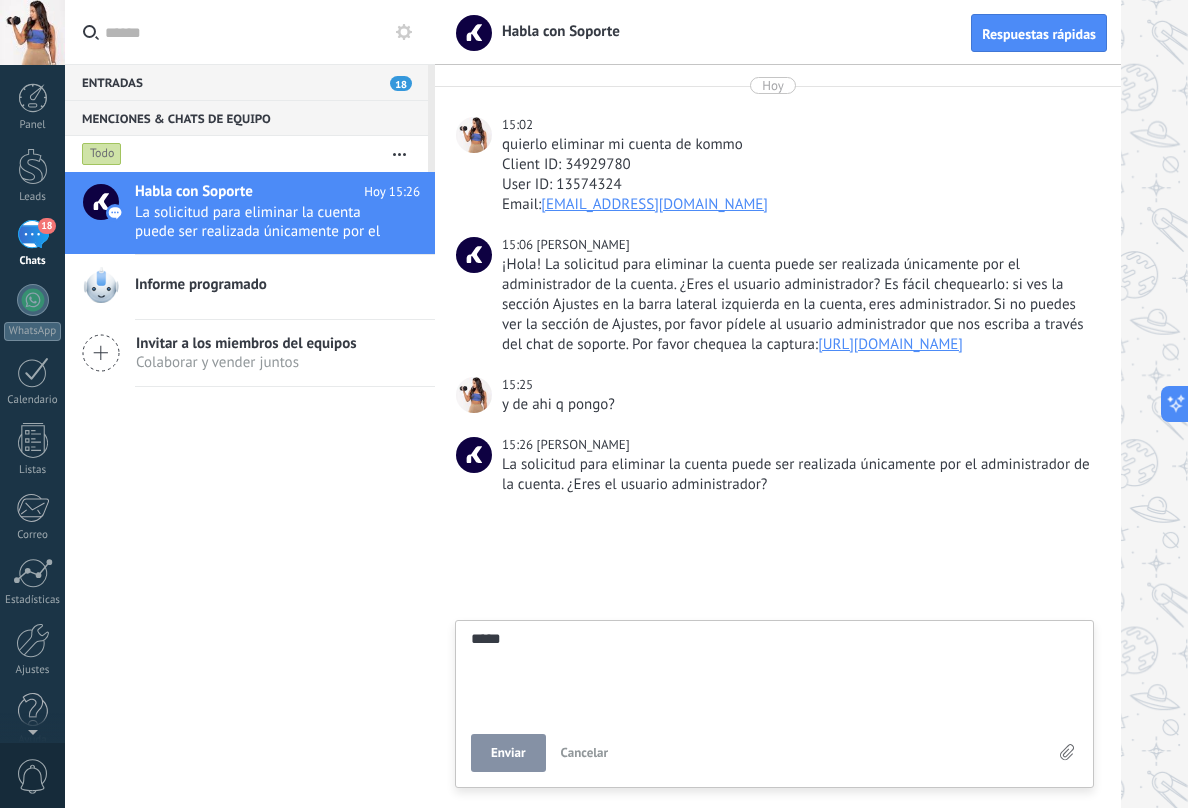 type on "******" 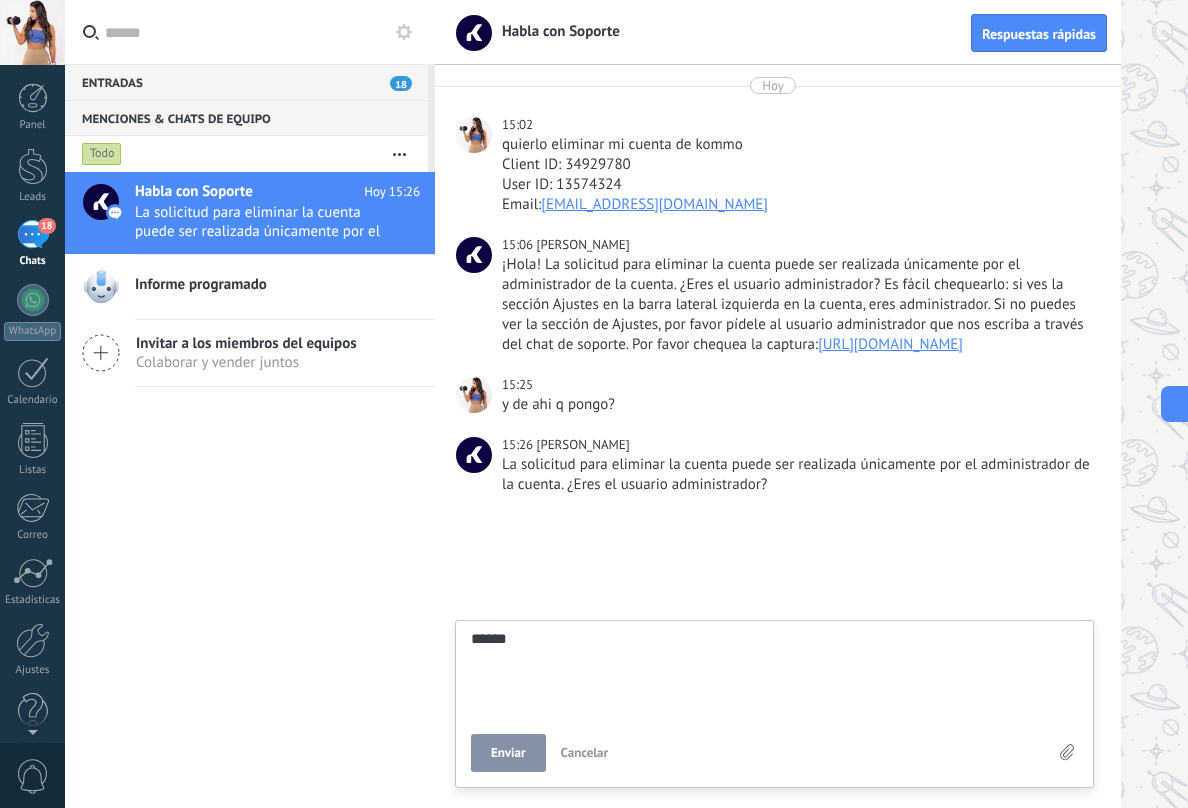 type on "*******" 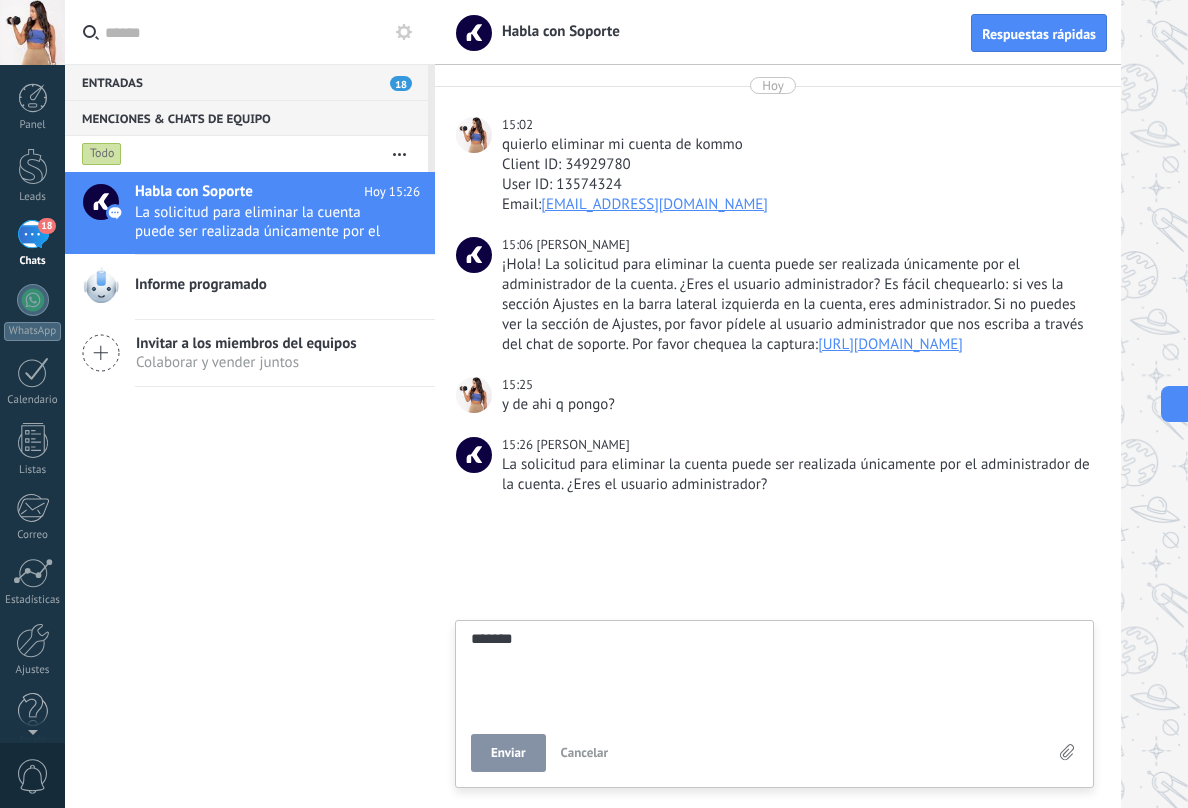 type on "*******" 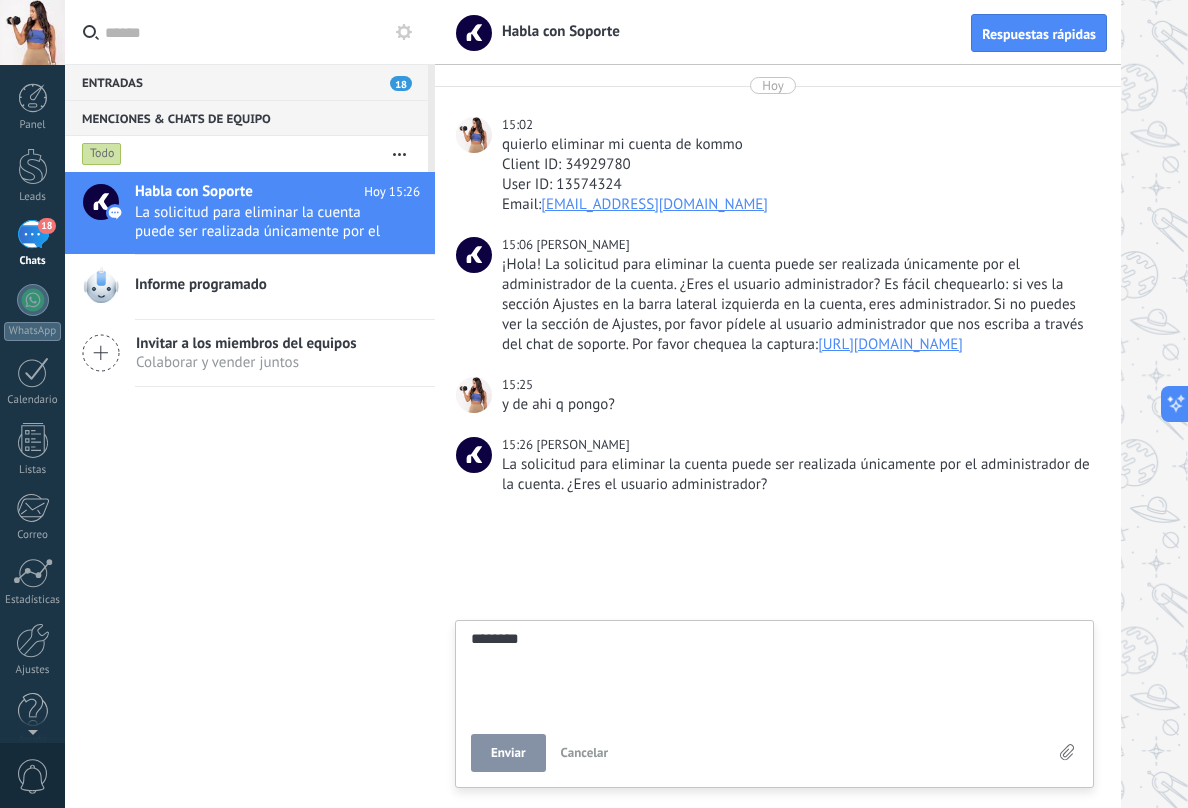 type on "*********" 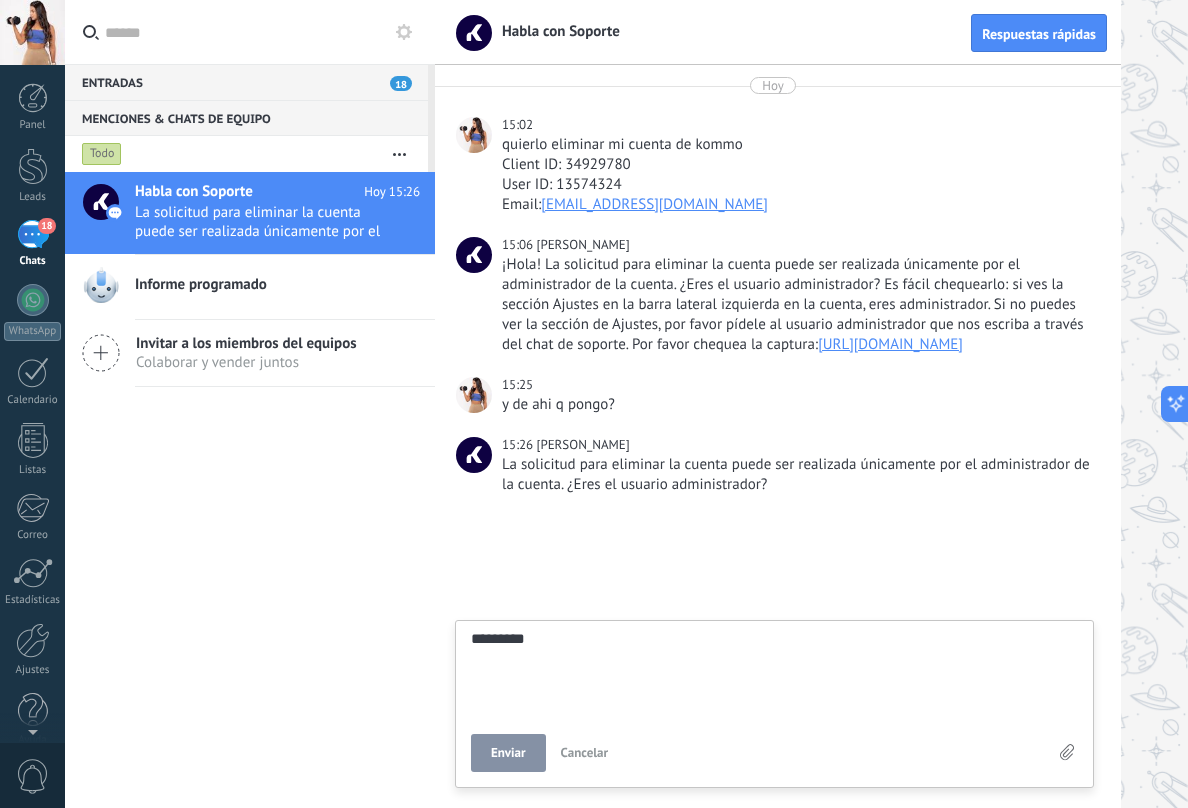 type on "**********" 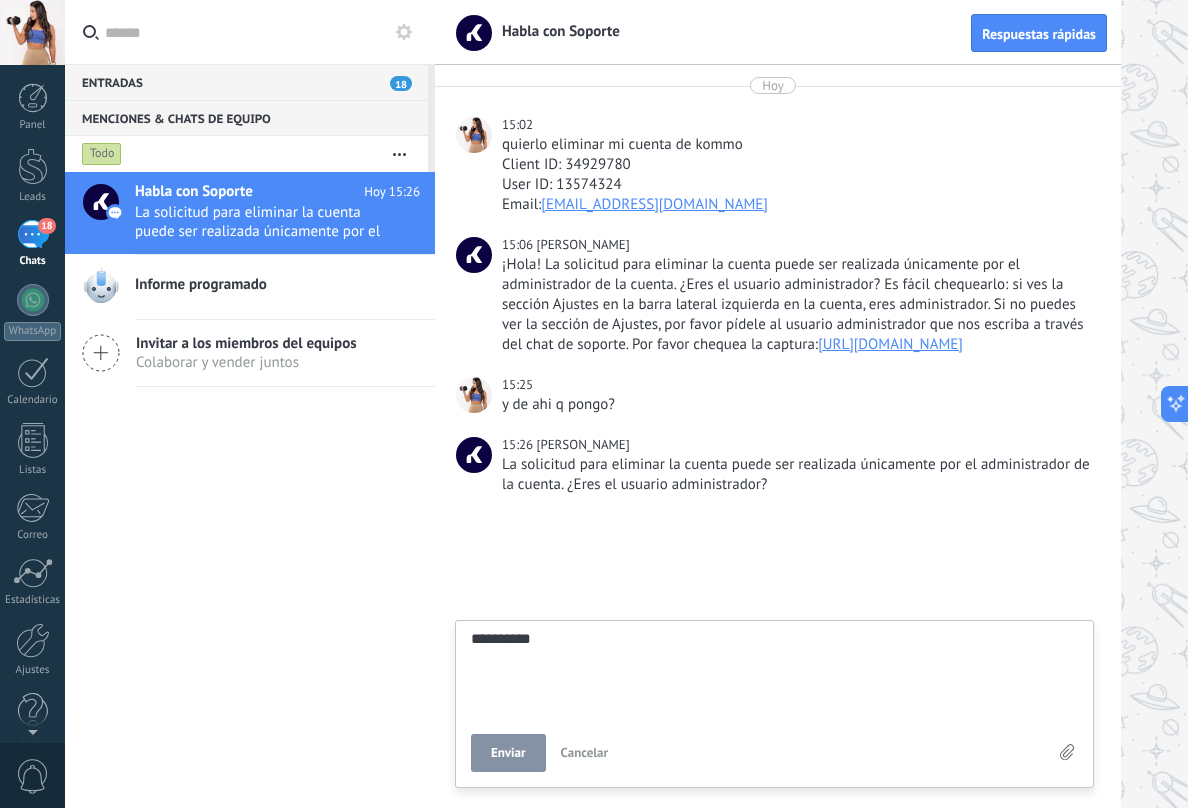 type on "**********" 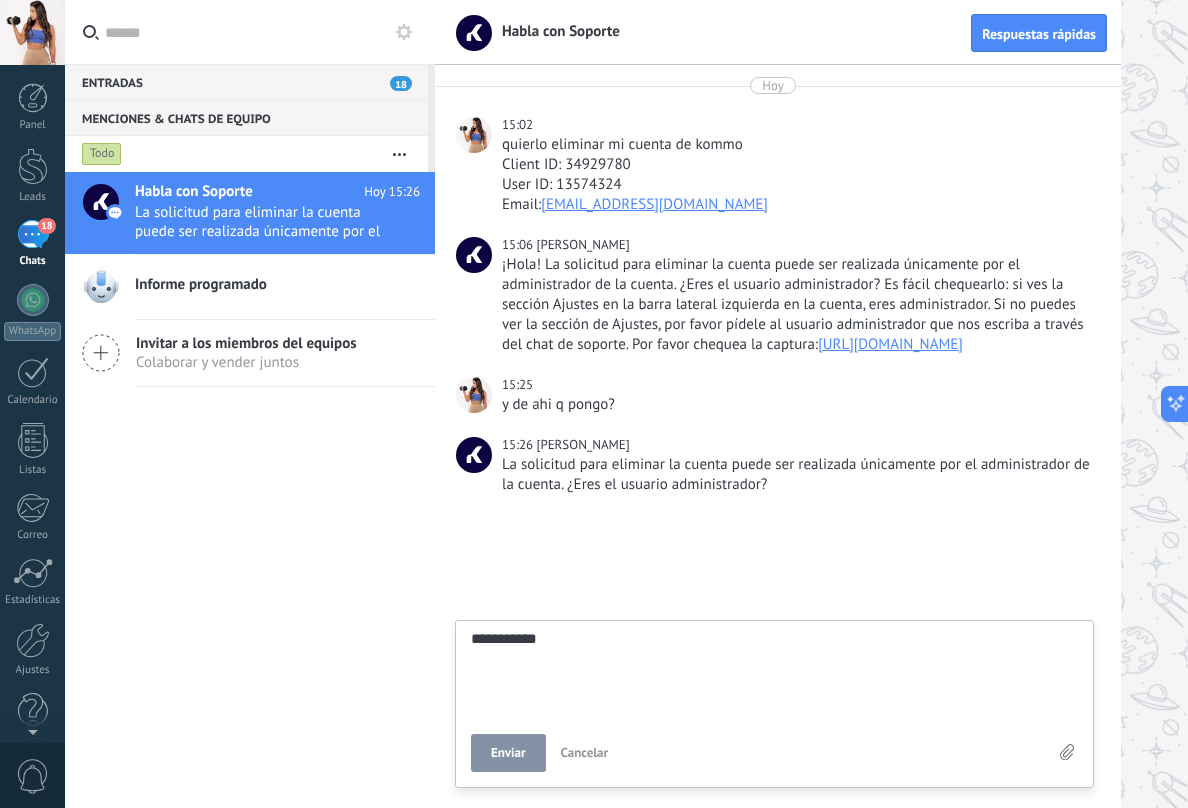 type on "**********" 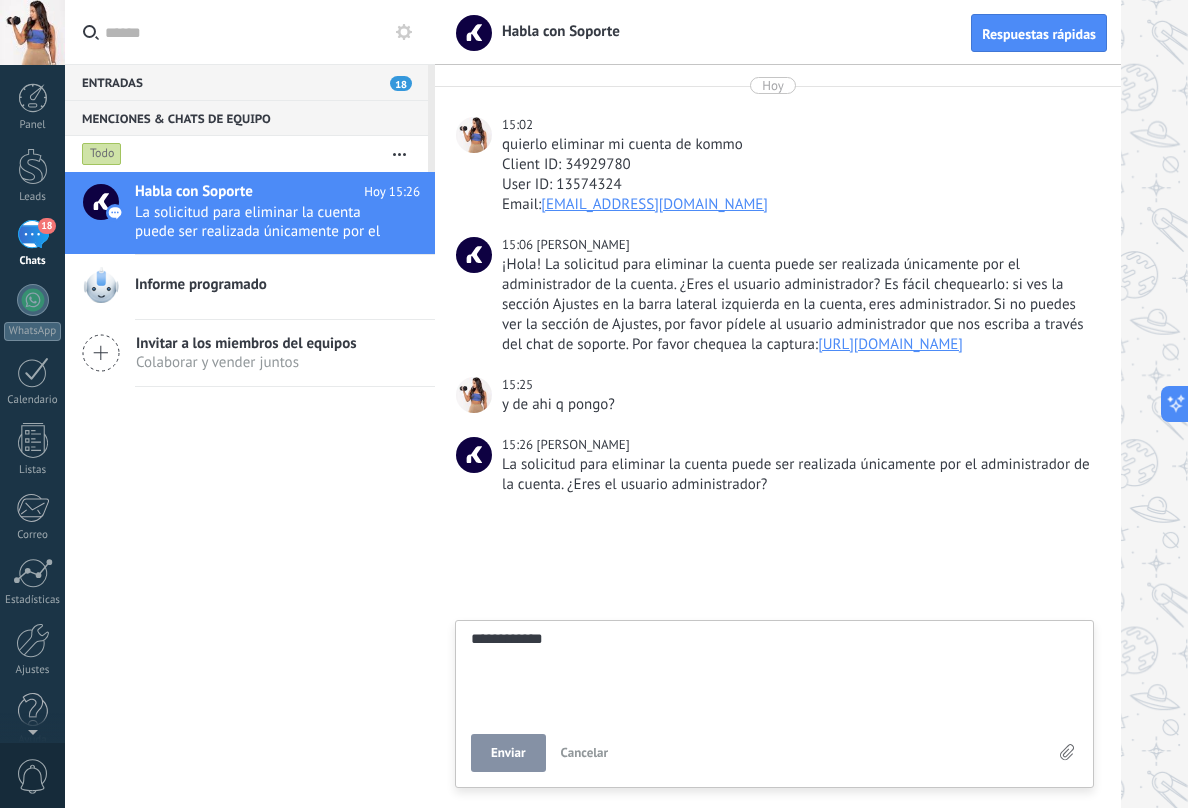 type on "**********" 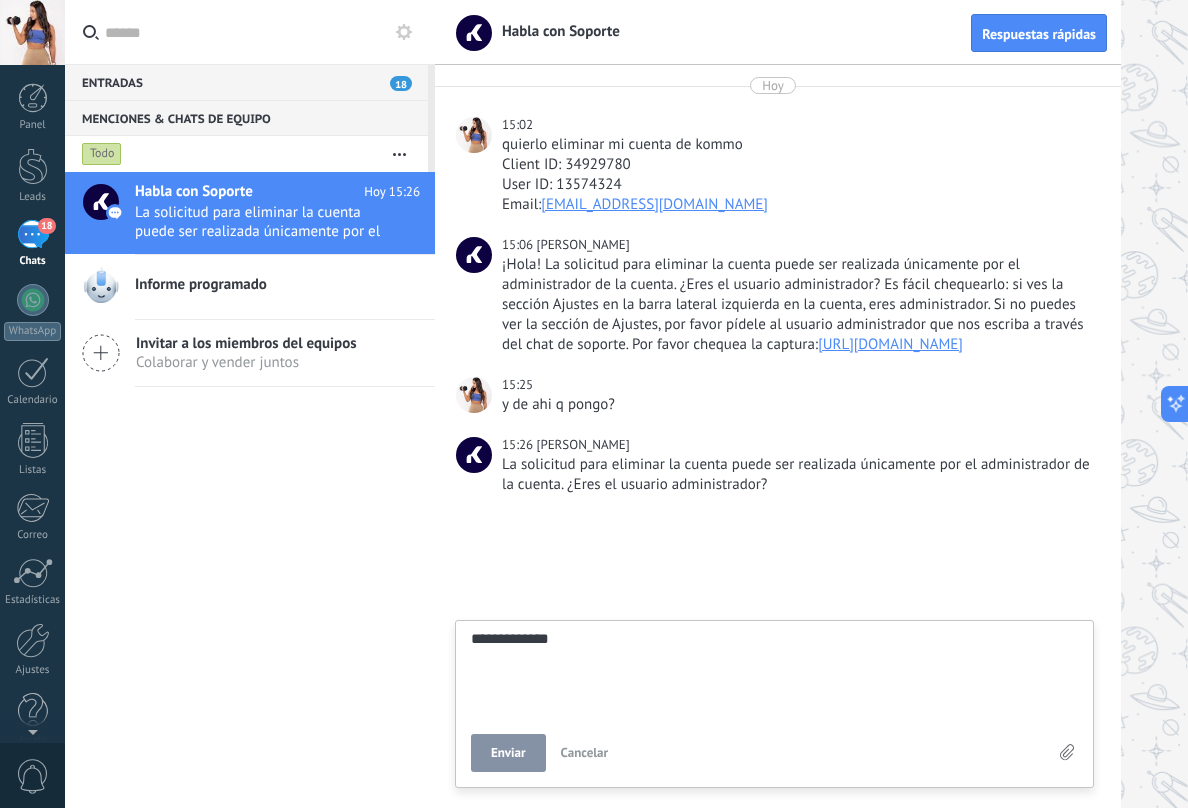 type on "**********" 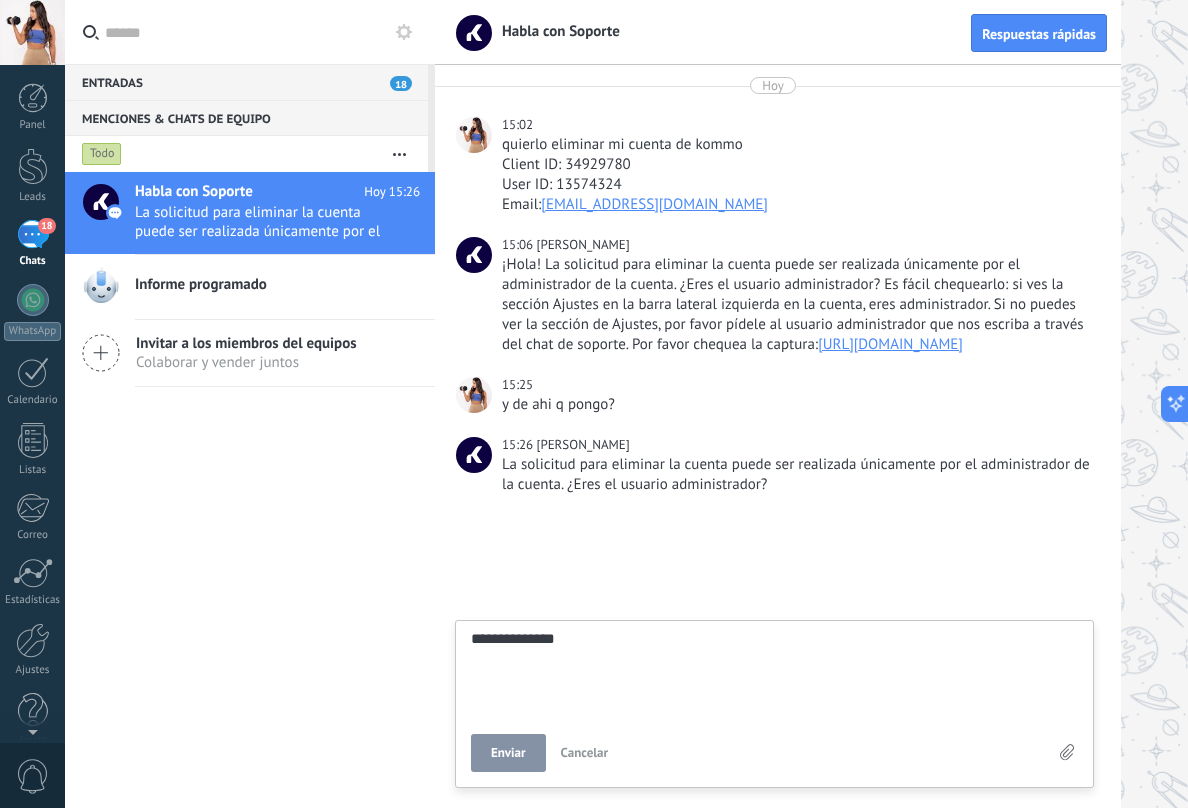 type on "**********" 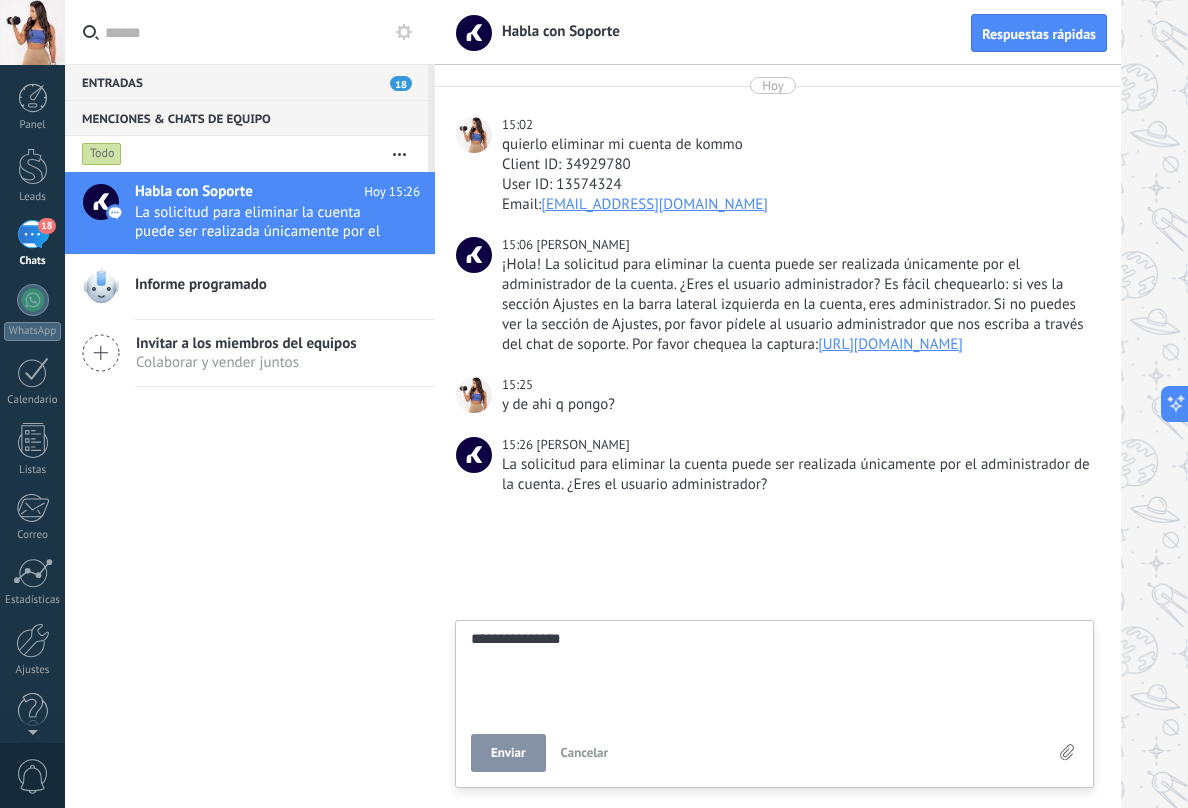 scroll, scrollTop: 39, scrollLeft: 0, axis: vertical 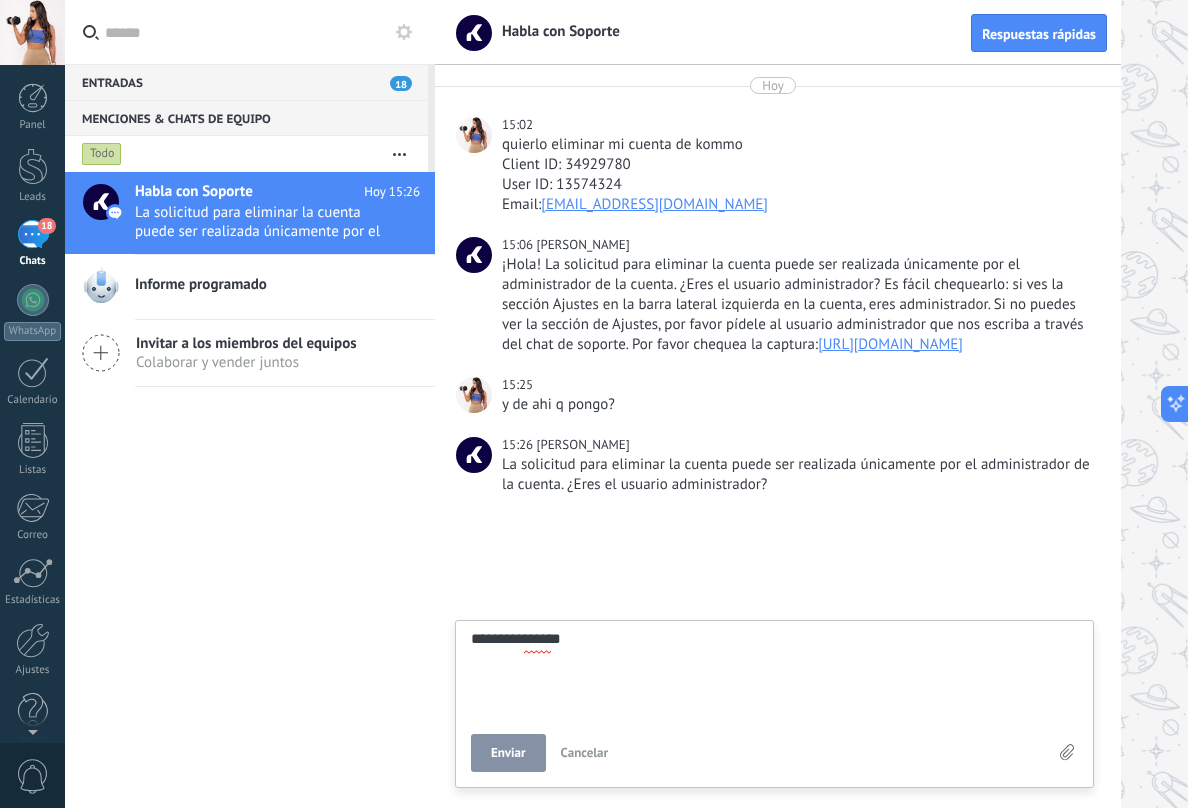 type on "**********" 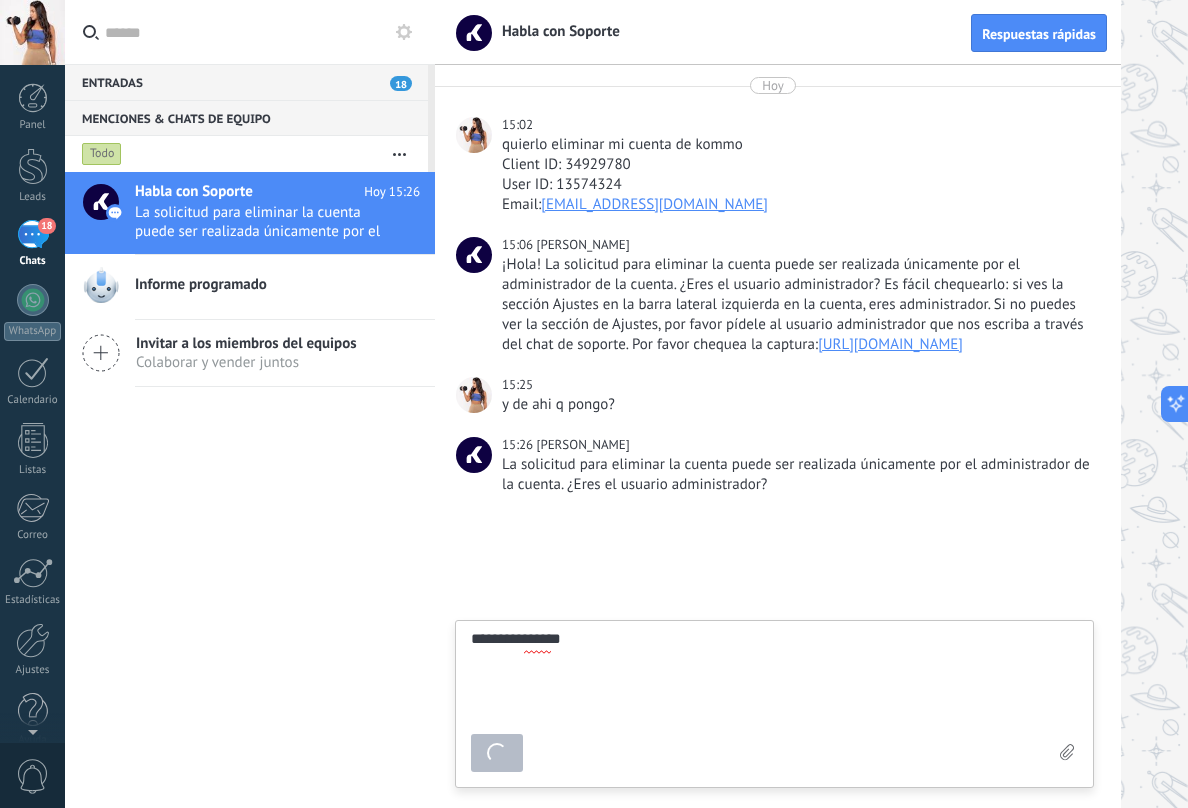 type on "*******" 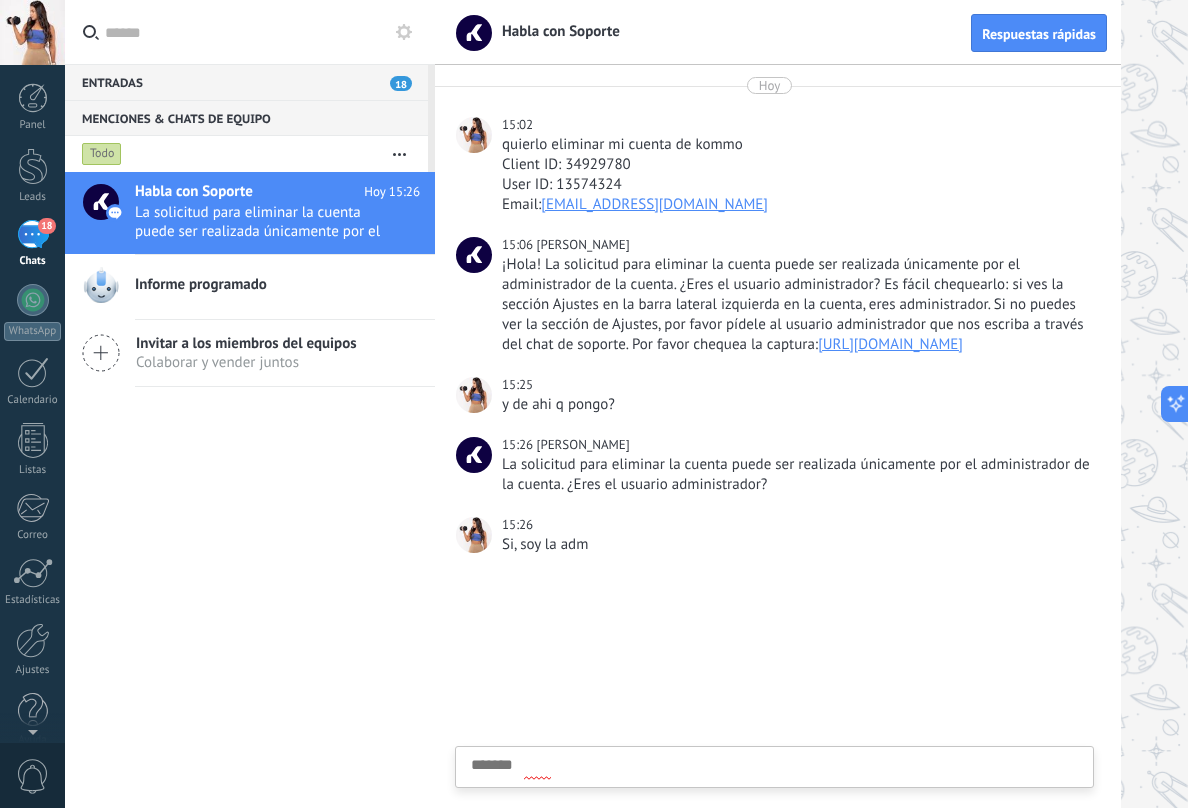 scroll, scrollTop: 2, scrollLeft: 0, axis: vertical 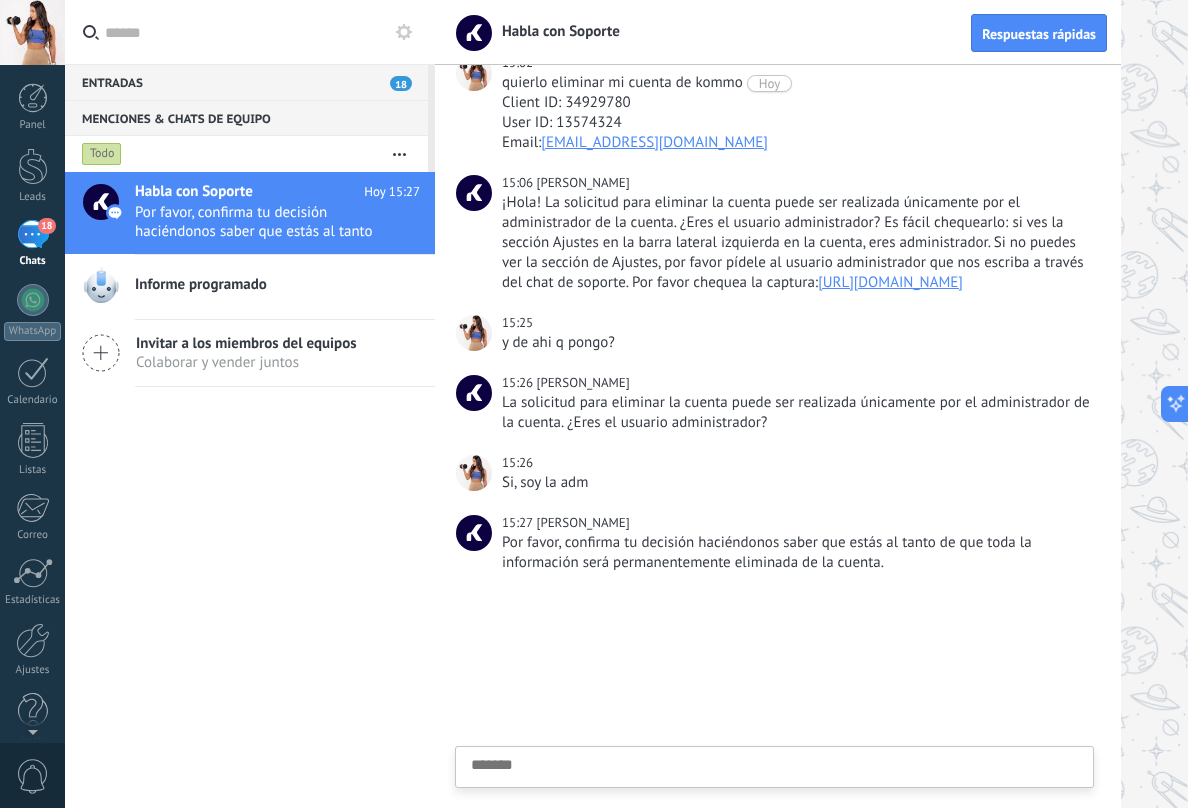 click at bounding box center (774, 798) 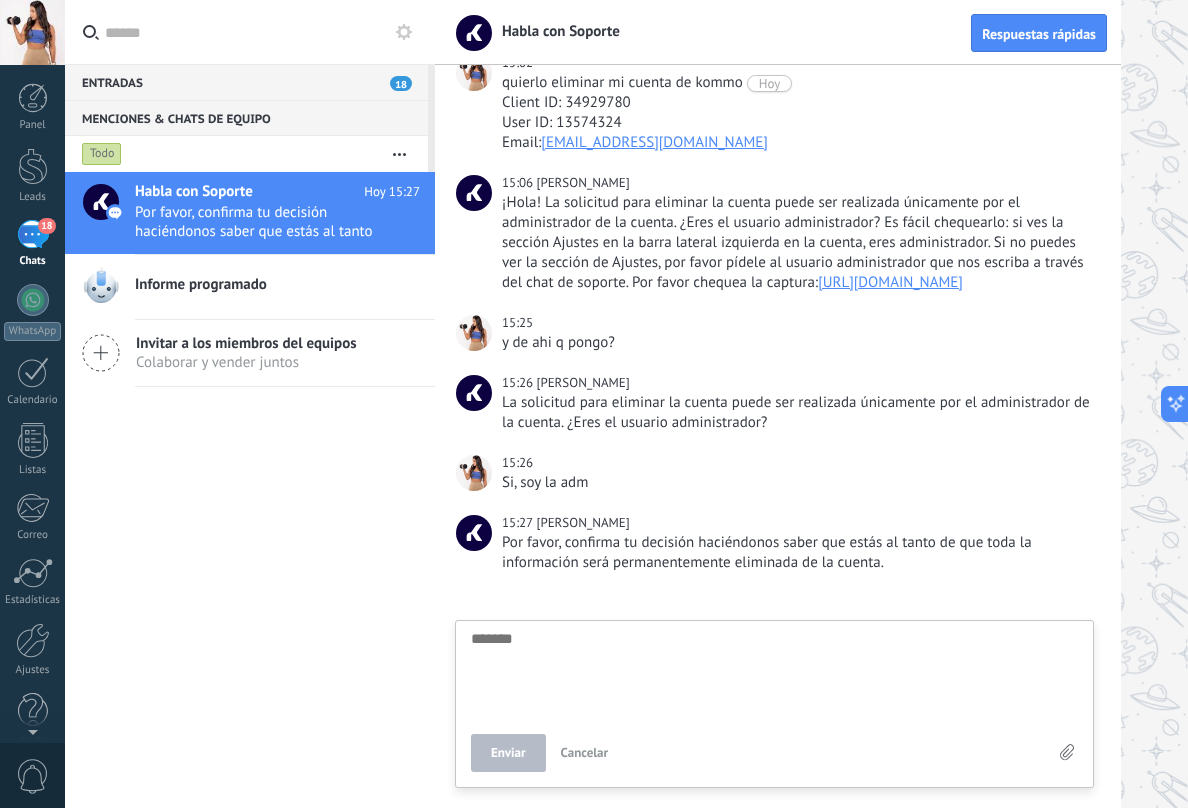 scroll, scrollTop: 19, scrollLeft: 0, axis: vertical 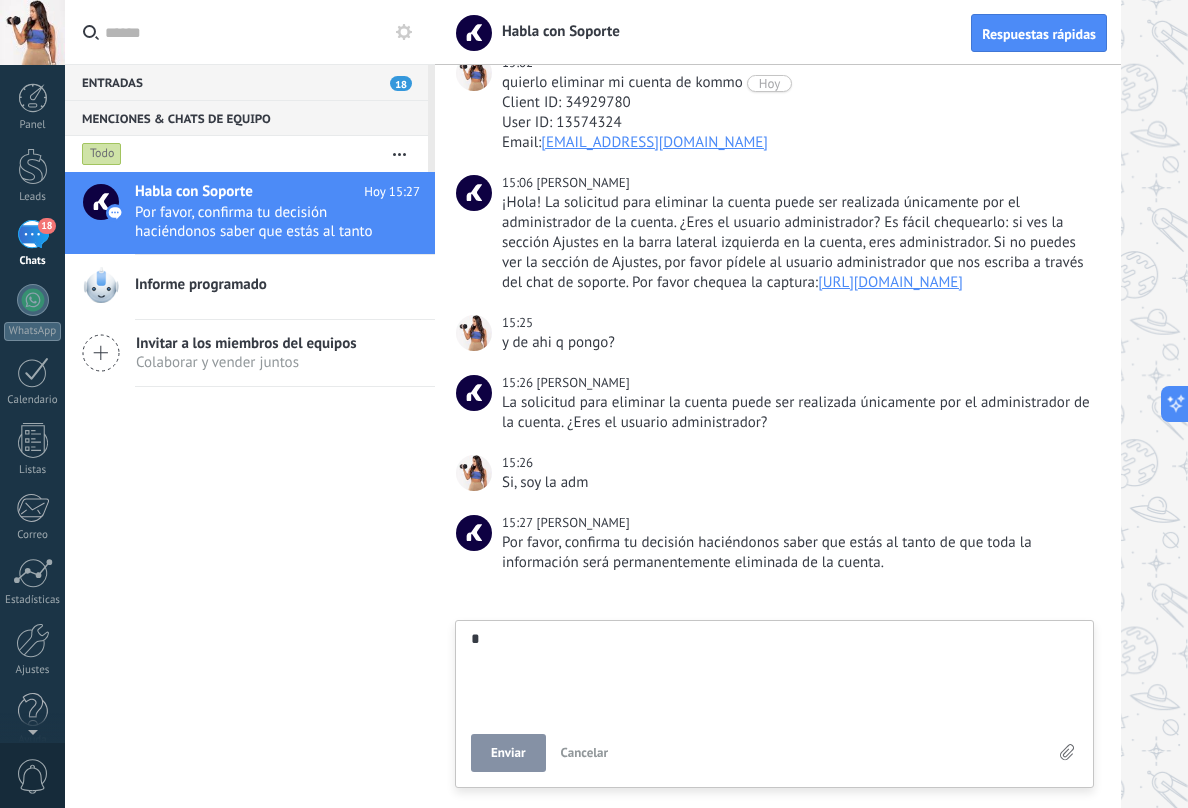 type on "*" 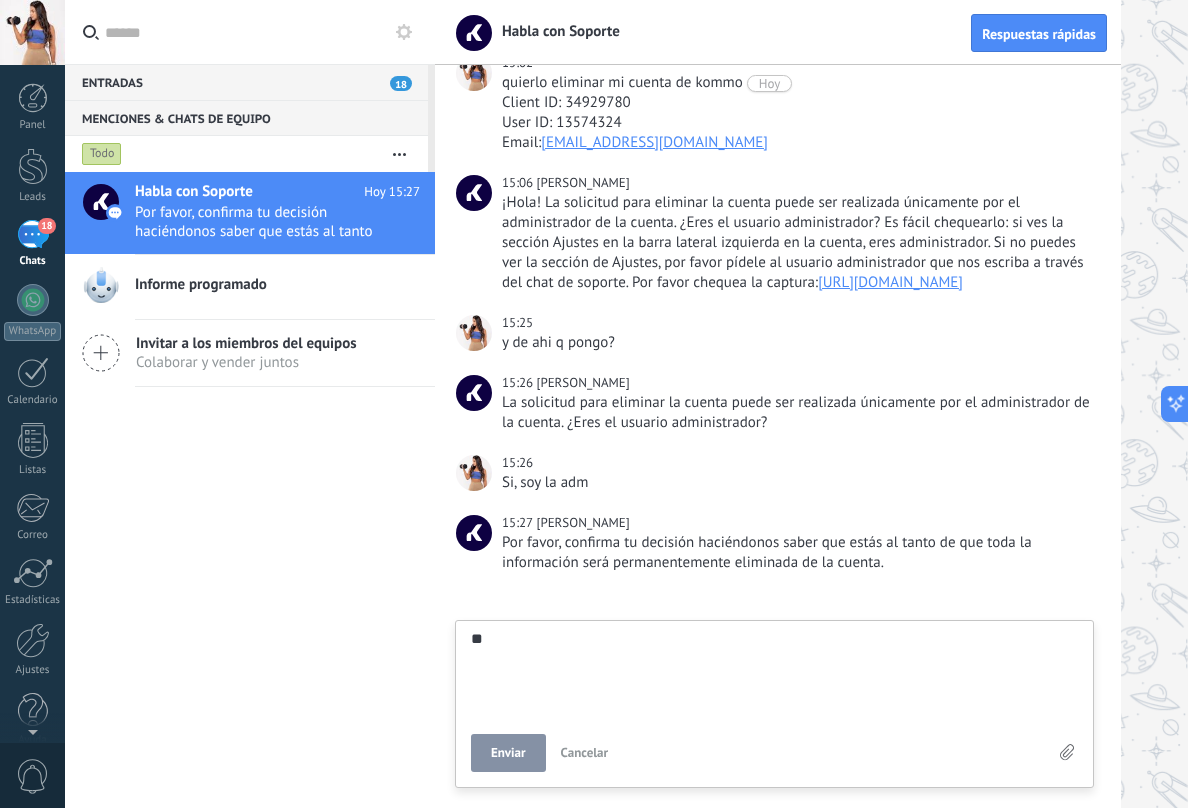 type on "***" 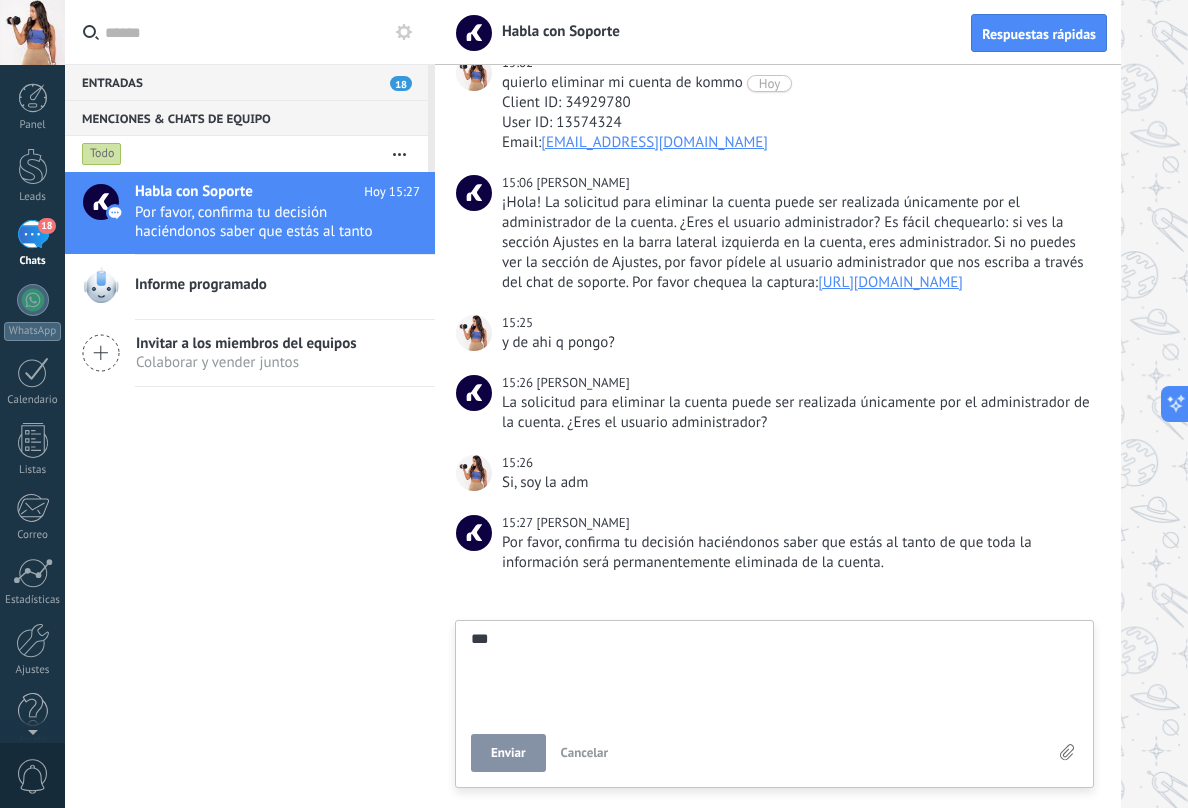 type on "****" 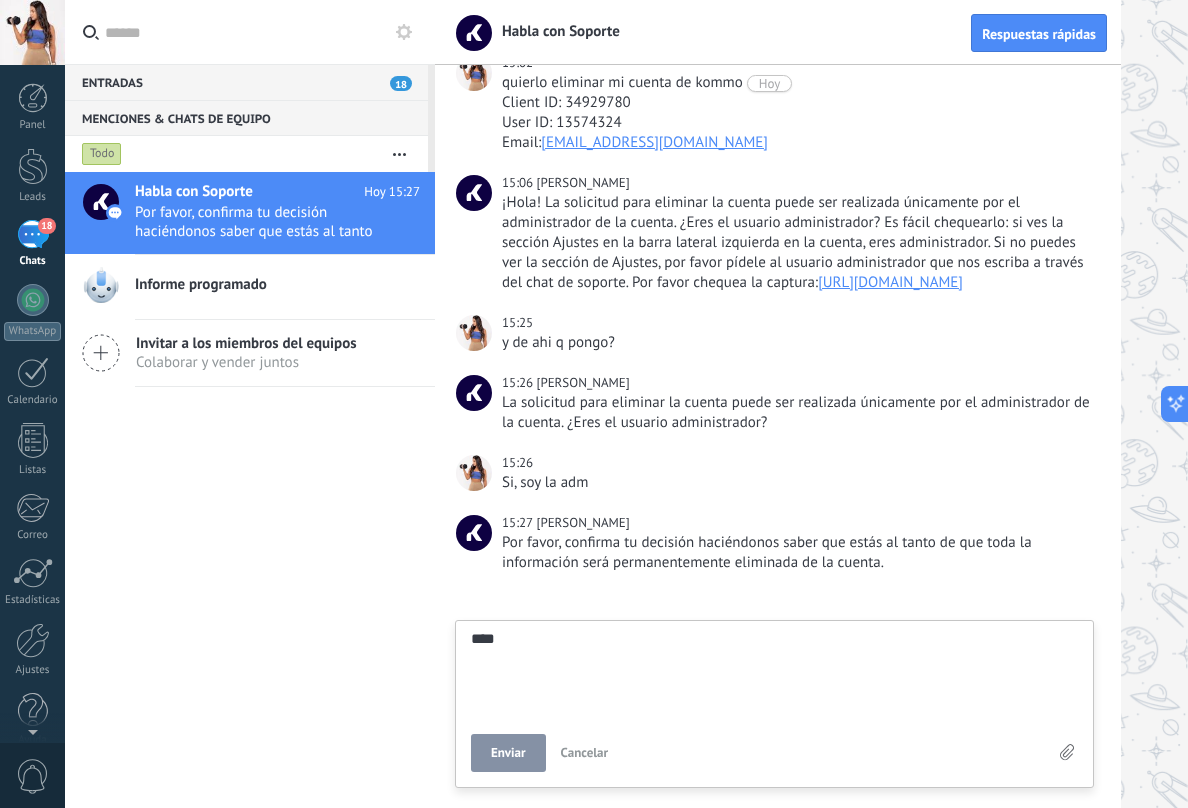 type on "****" 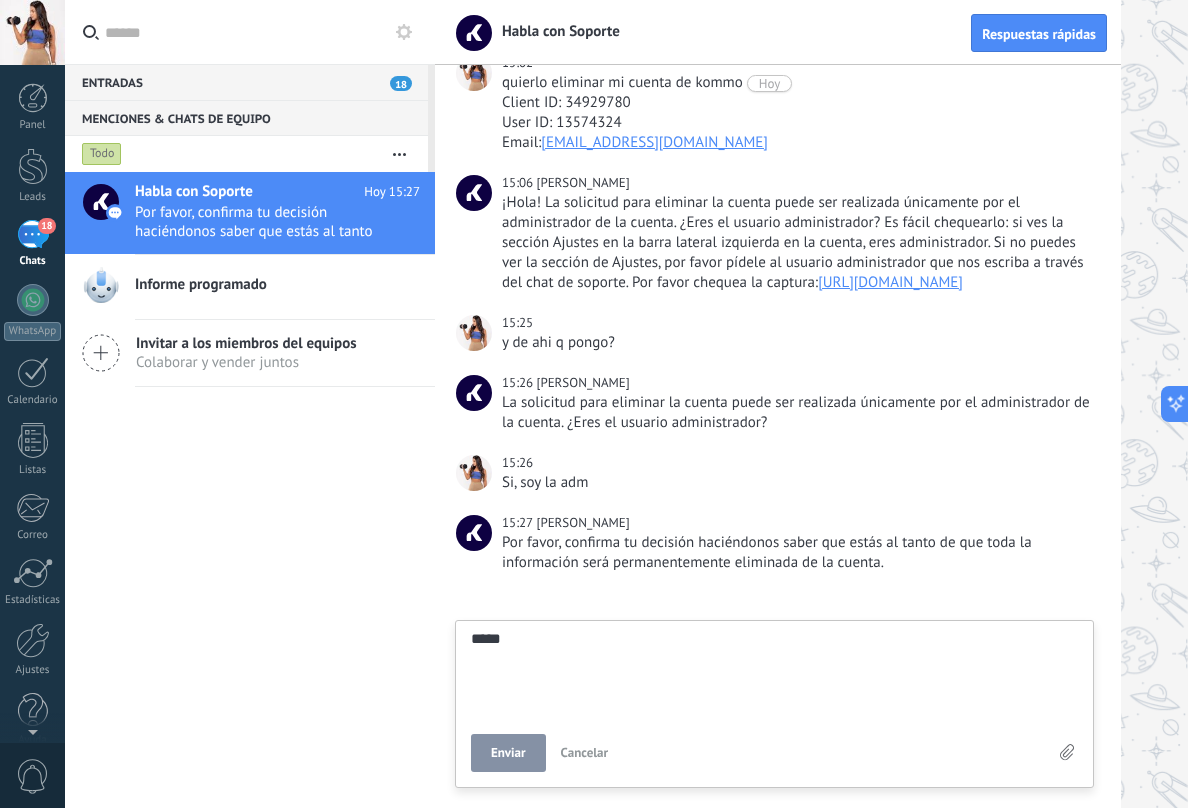 type on "******" 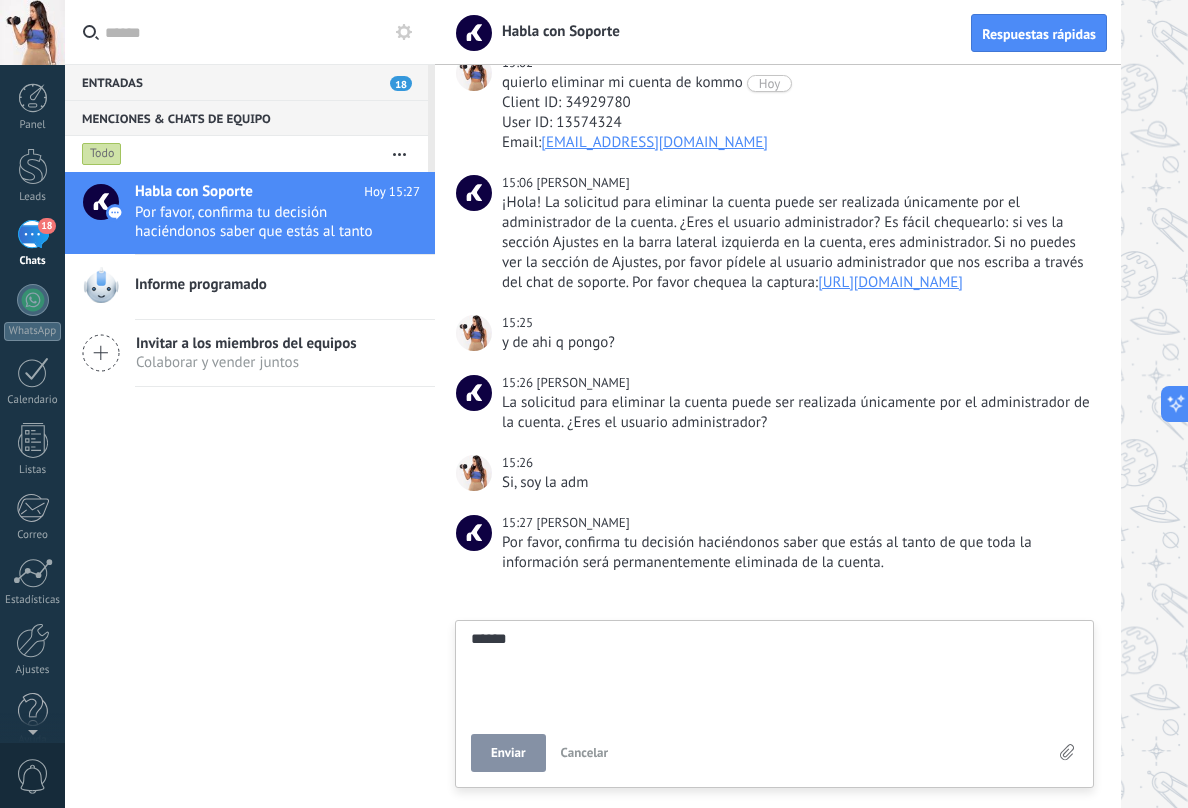 type on "*******" 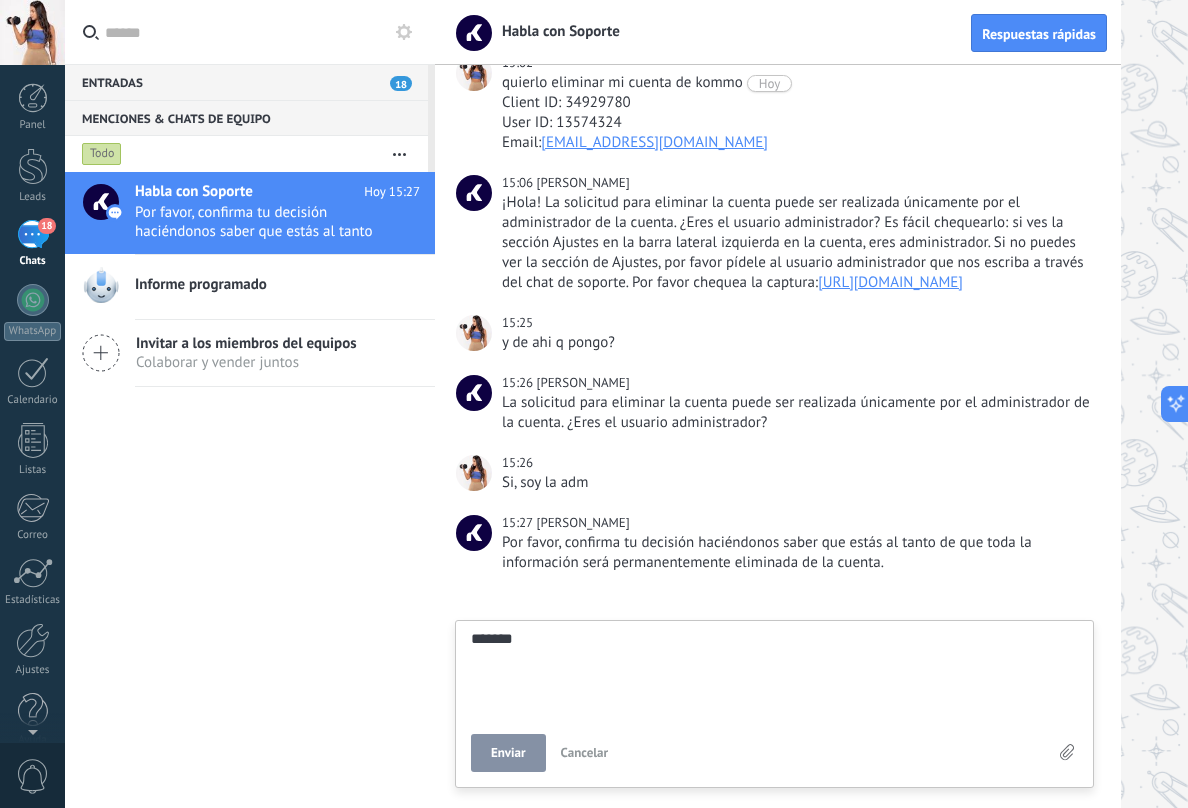 type on "*******" 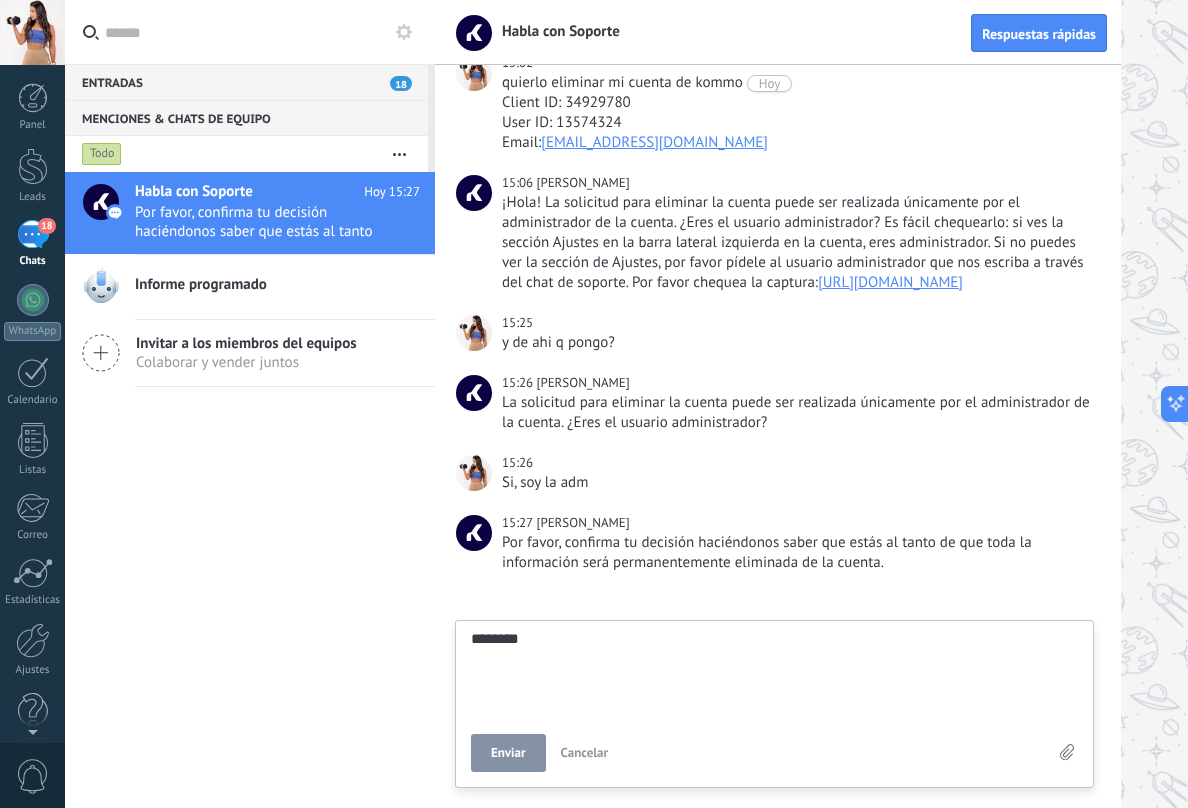 type on "*********" 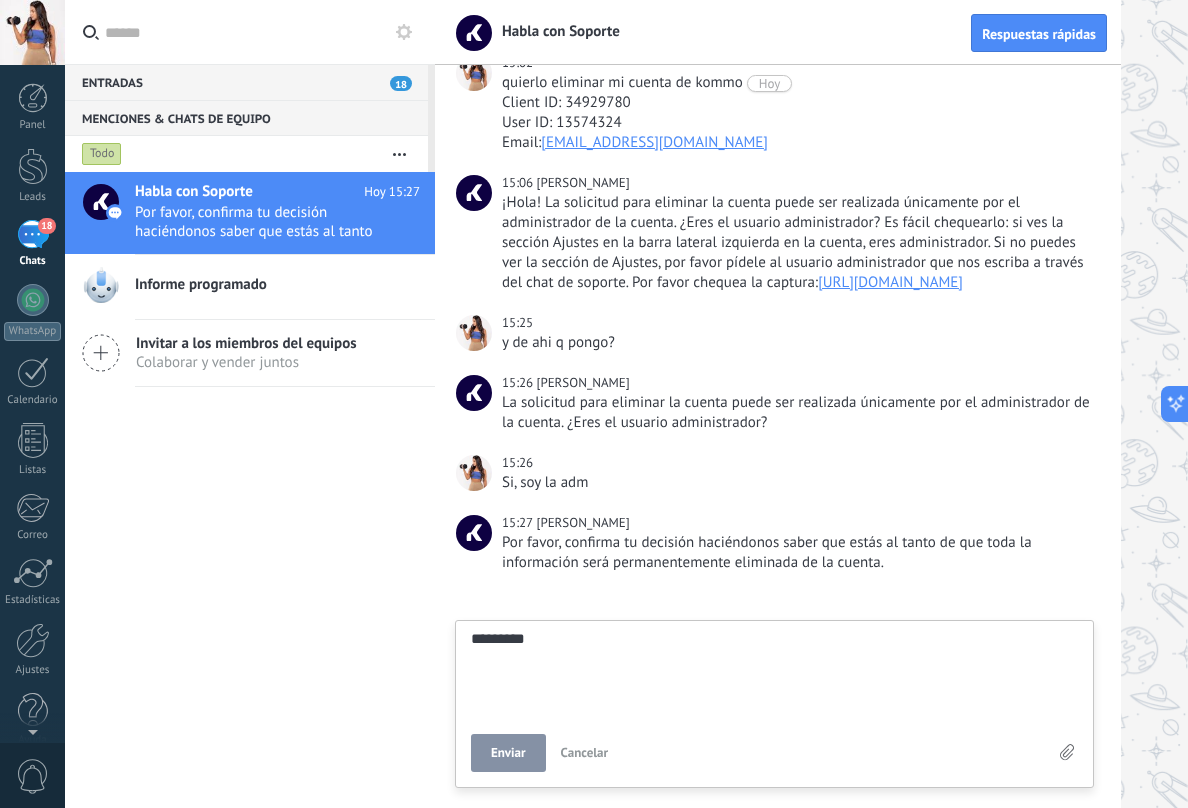 type on "**********" 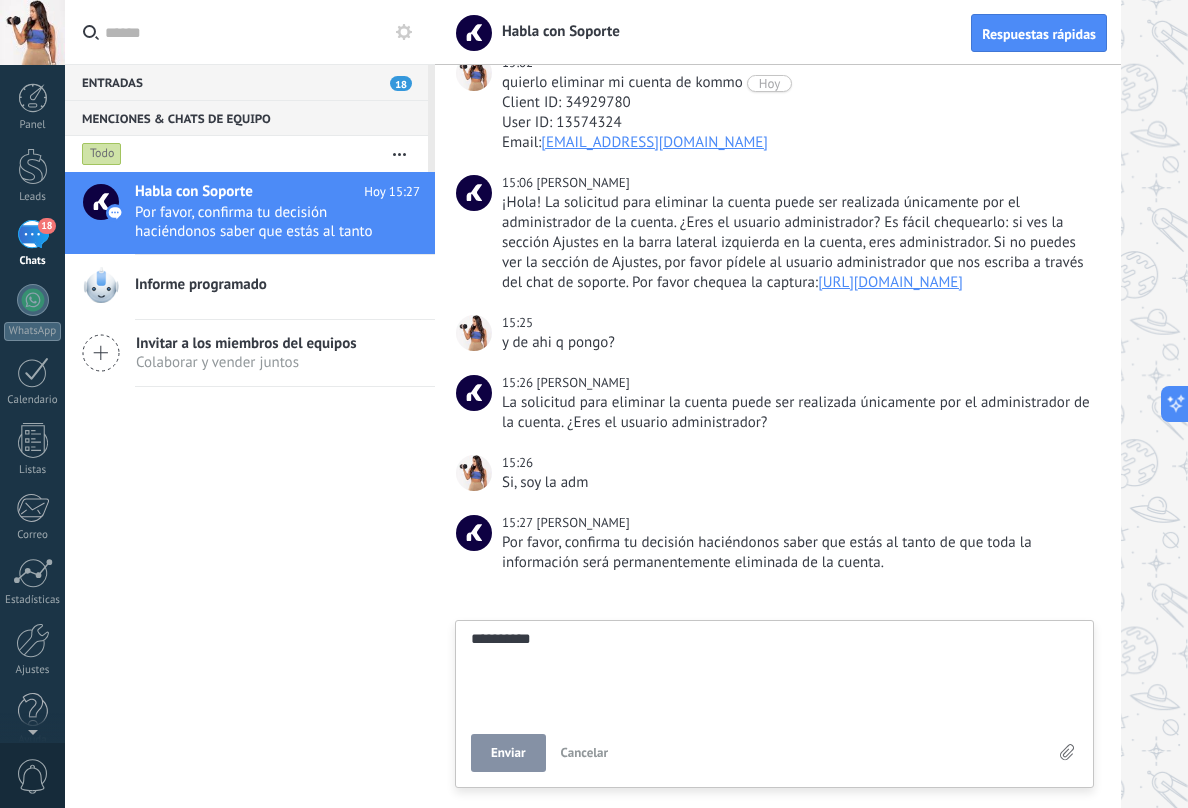 type on "**********" 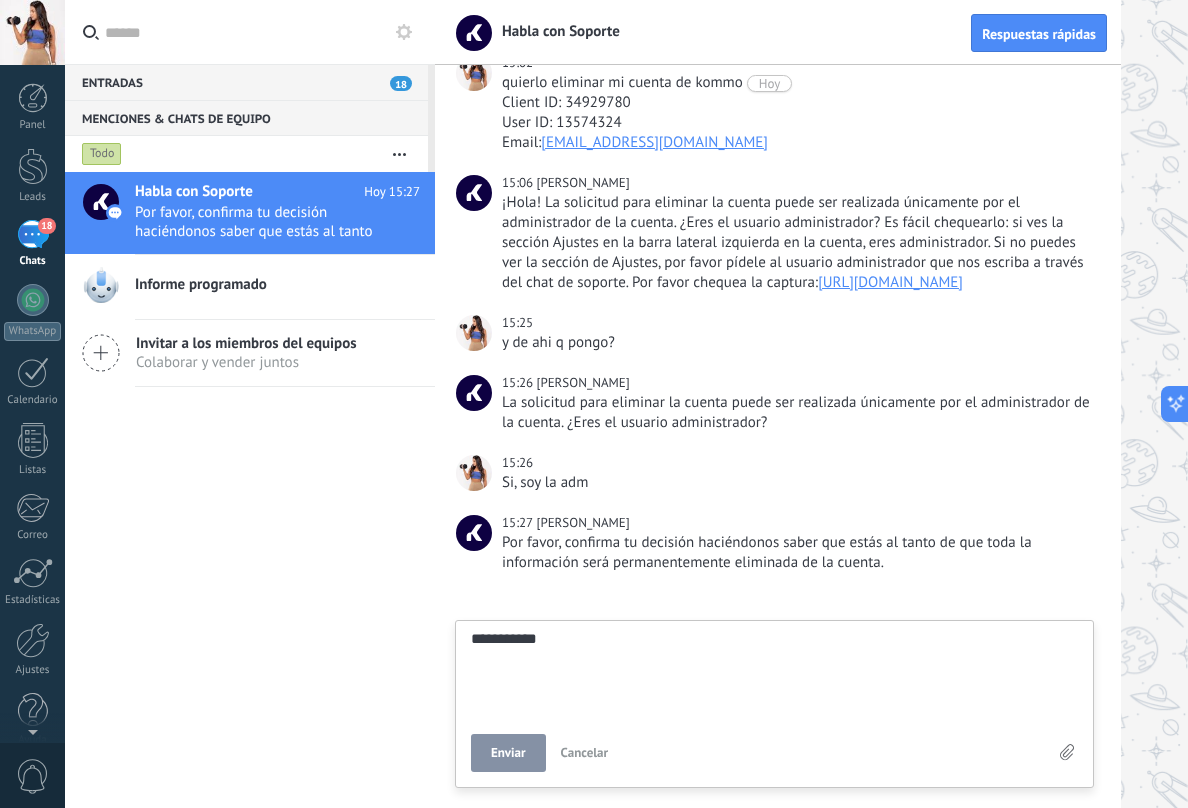 type on "**********" 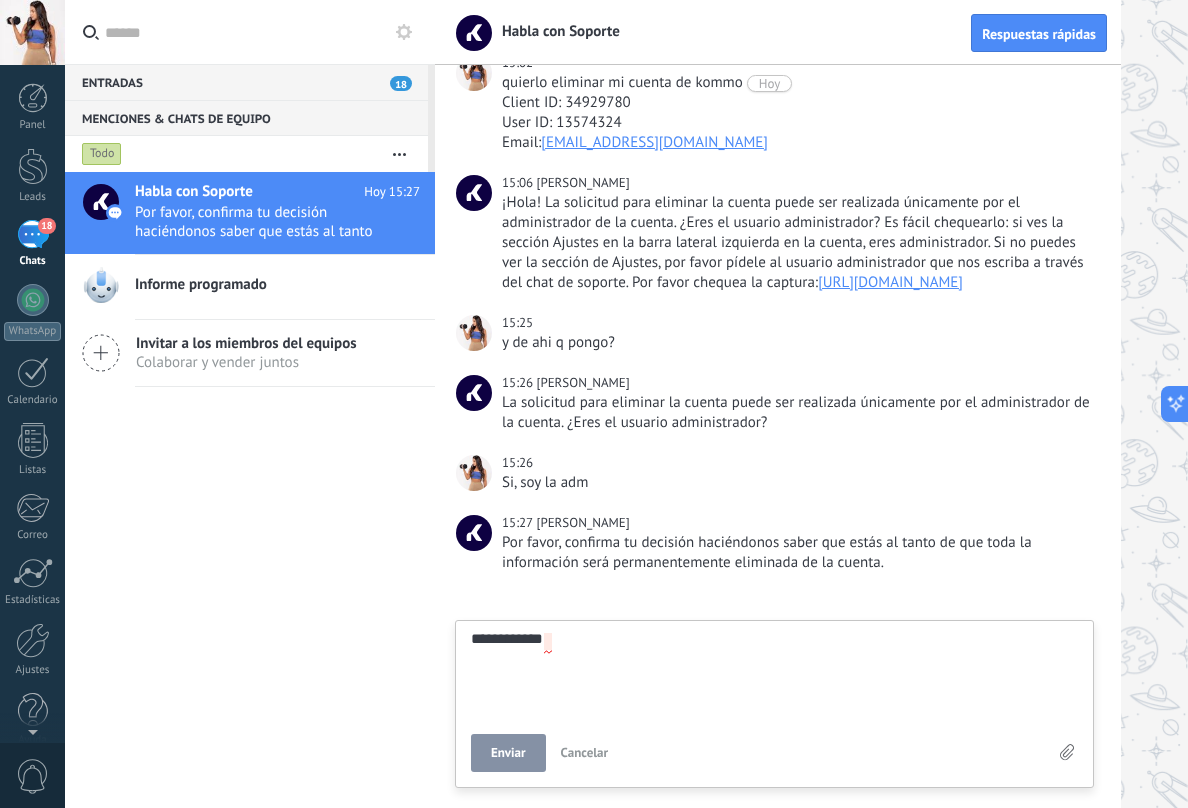 type on "**********" 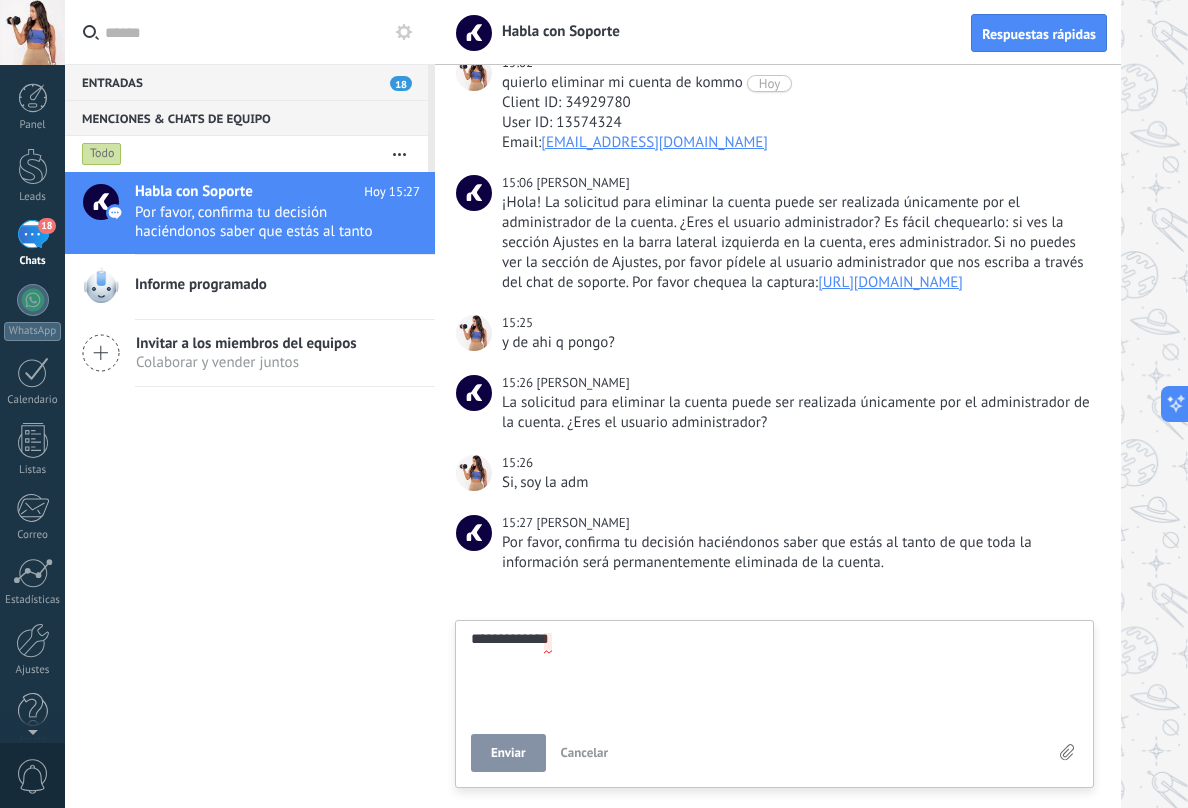type on "**********" 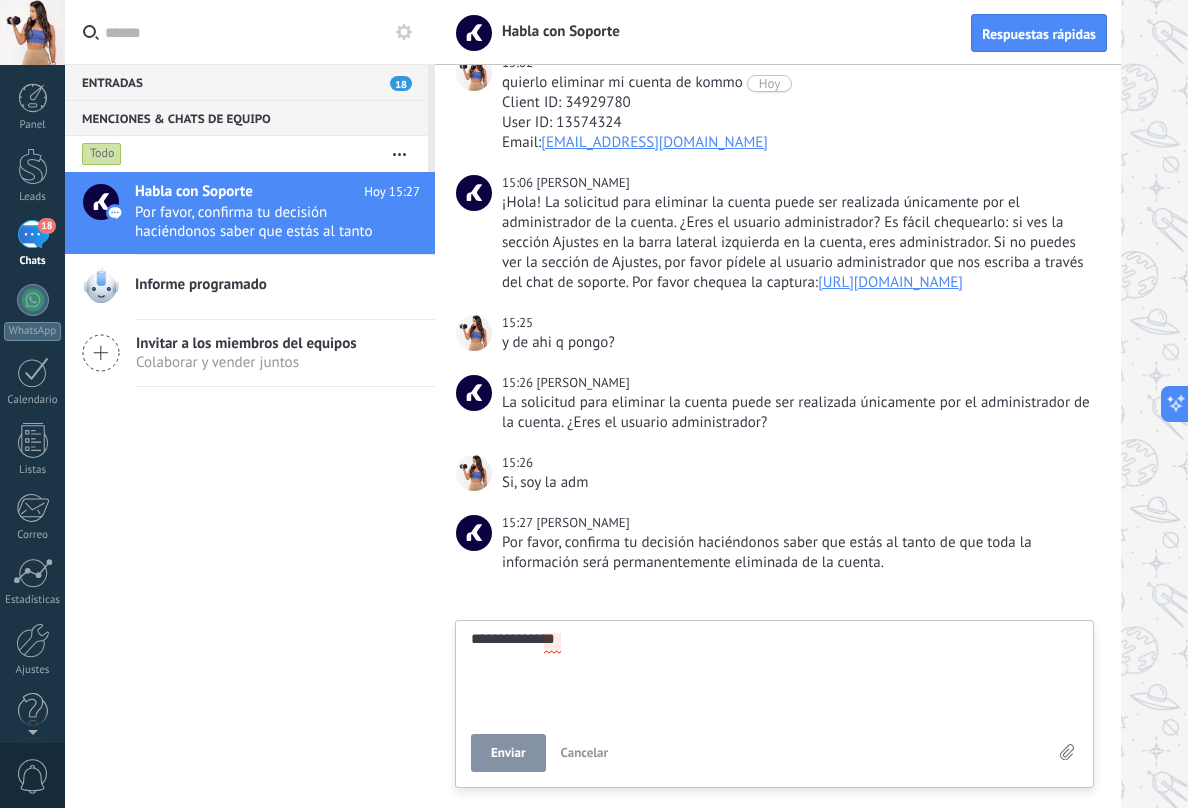 type on "**********" 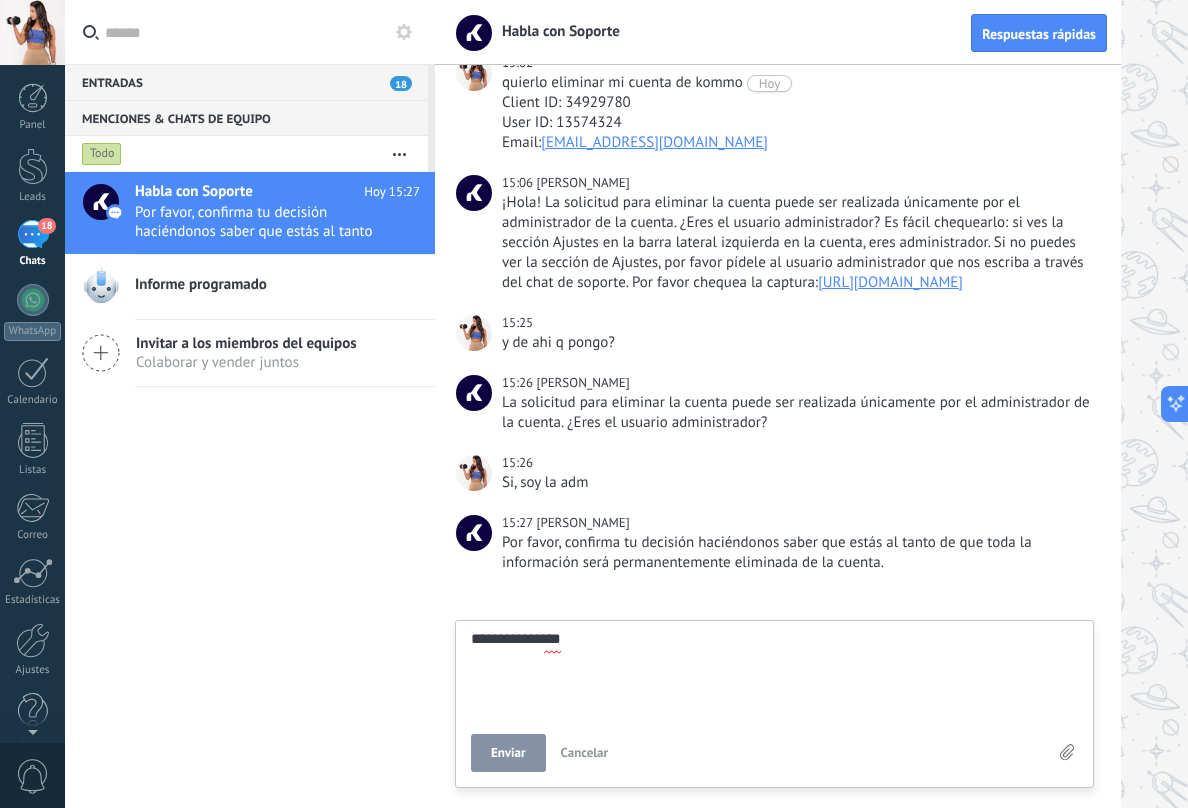 type on "**********" 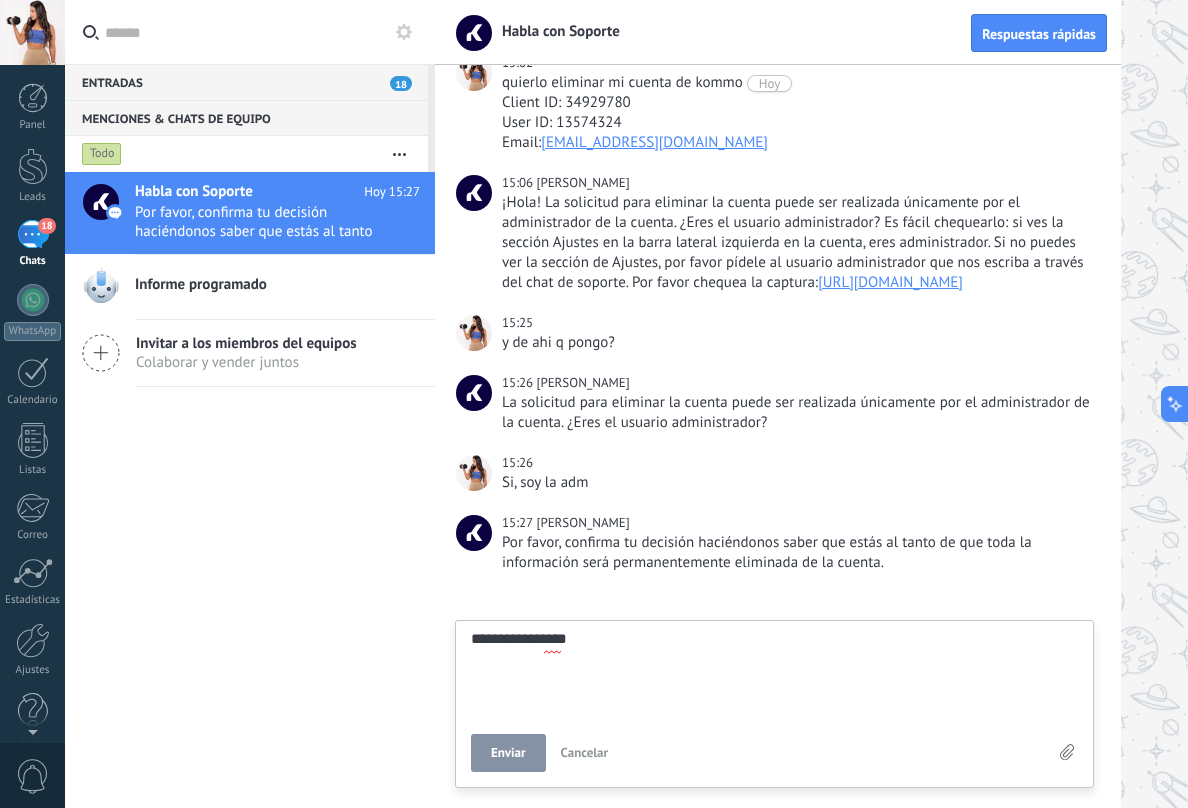 type on "**********" 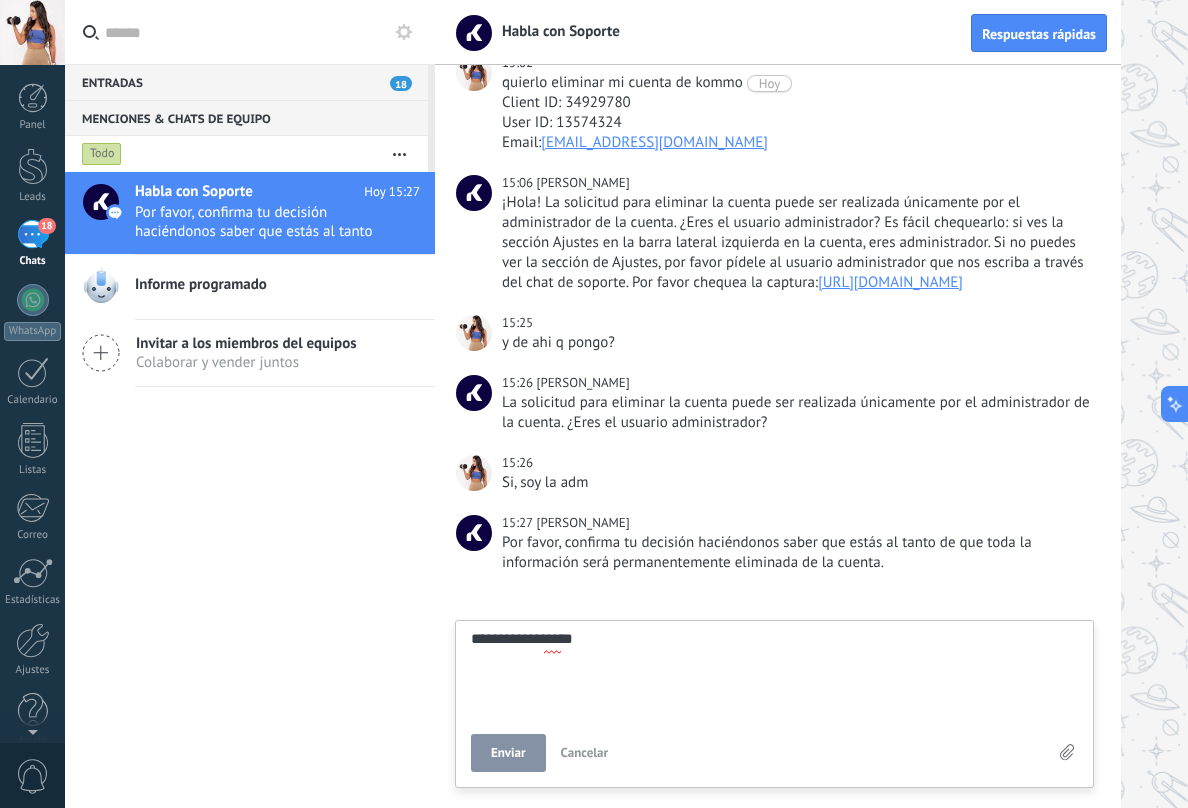 type on "**********" 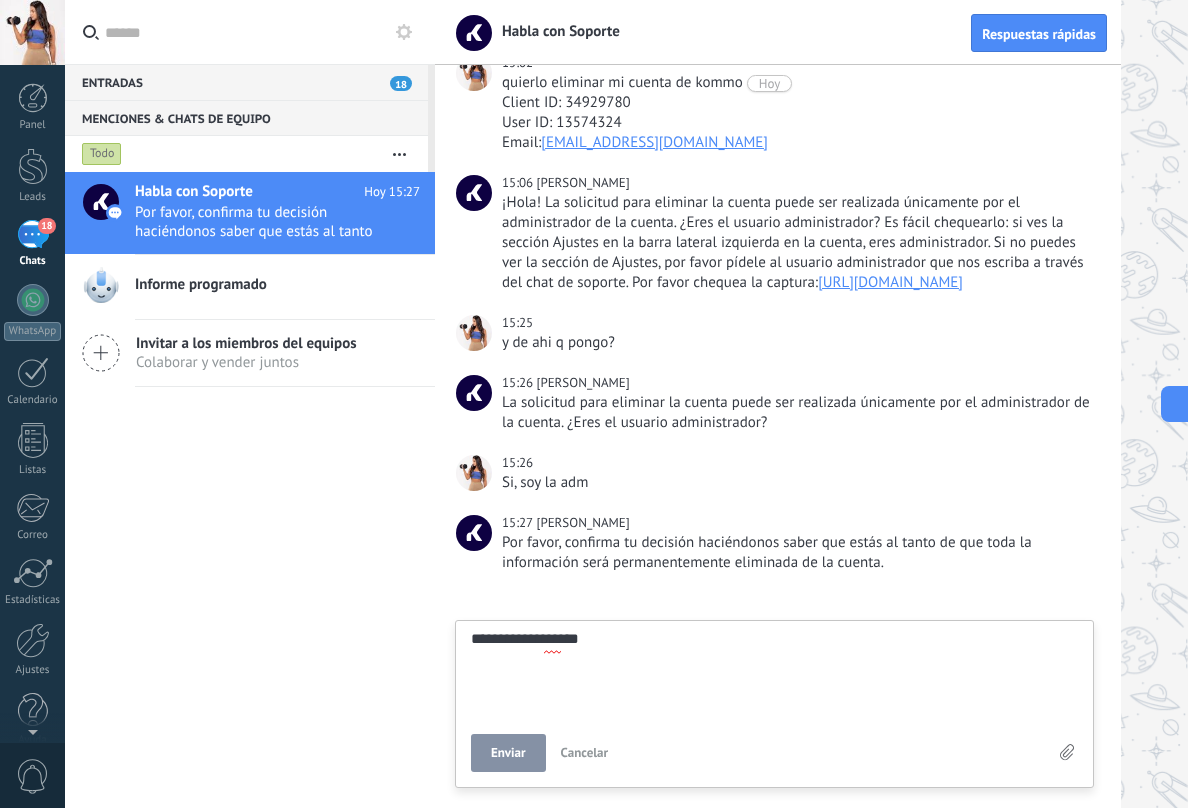 type on "**********" 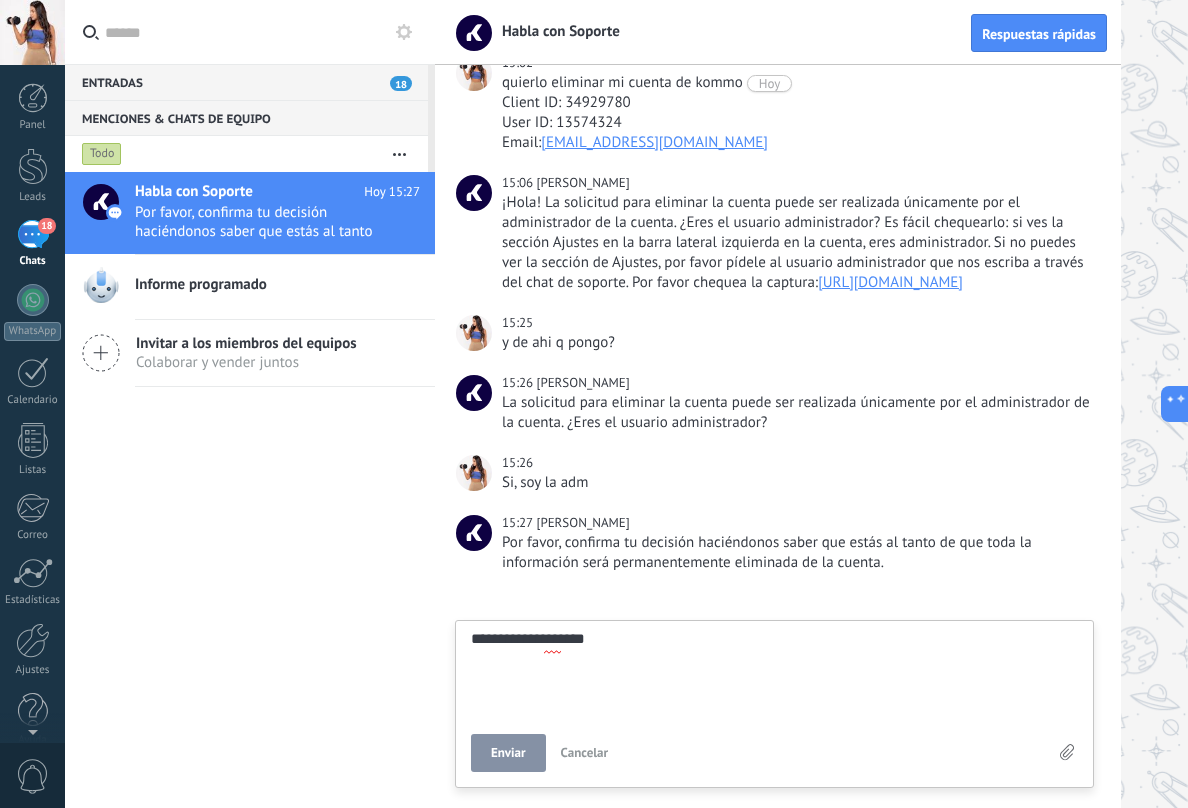 type 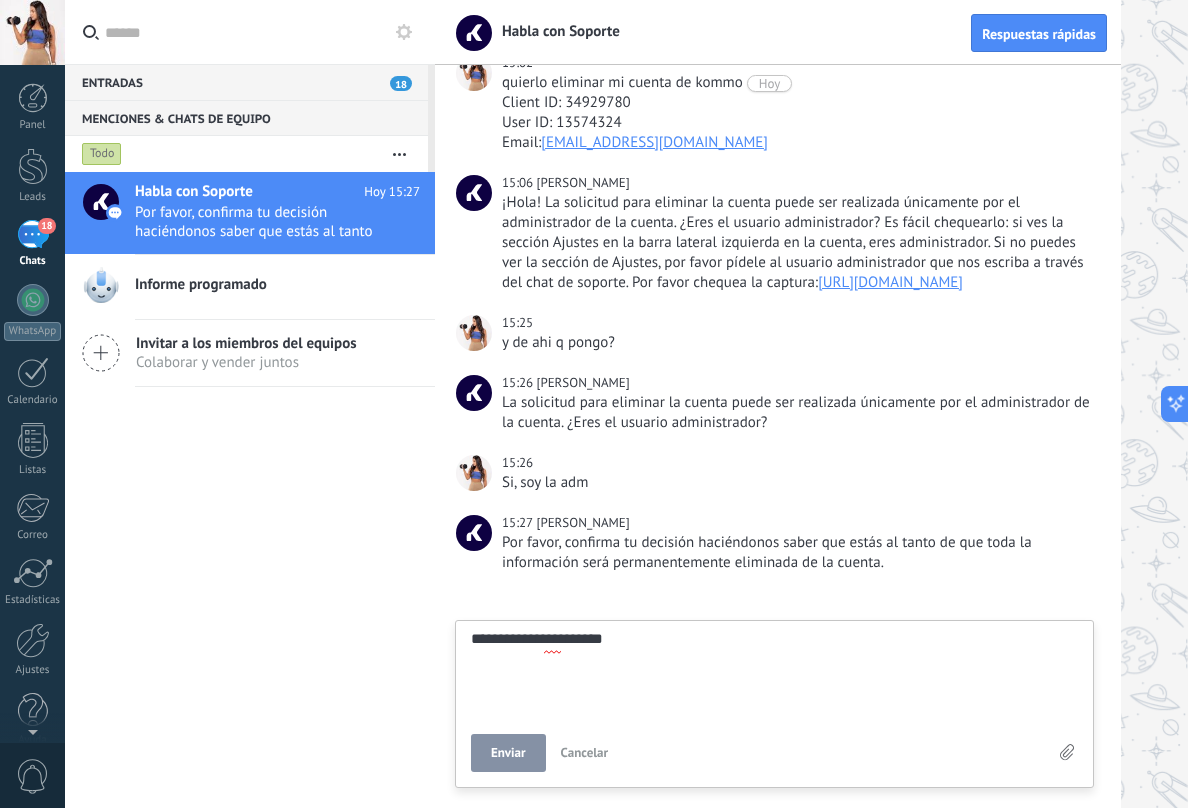 scroll, scrollTop: 39, scrollLeft: 0, axis: vertical 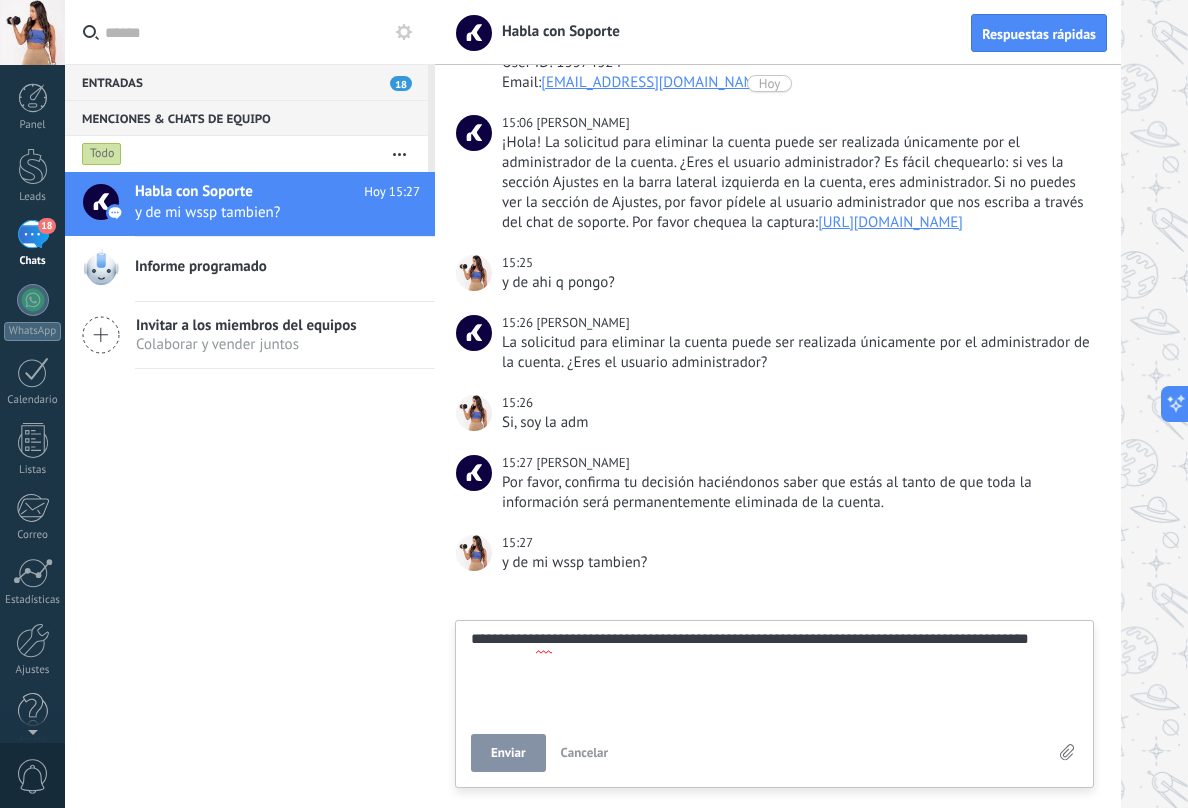 click on "Enviar" at bounding box center (508, 753) 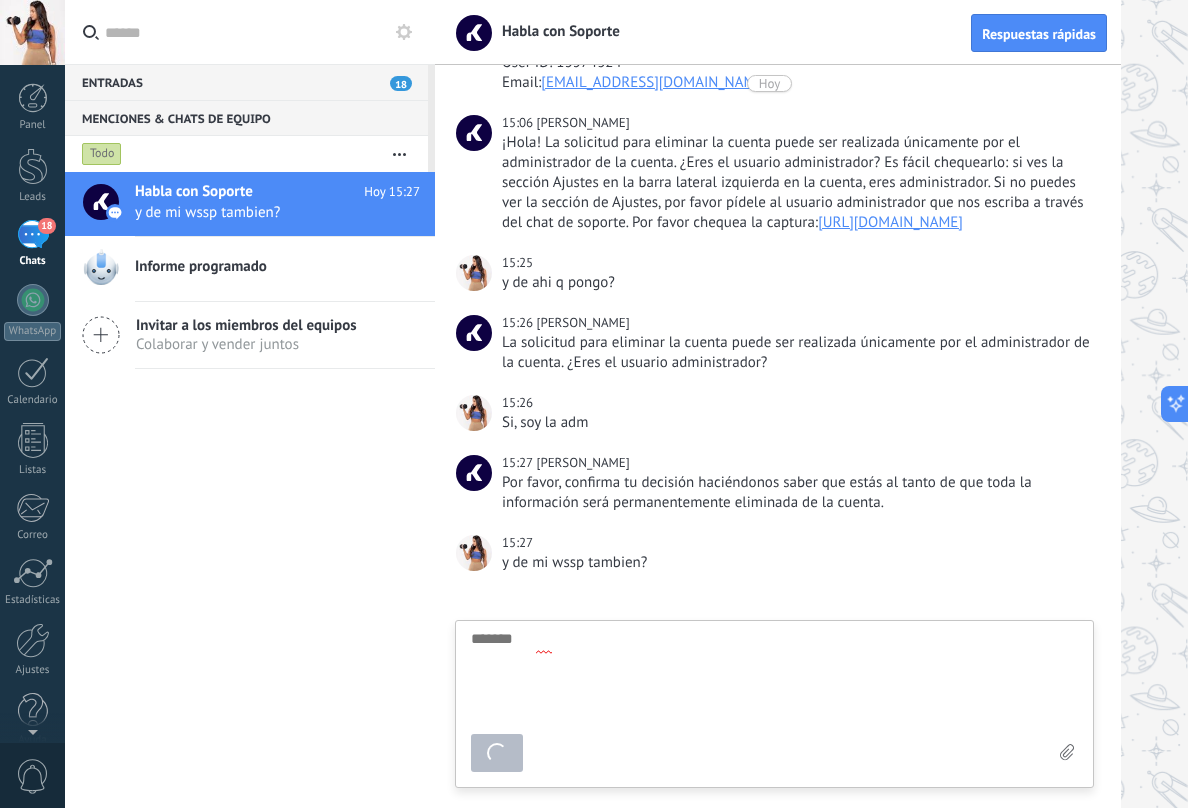 scroll, scrollTop: 222, scrollLeft: 0, axis: vertical 